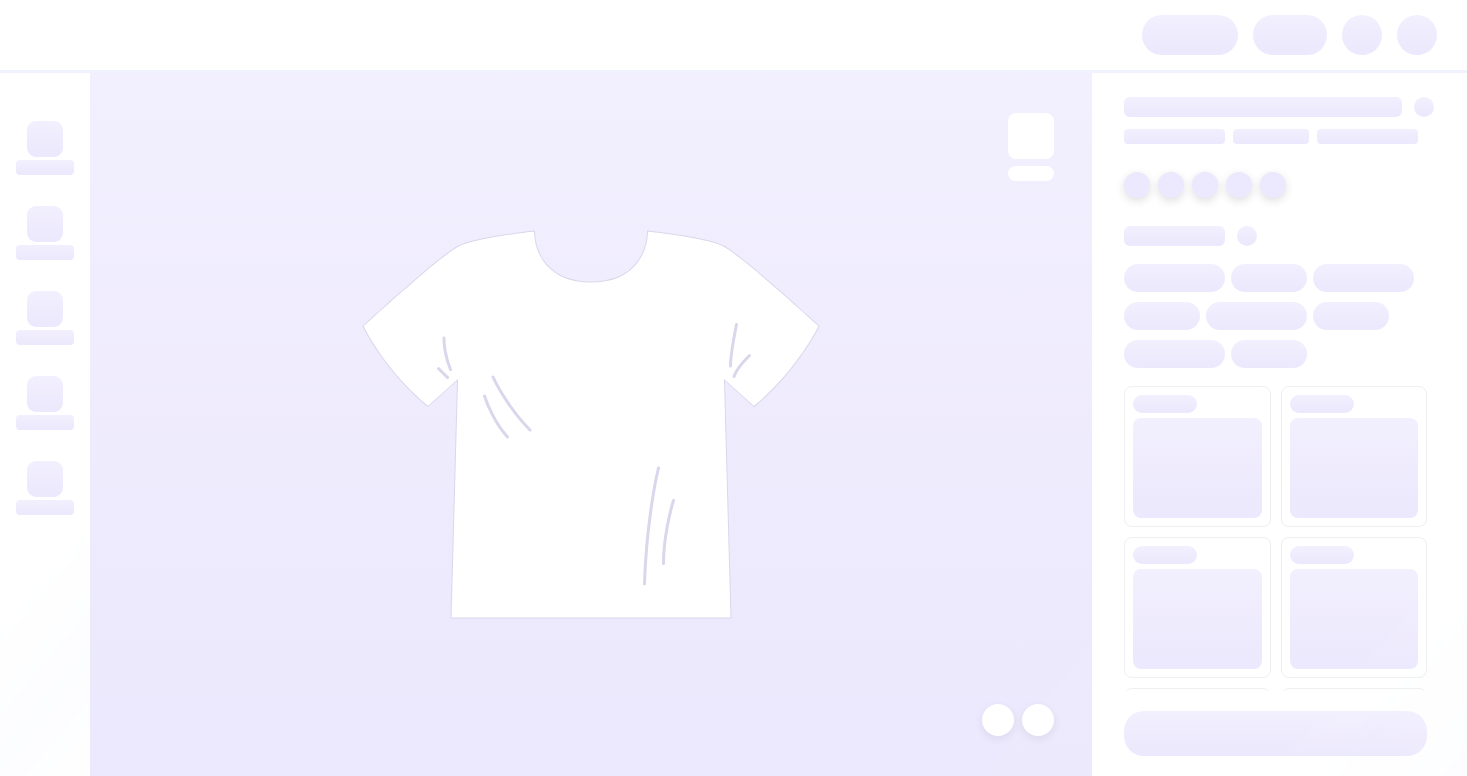 scroll, scrollTop: 0, scrollLeft: 0, axis: both 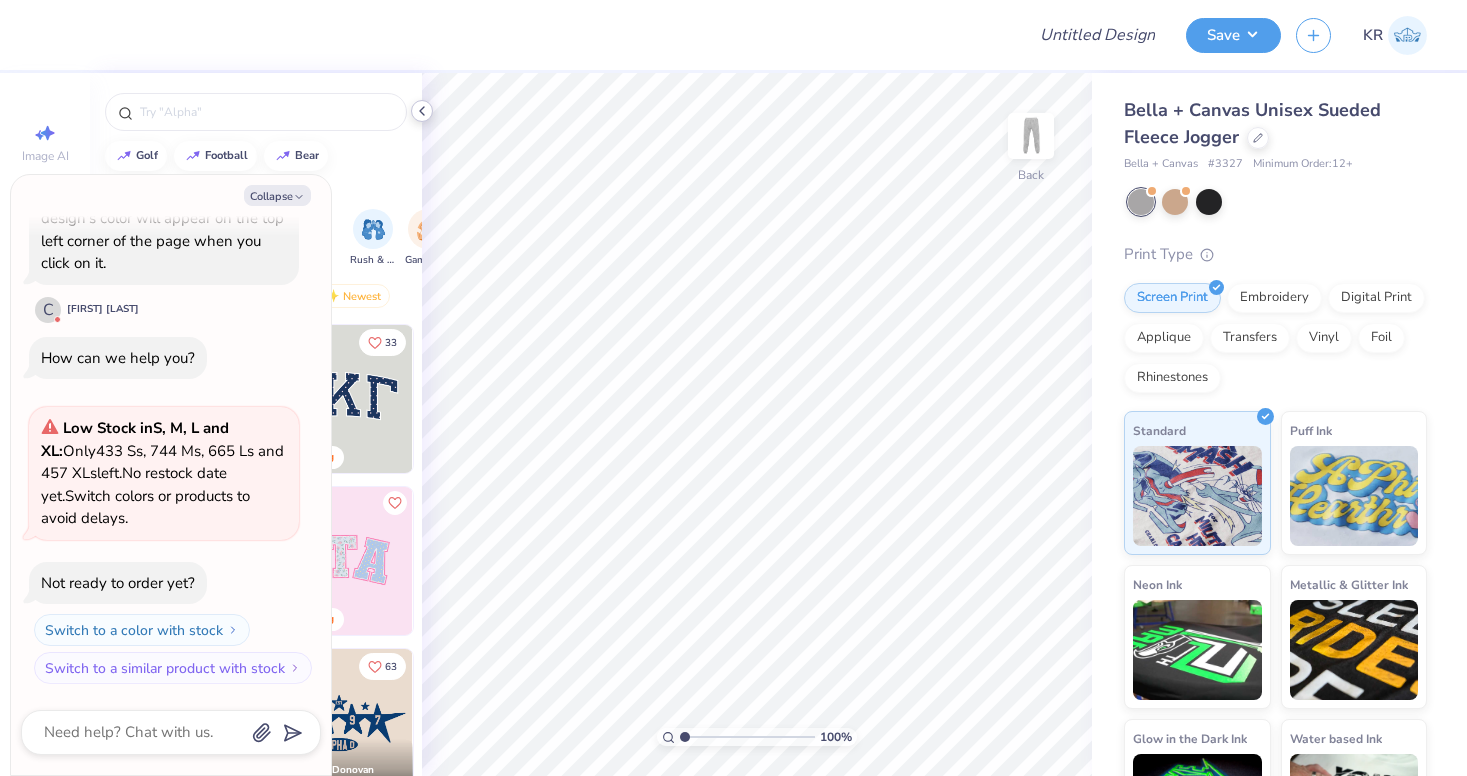 click 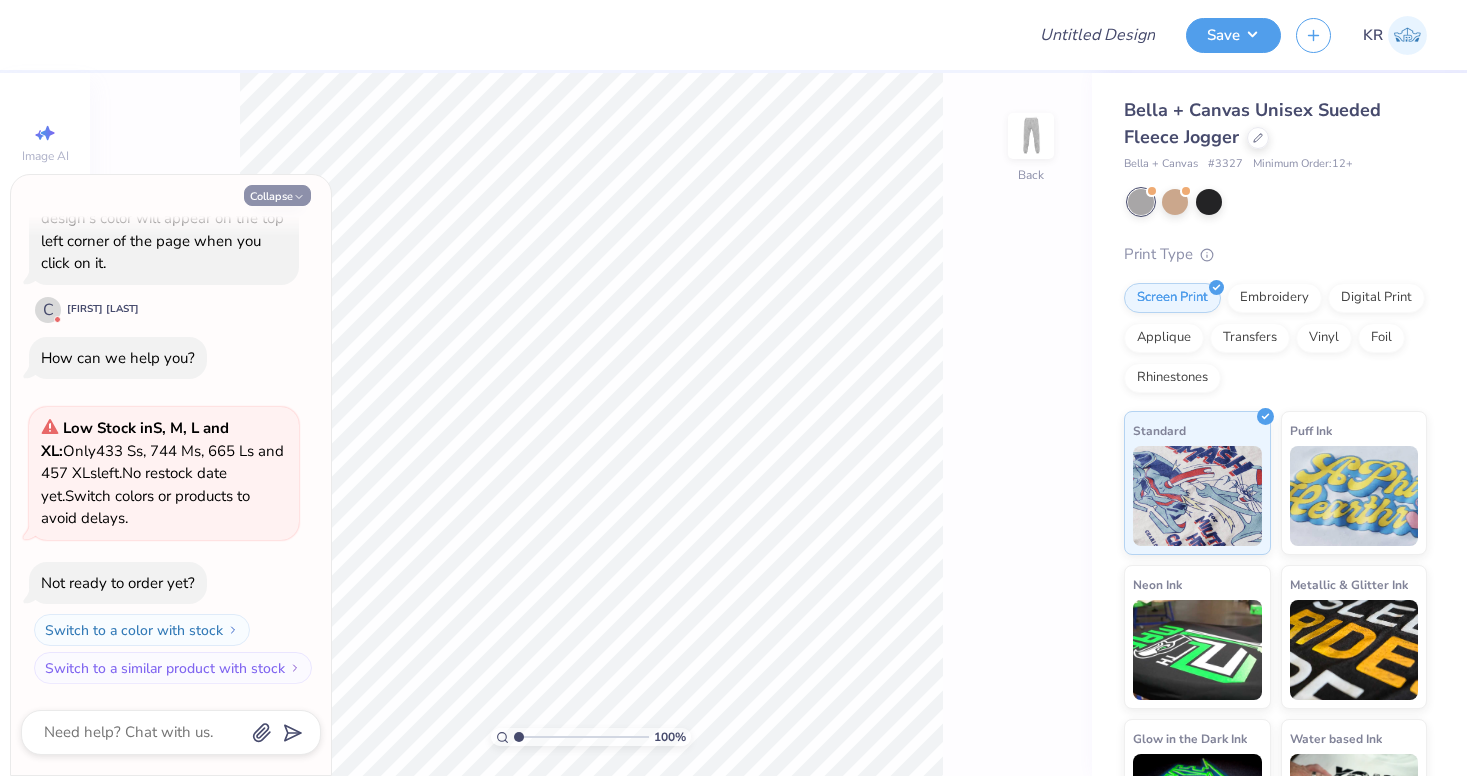 click on "Collapse" at bounding box center (277, 195) 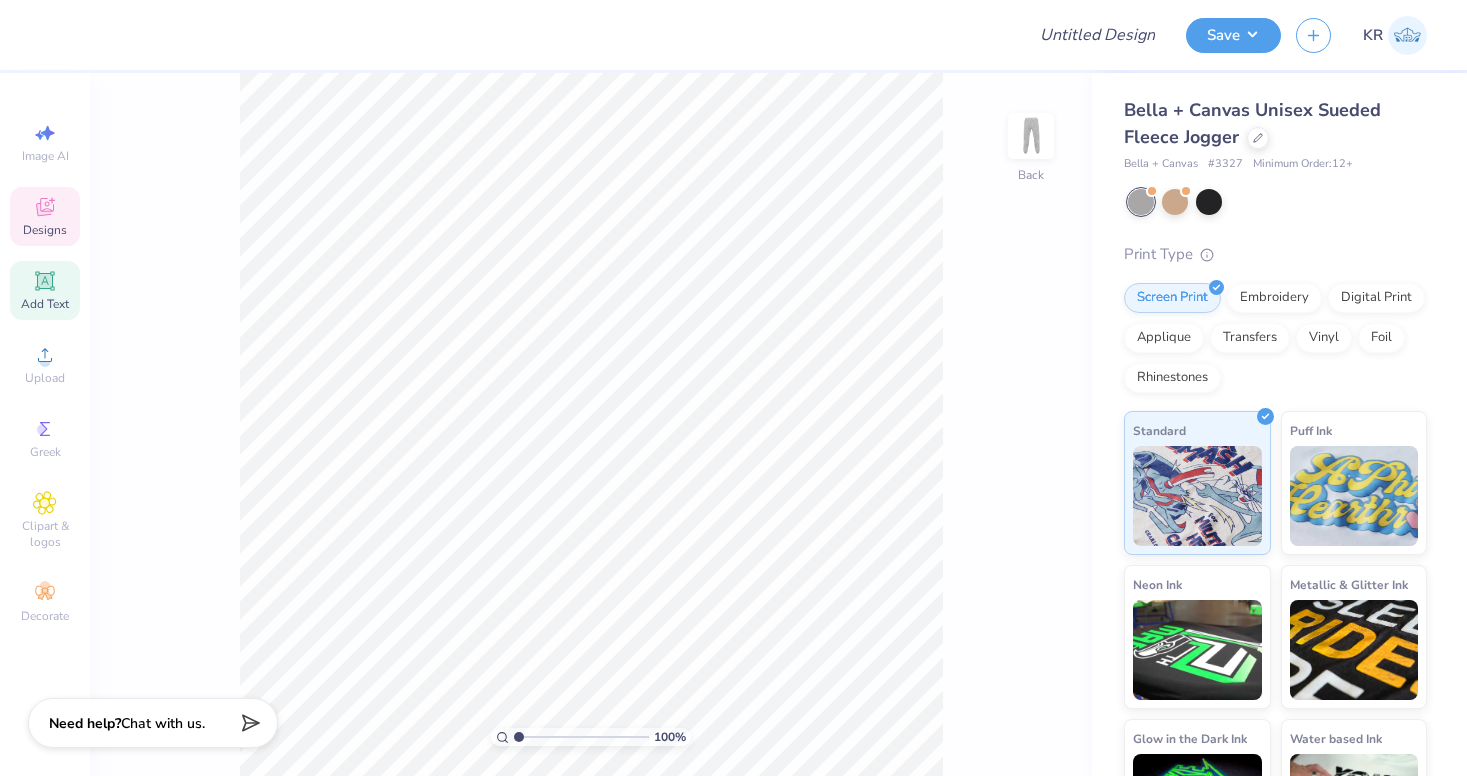 click on "Add Text" at bounding box center [45, 304] 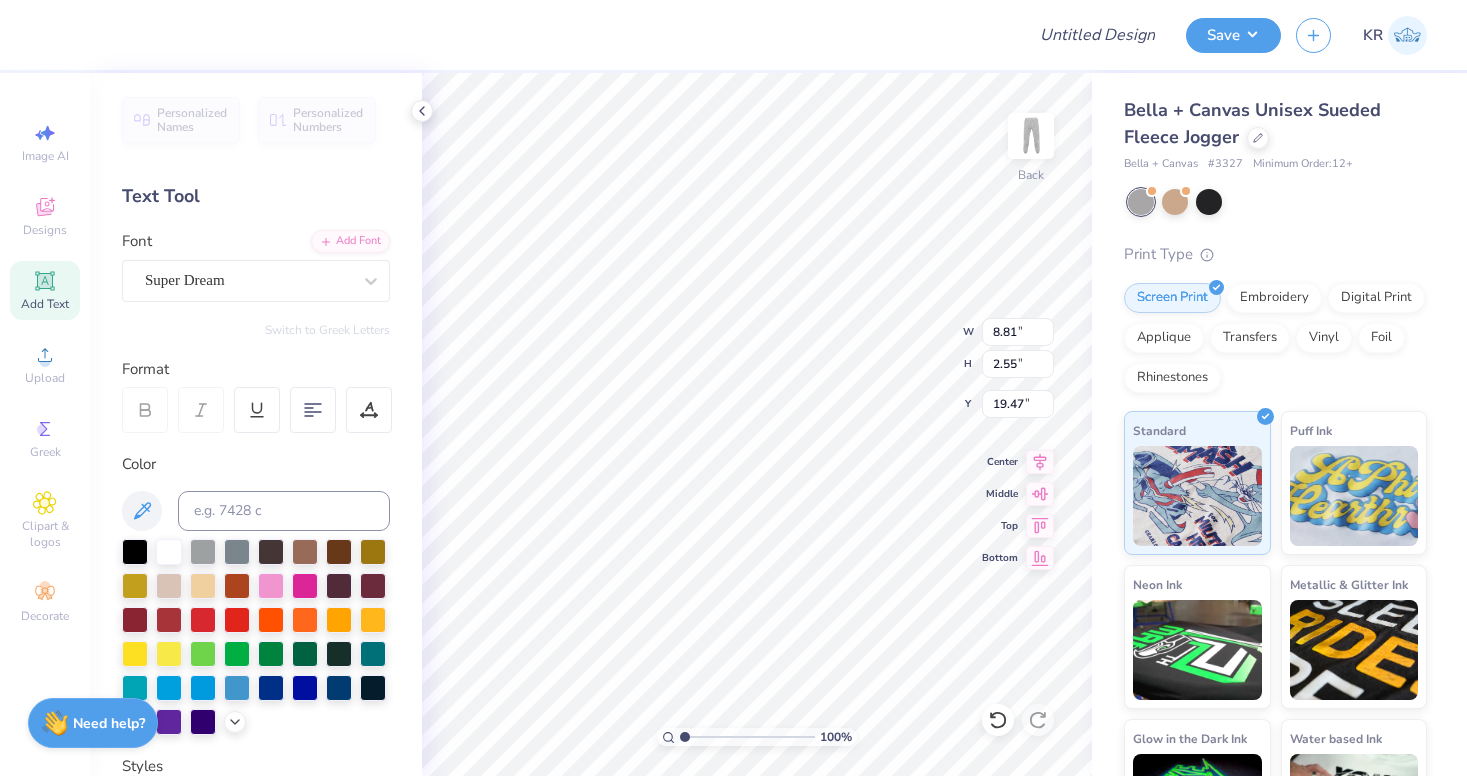 scroll, scrollTop: 1, scrollLeft: 0, axis: vertical 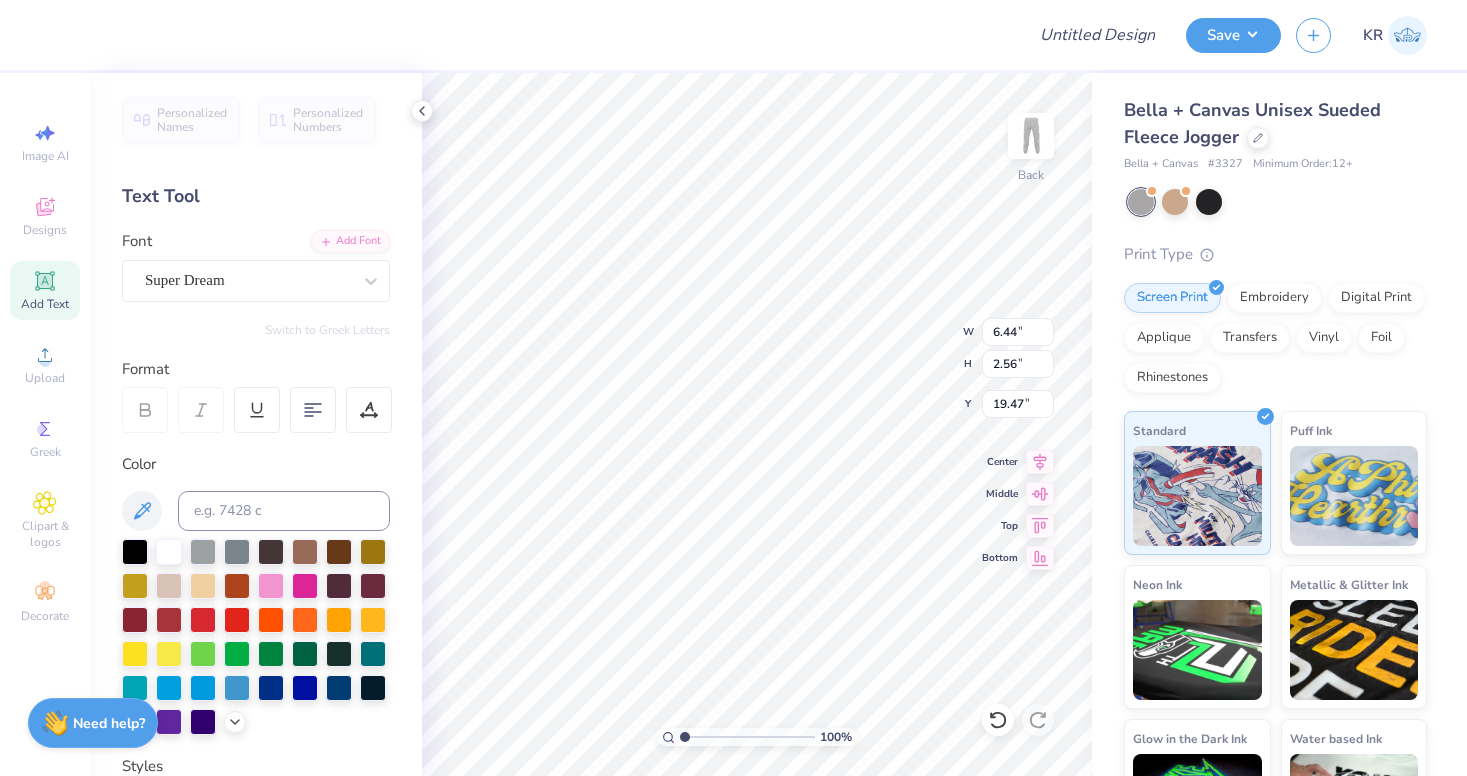type on "2.02" 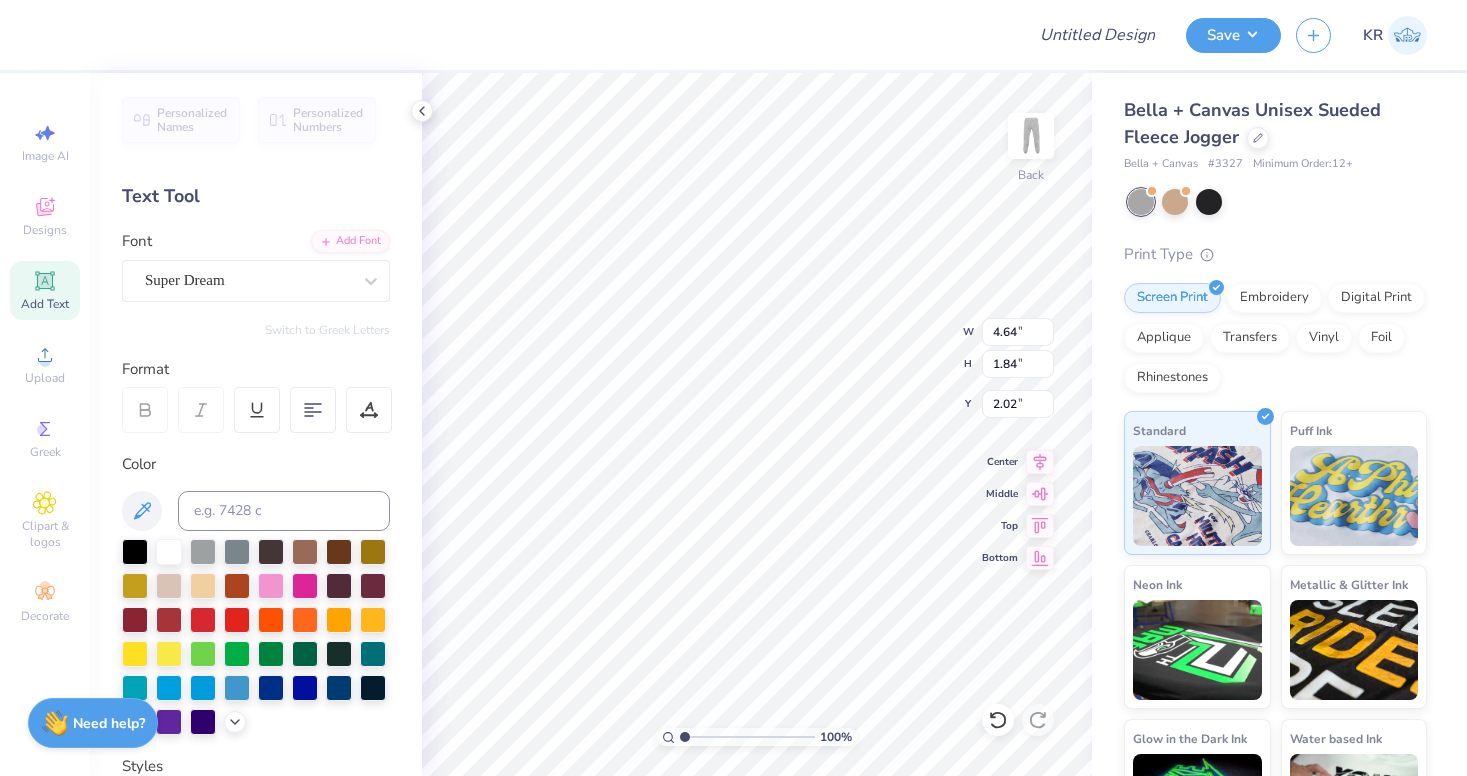 type on "4.64" 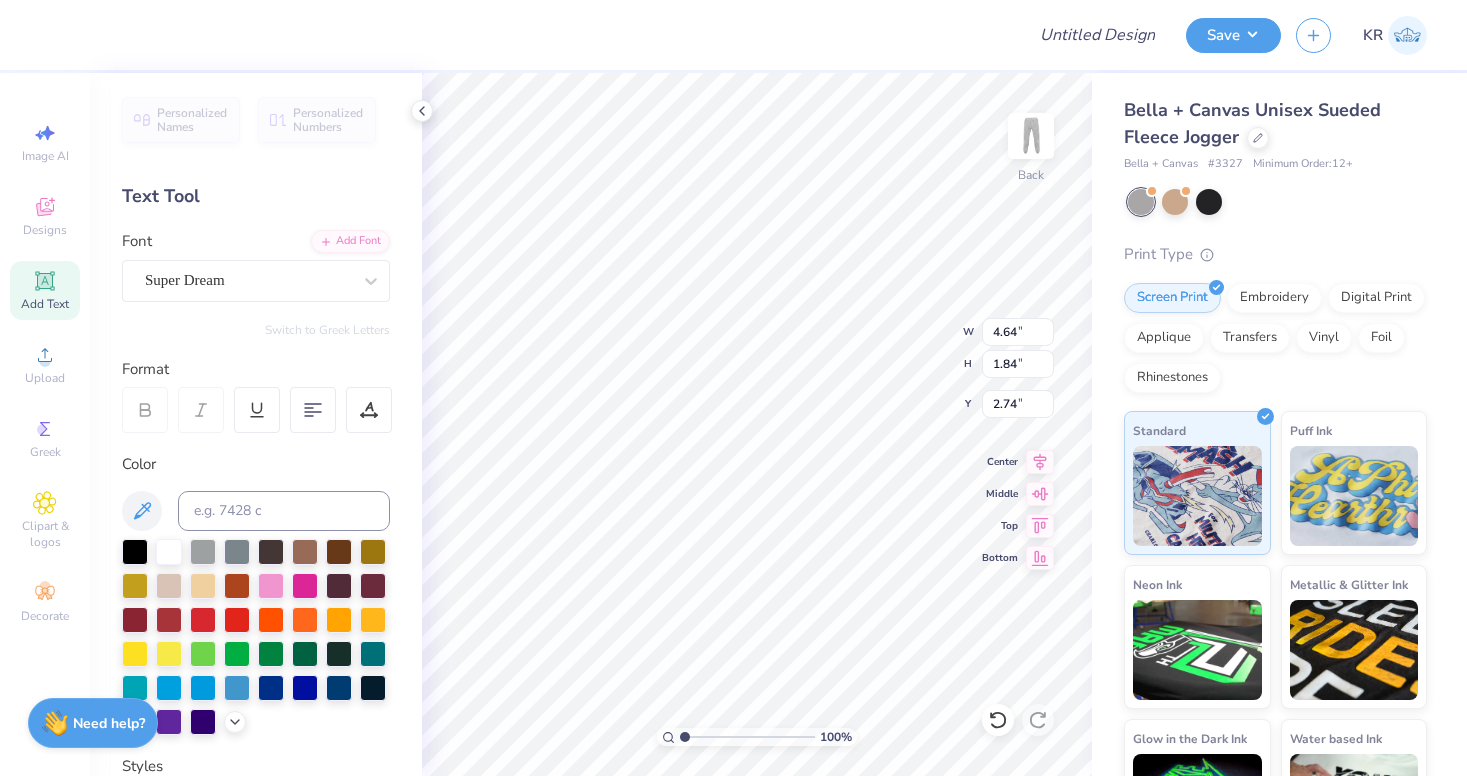 type on "3.19" 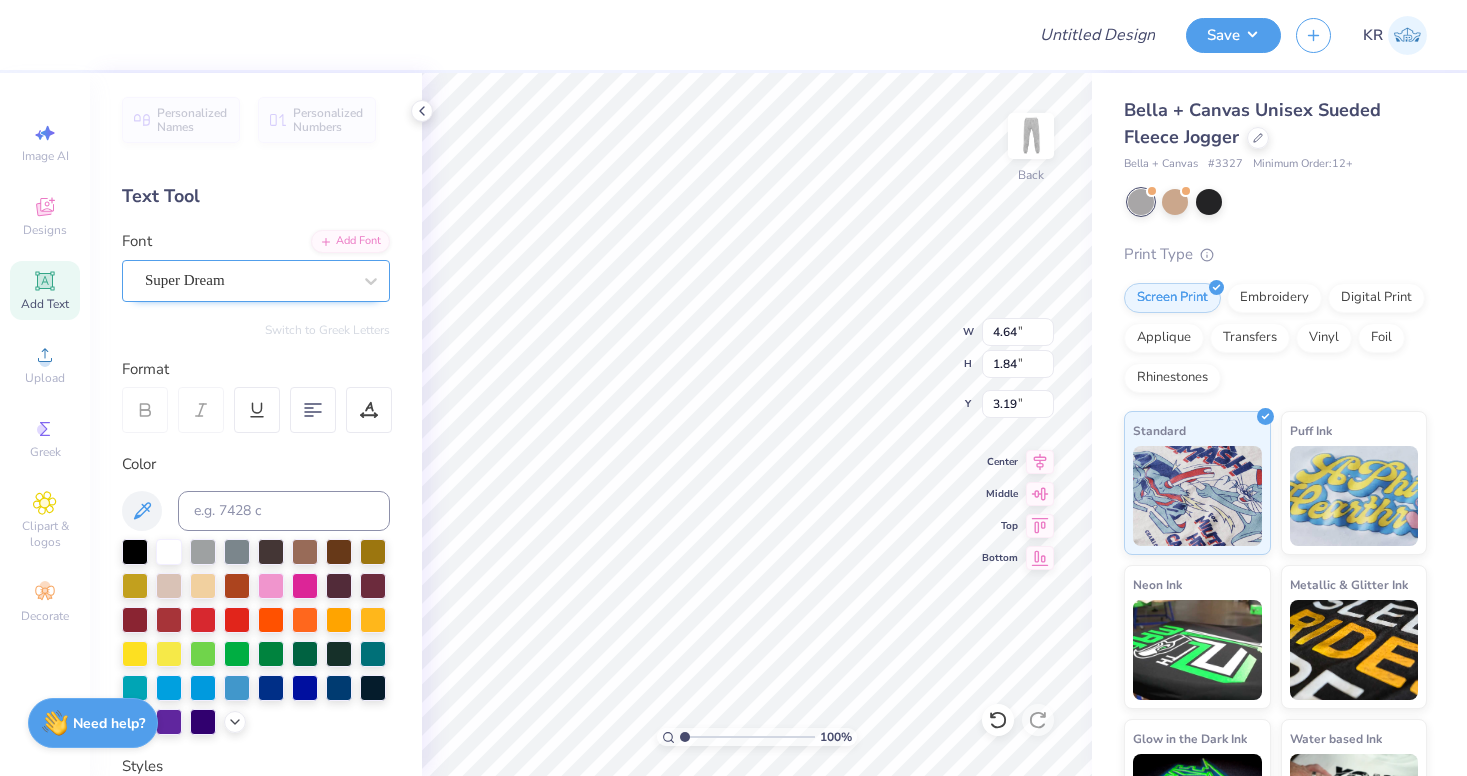click at bounding box center [248, 280] 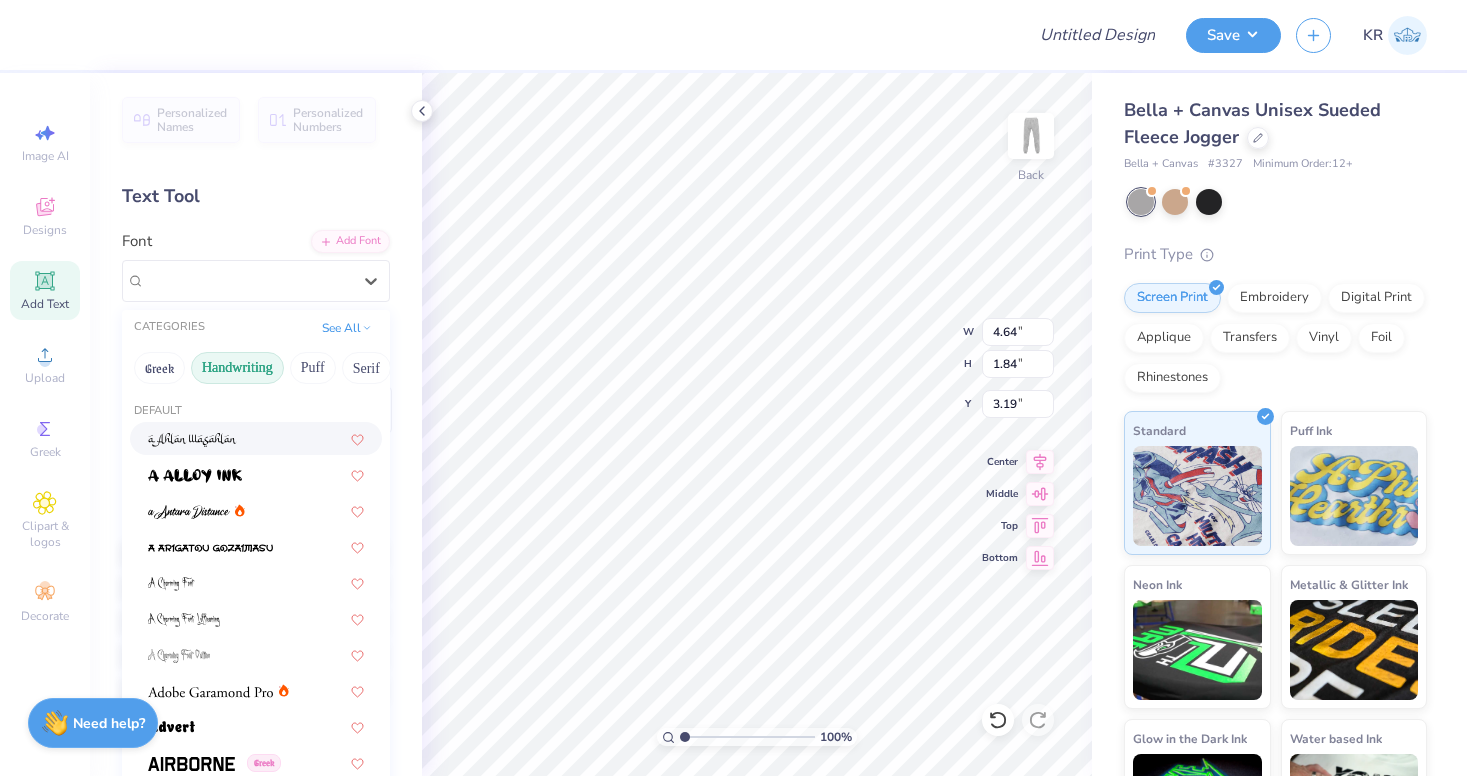 click on "Handwriting" at bounding box center (237, 368) 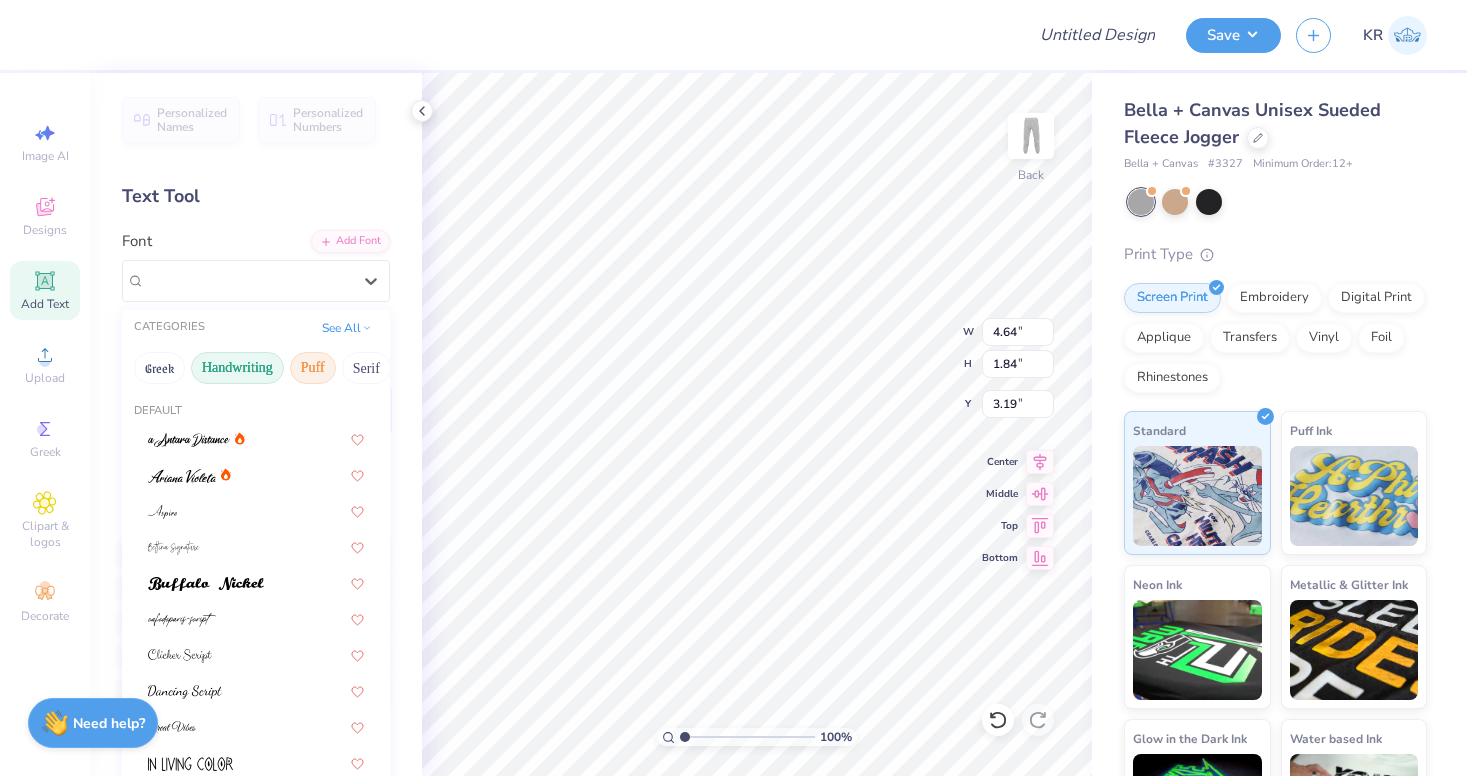 click on "Puff" at bounding box center [313, 368] 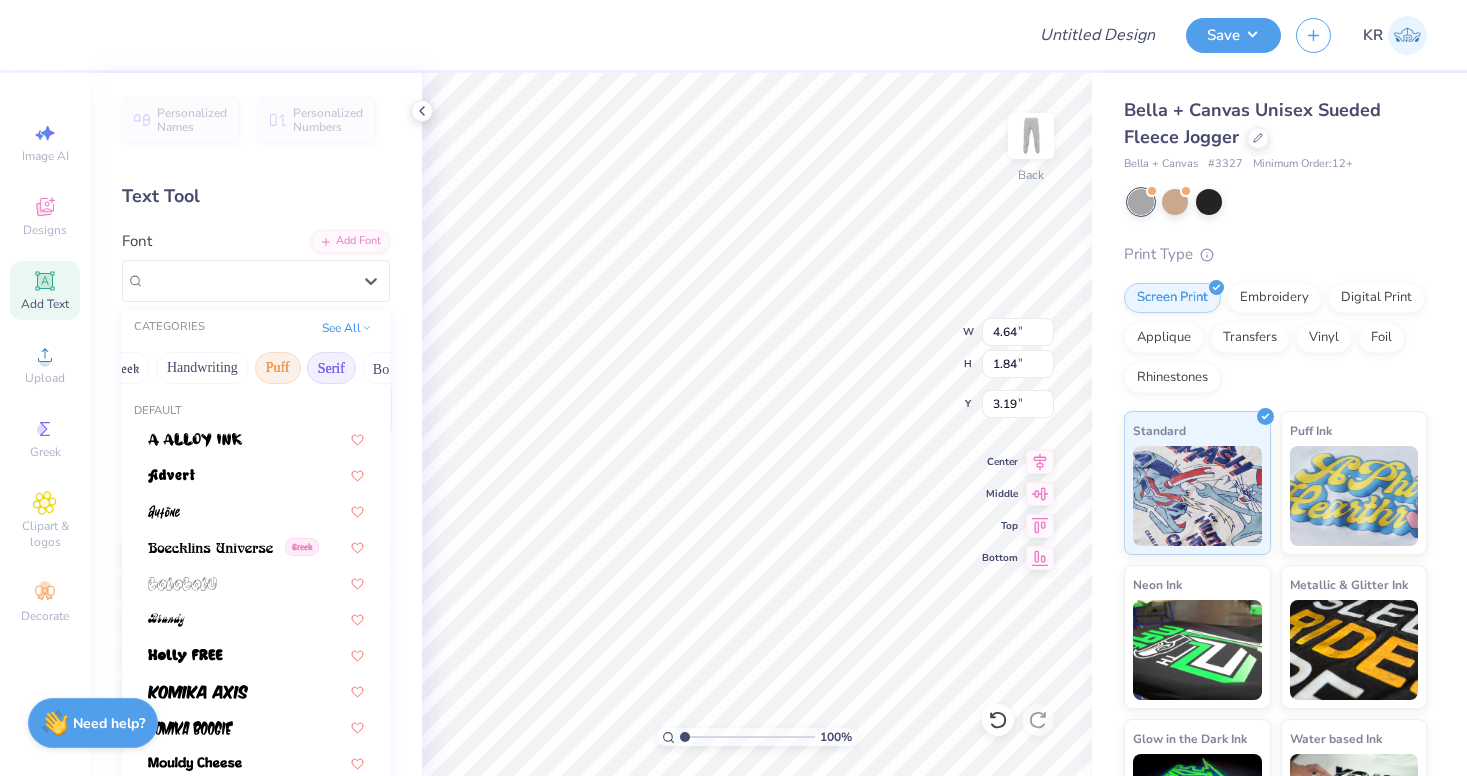 scroll, scrollTop: 0, scrollLeft: 49, axis: horizontal 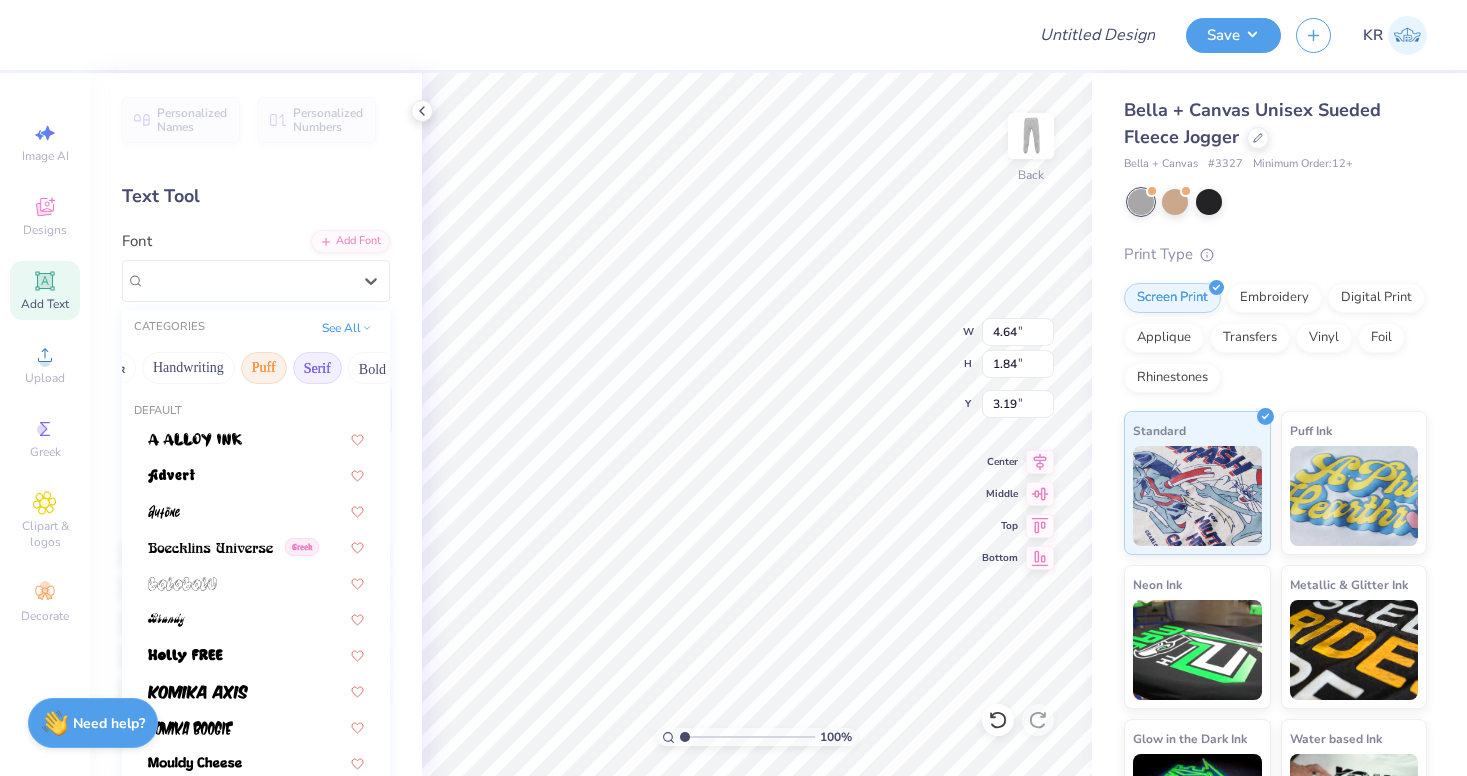 click on "Serif" at bounding box center (317, 368) 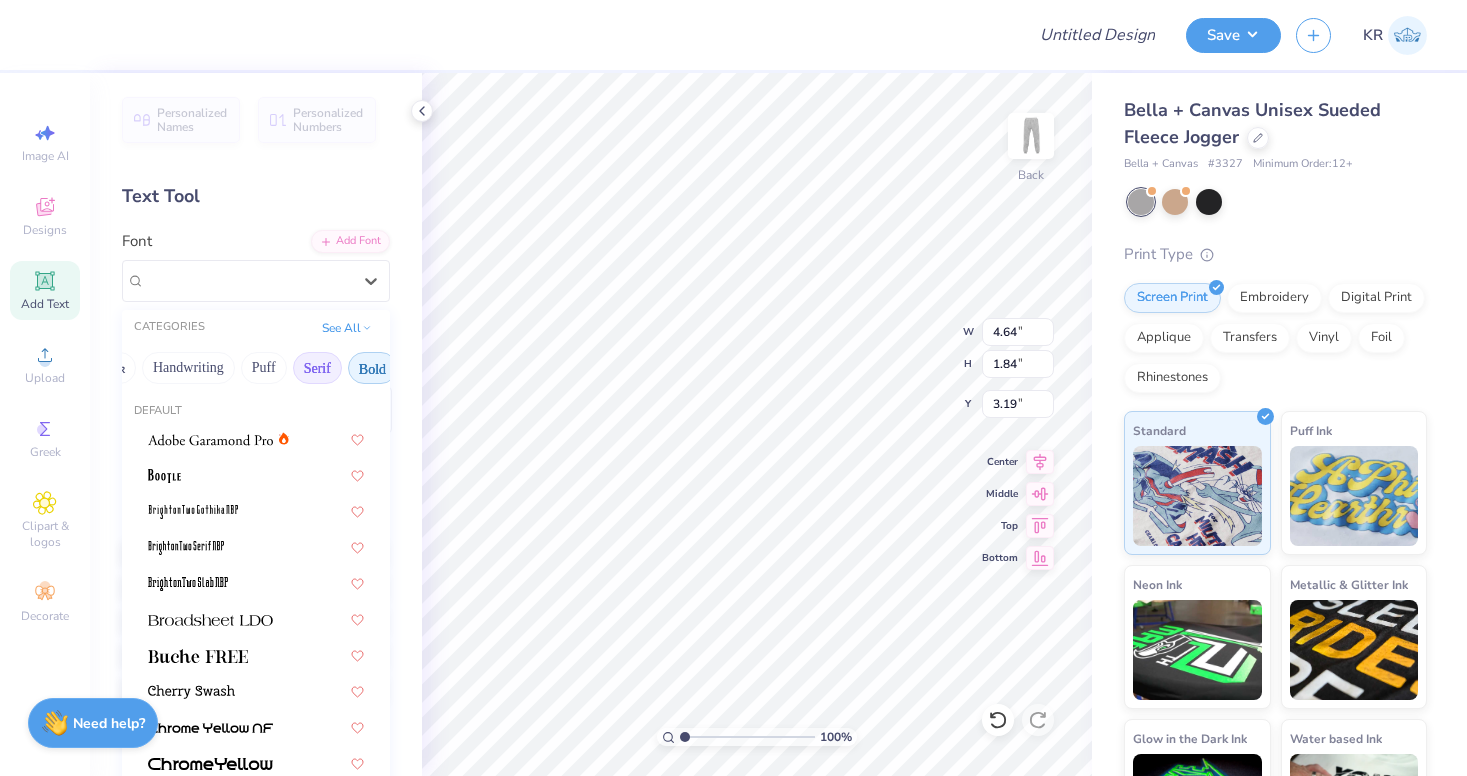 click on "Bold" at bounding box center (372, 368) 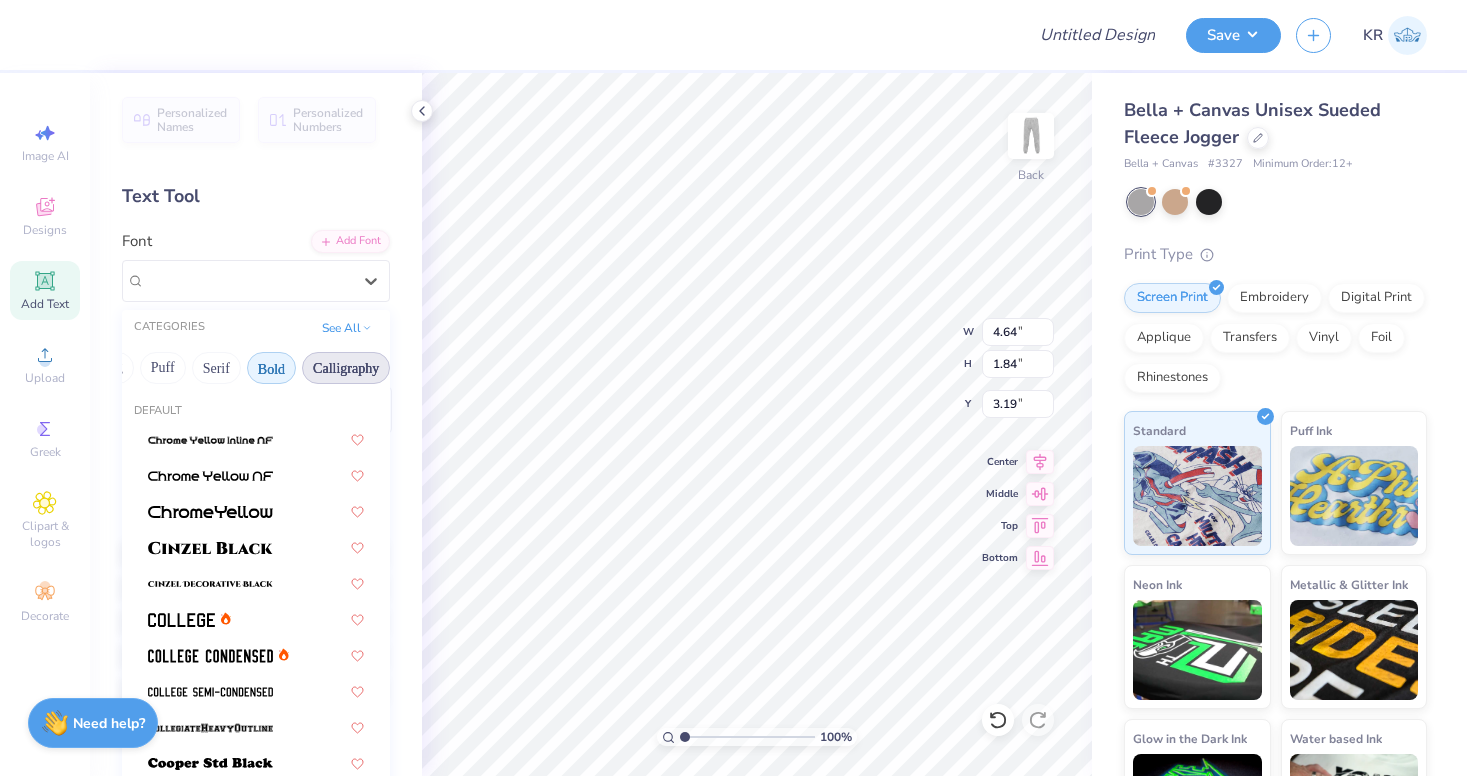 click on "Calligraphy" at bounding box center (346, 368) 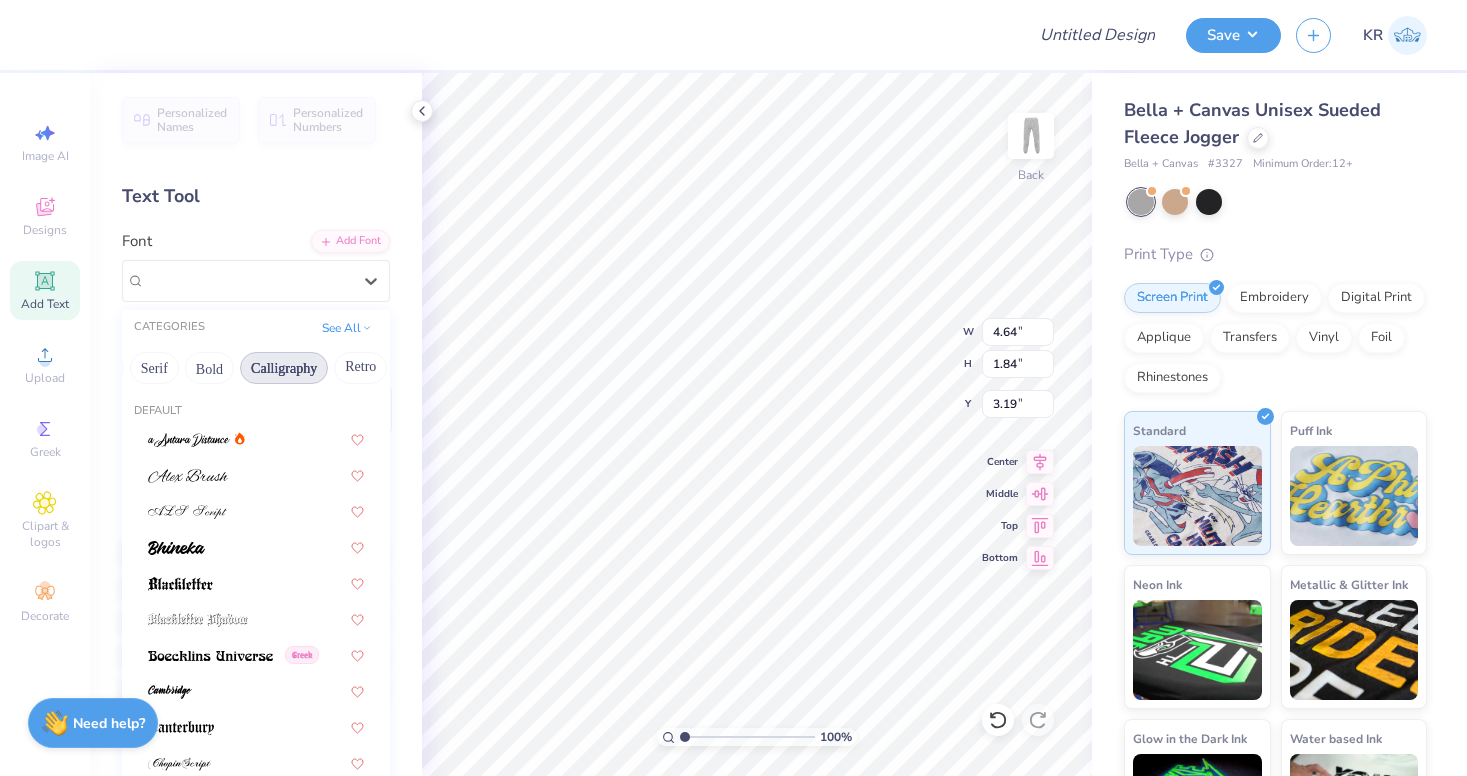 scroll, scrollTop: 0, scrollLeft: 232, axis: horizontal 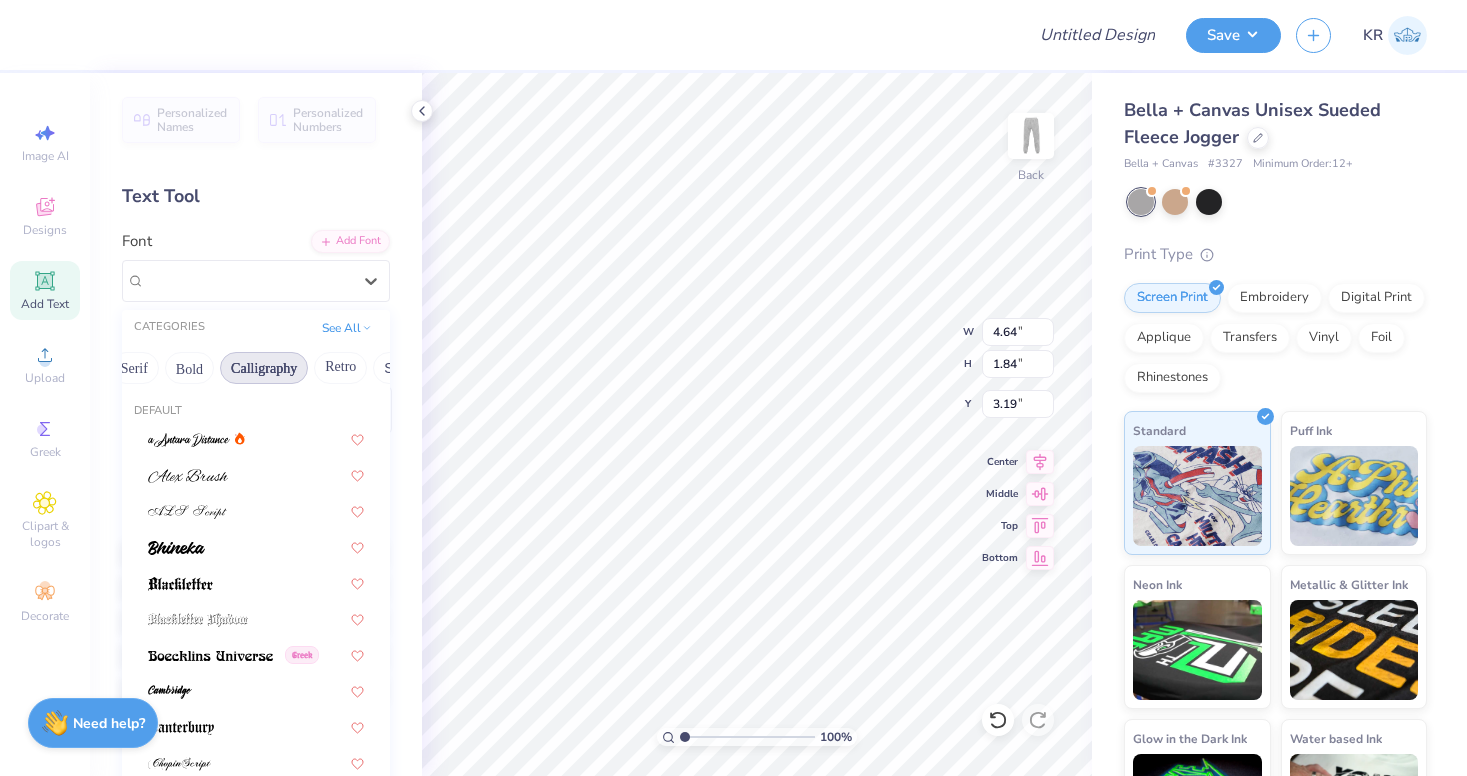 click on "Retro" at bounding box center [340, 368] 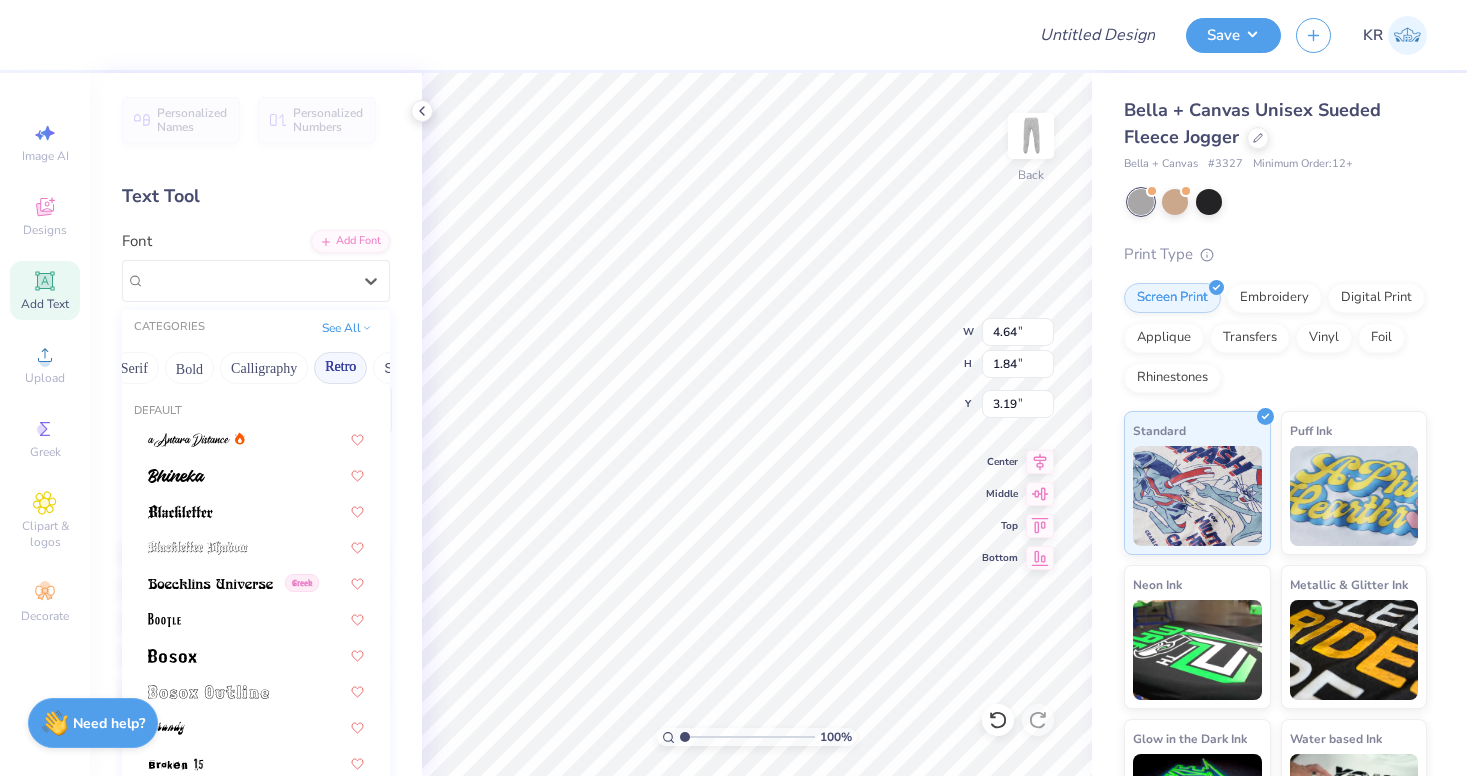scroll, scrollTop: 0, scrollLeft: 377, axis: horizontal 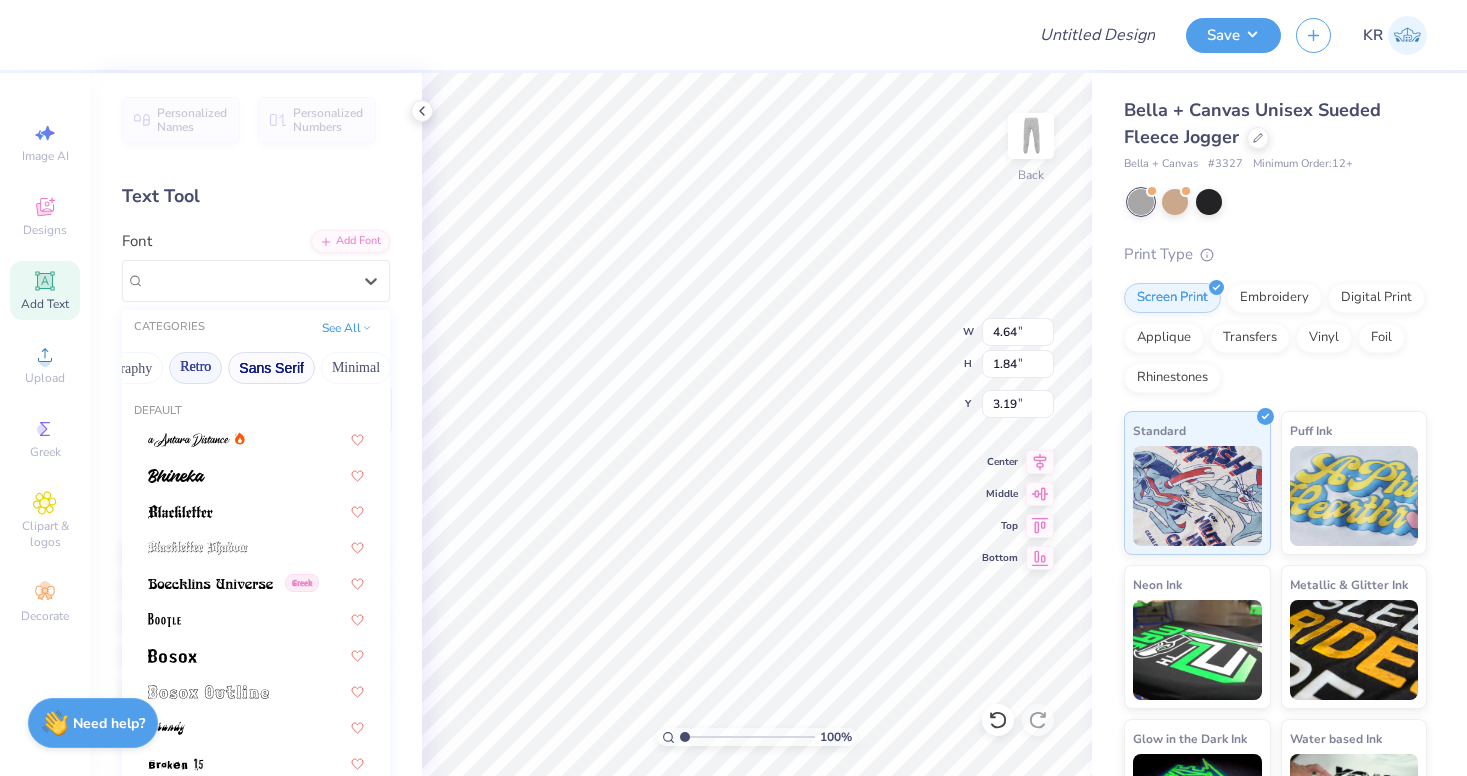 click on "Sans Serif" at bounding box center [271, 368] 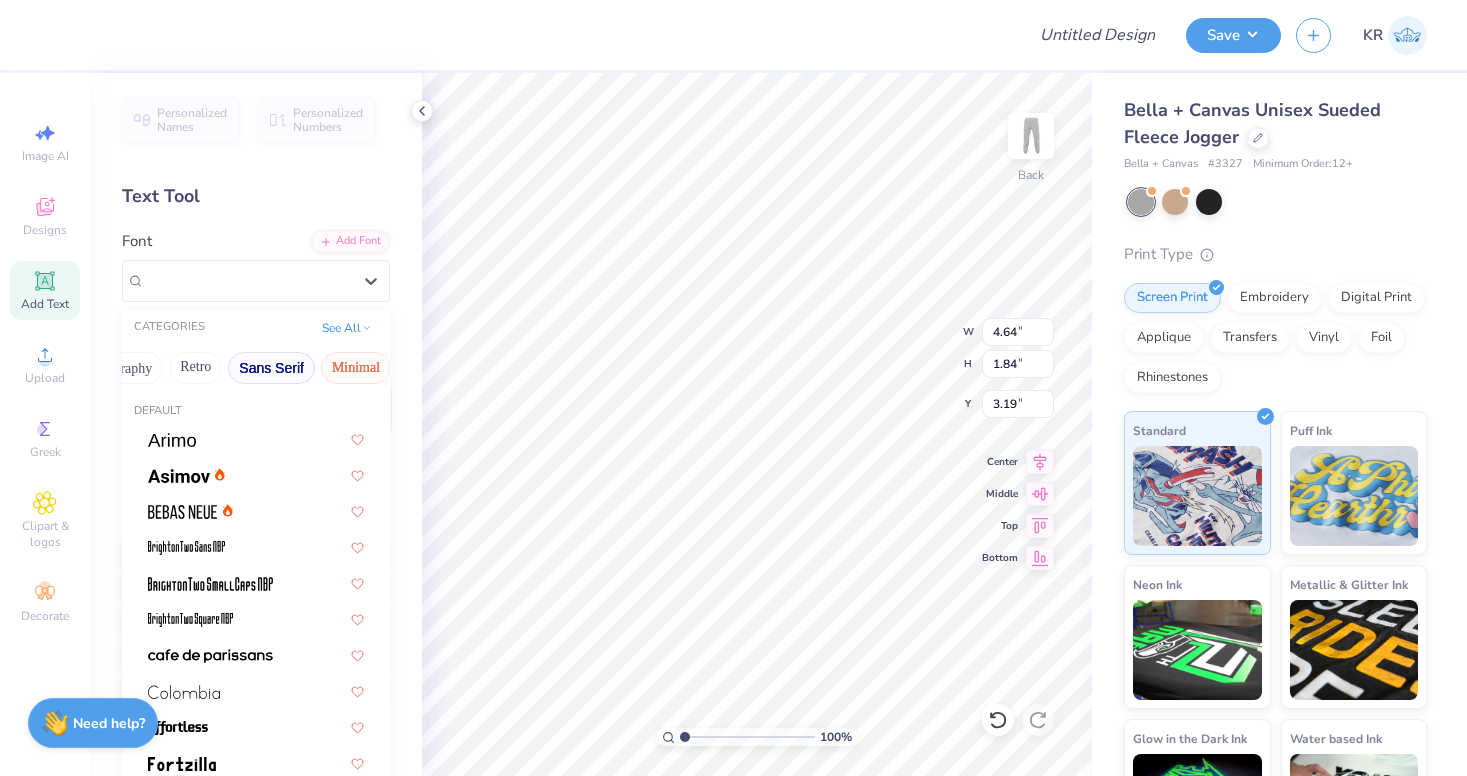 click on "Minimal" at bounding box center (356, 368) 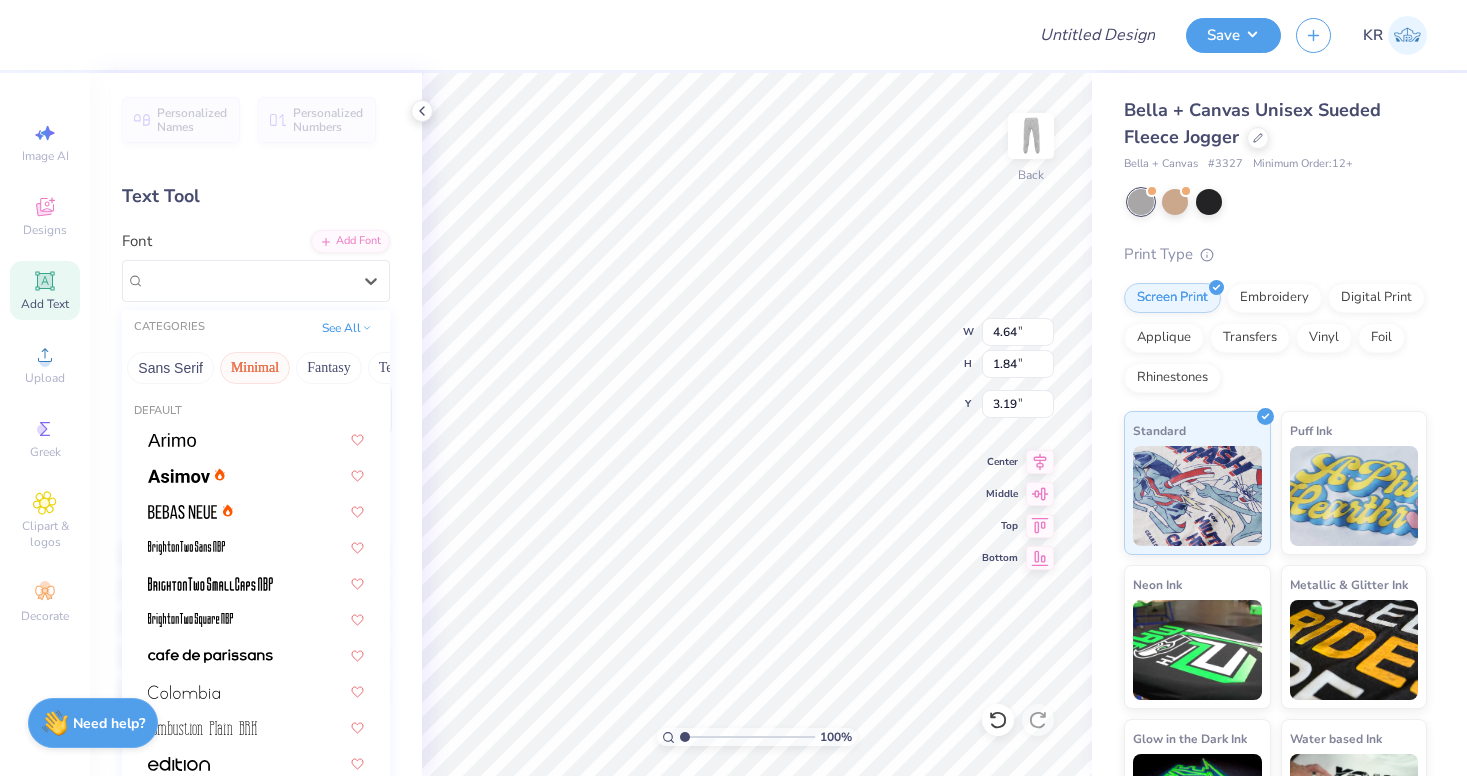 scroll, scrollTop: 0, scrollLeft: 588, axis: horizontal 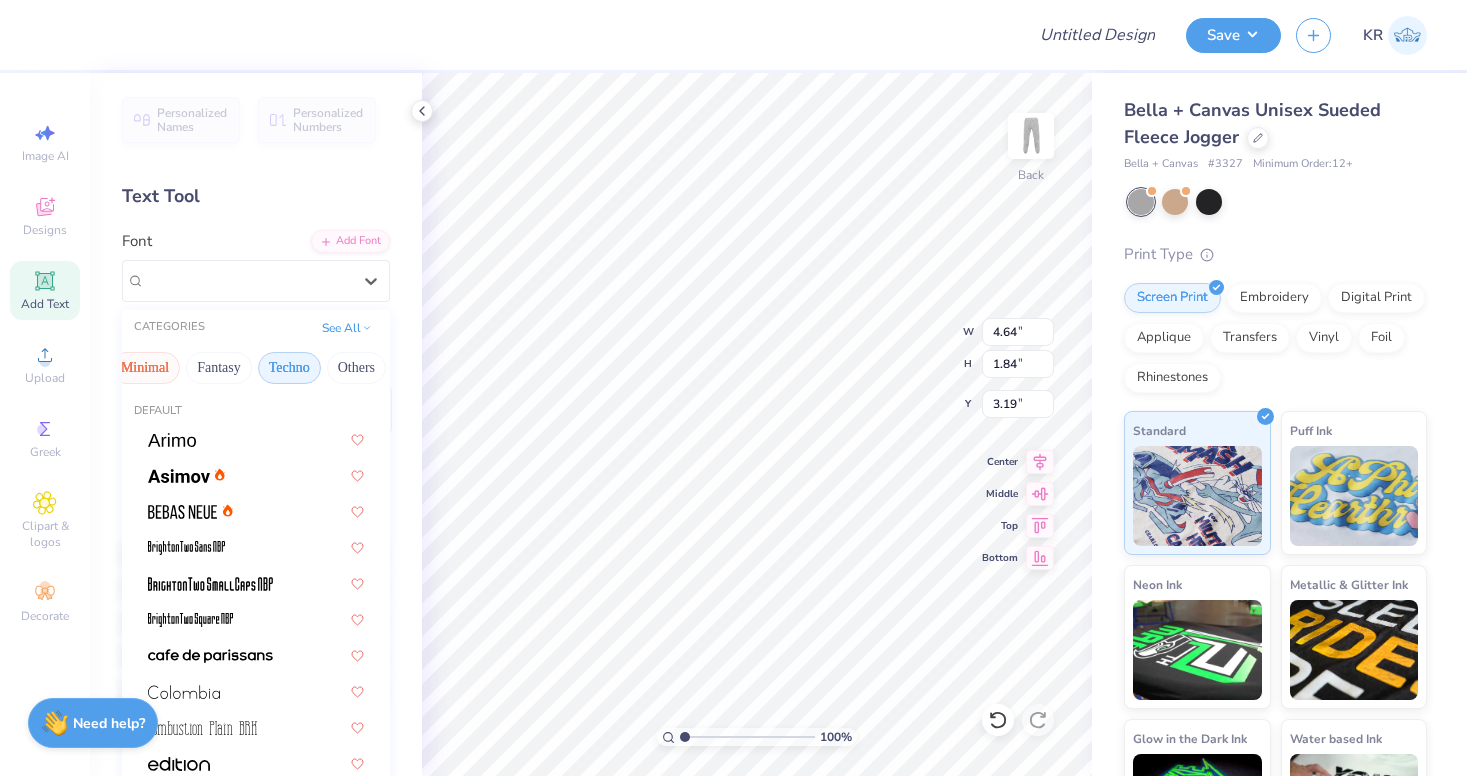 click on "Techno" at bounding box center (289, 368) 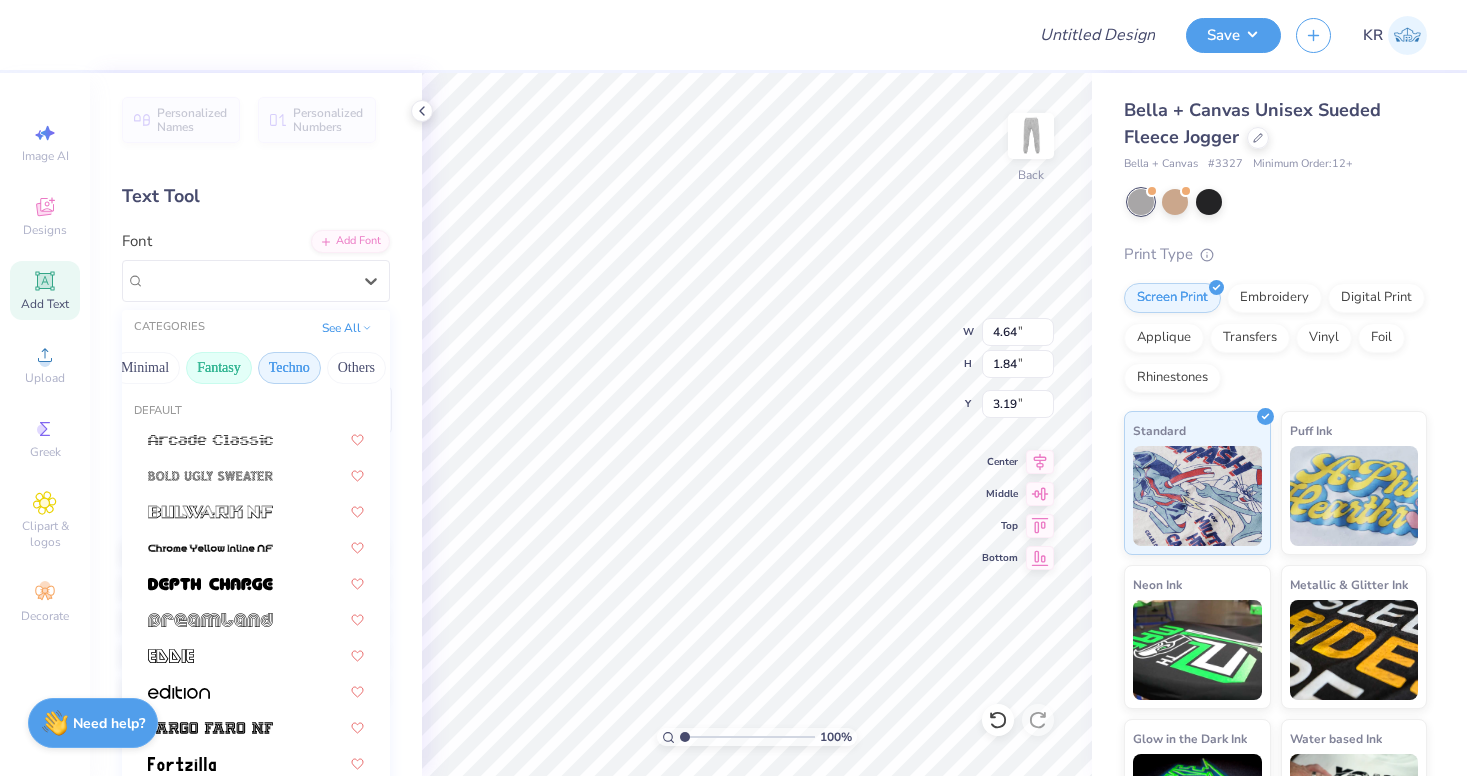 click on "Fantasy" at bounding box center [219, 368] 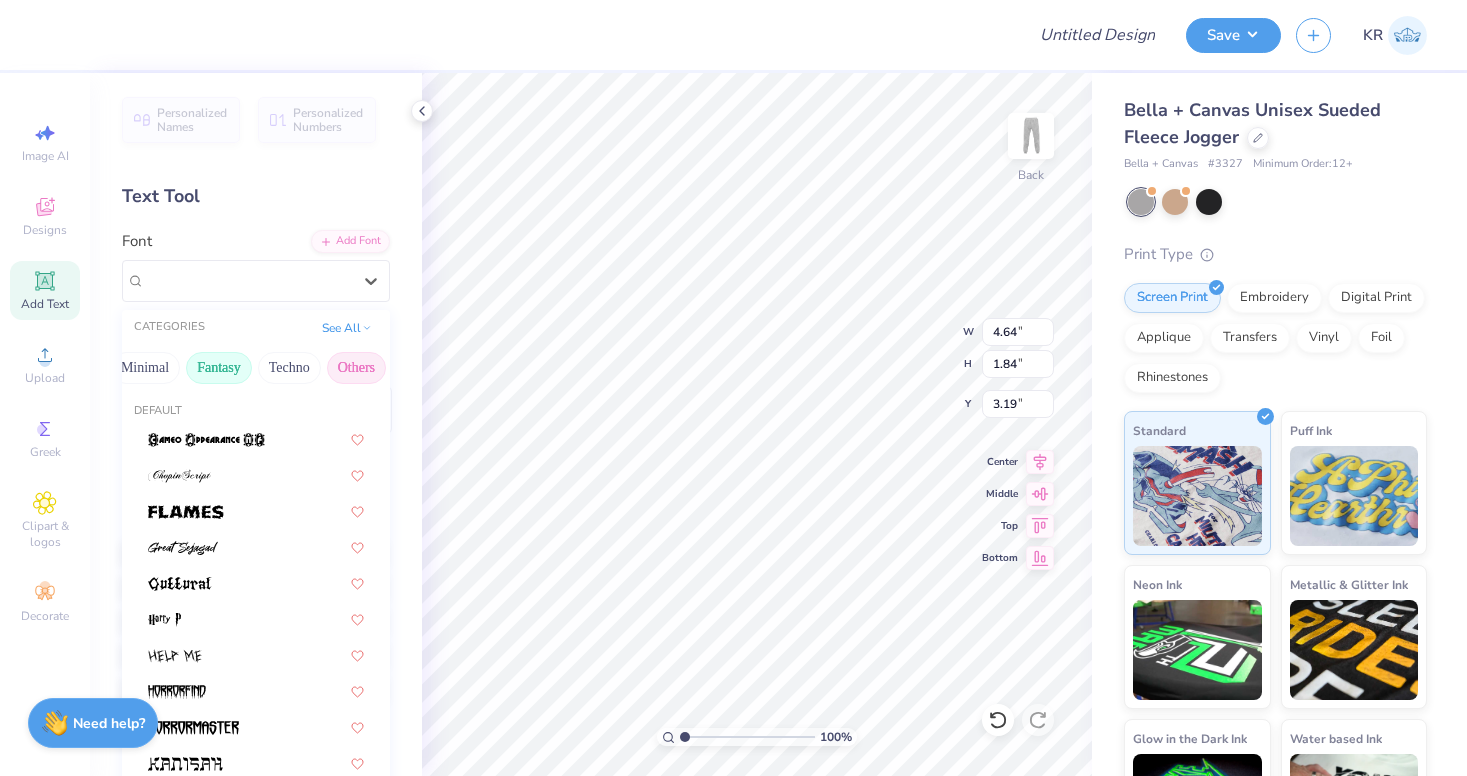 click on "Others" at bounding box center (356, 368) 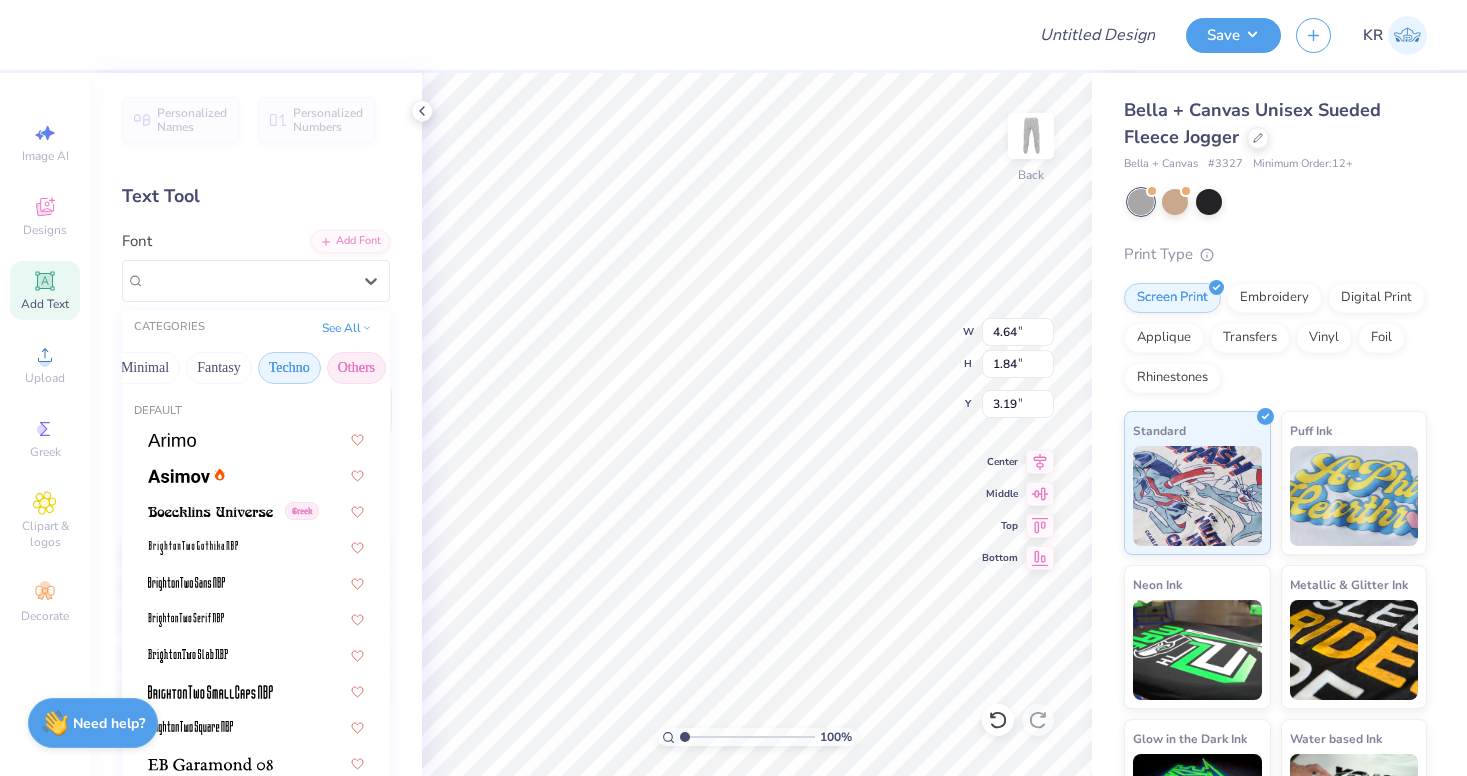 click on "Techno" at bounding box center [289, 368] 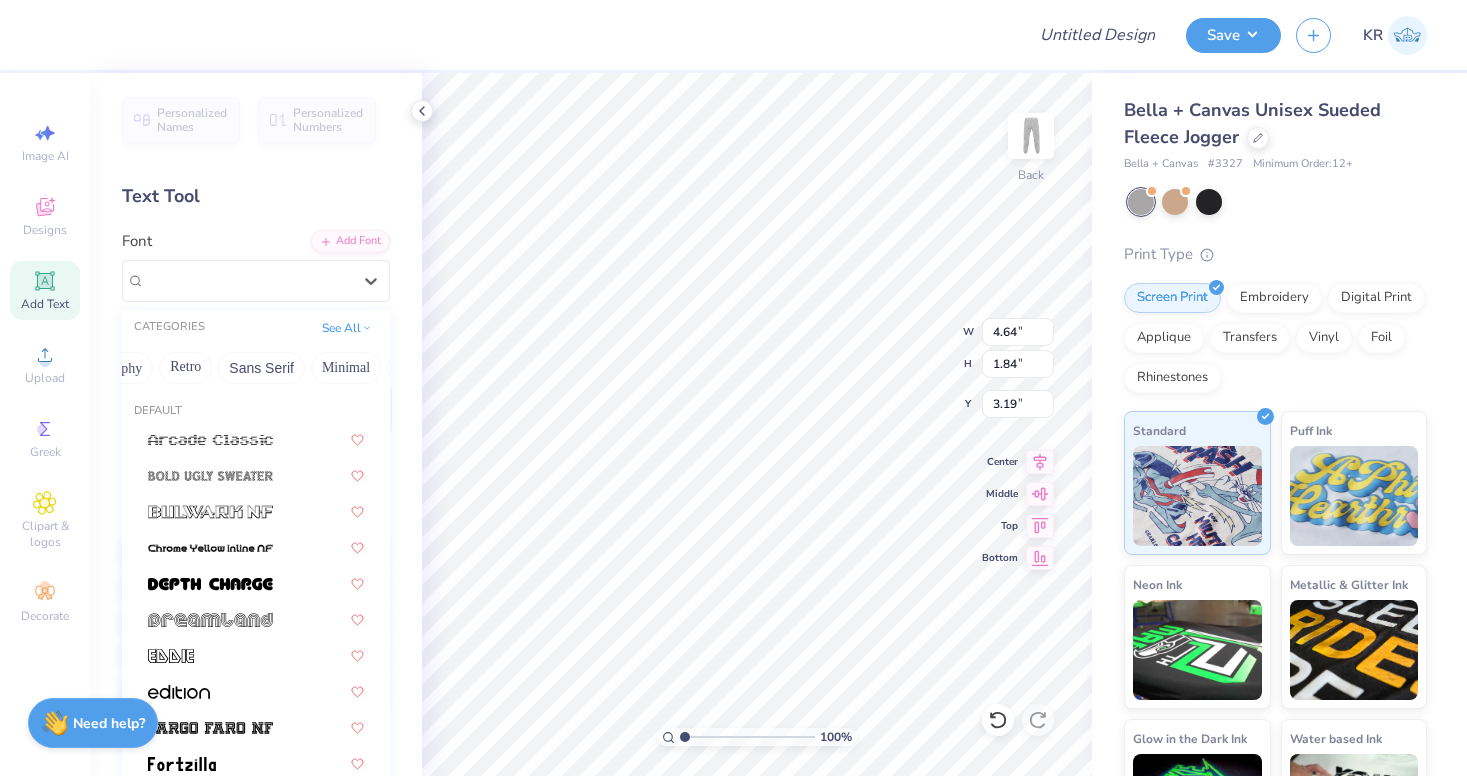 scroll, scrollTop: 0, scrollLeft: 377, axis: horizontal 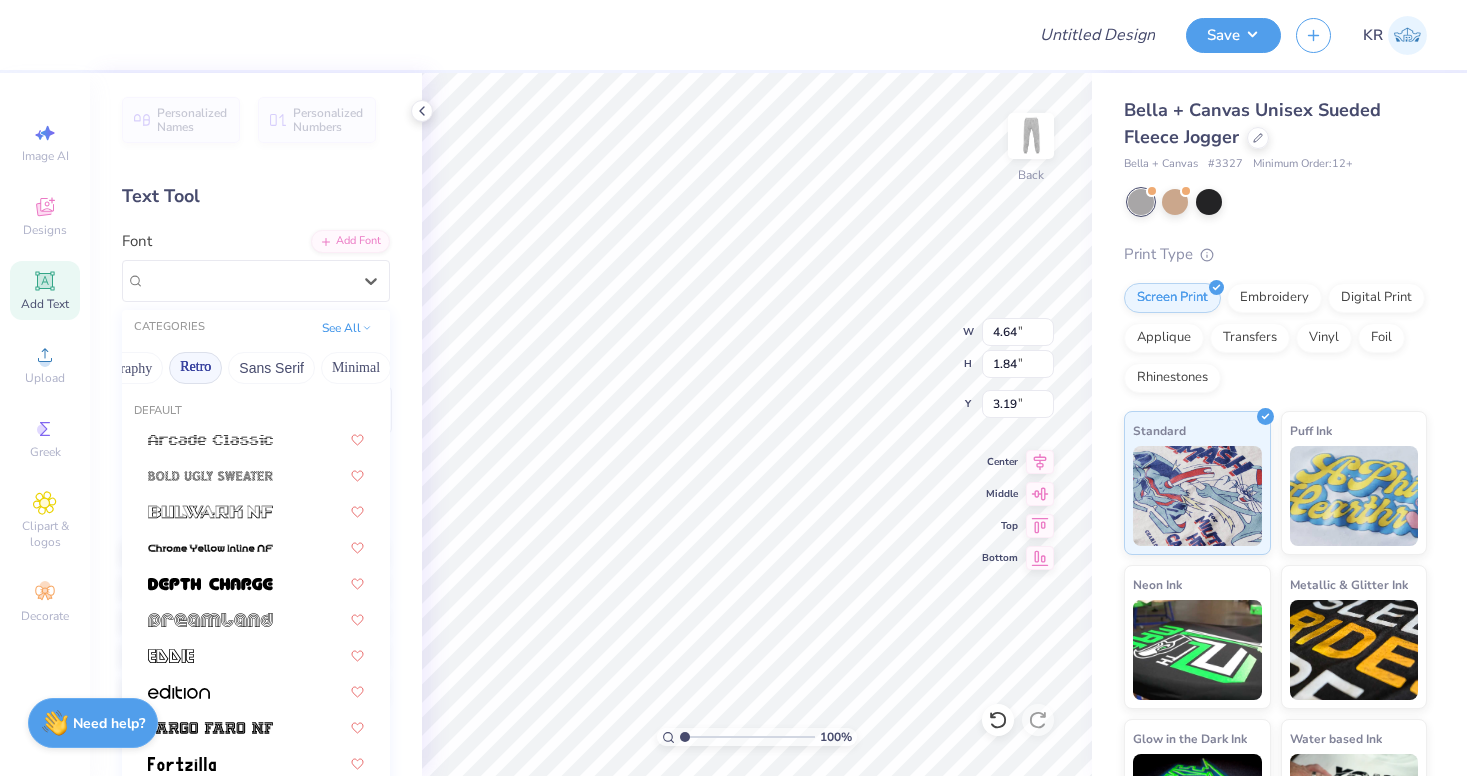 click on "Retro" at bounding box center (195, 368) 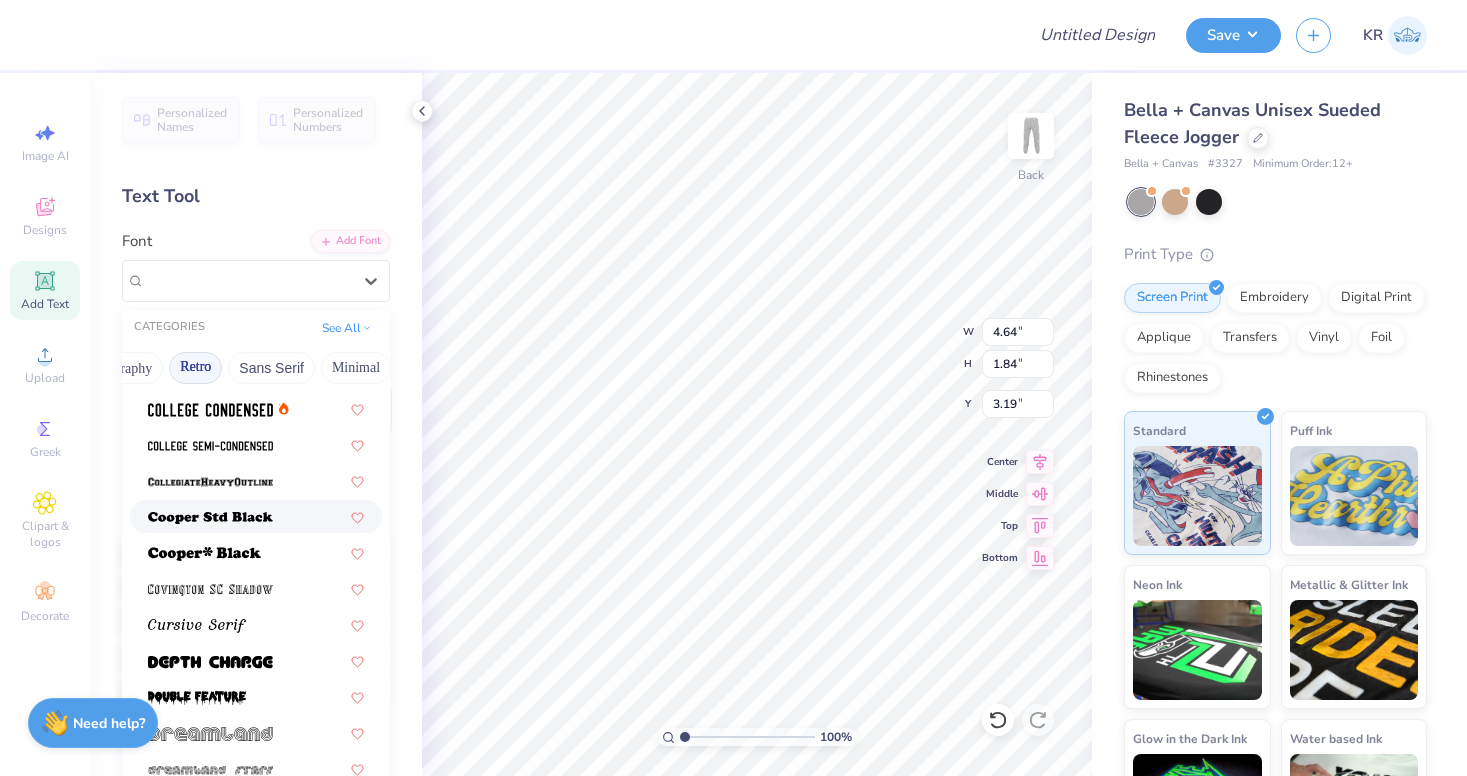 scroll, scrollTop: 824, scrollLeft: 0, axis: vertical 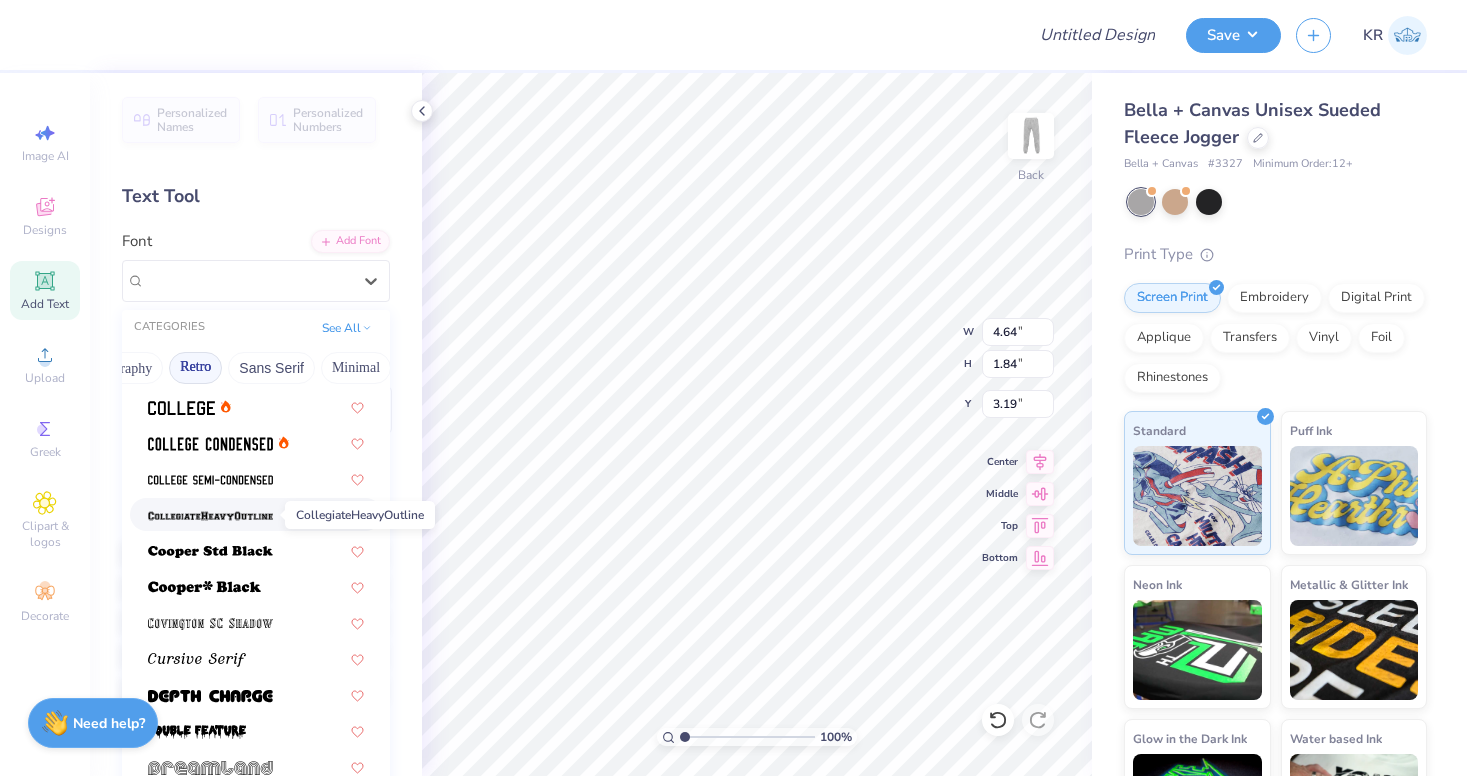 click at bounding box center (210, 516) 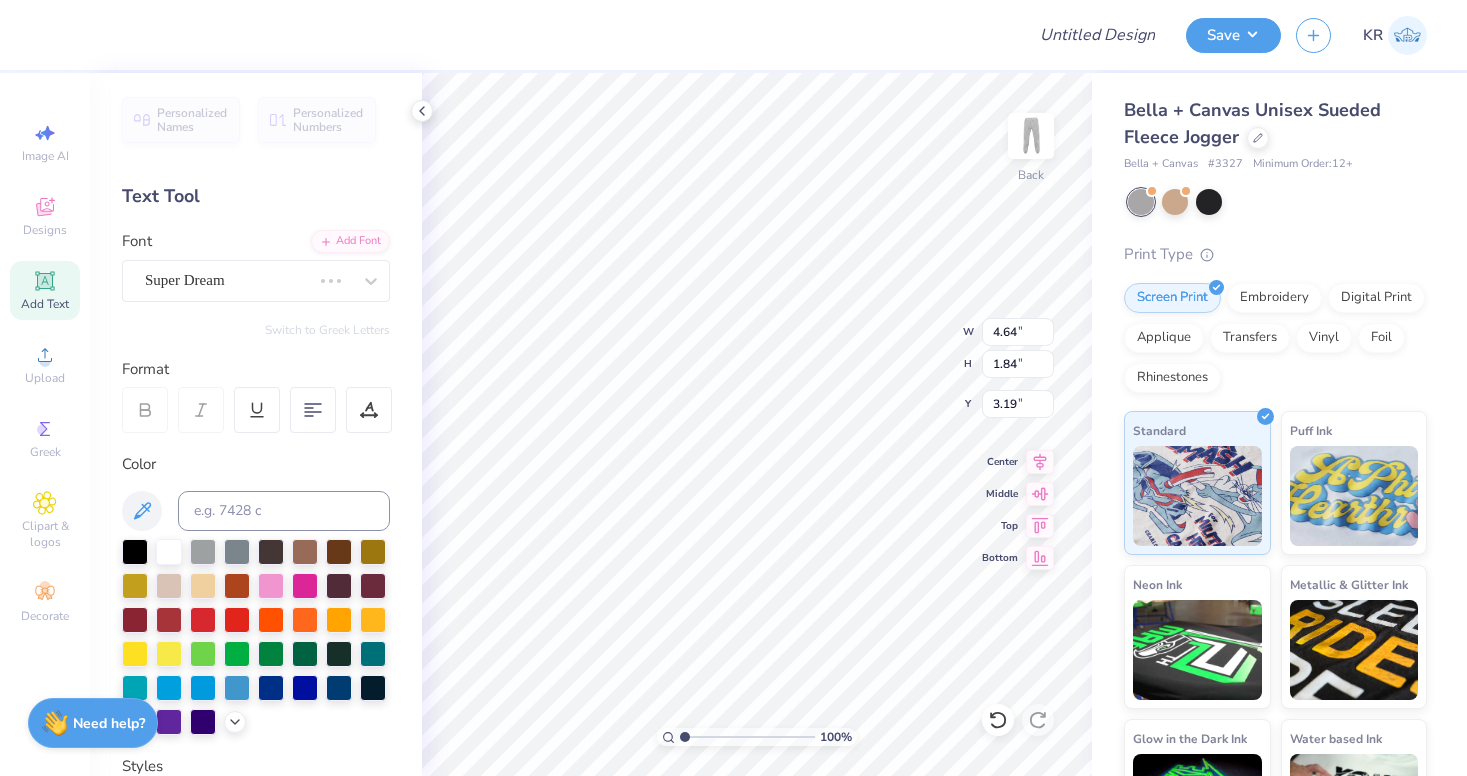 type on "4.71" 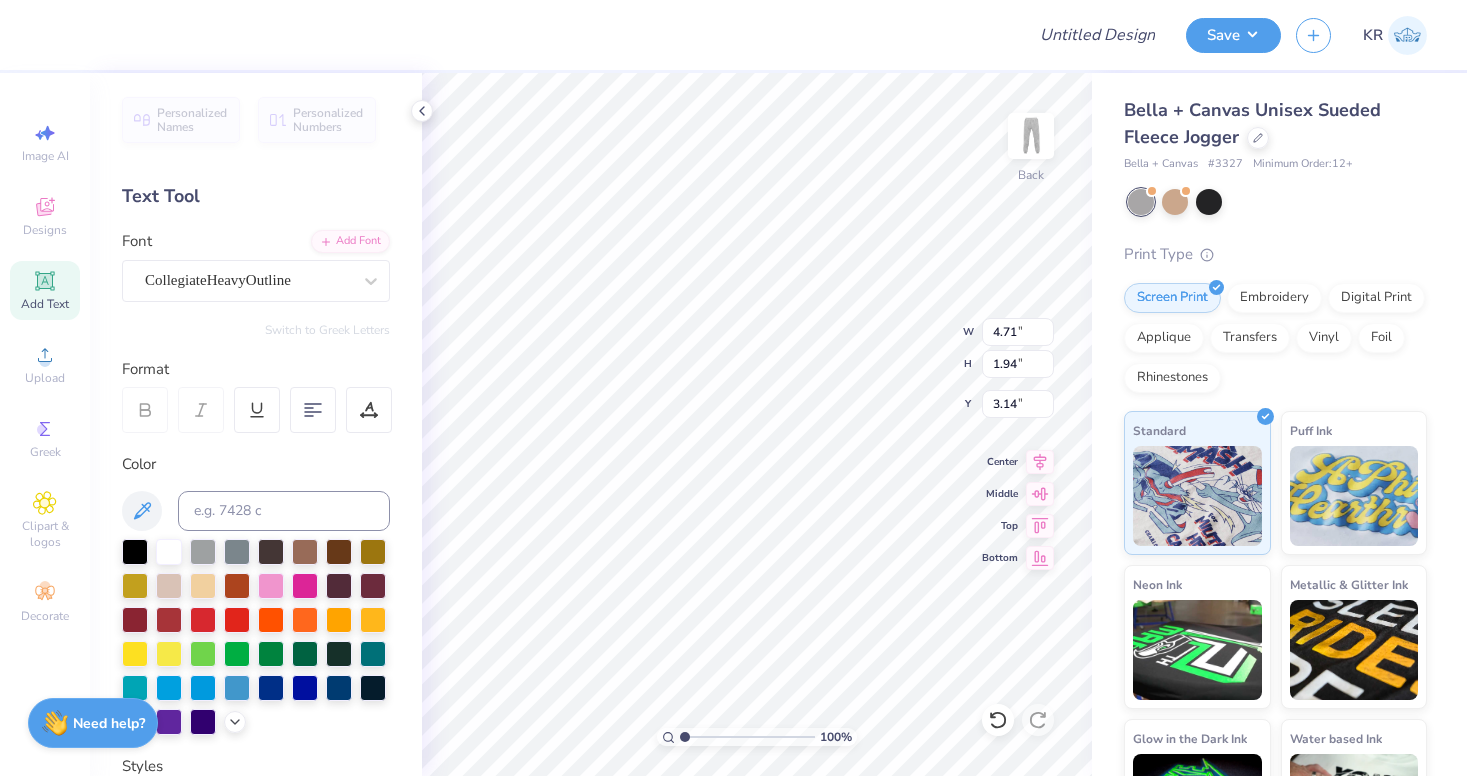 type on "3.66" 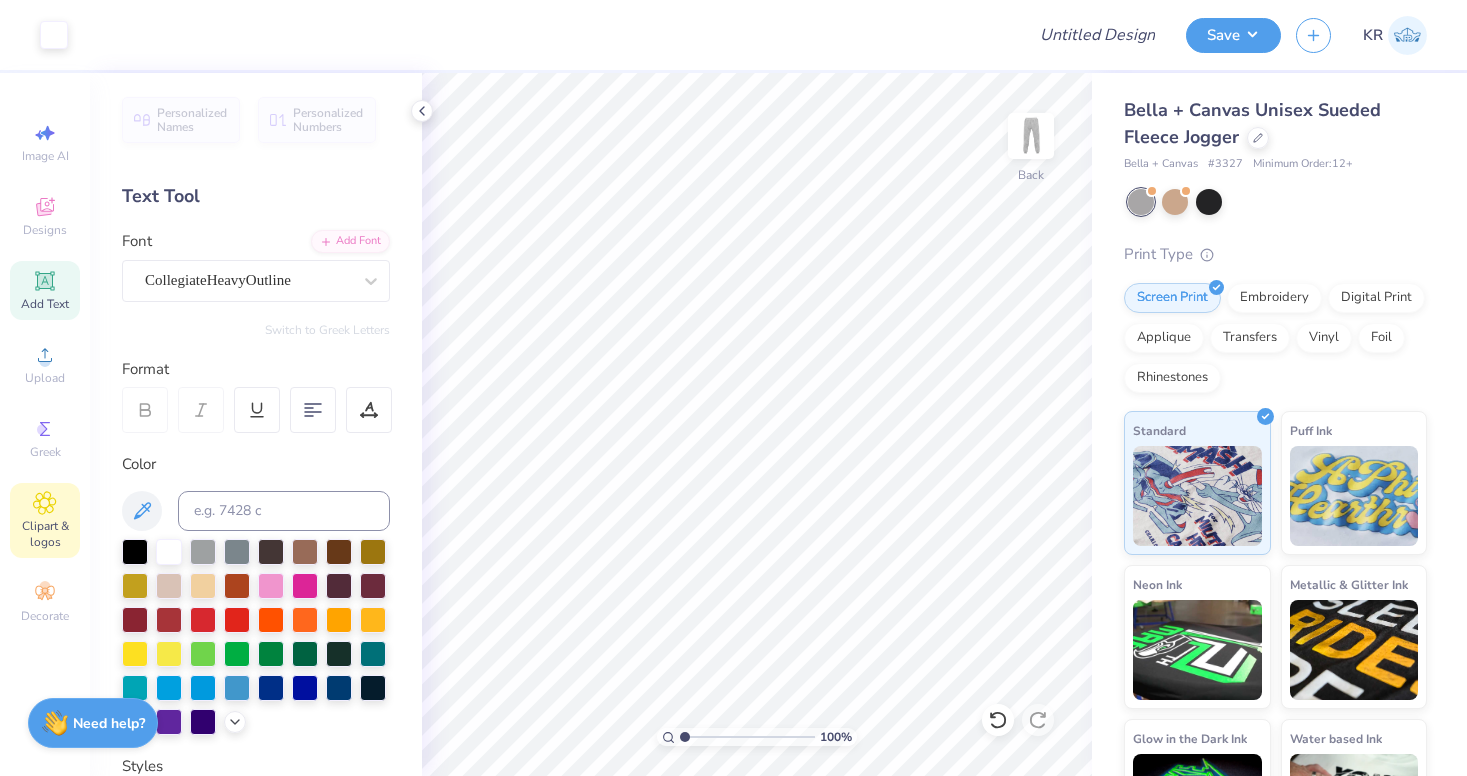 click on "Clipart & logos" at bounding box center (45, 534) 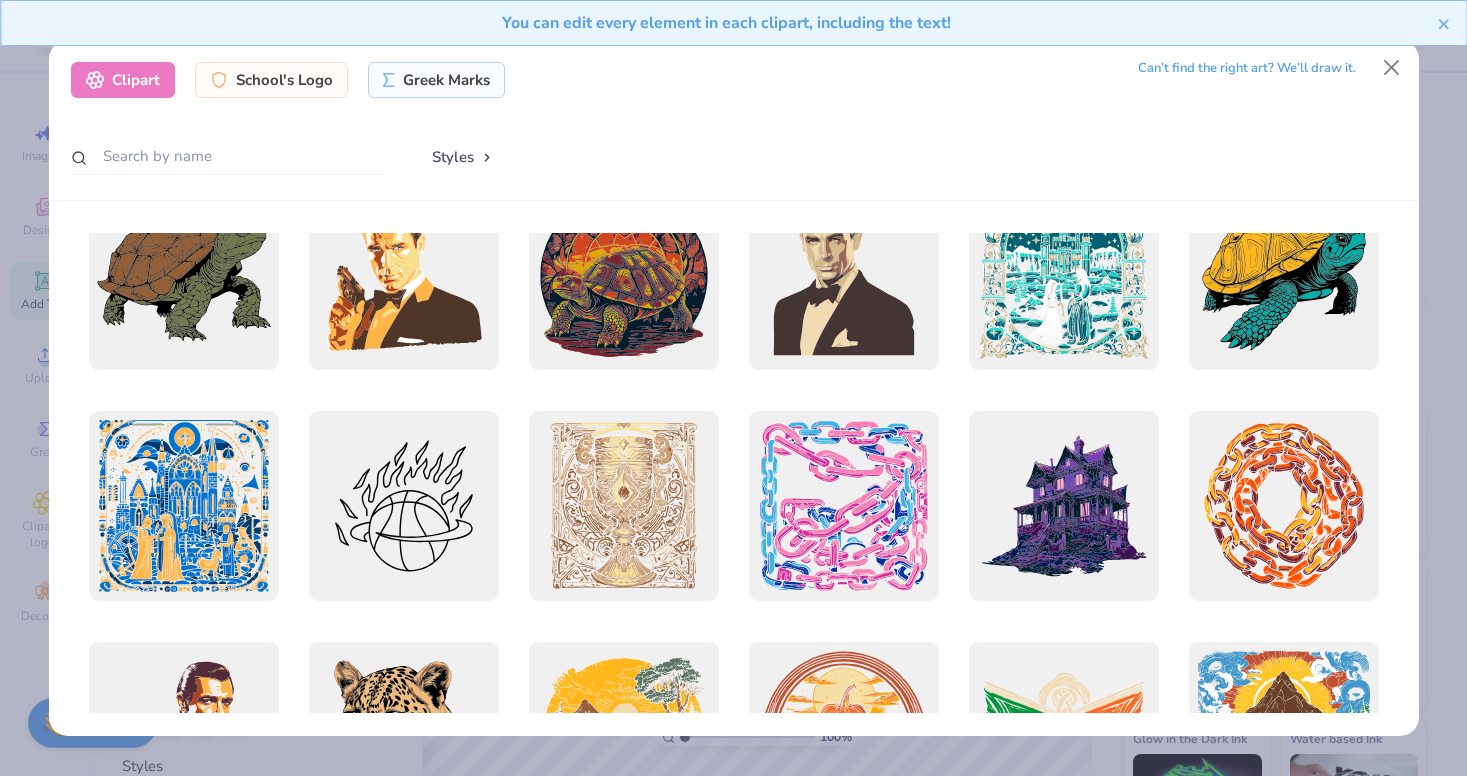 scroll, scrollTop: 1615, scrollLeft: 0, axis: vertical 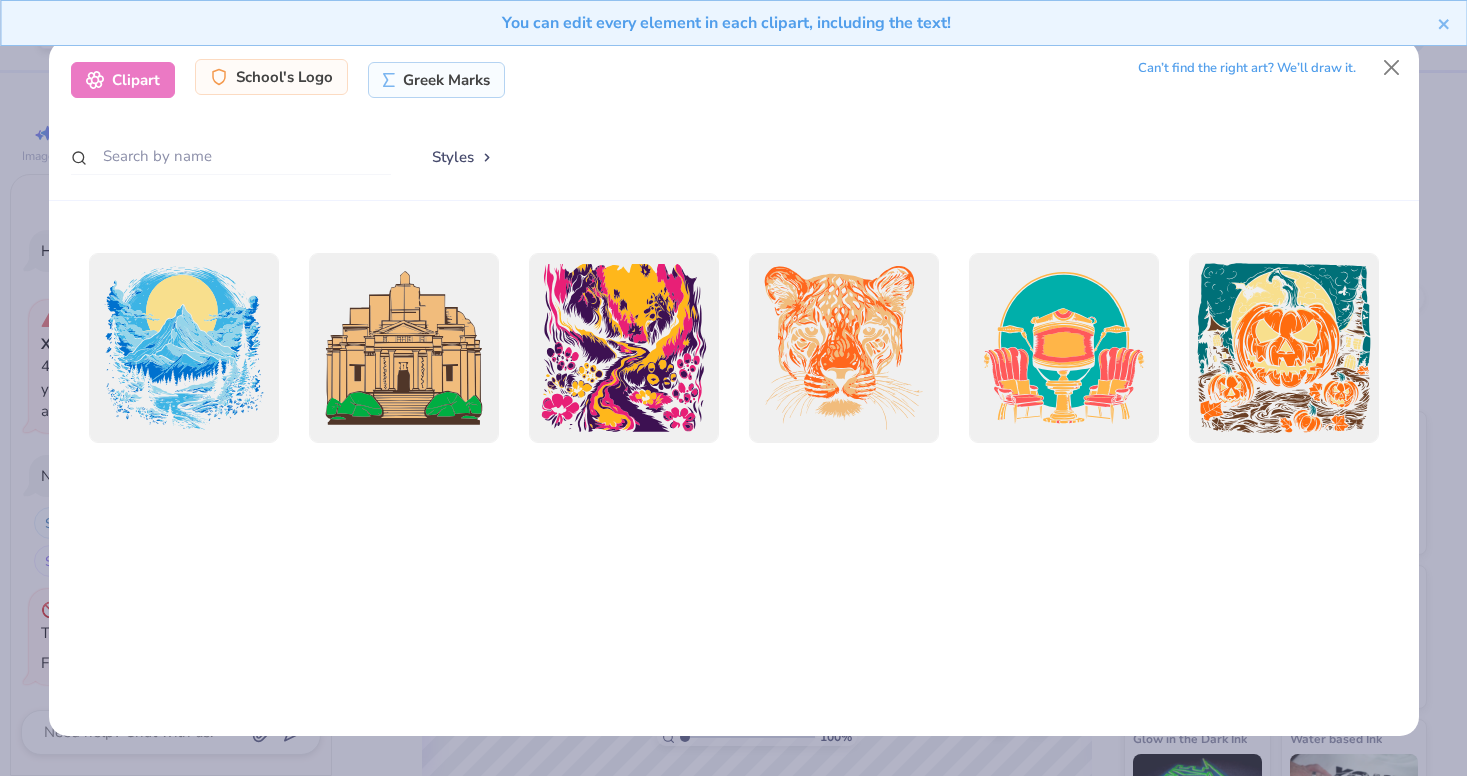 click on "Clipart School's Logo Greek Marks" at bounding box center (288, 80) 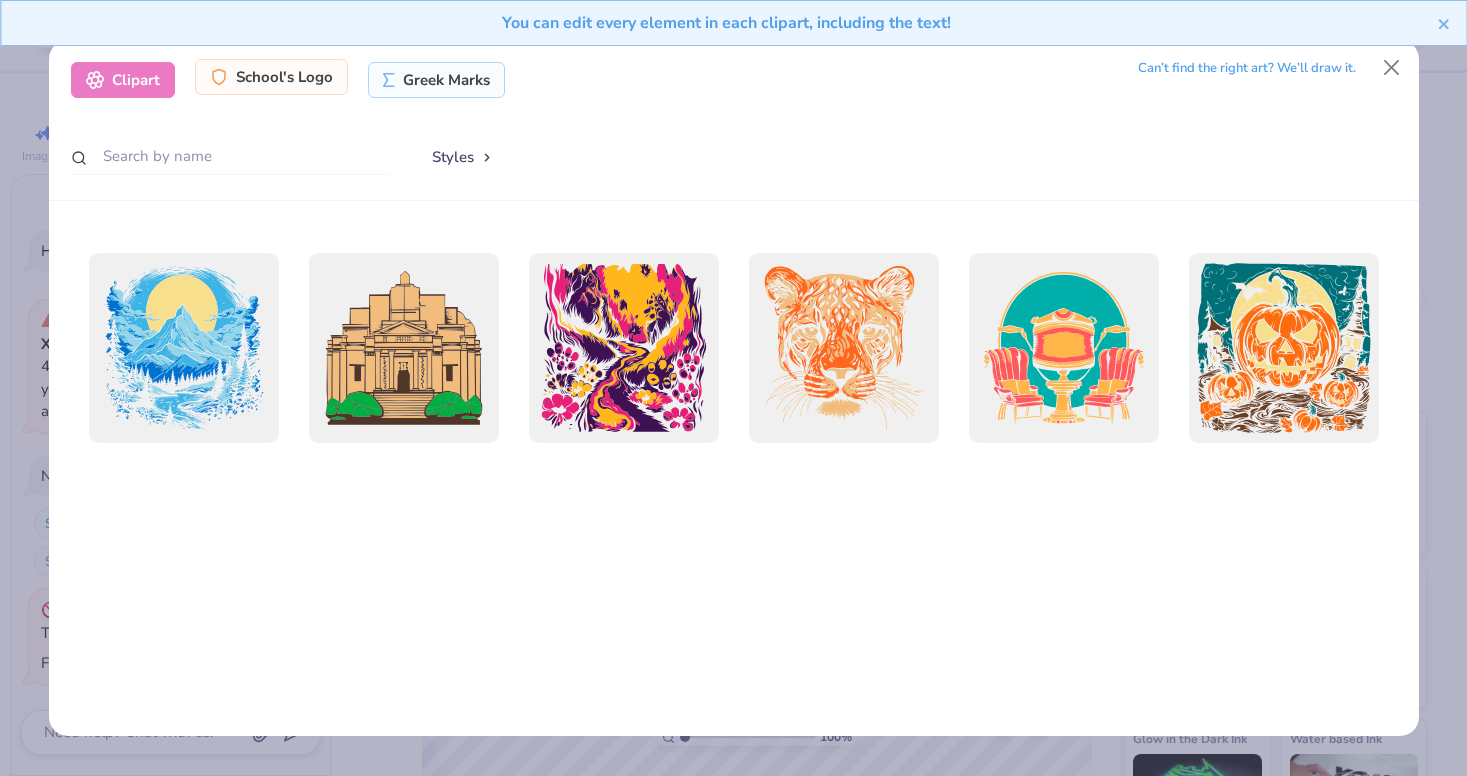 click on "School's Logo" at bounding box center [271, 77] 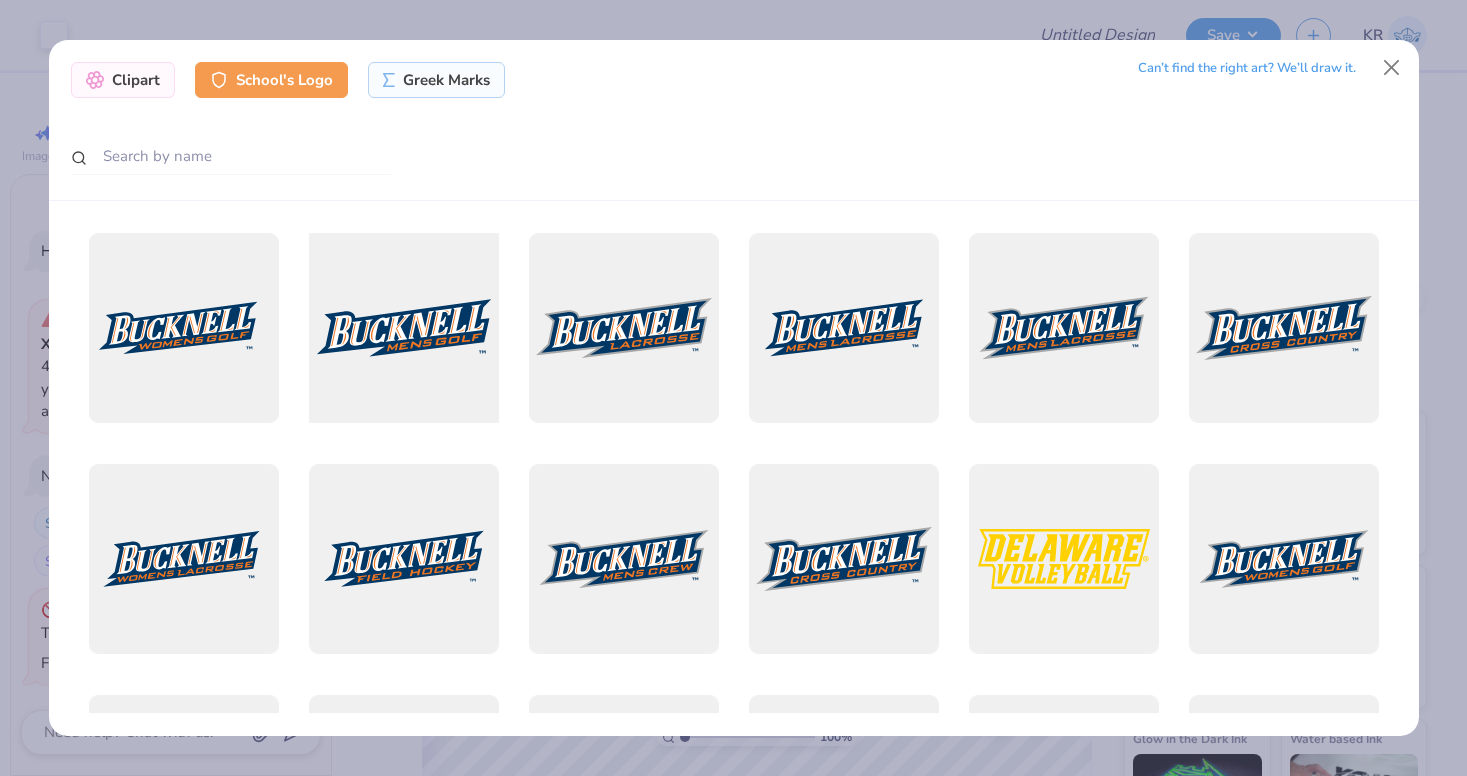 scroll, scrollTop: 7, scrollLeft: 0, axis: vertical 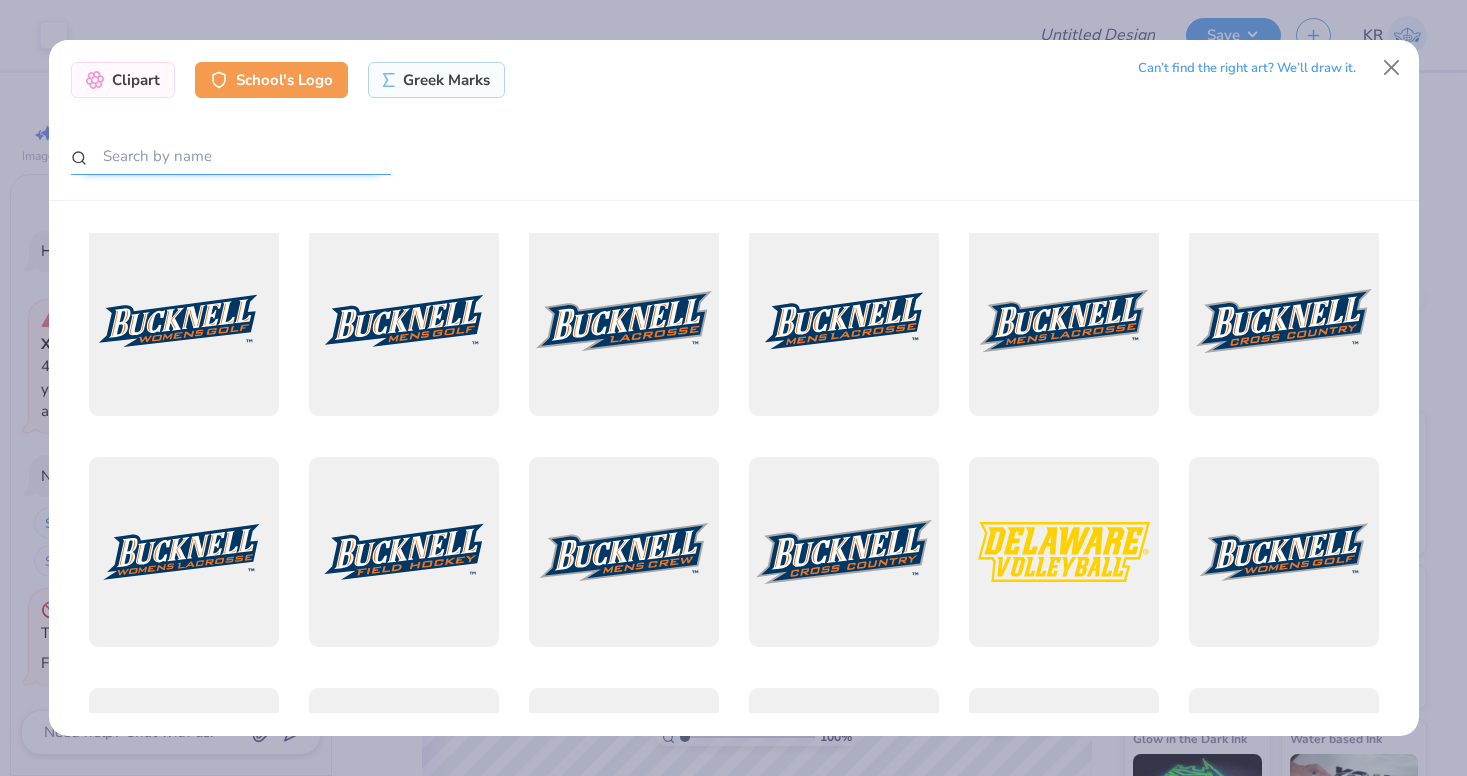 click at bounding box center (231, 156) 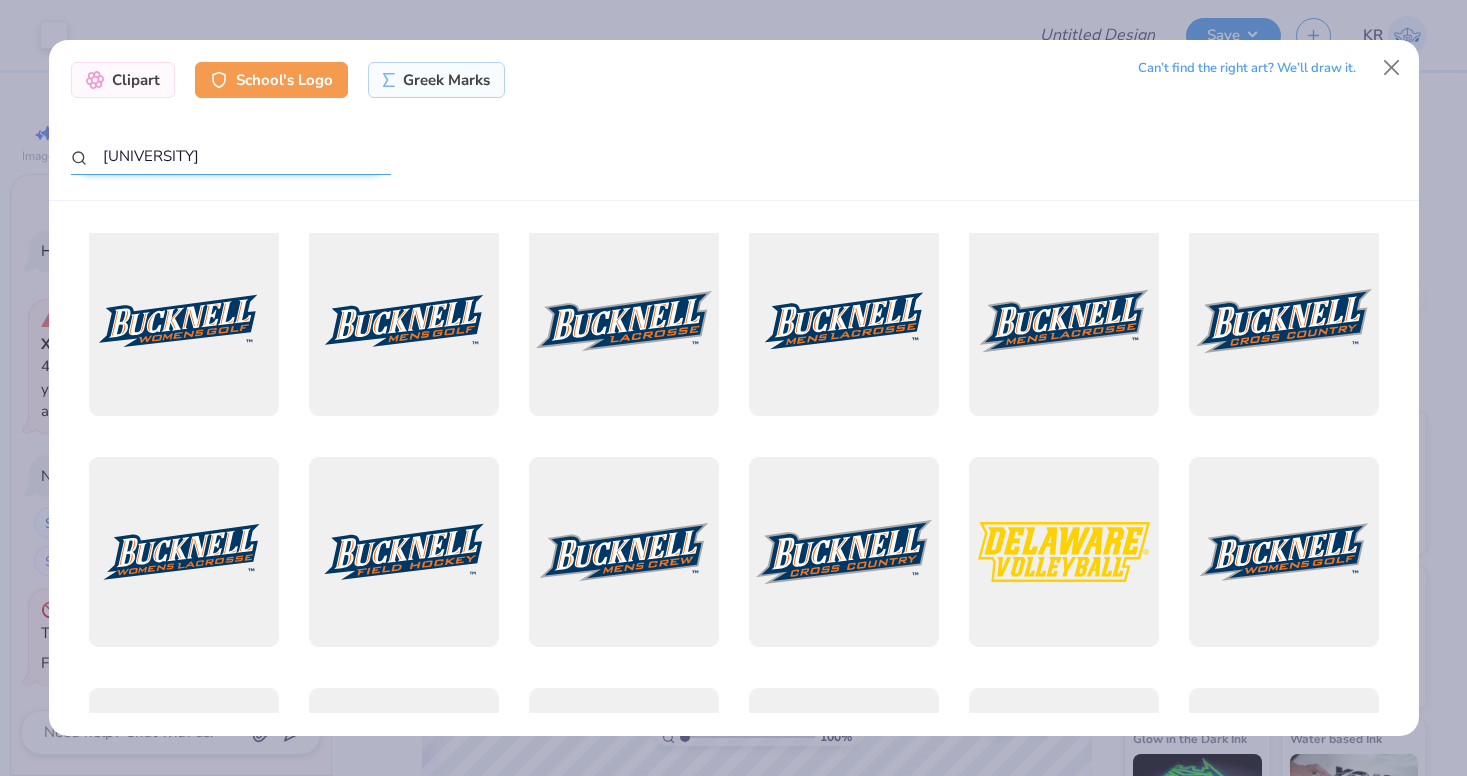 type on "tulane" 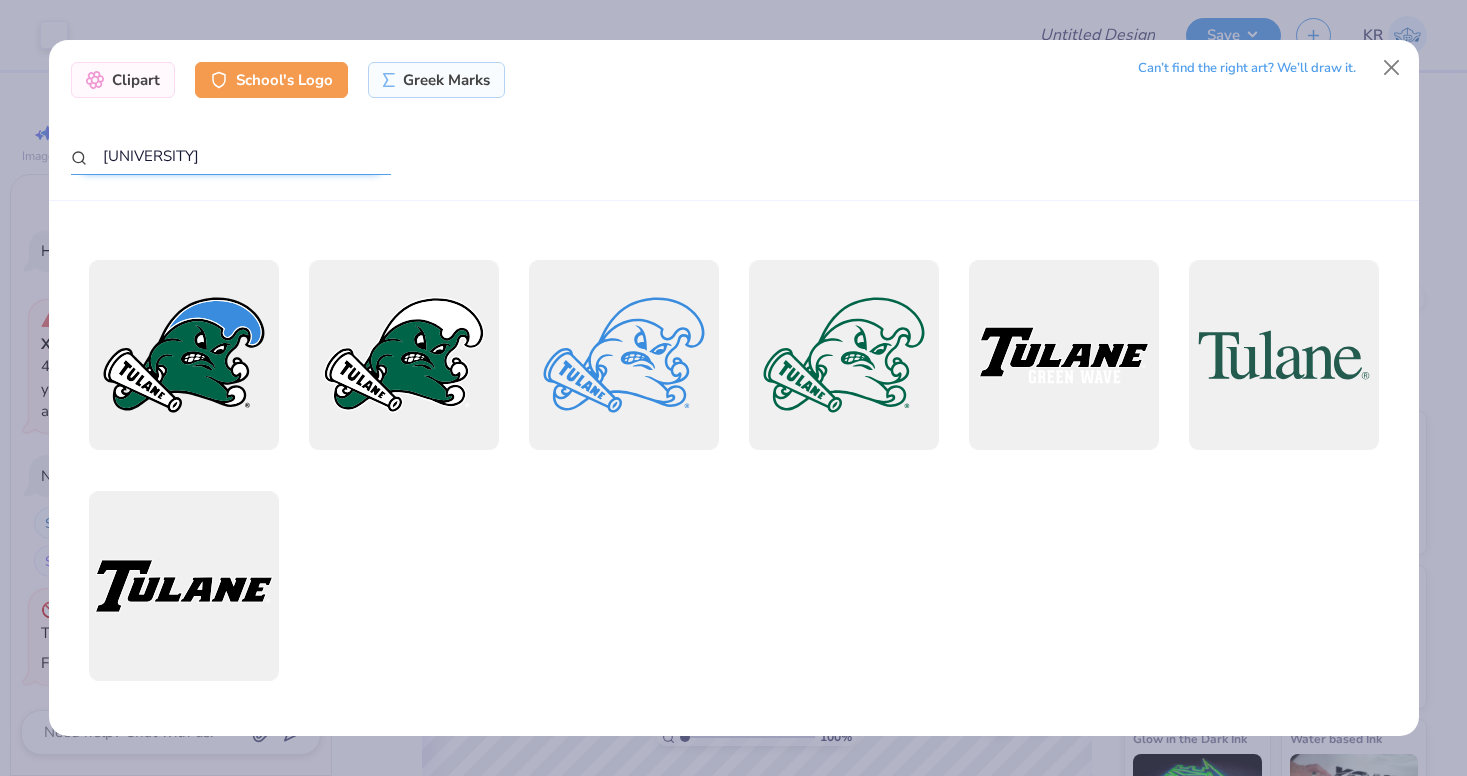 scroll, scrollTop: 1828, scrollLeft: 0, axis: vertical 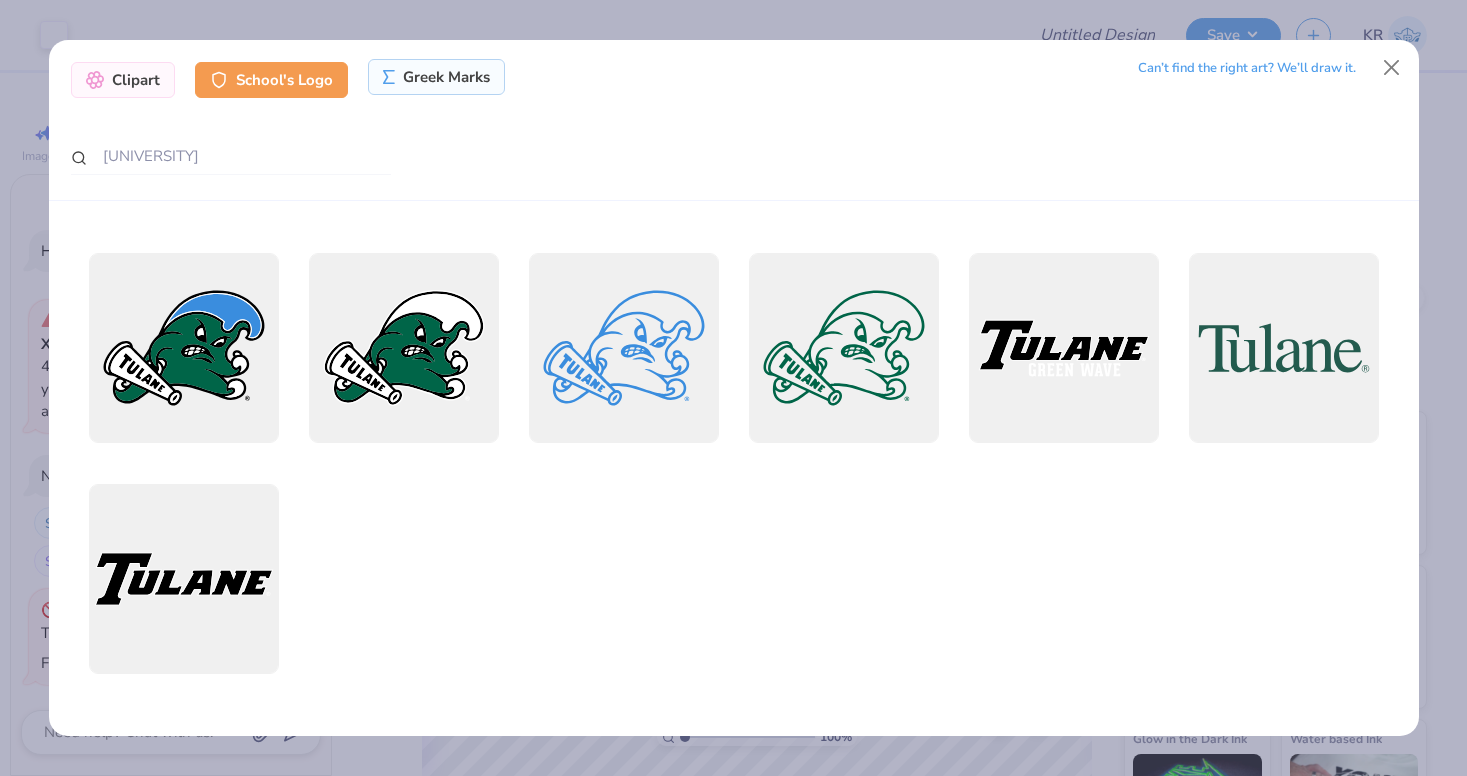 click on "Greek Marks" at bounding box center [436, 77] 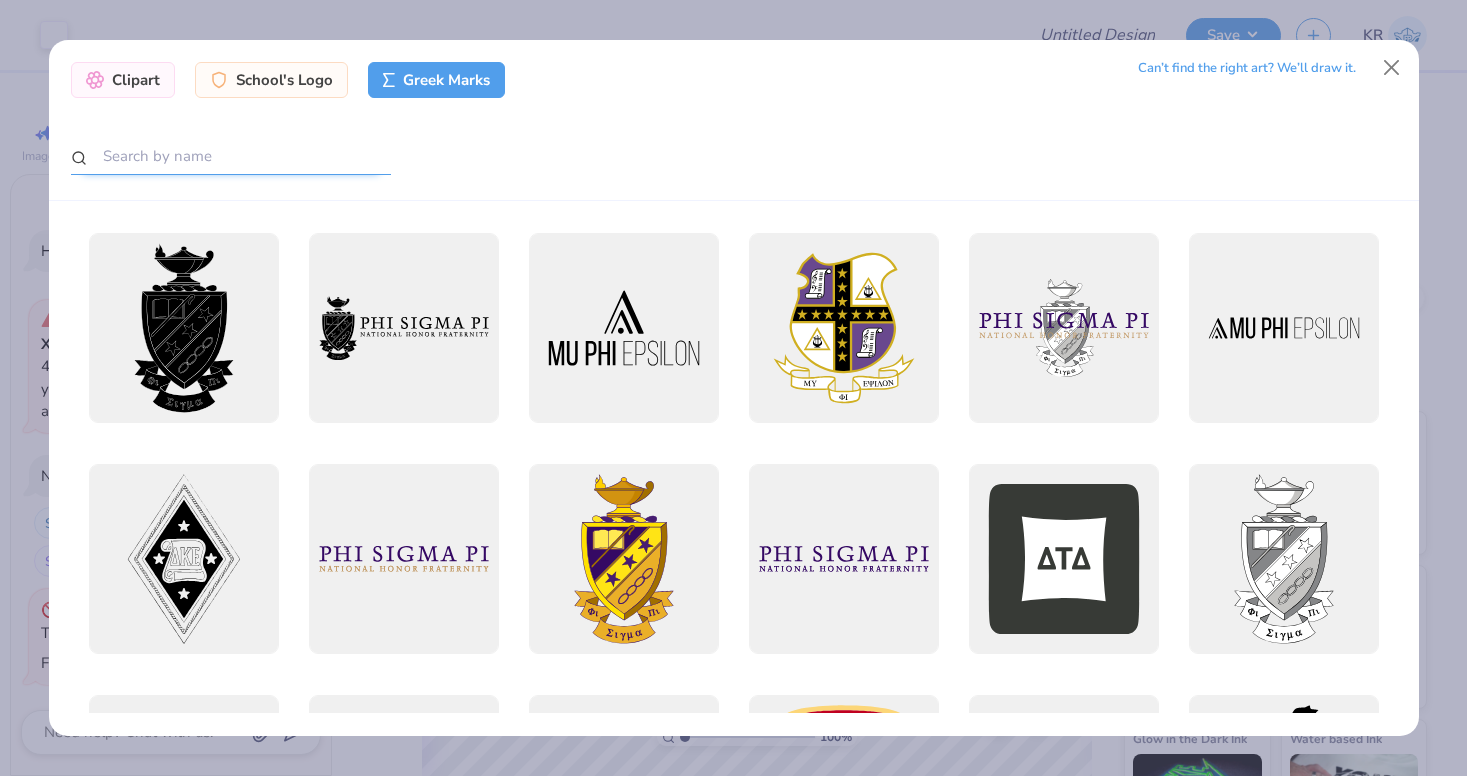 click at bounding box center (231, 156) 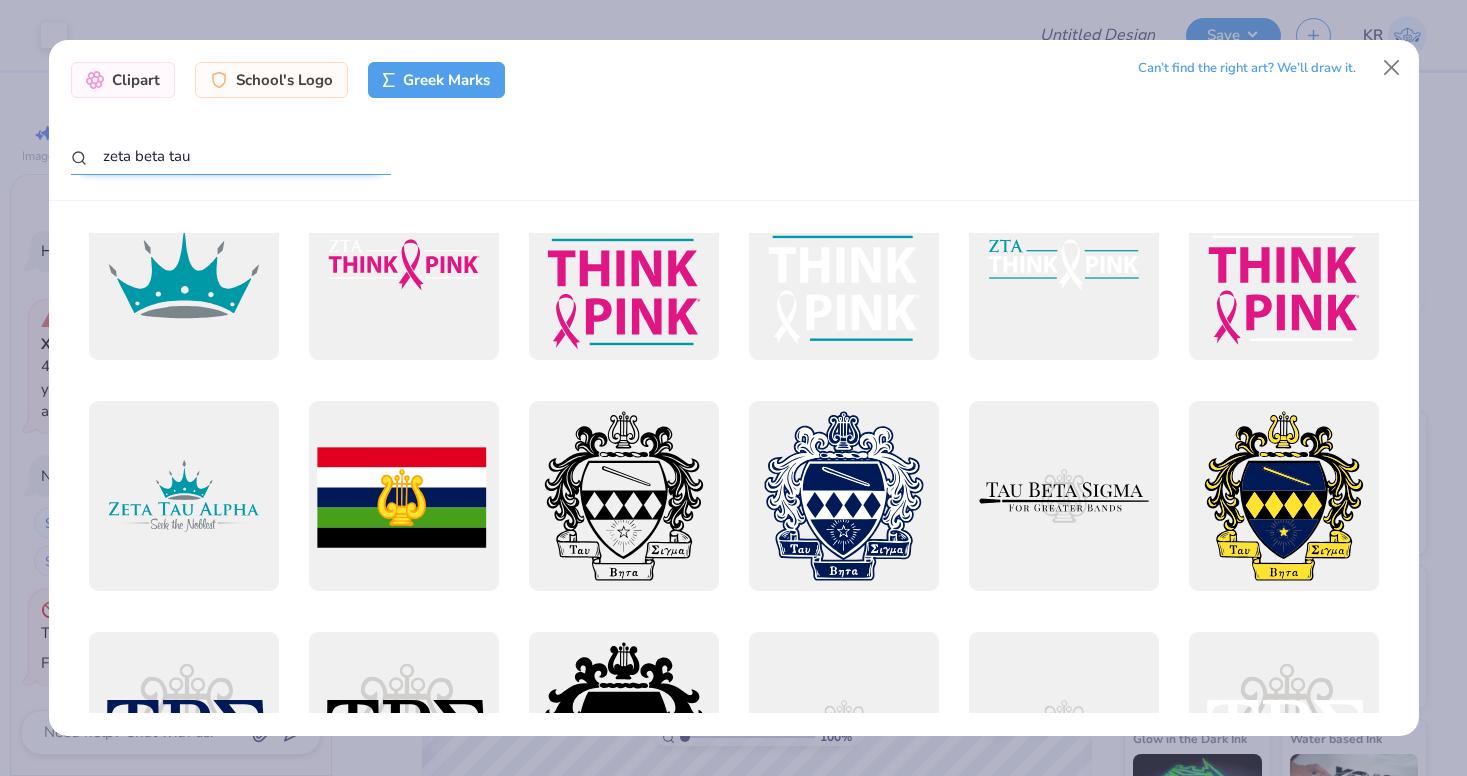 scroll, scrollTop: 775, scrollLeft: 0, axis: vertical 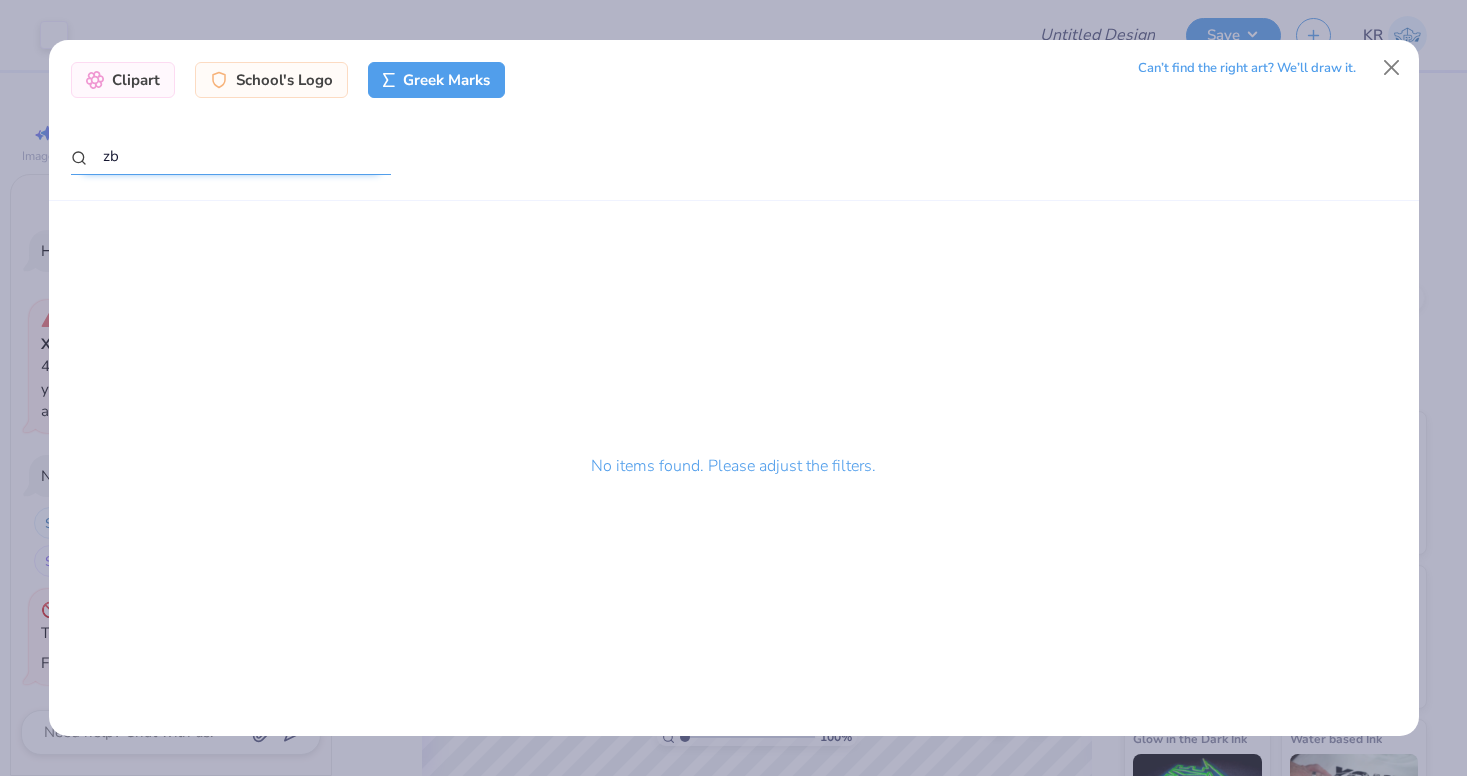 type on "z" 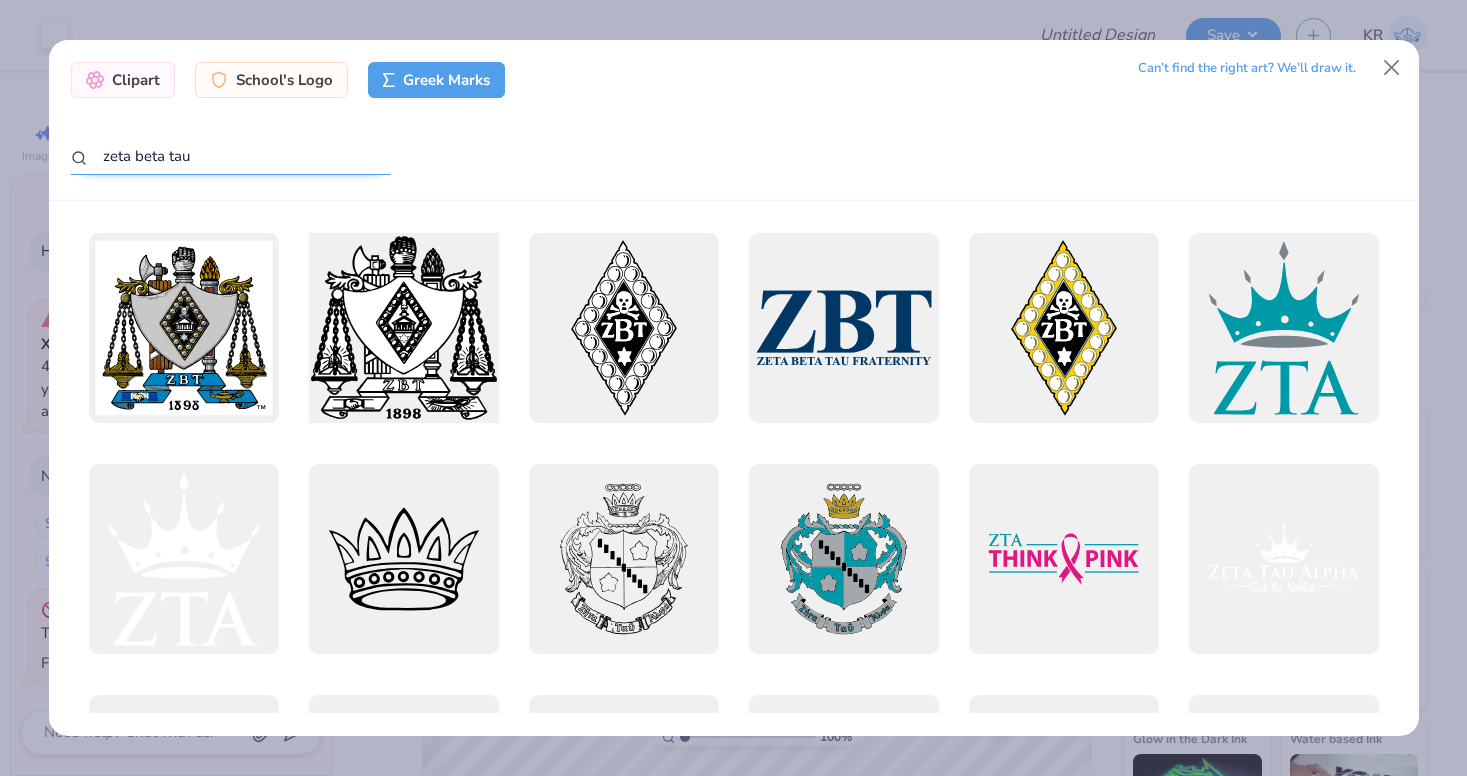 type on "zeta beta tau" 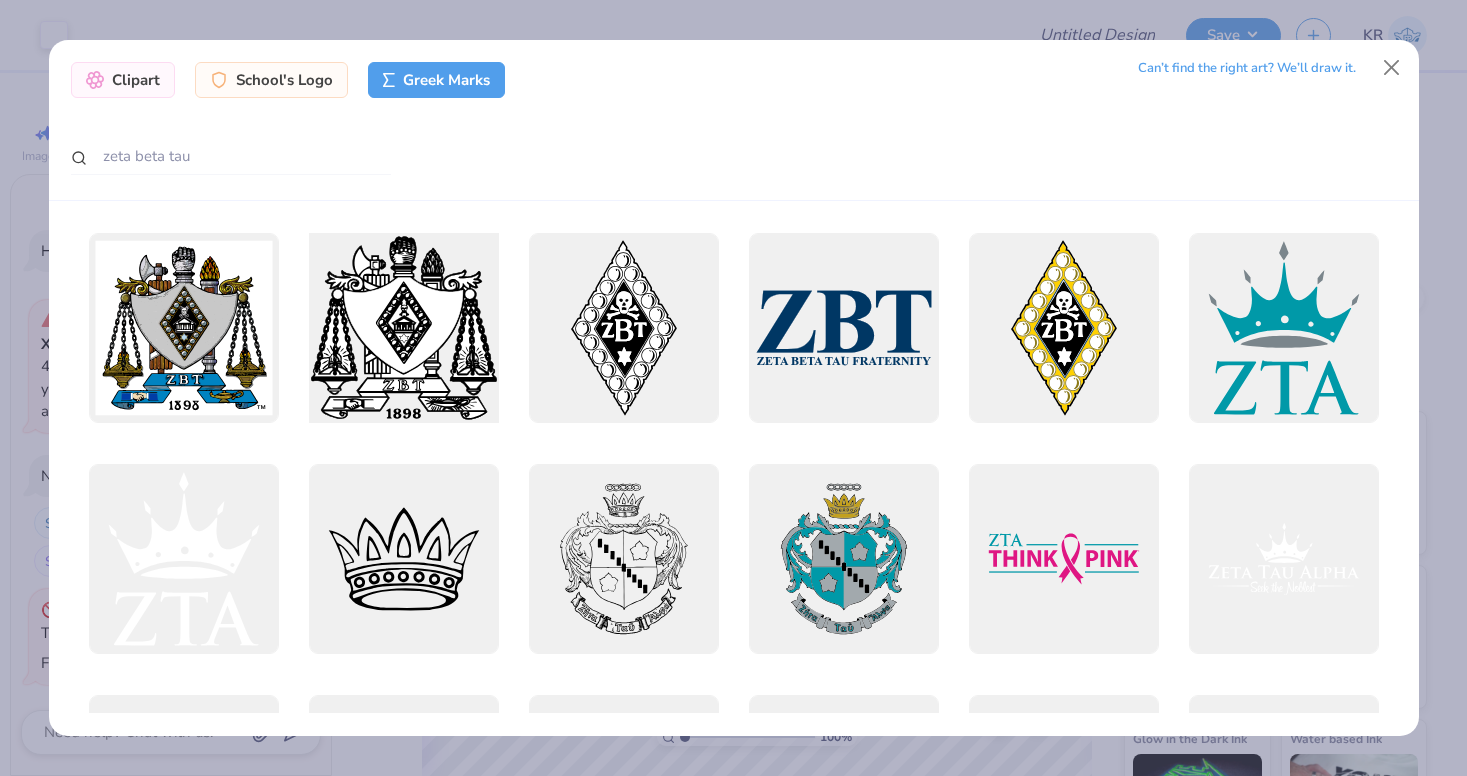 click at bounding box center [403, 328] 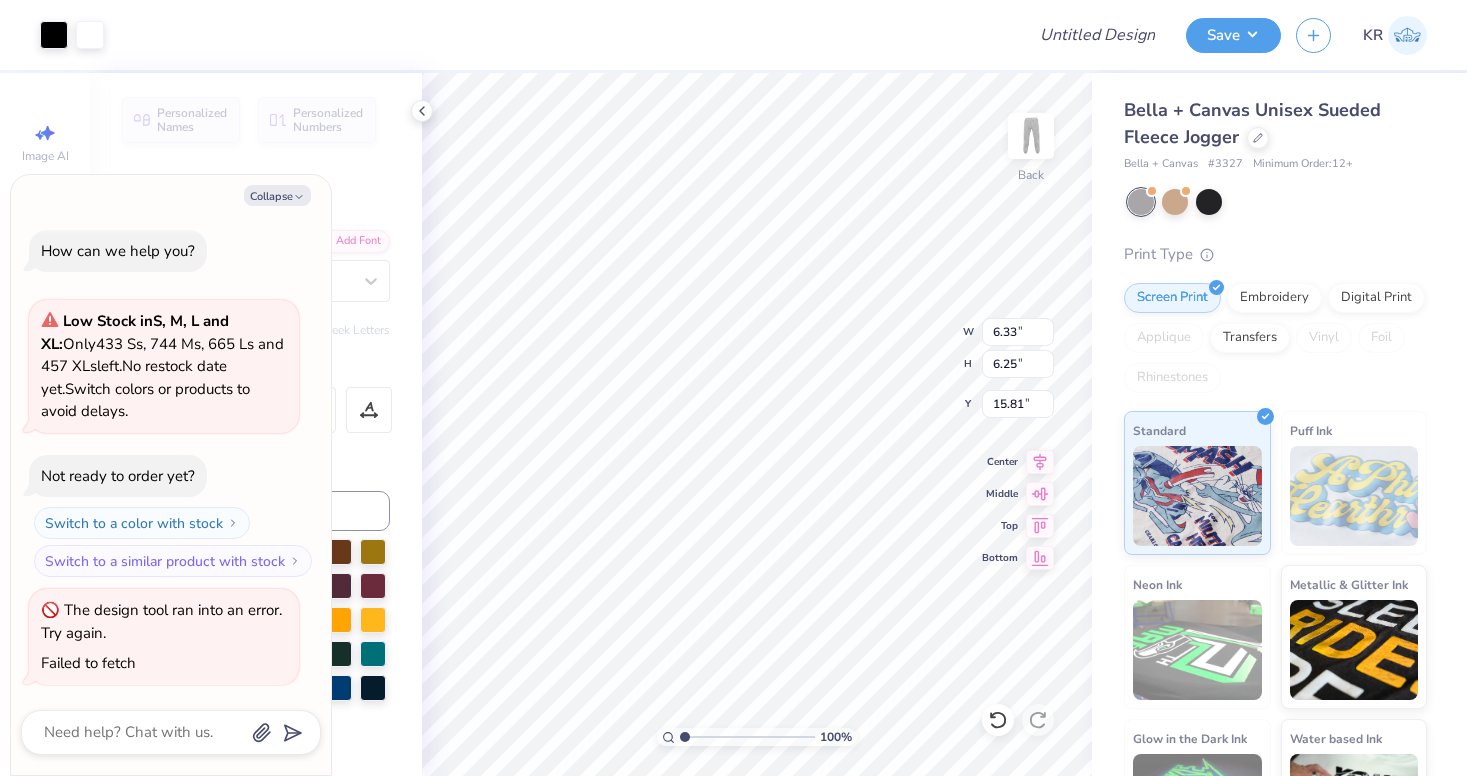 type on "x" 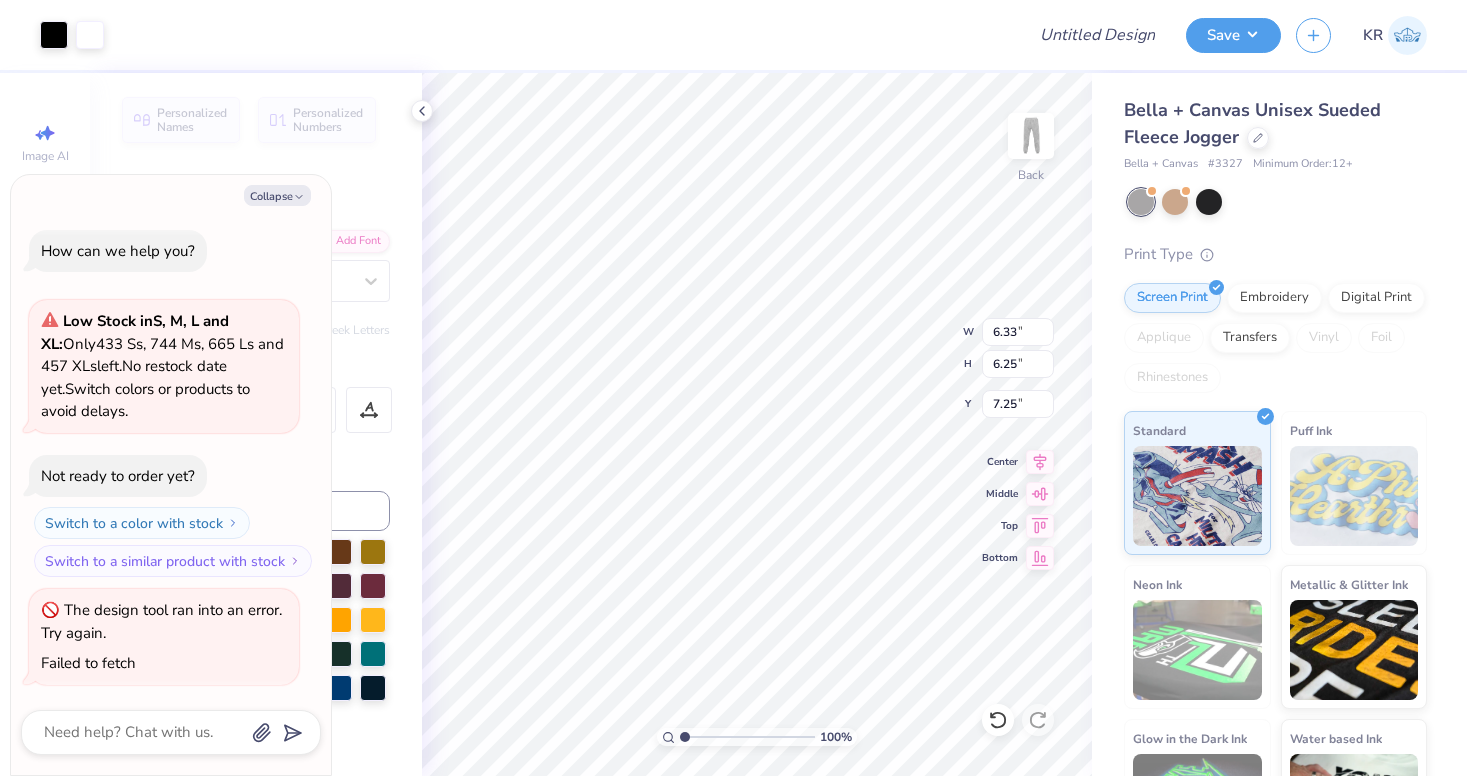 type on "x" 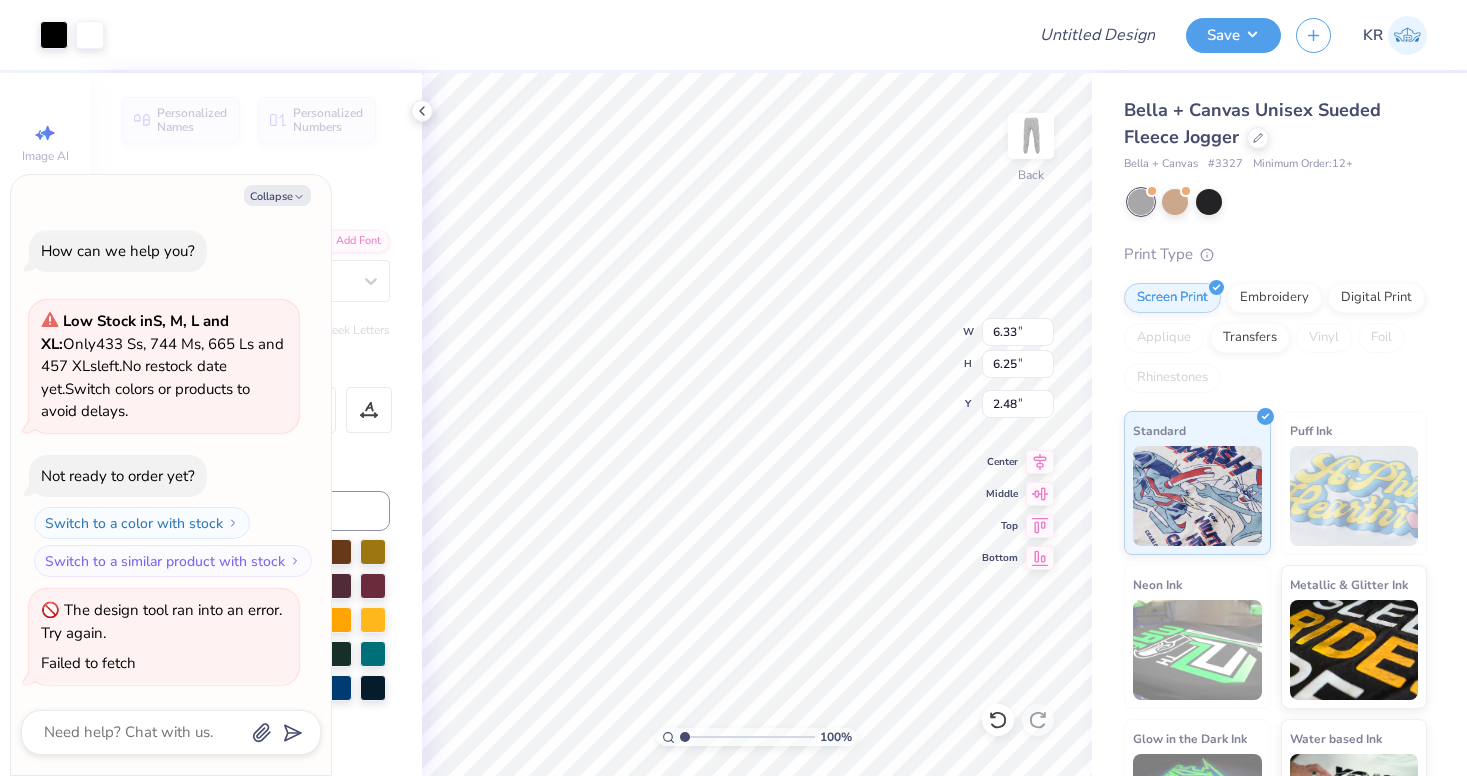 type on "x" 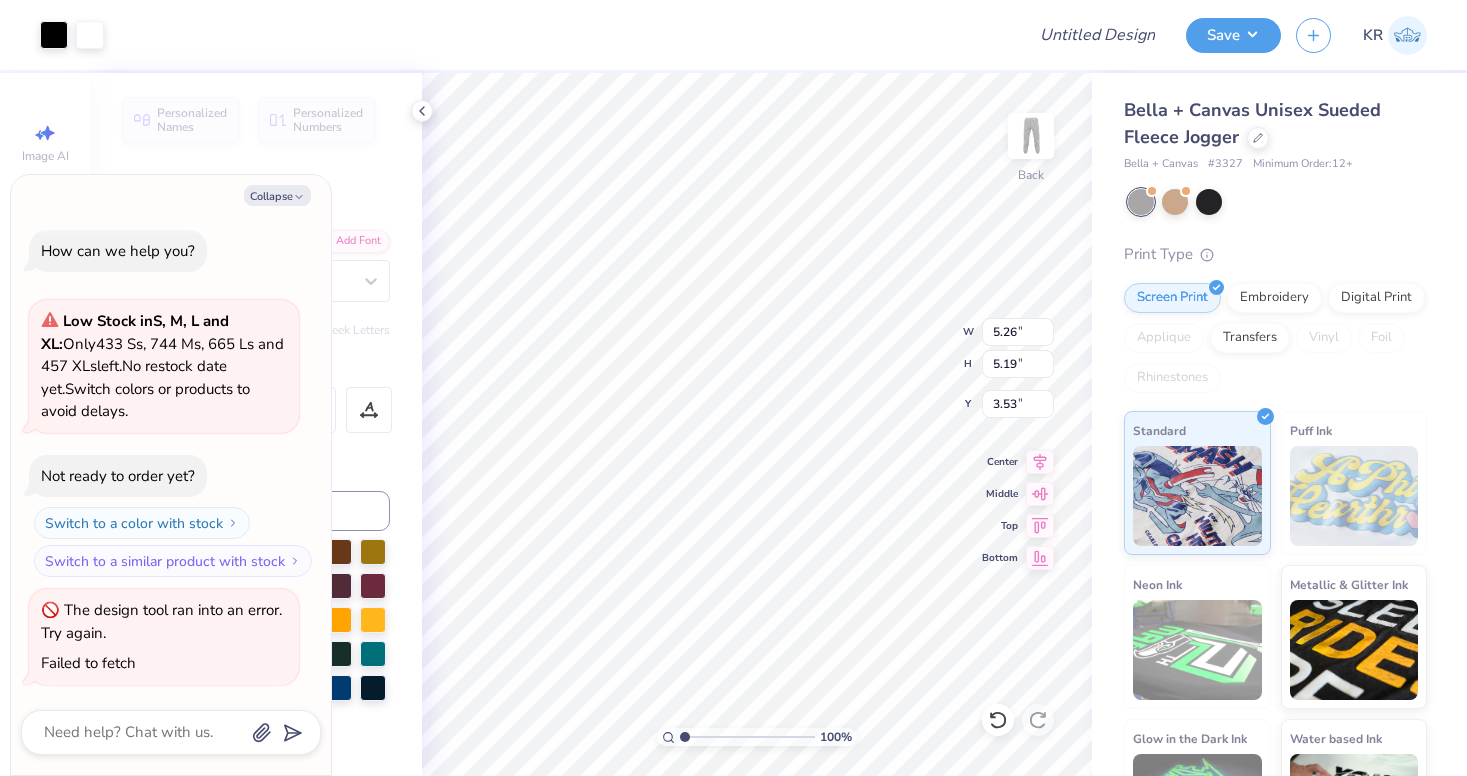 type on "x" 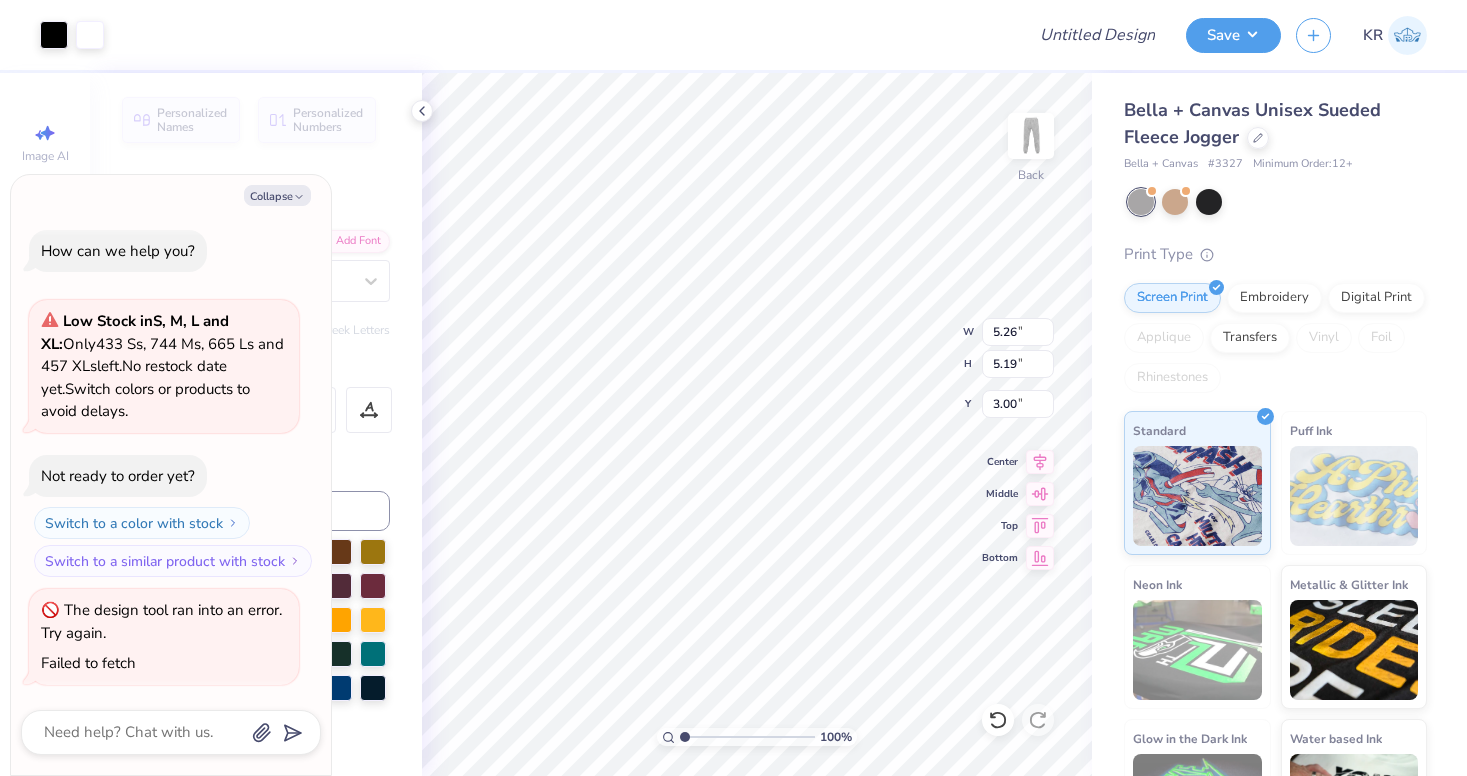 type on "x" 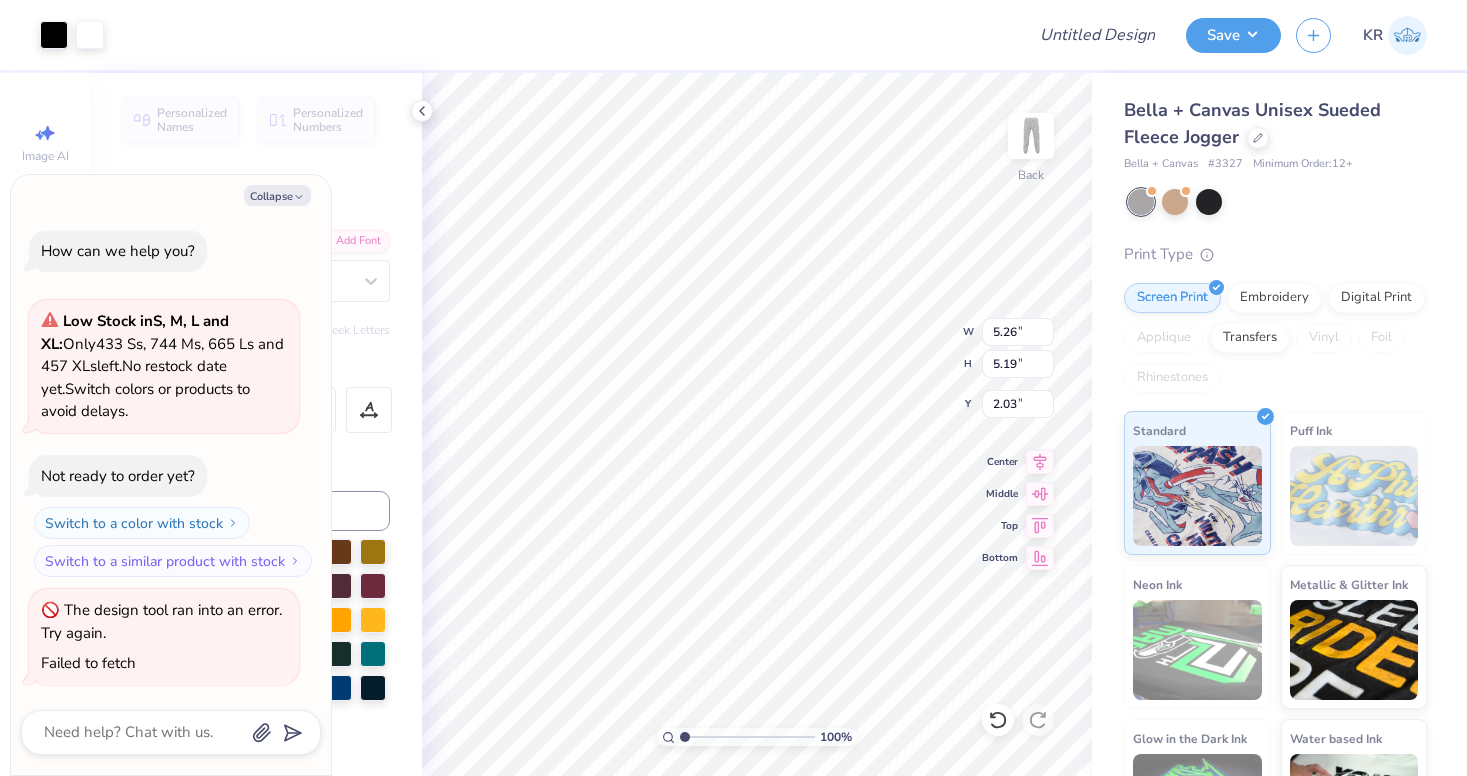 type on "x" 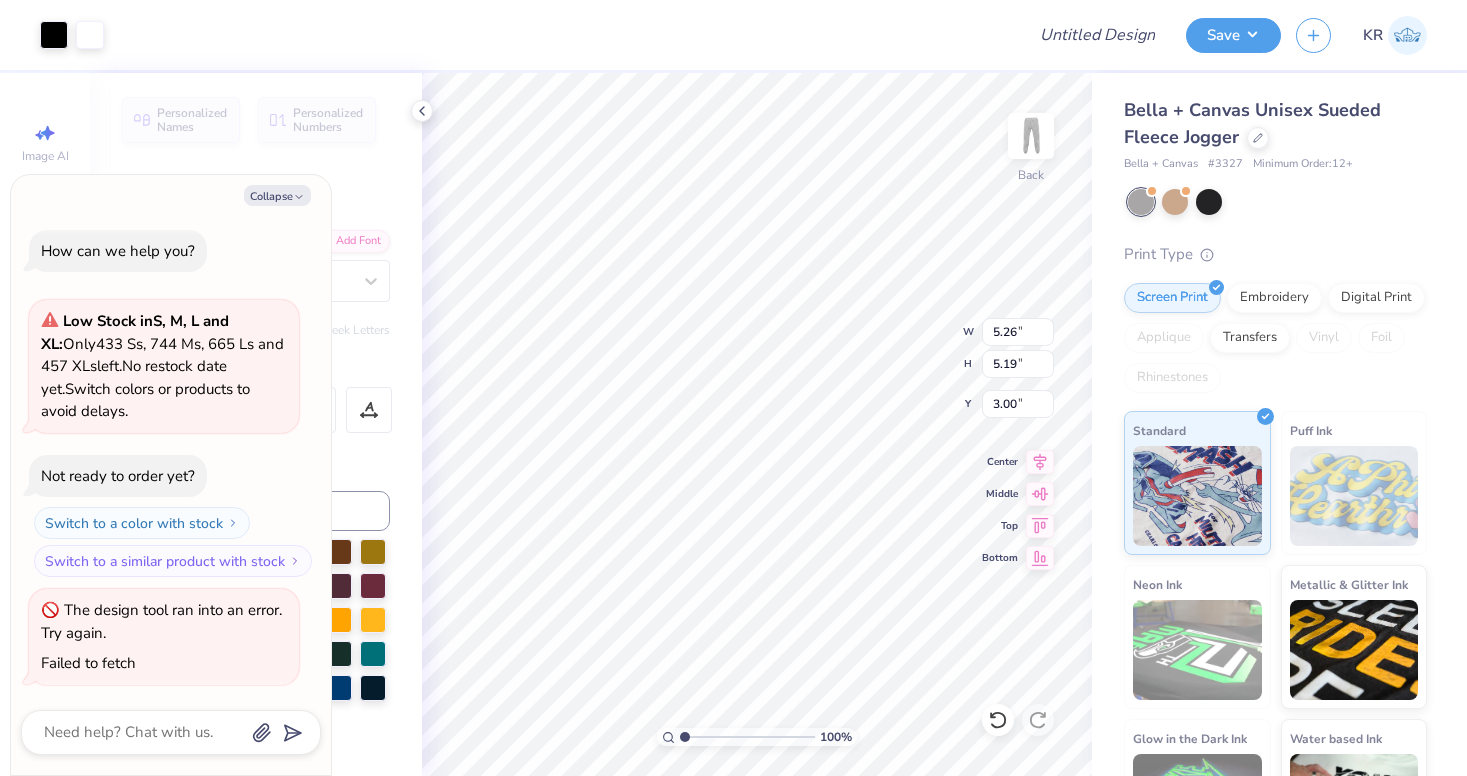 type on "x" 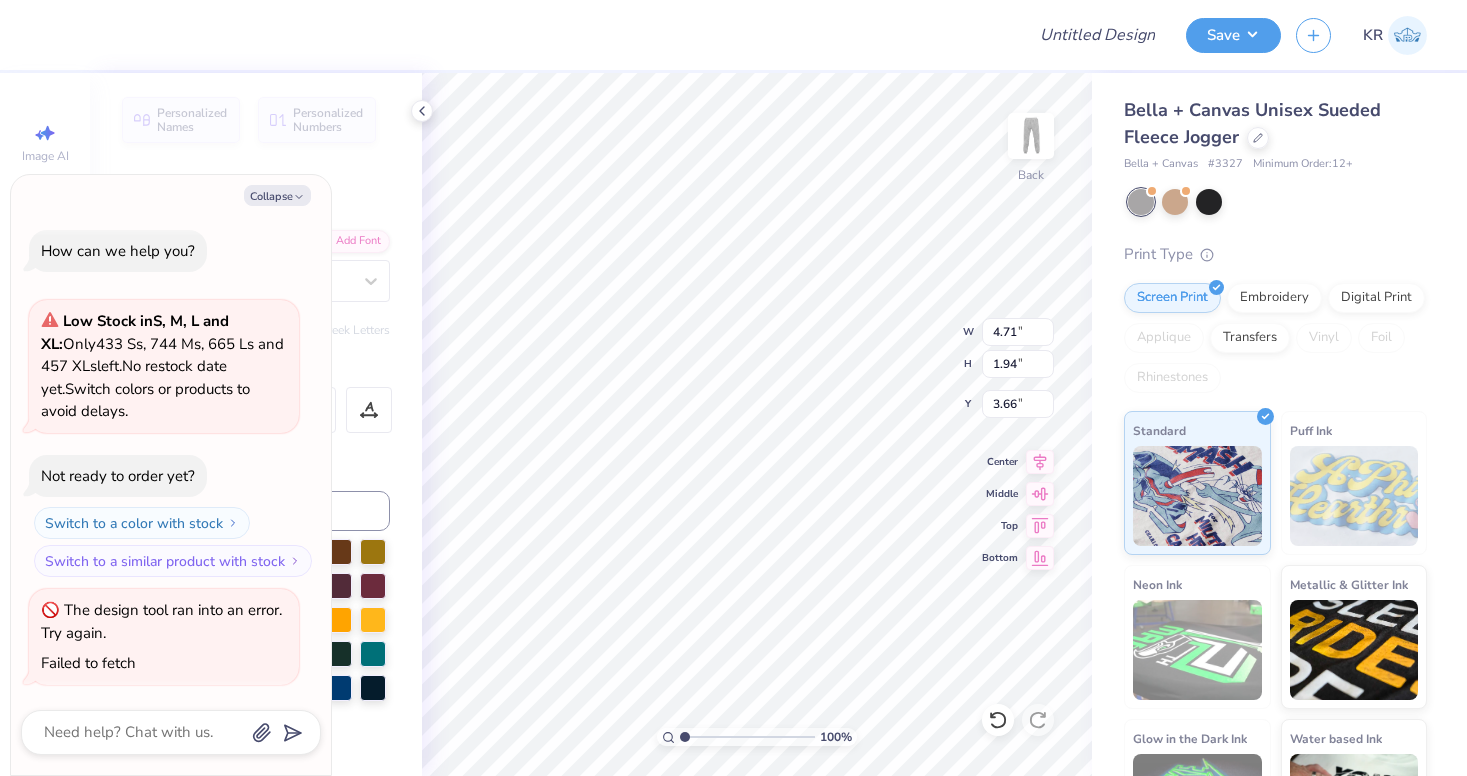 type on "x" 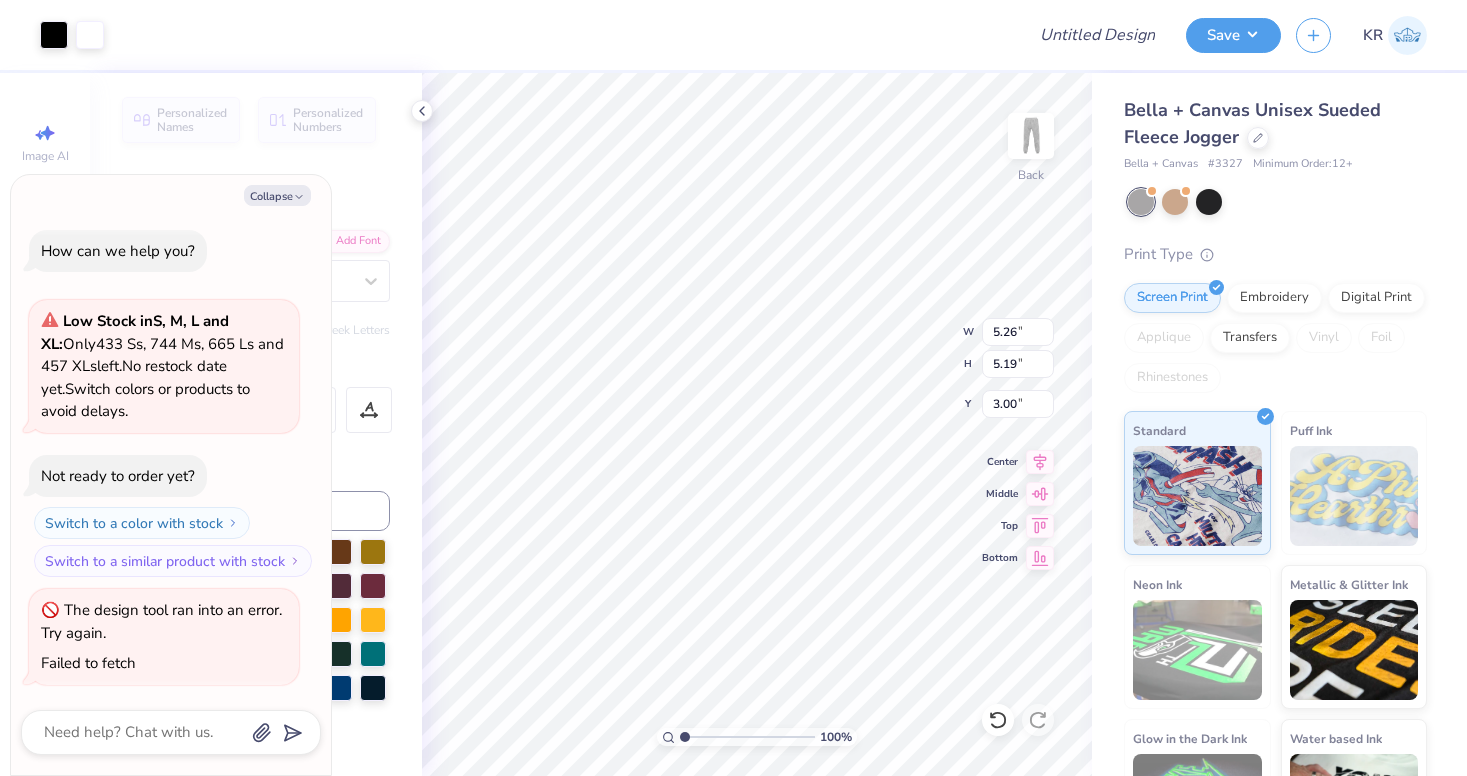 type on "x" 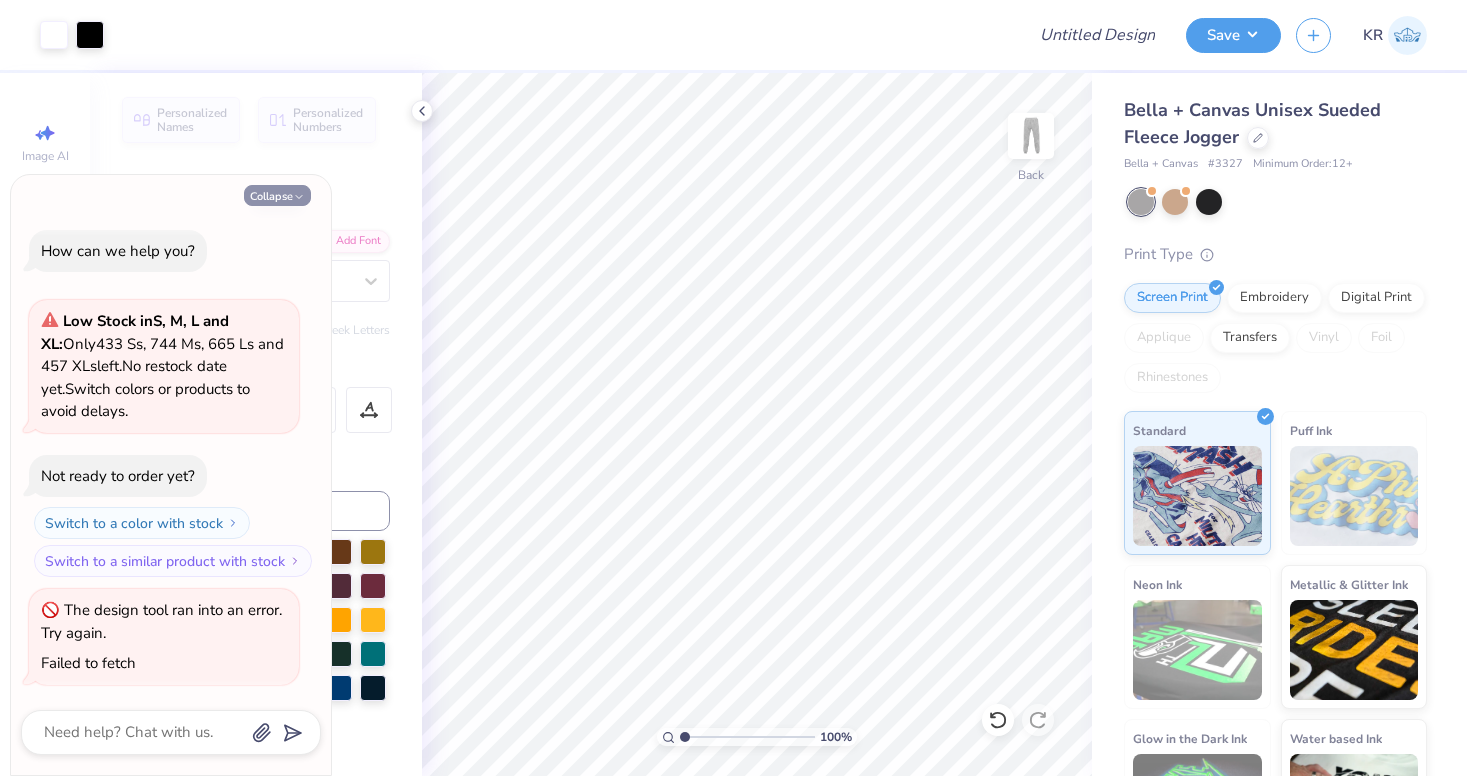 click 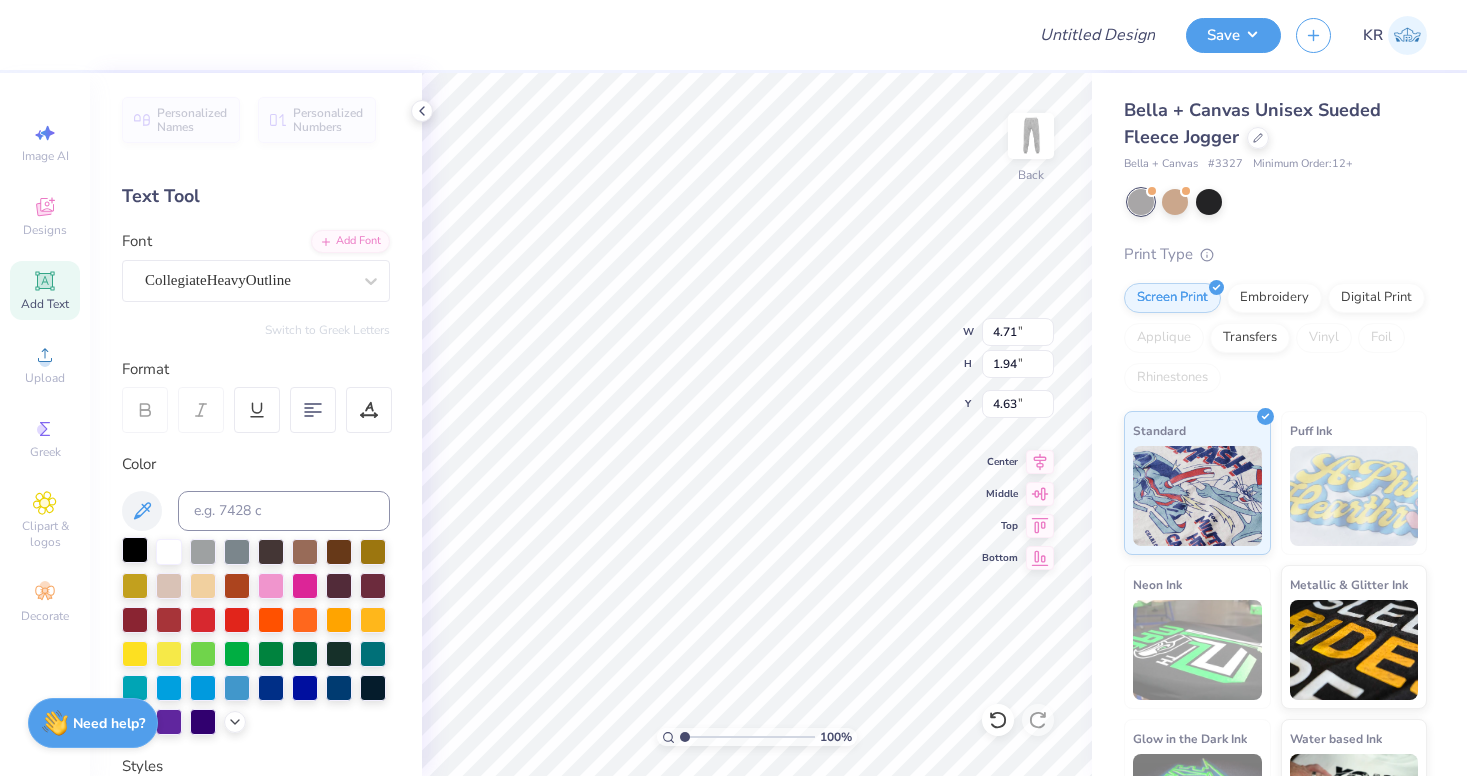 click at bounding box center (135, 550) 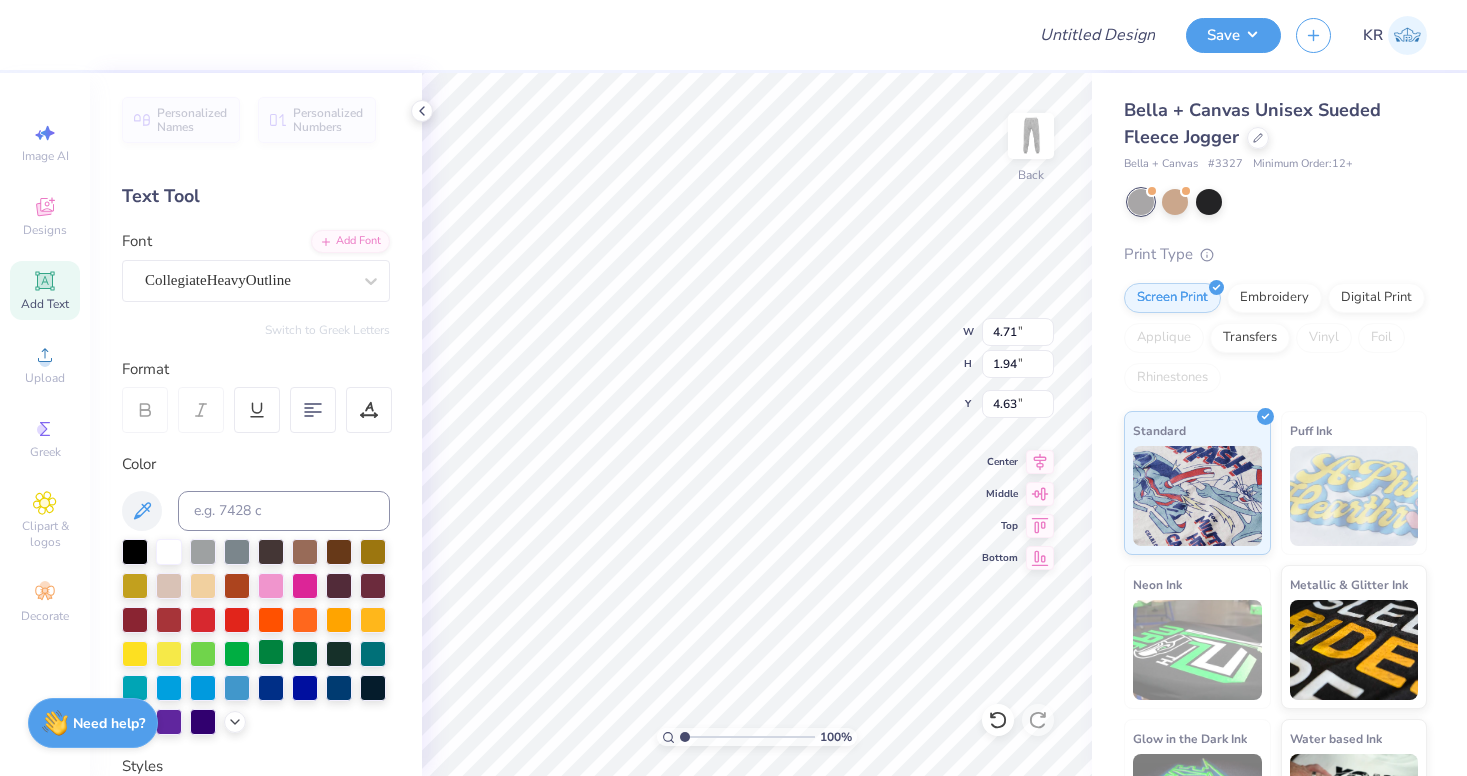 click at bounding box center [271, 652] 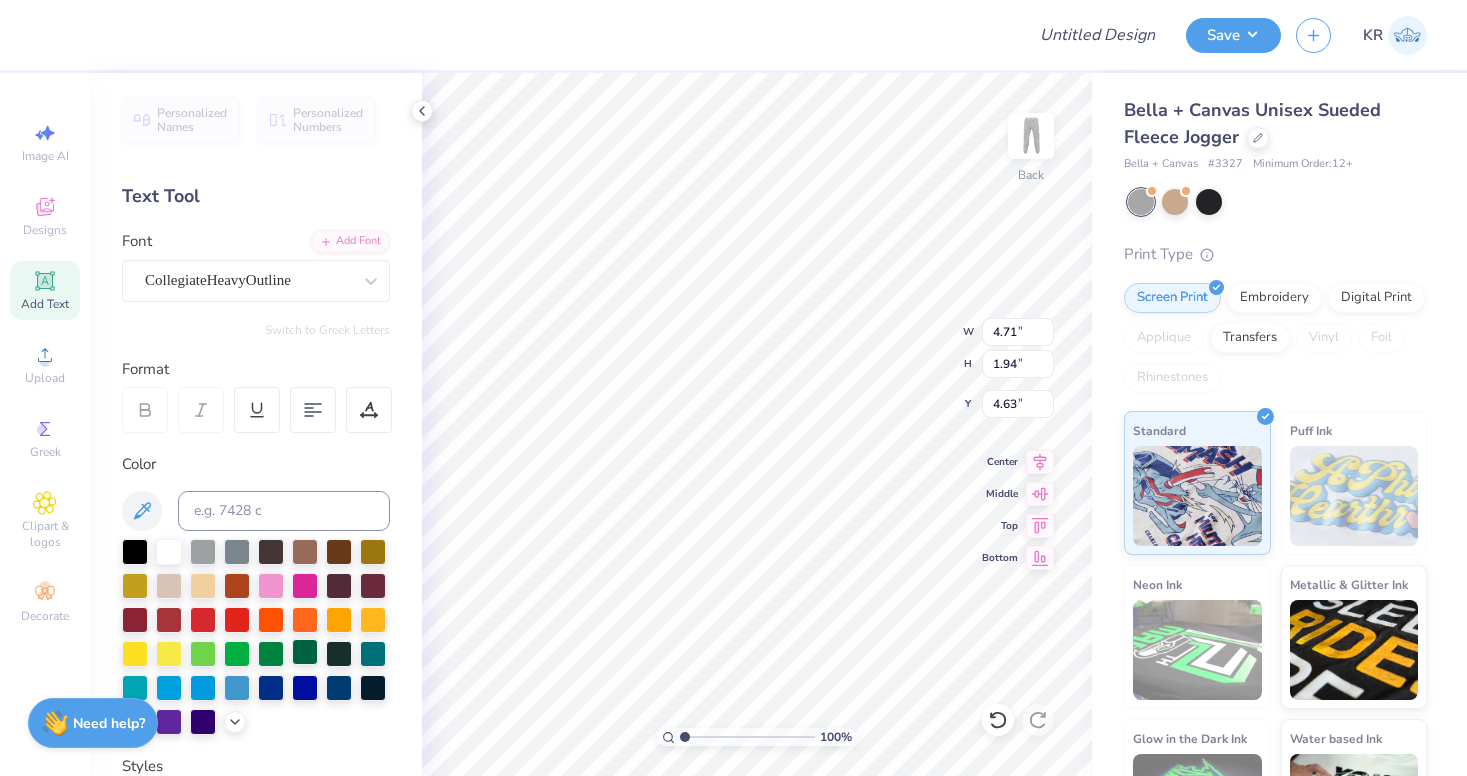click at bounding box center (305, 652) 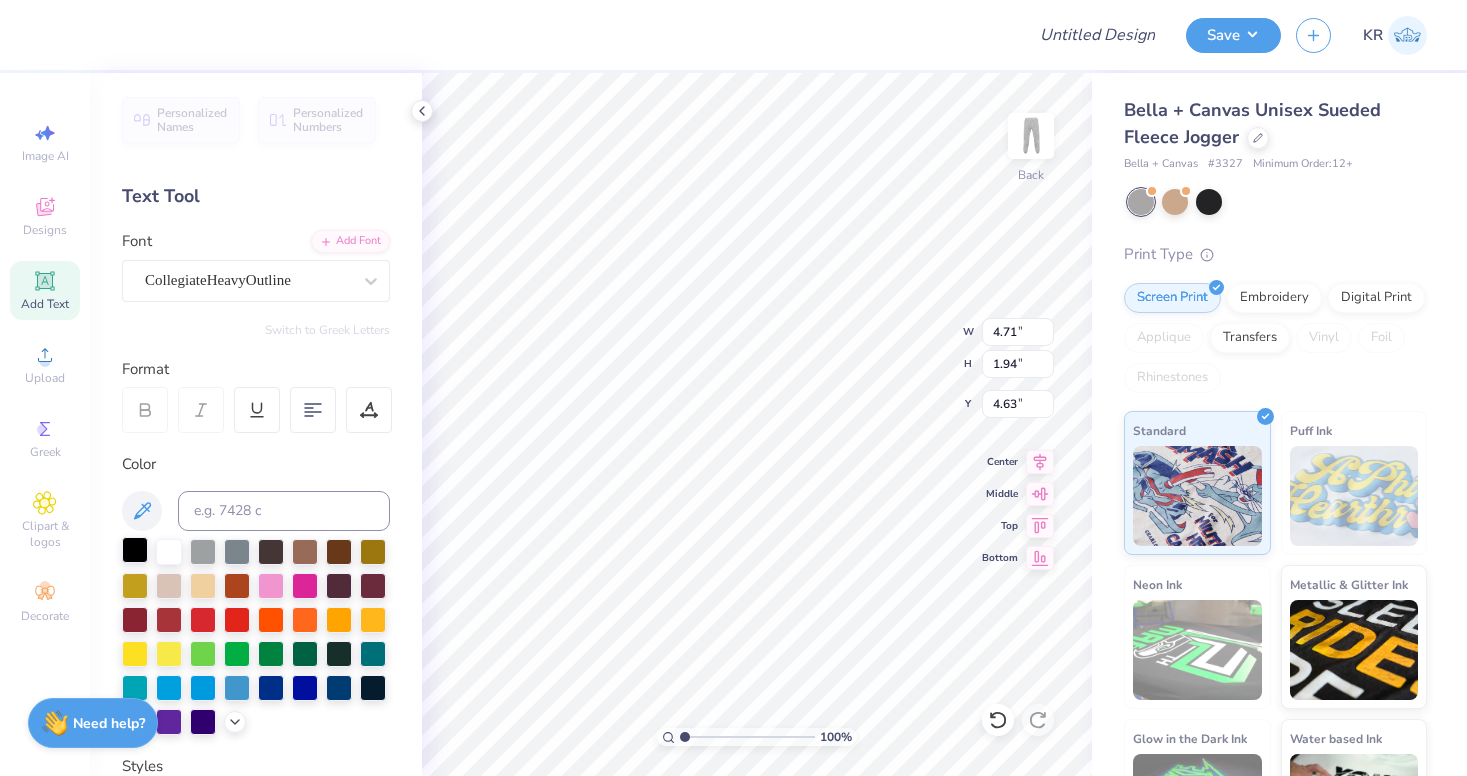 click at bounding box center [135, 550] 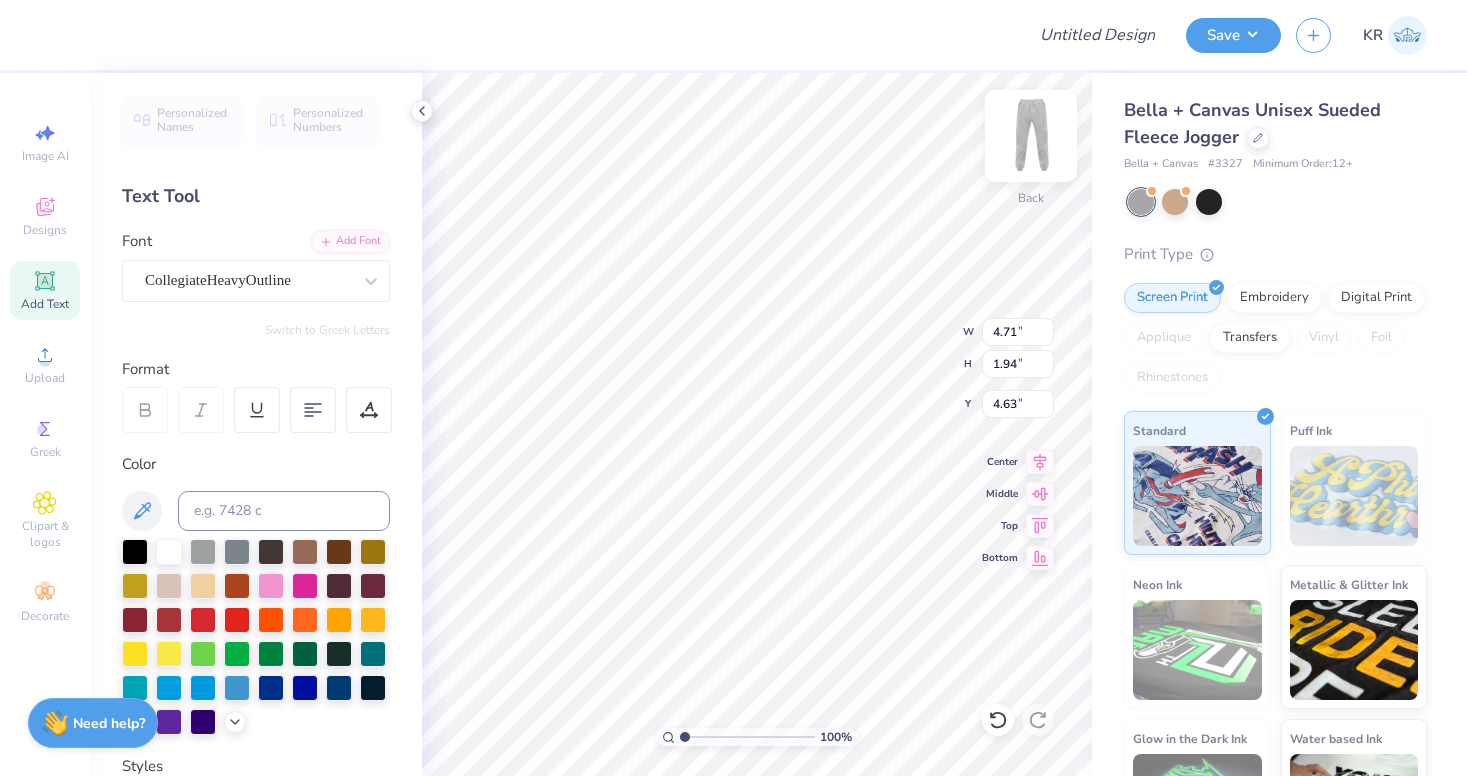 click at bounding box center [1031, 136] 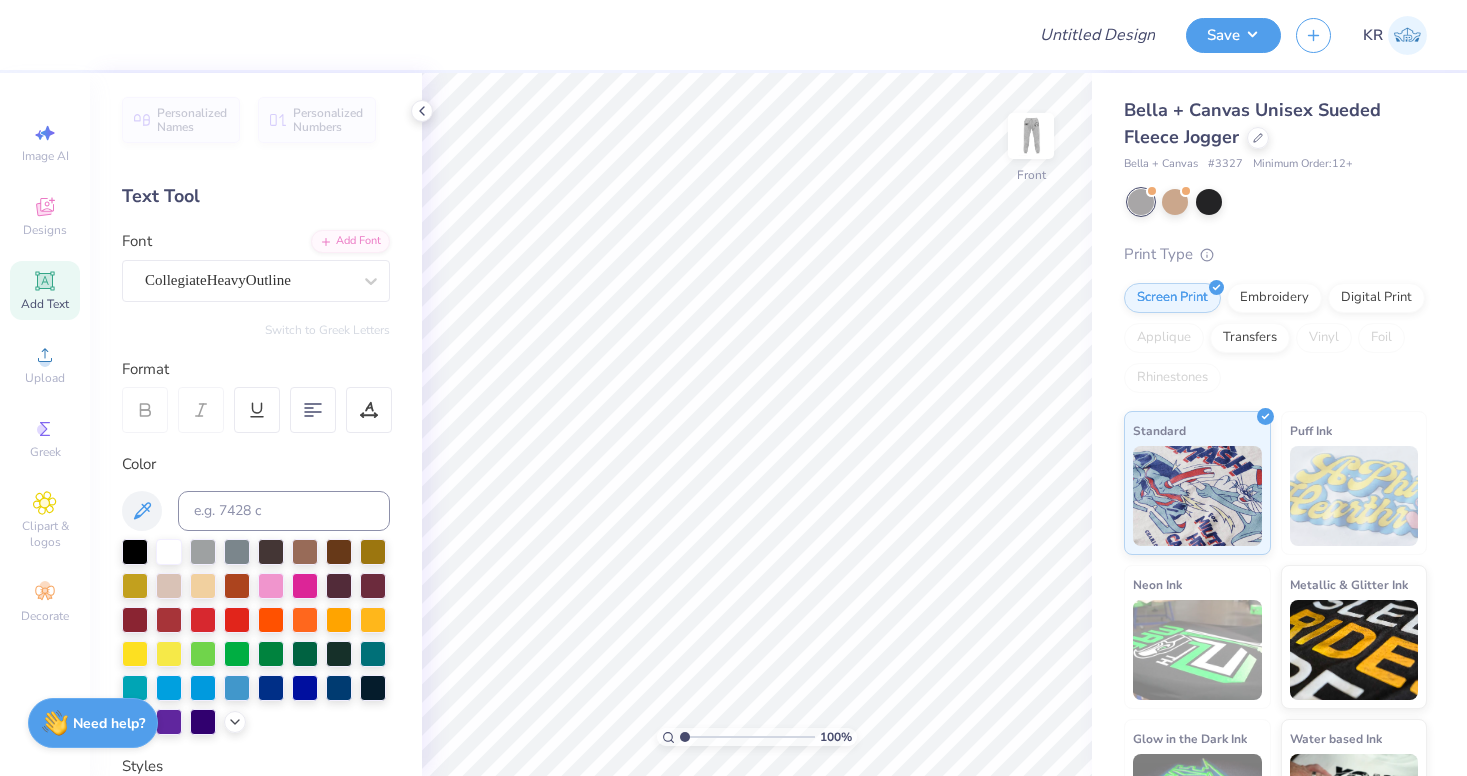 click at bounding box center (1031, 136) 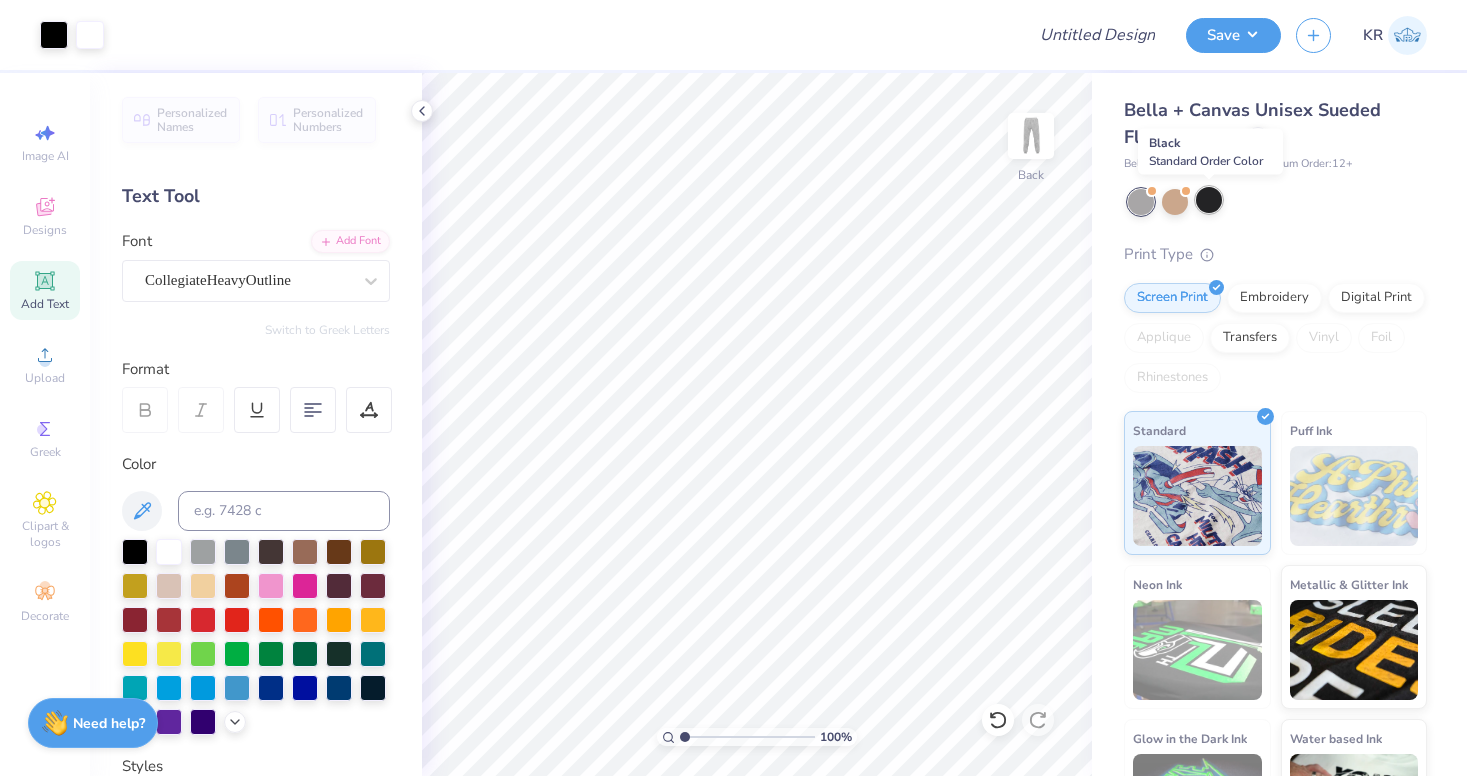 click at bounding box center [1209, 200] 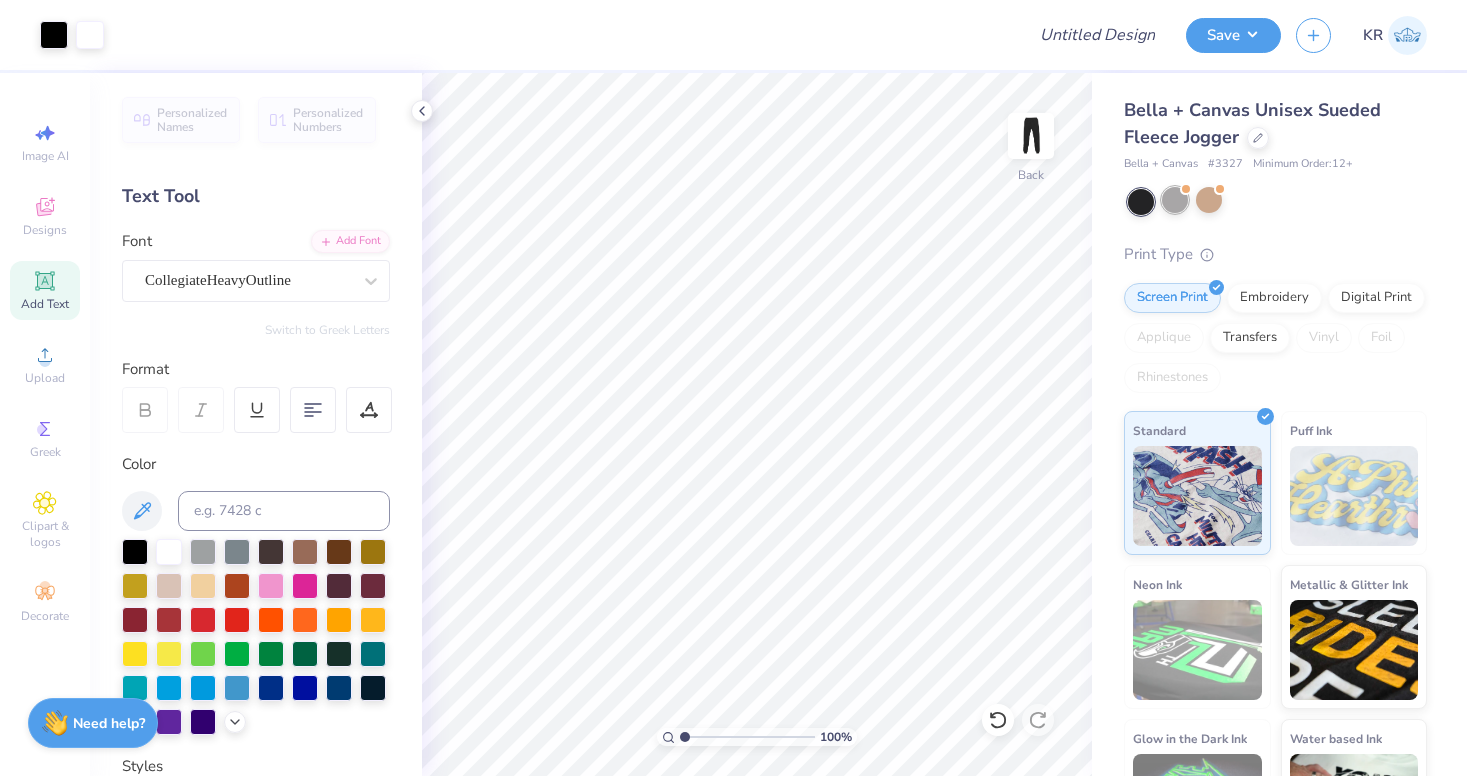 click at bounding box center (1175, 200) 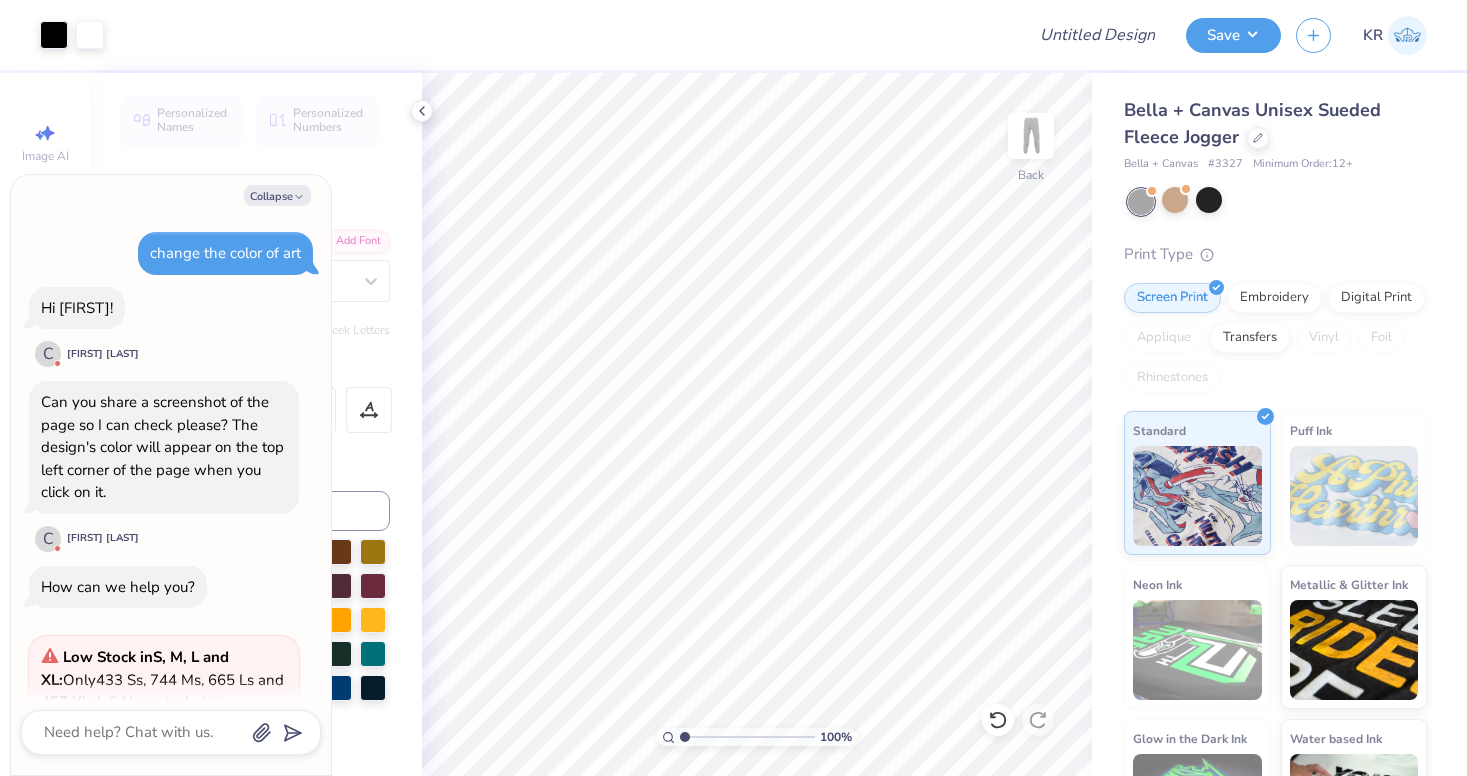 scroll, scrollTop: 641, scrollLeft: 0, axis: vertical 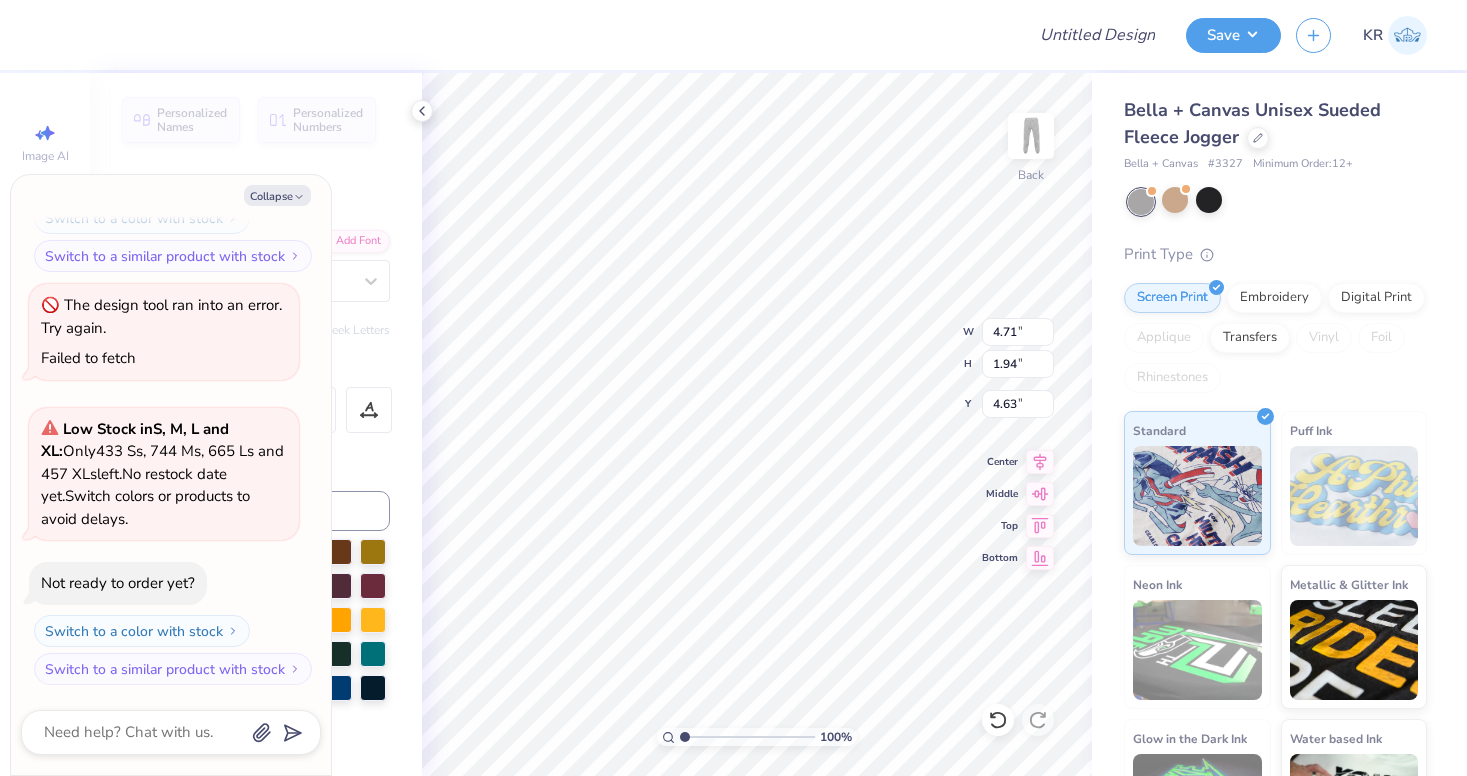 click on "Text Tool" at bounding box center [256, 196] 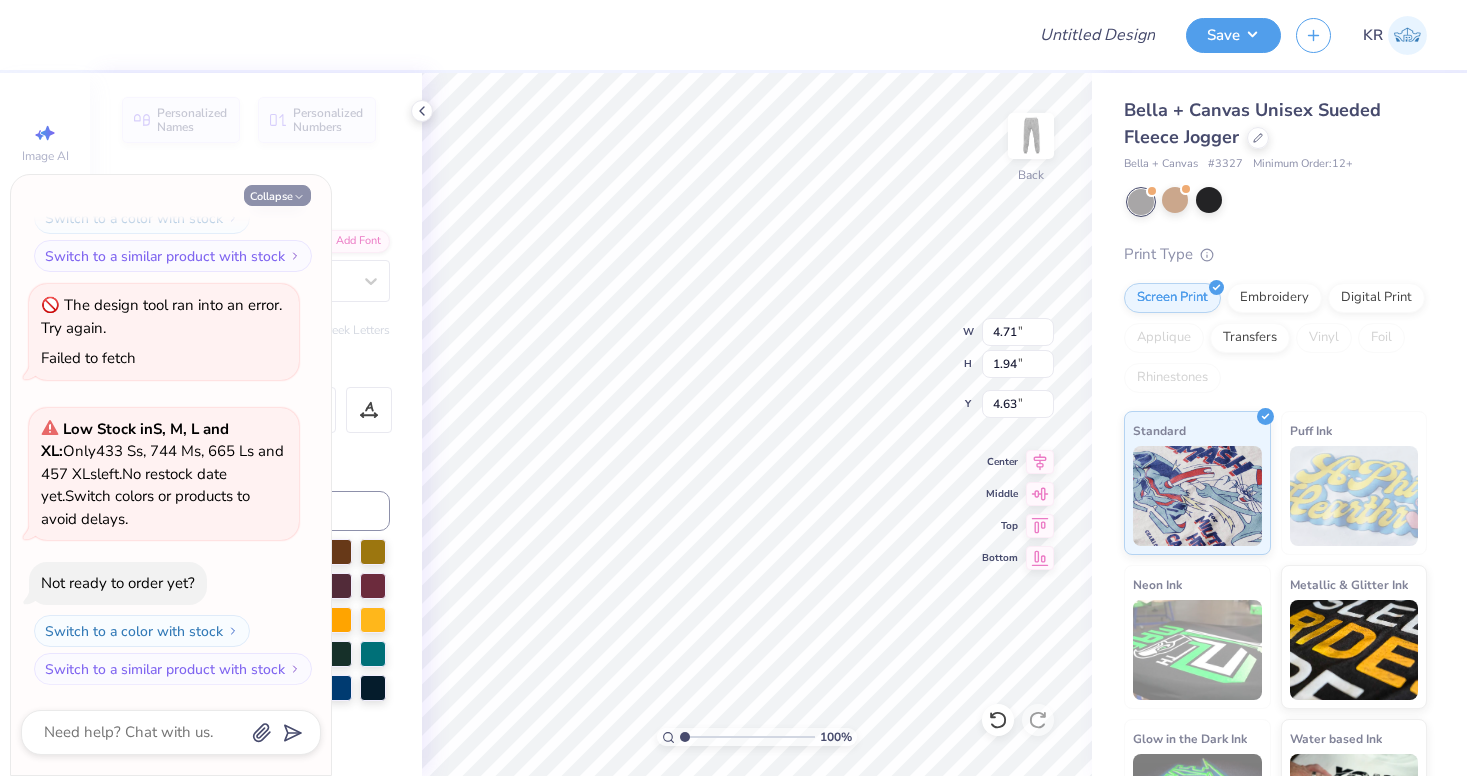 click on "Collapse" at bounding box center (277, 195) 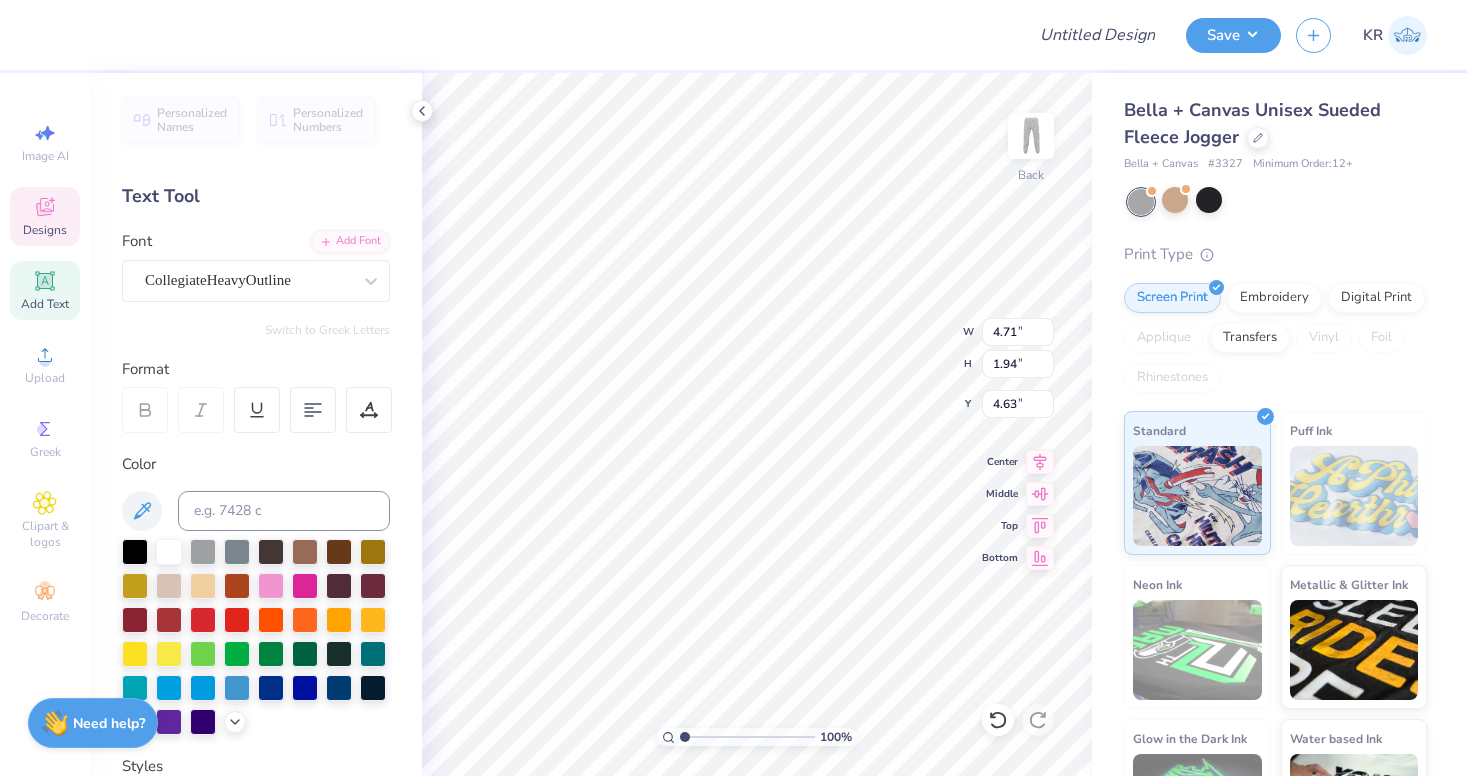 click on "Designs" at bounding box center (45, 216) 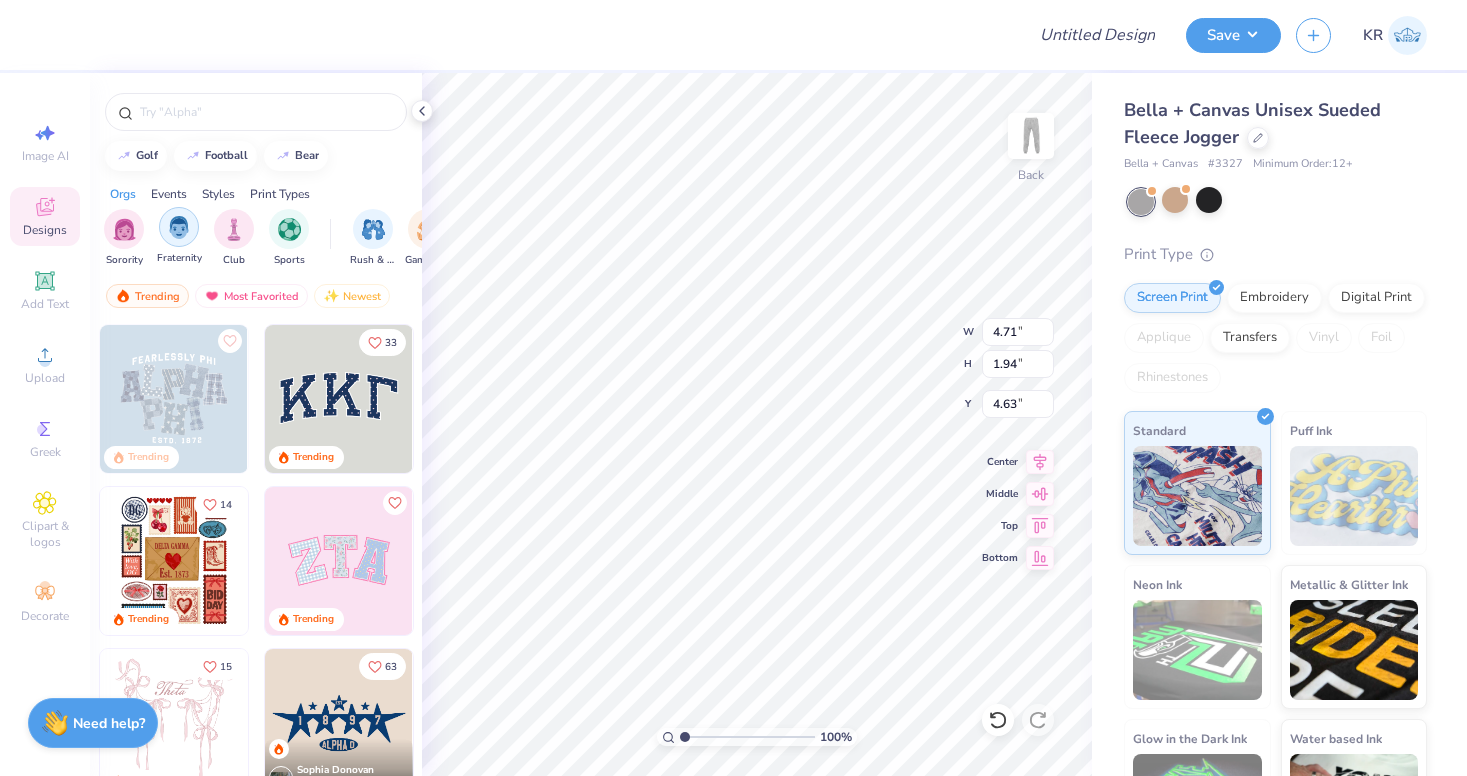 click at bounding box center [179, 227] 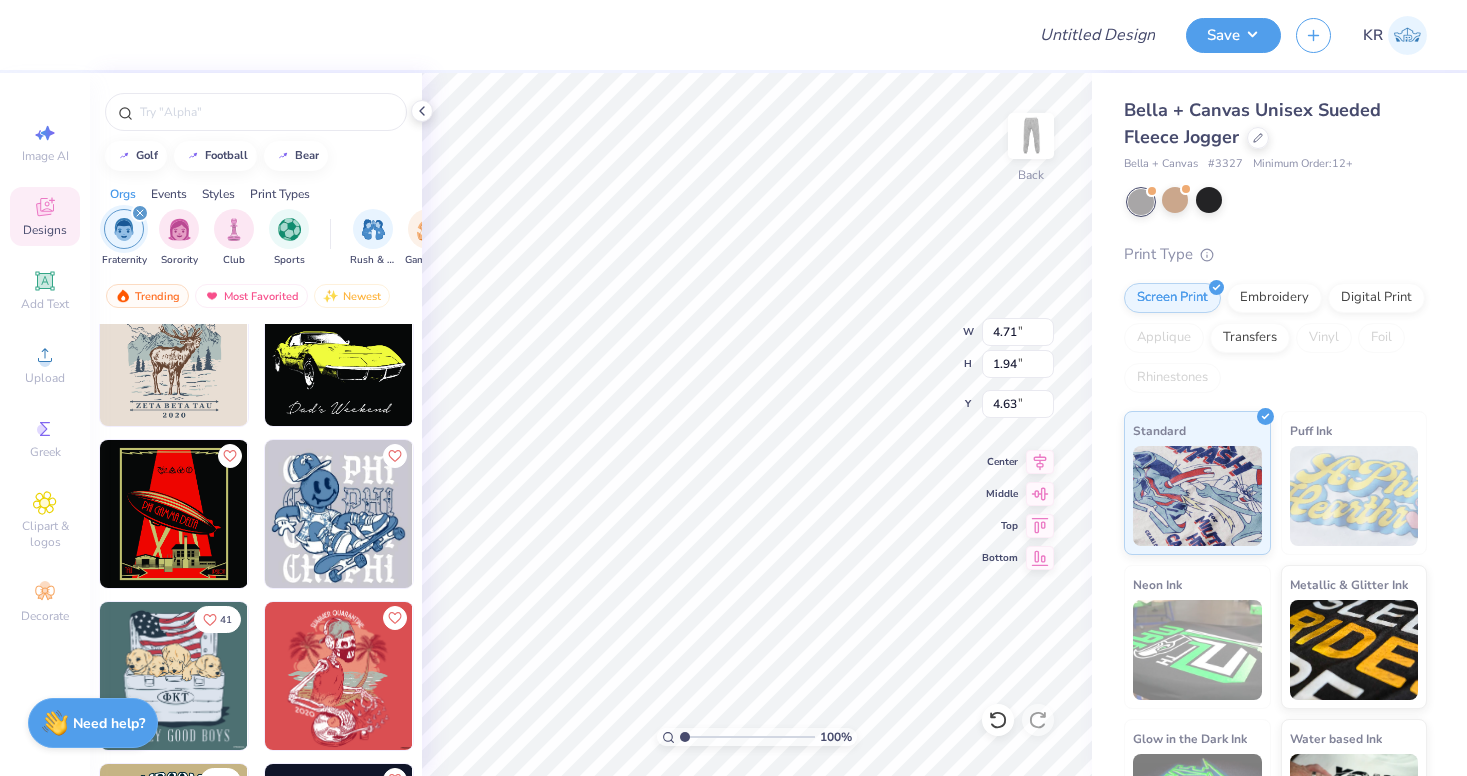 scroll, scrollTop: 18063, scrollLeft: 0, axis: vertical 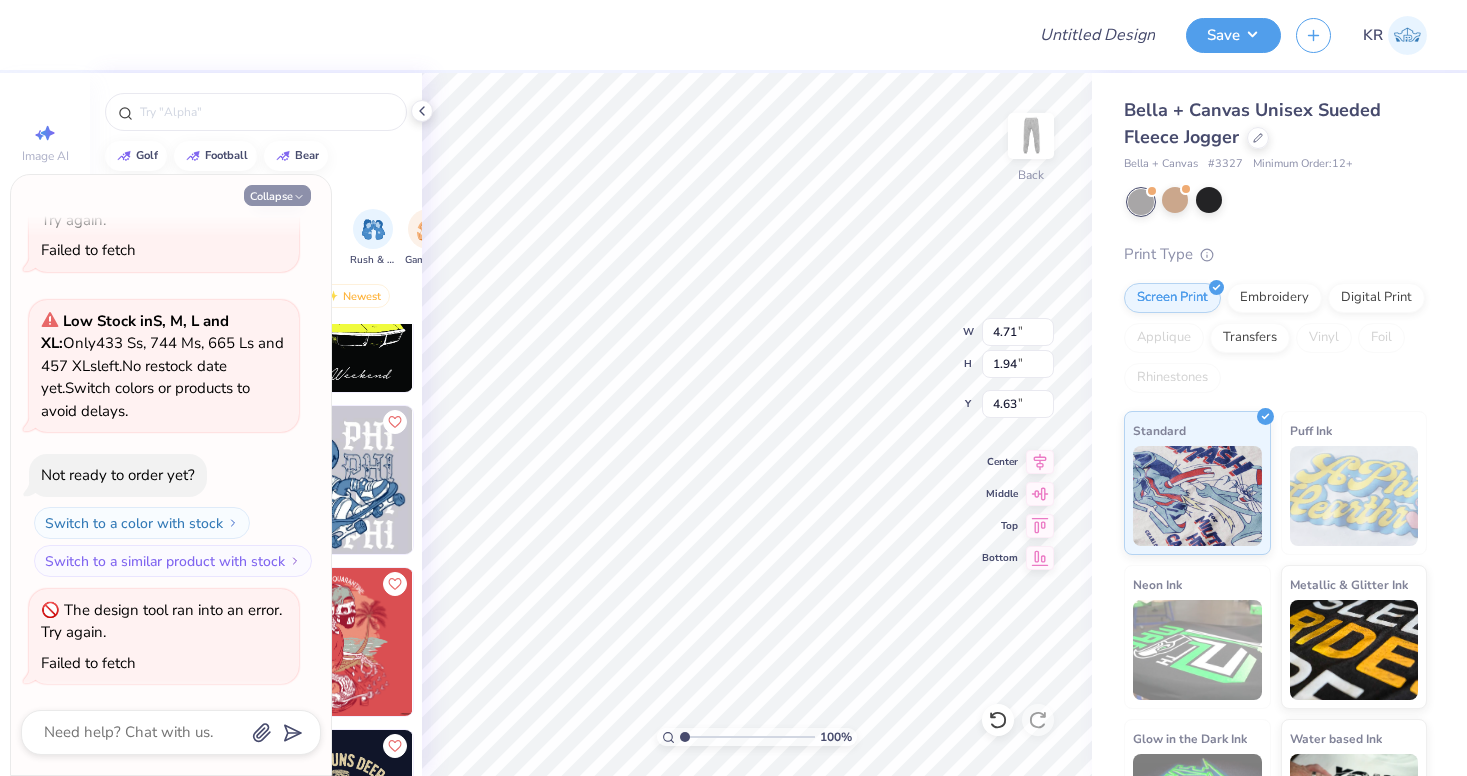 click 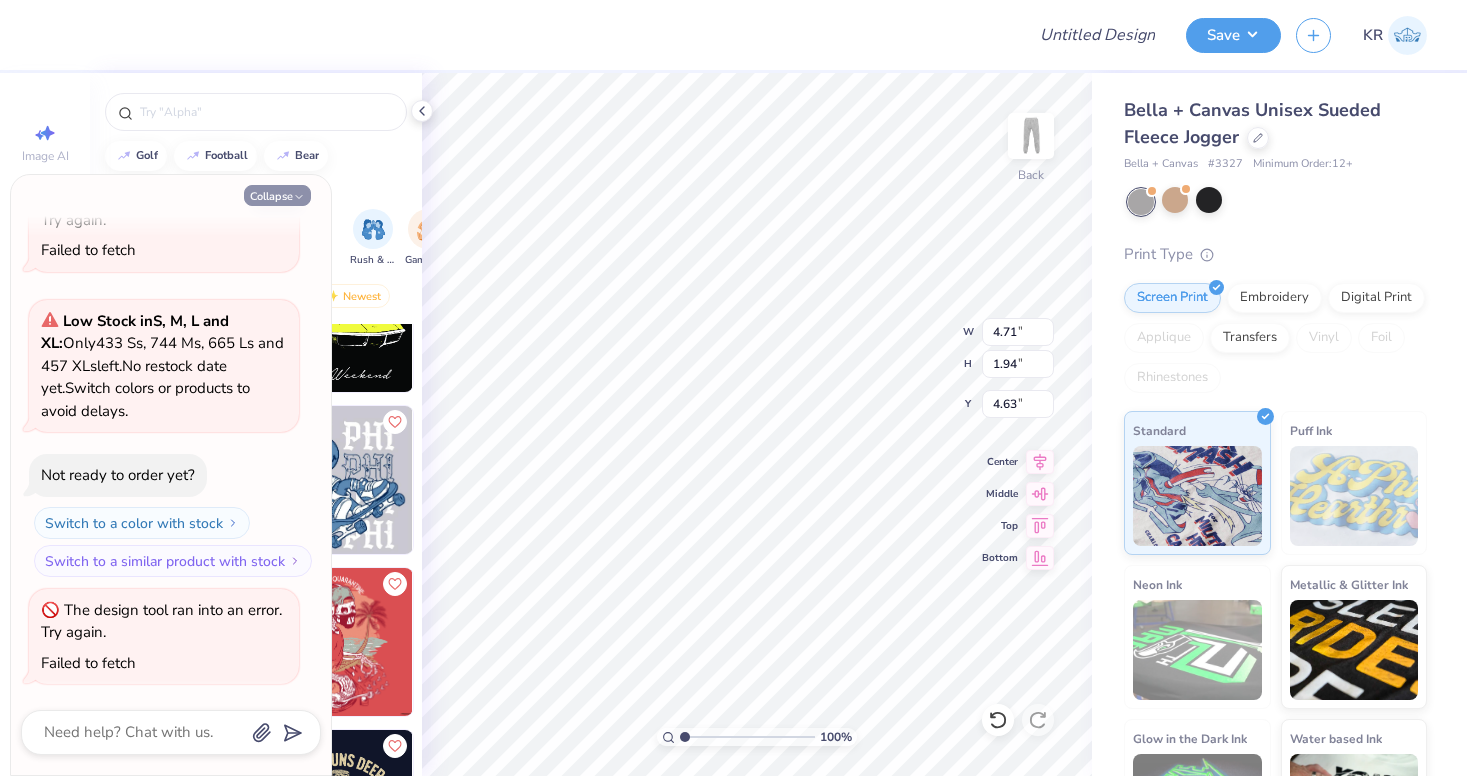 type on "x" 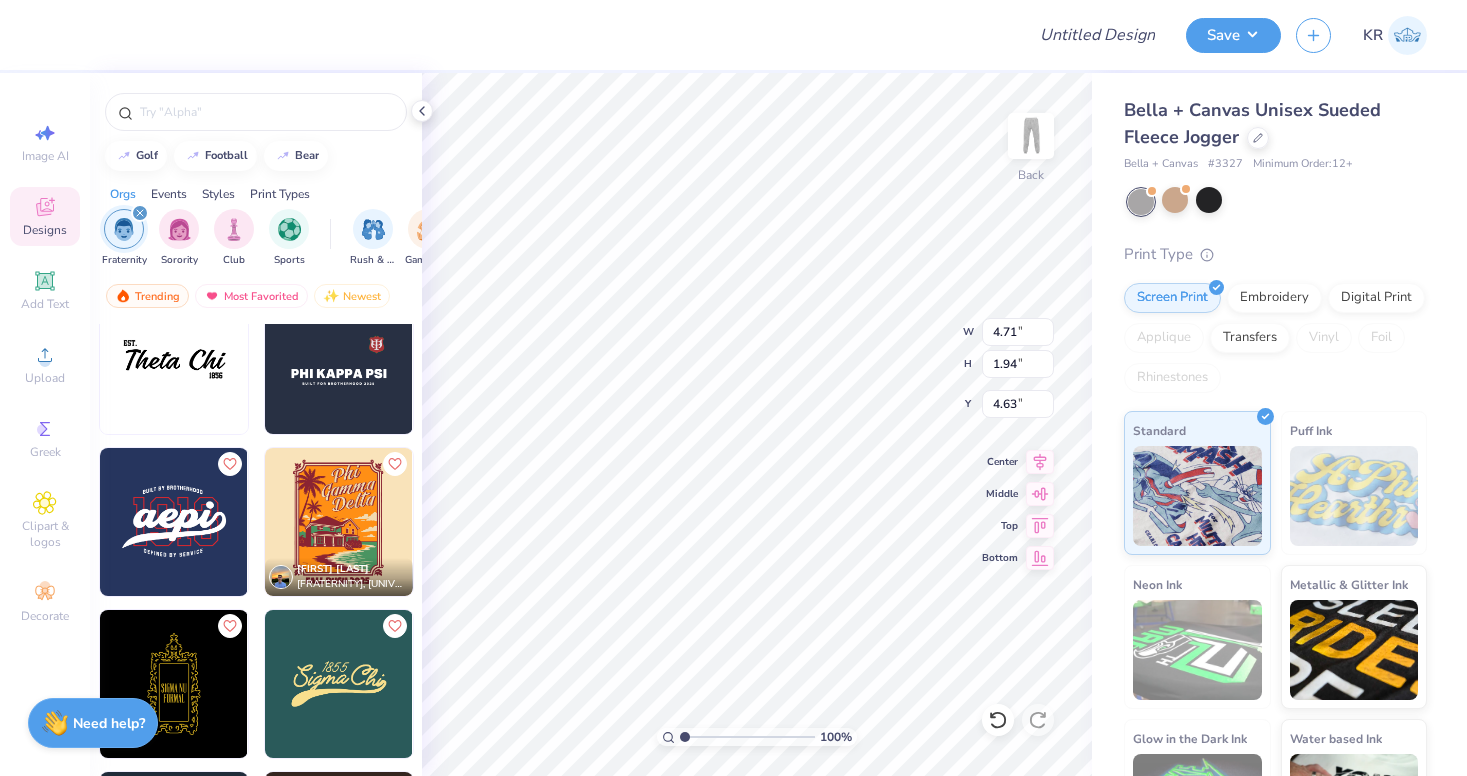 scroll, scrollTop: 18526, scrollLeft: 0, axis: vertical 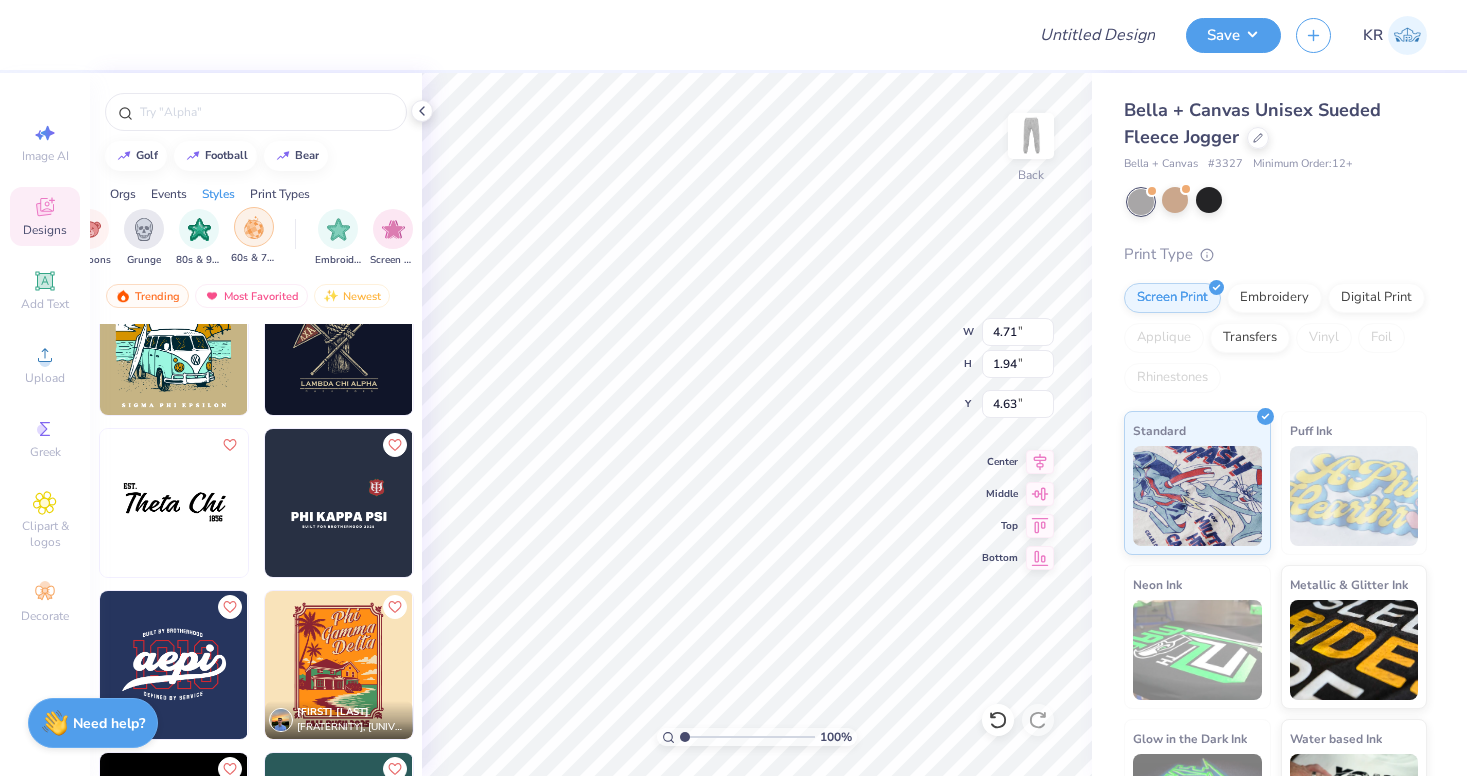click at bounding box center [254, 227] 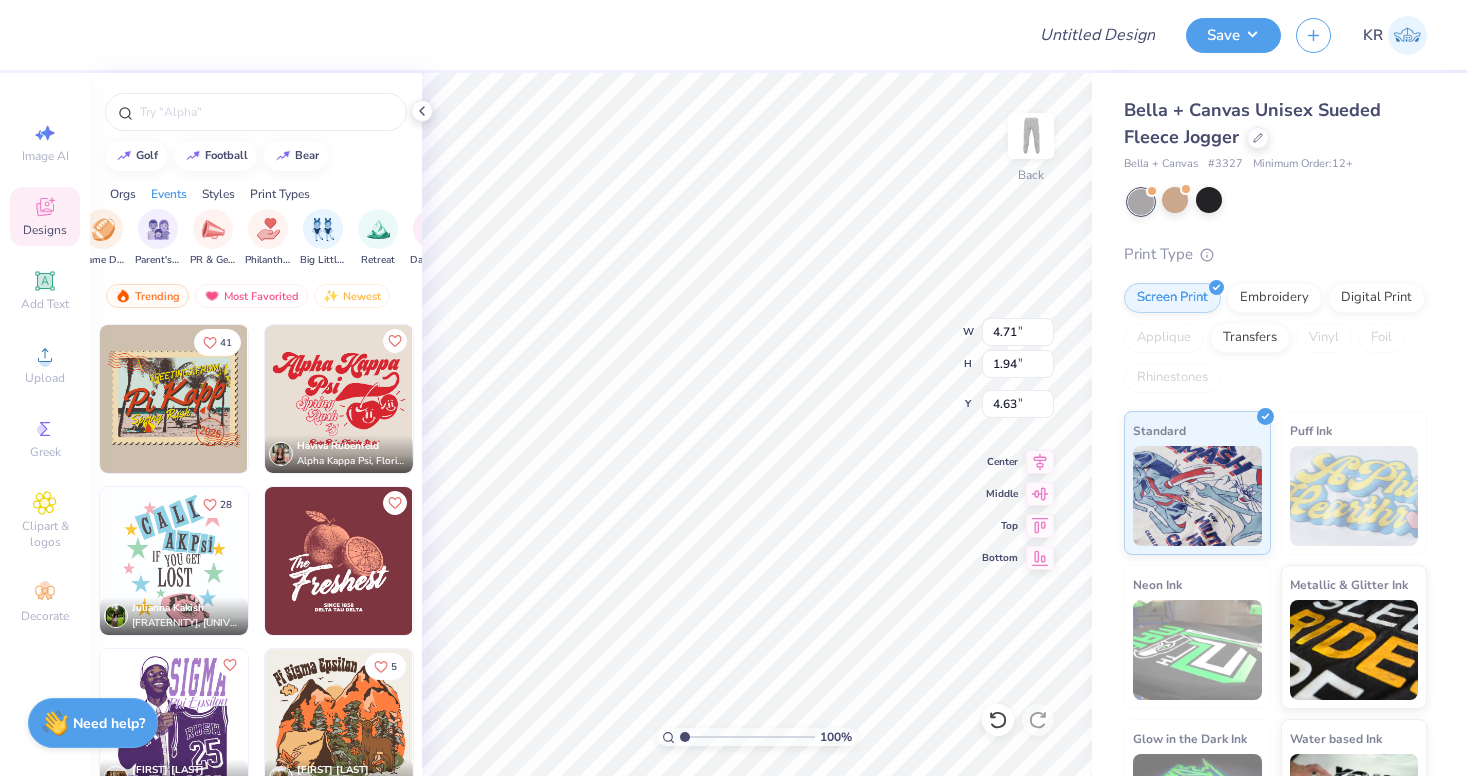 scroll, scrollTop: 0, scrollLeft: 0, axis: both 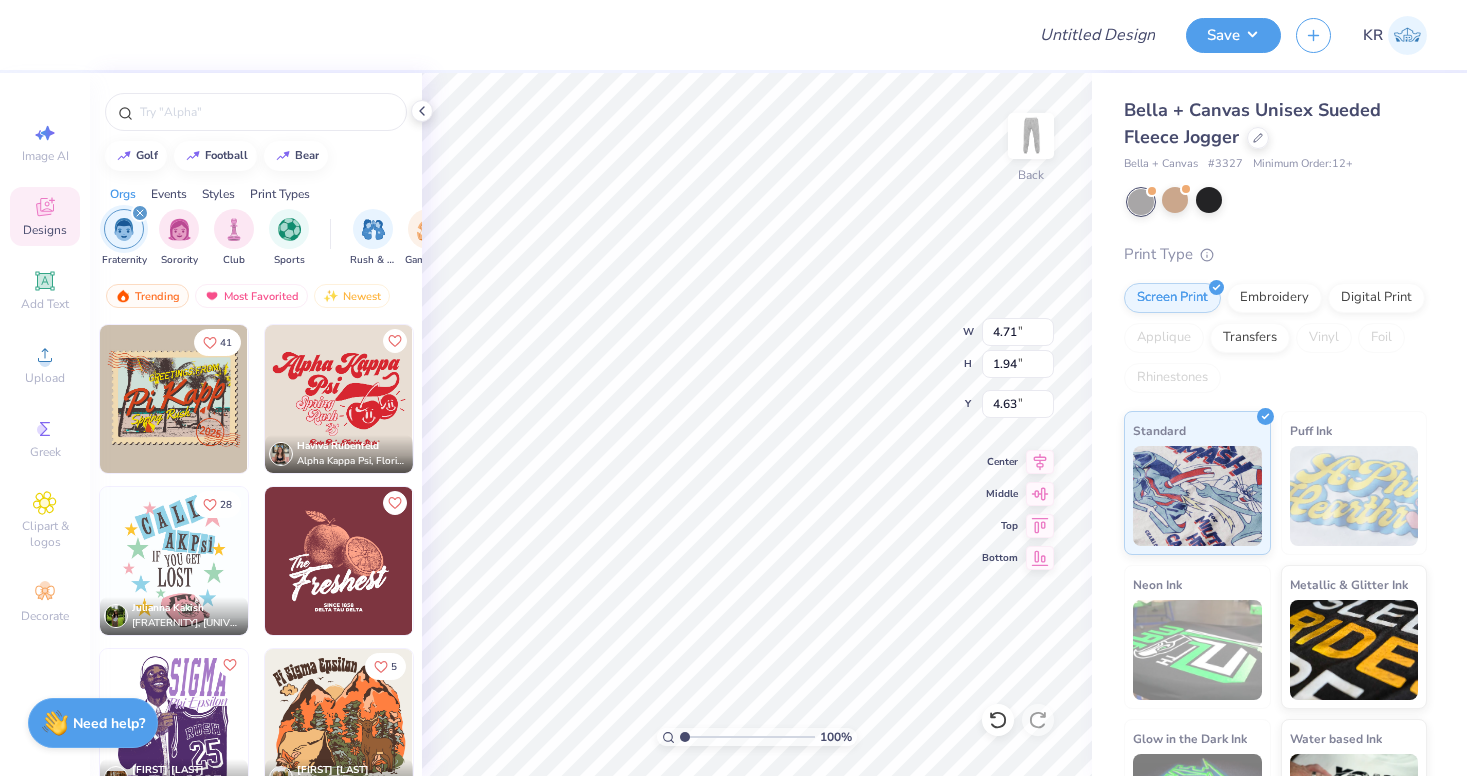 click 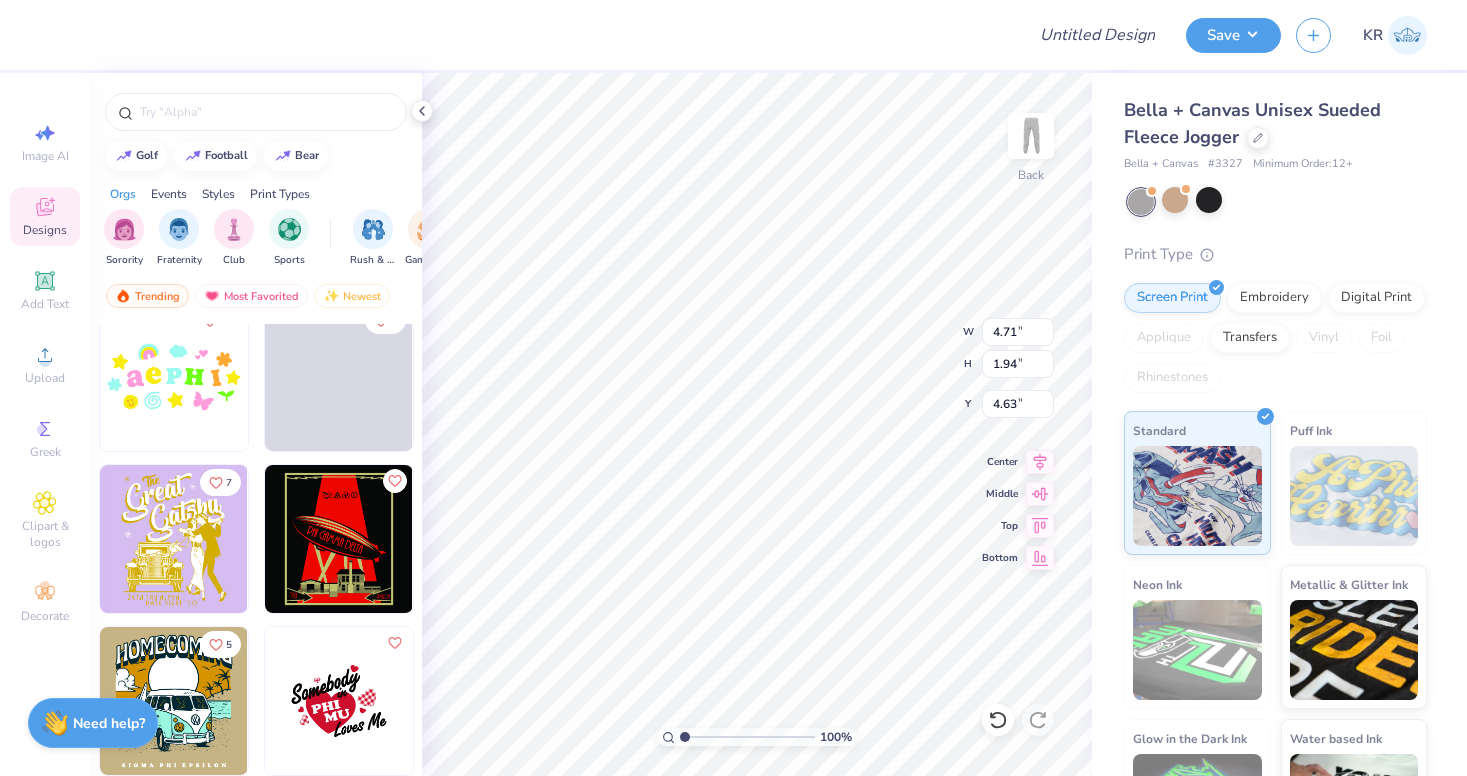 scroll, scrollTop: 5049, scrollLeft: 0, axis: vertical 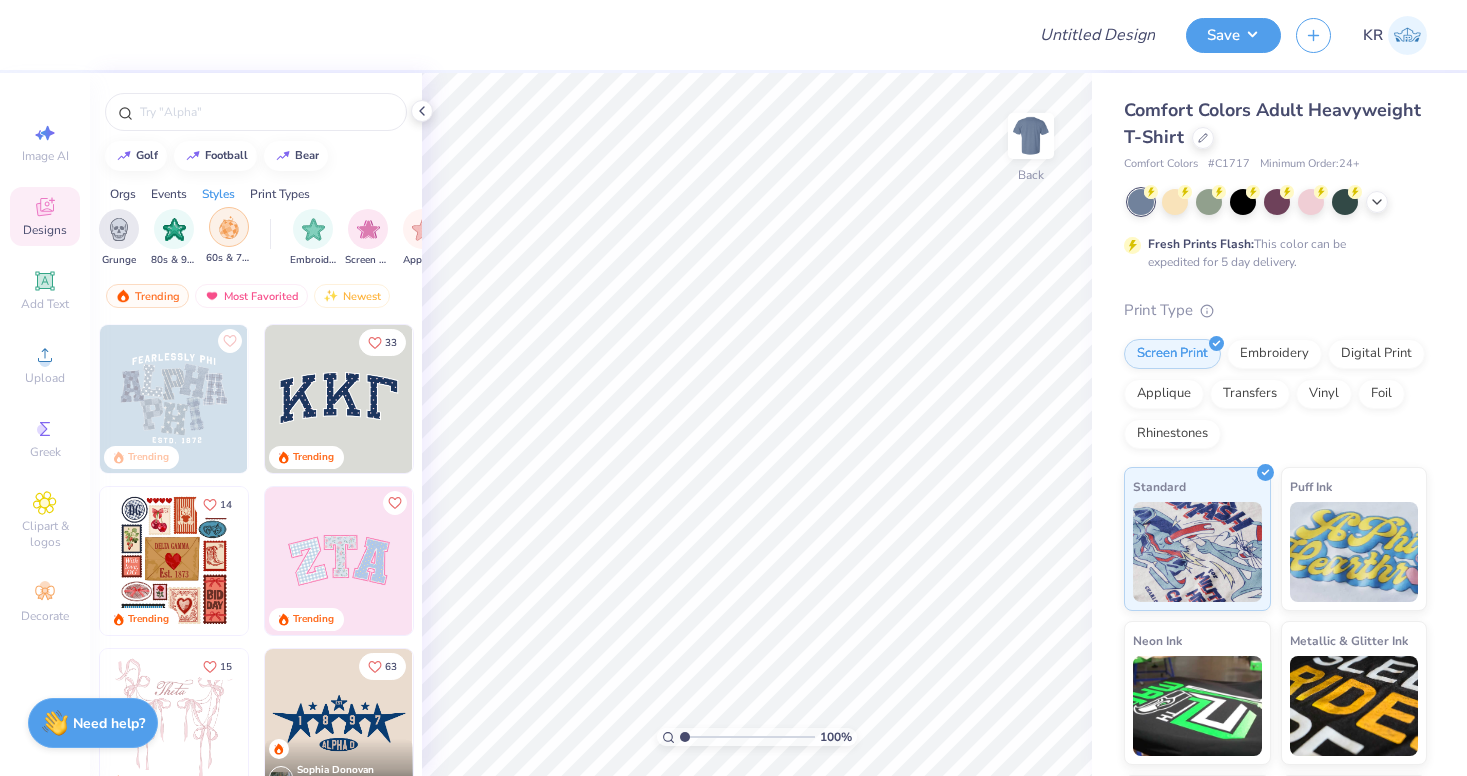 click at bounding box center [229, 227] 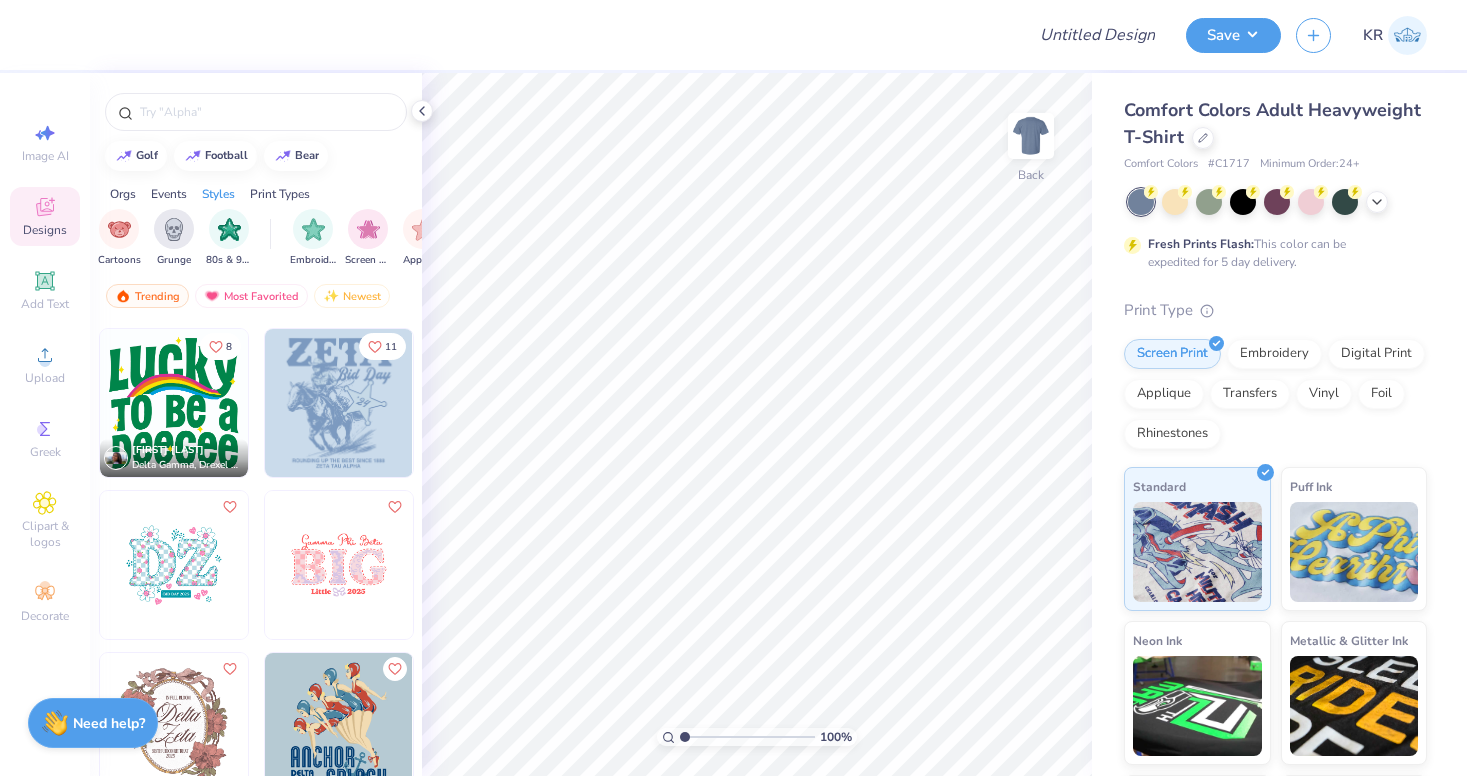 scroll, scrollTop: 0, scrollLeft: 0, axis: both 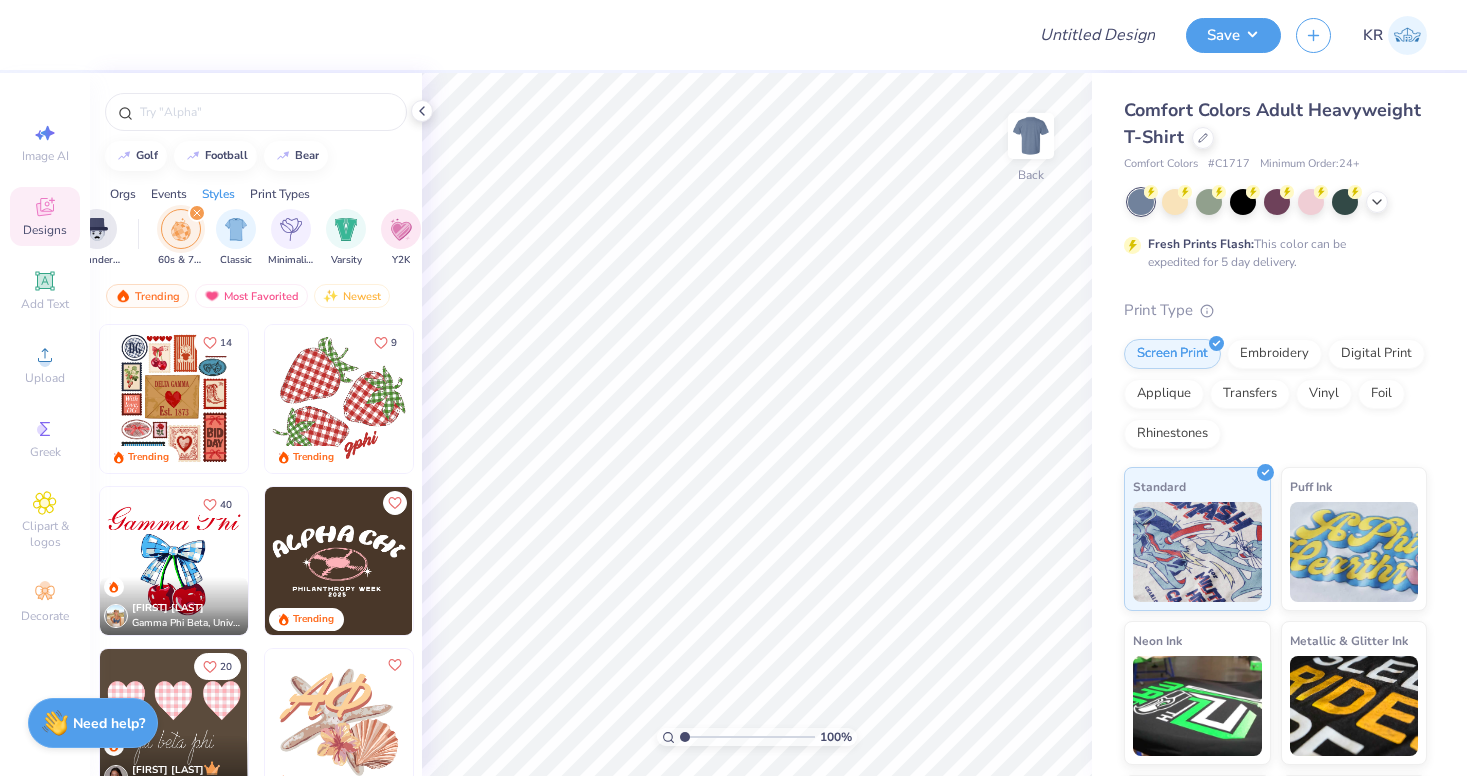 click 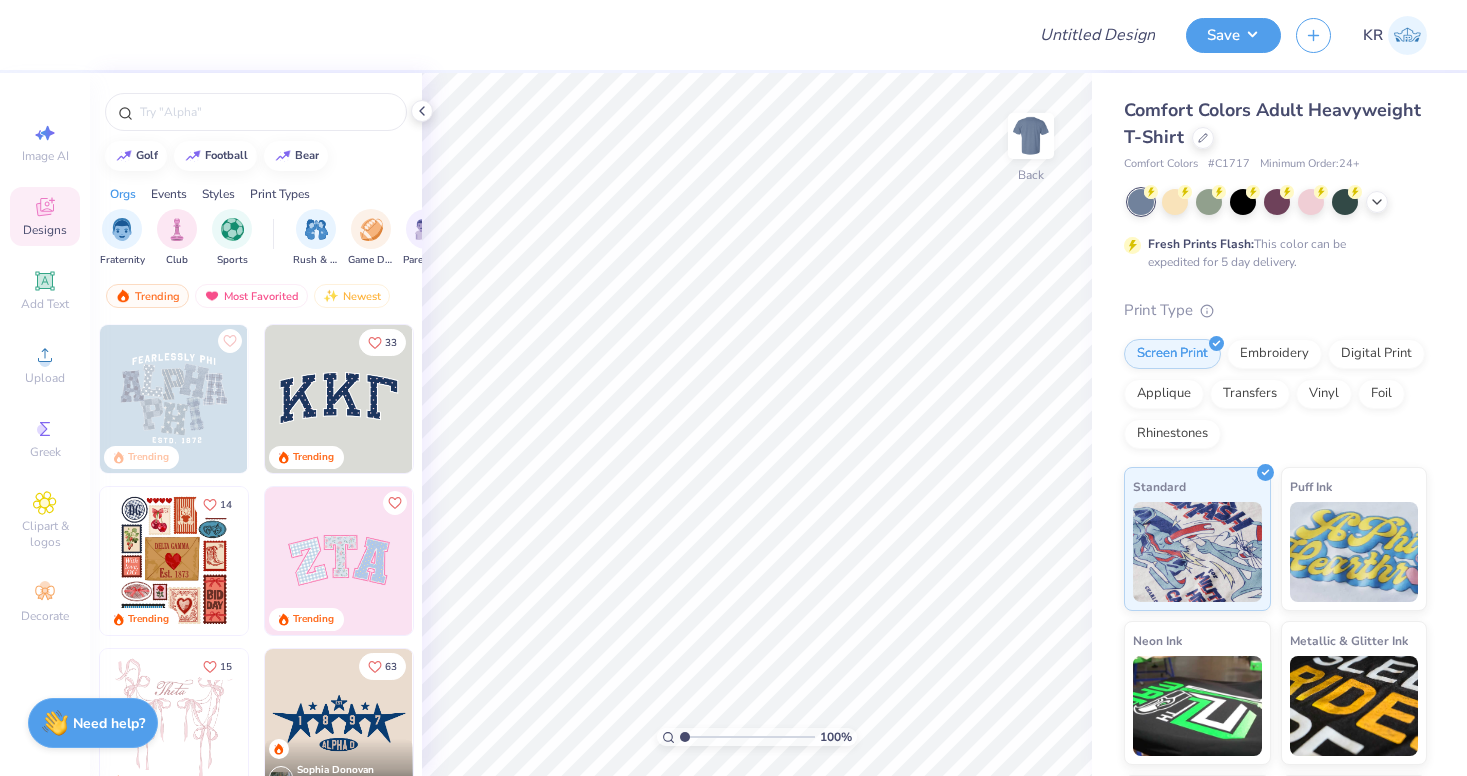 scroll, scrollTop: 0, scrollLeft: 0, axis: both 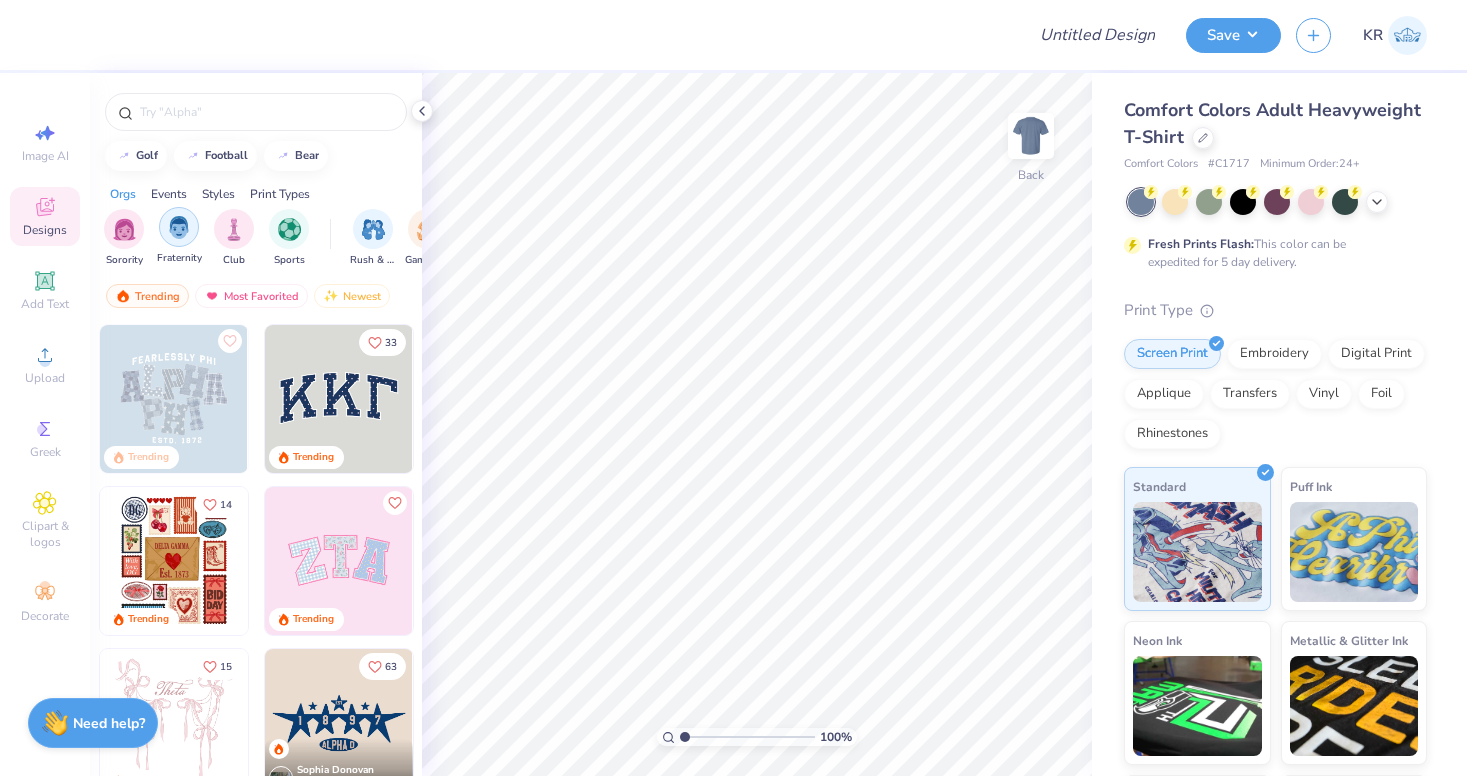 click at bounding box center [179, 227] 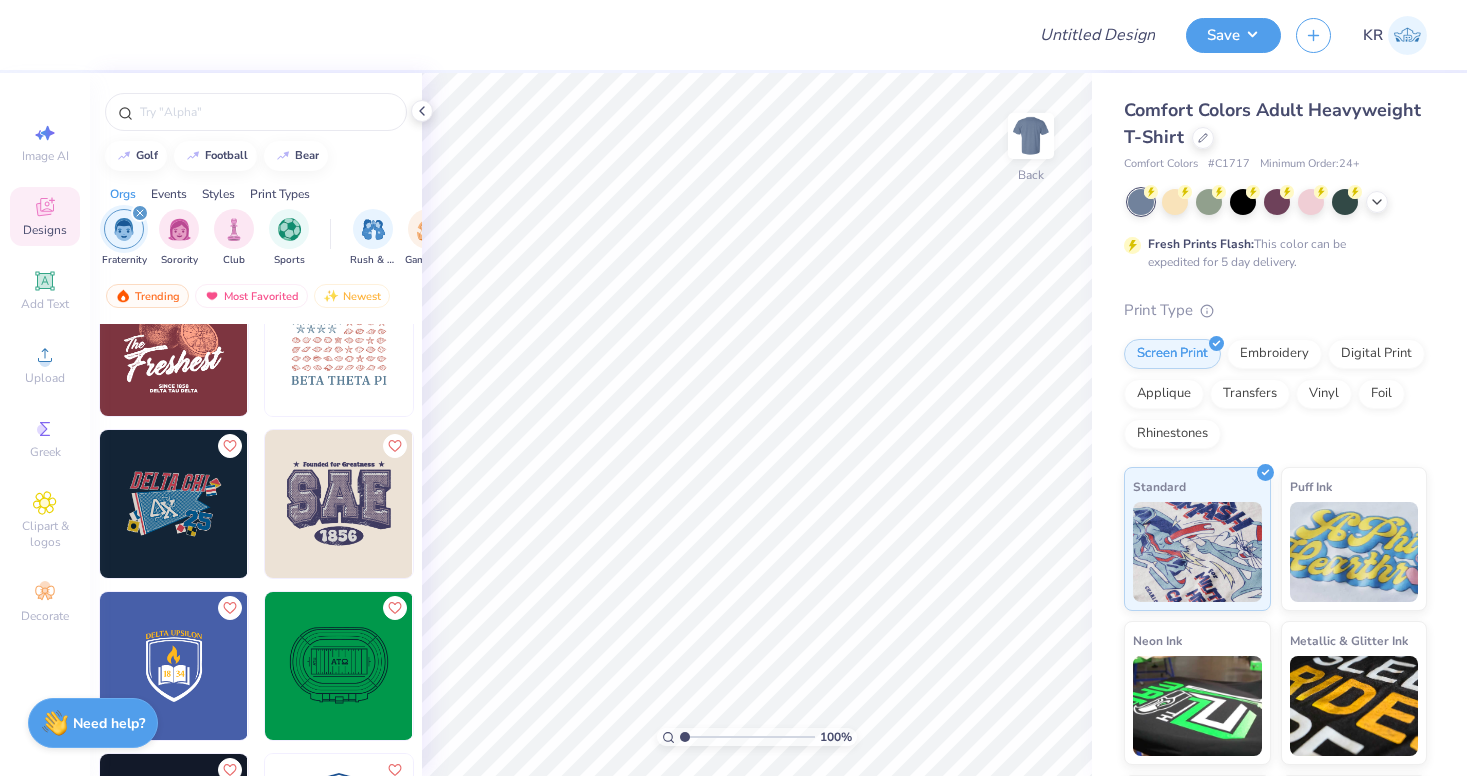 scroll, scrollTop: 7744, scrollLeft: 0, axis: vertical 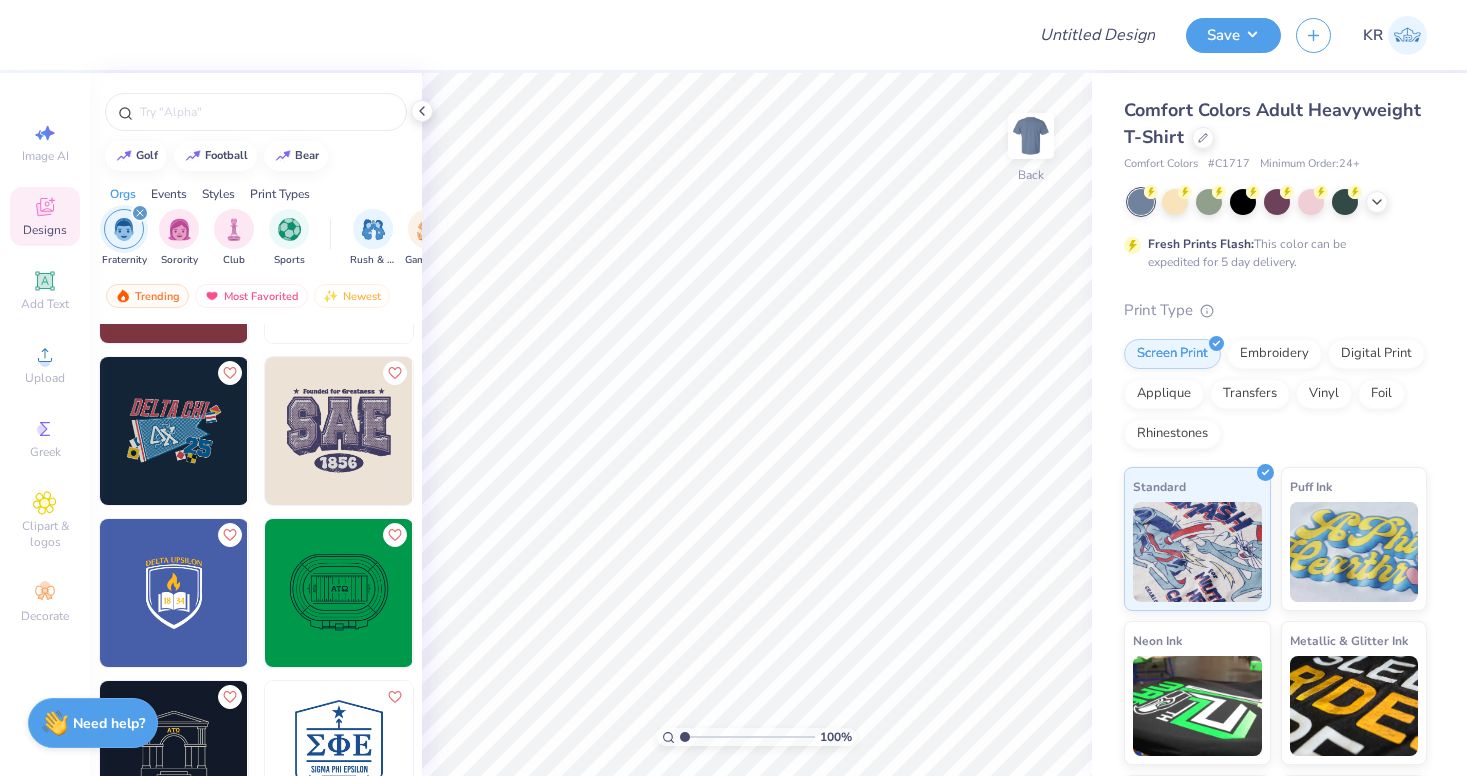 click at bounding box center [339, 431] 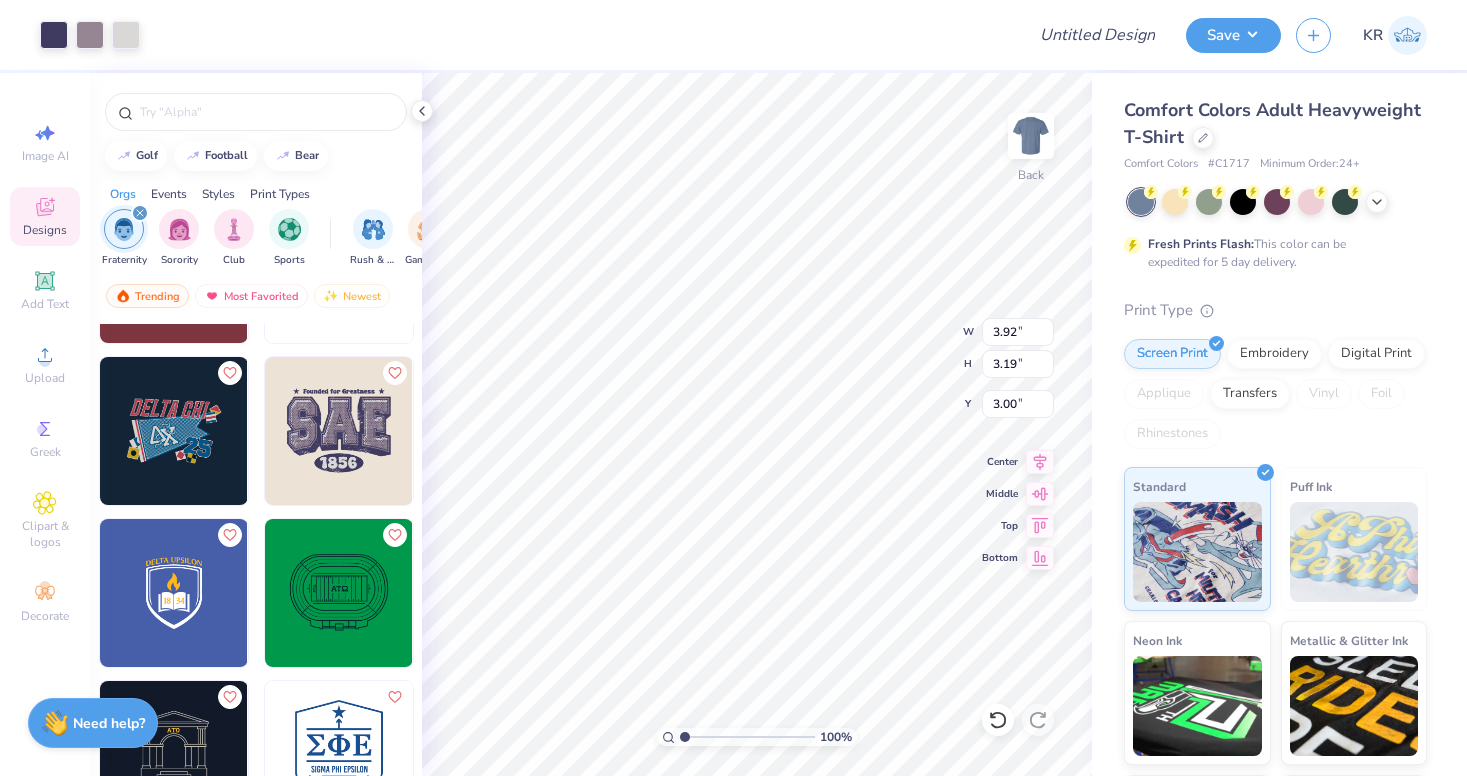 type on "3.92" 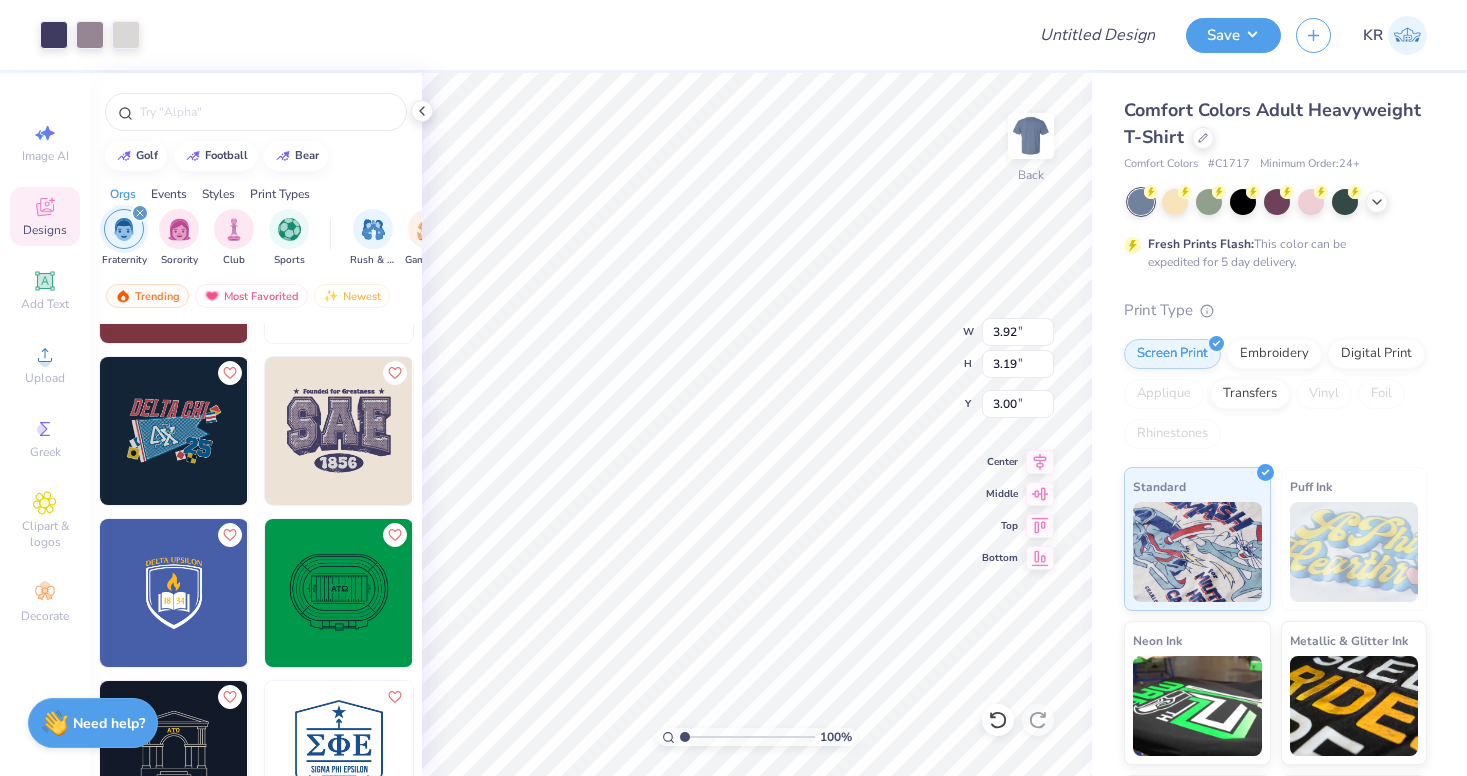 type on "3.19" 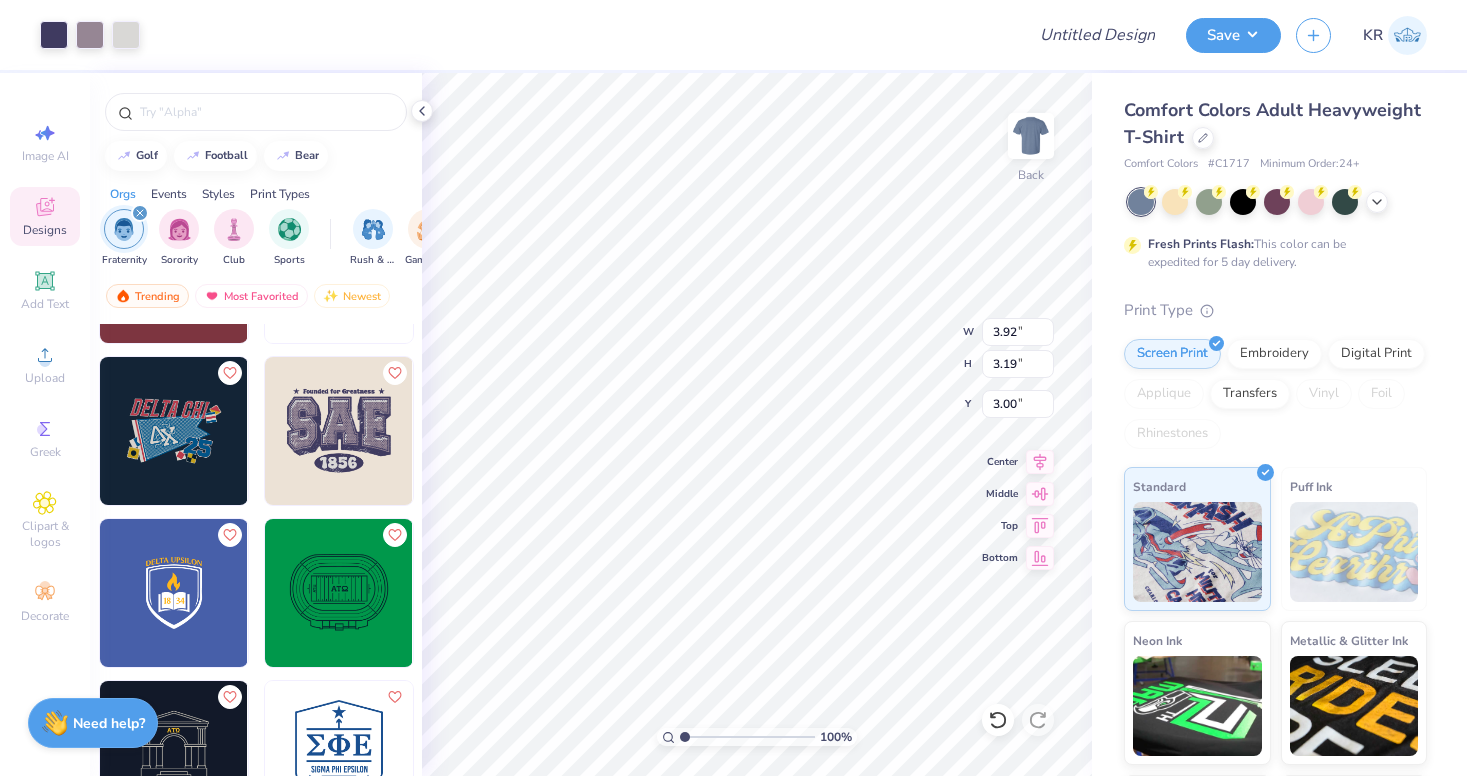 type on "3.96" 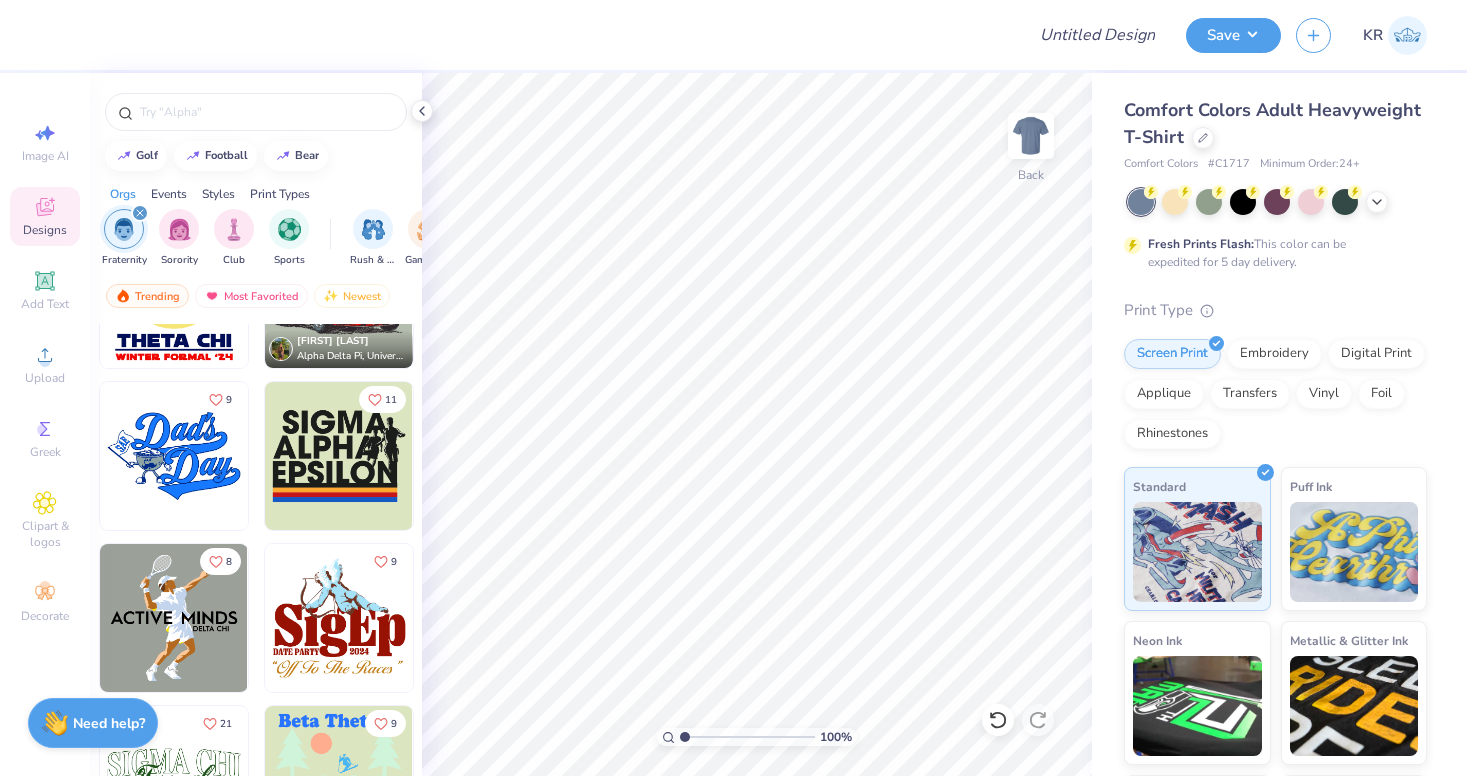scroll, scrollTop: 15076, scrollLeft: 0, axis: vertical 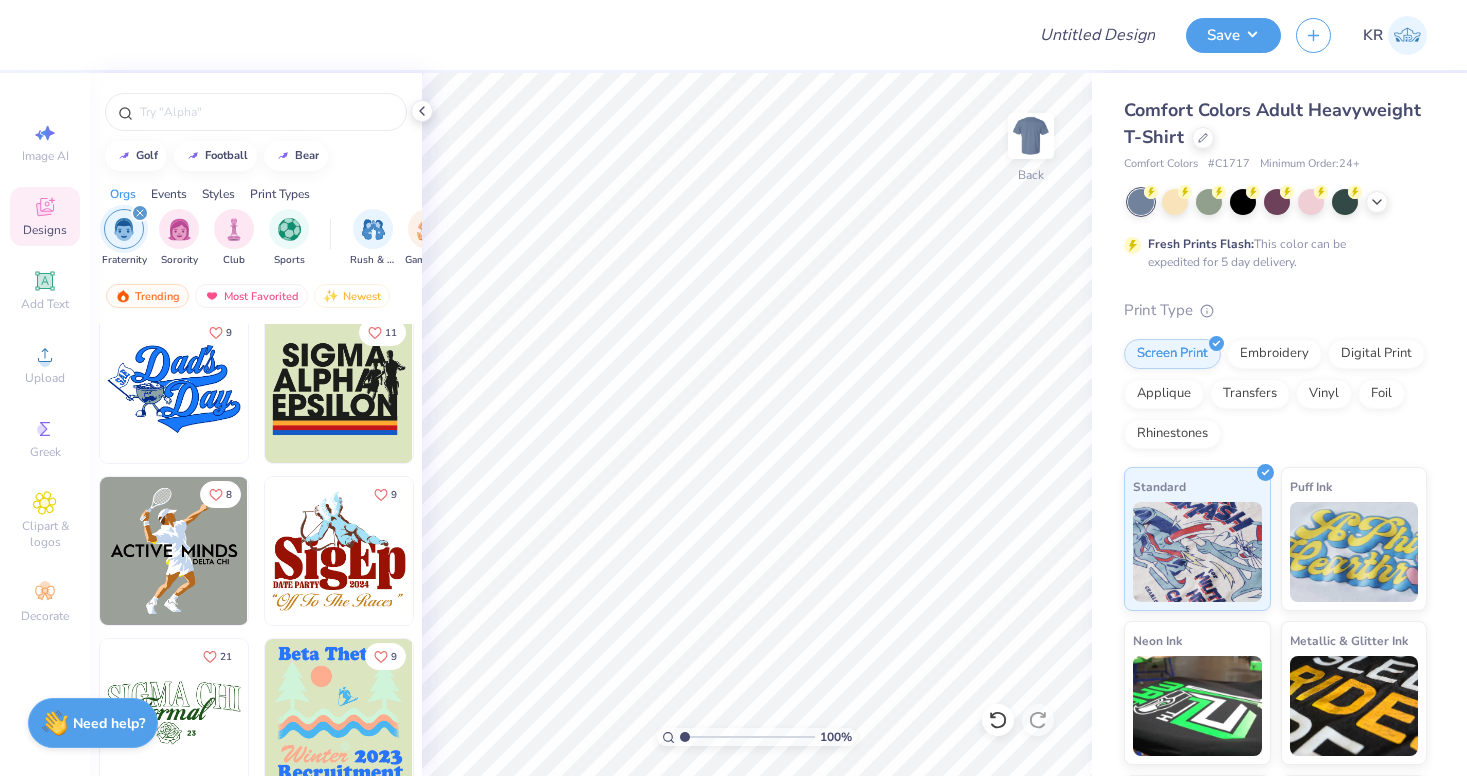 click at bounding box center [339, 389] 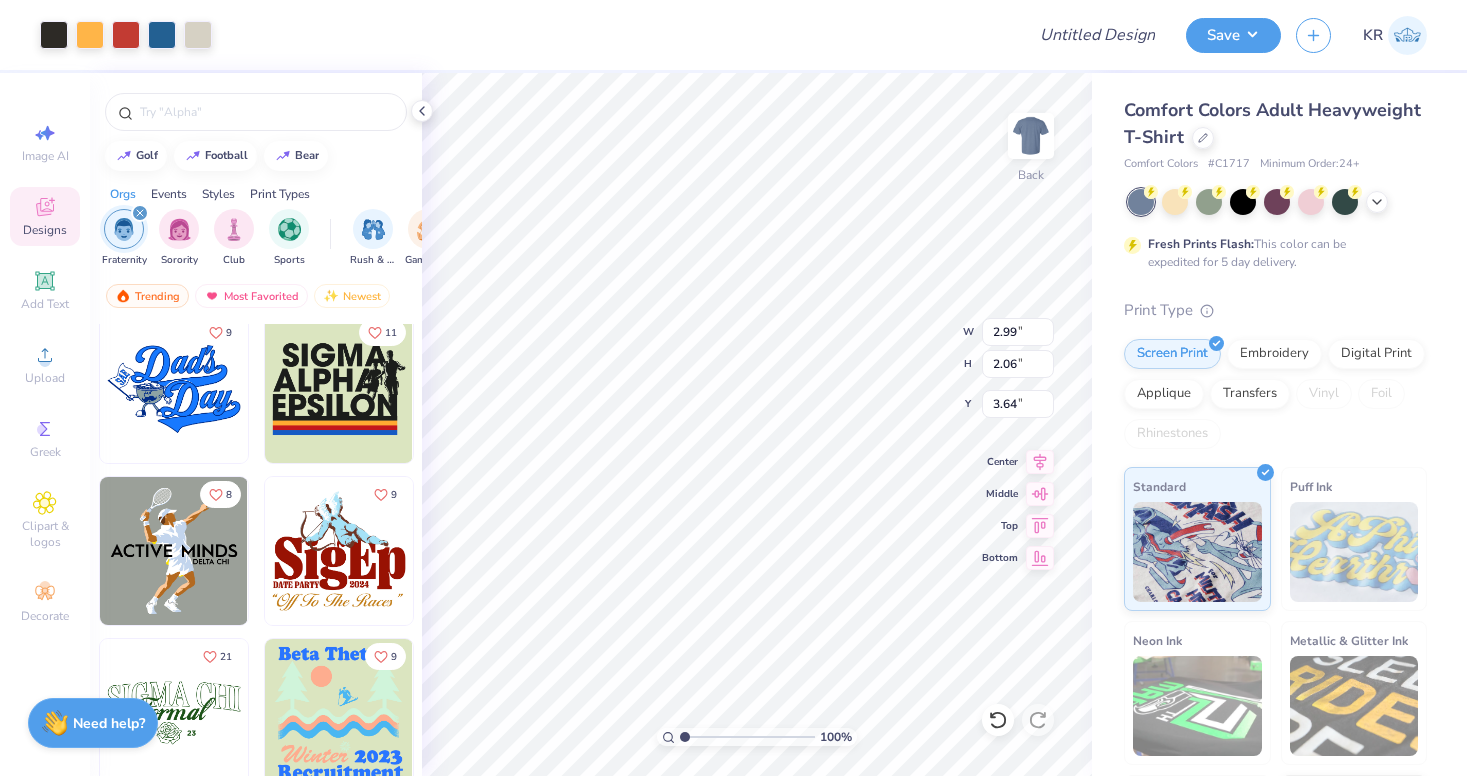 type on "3.64" 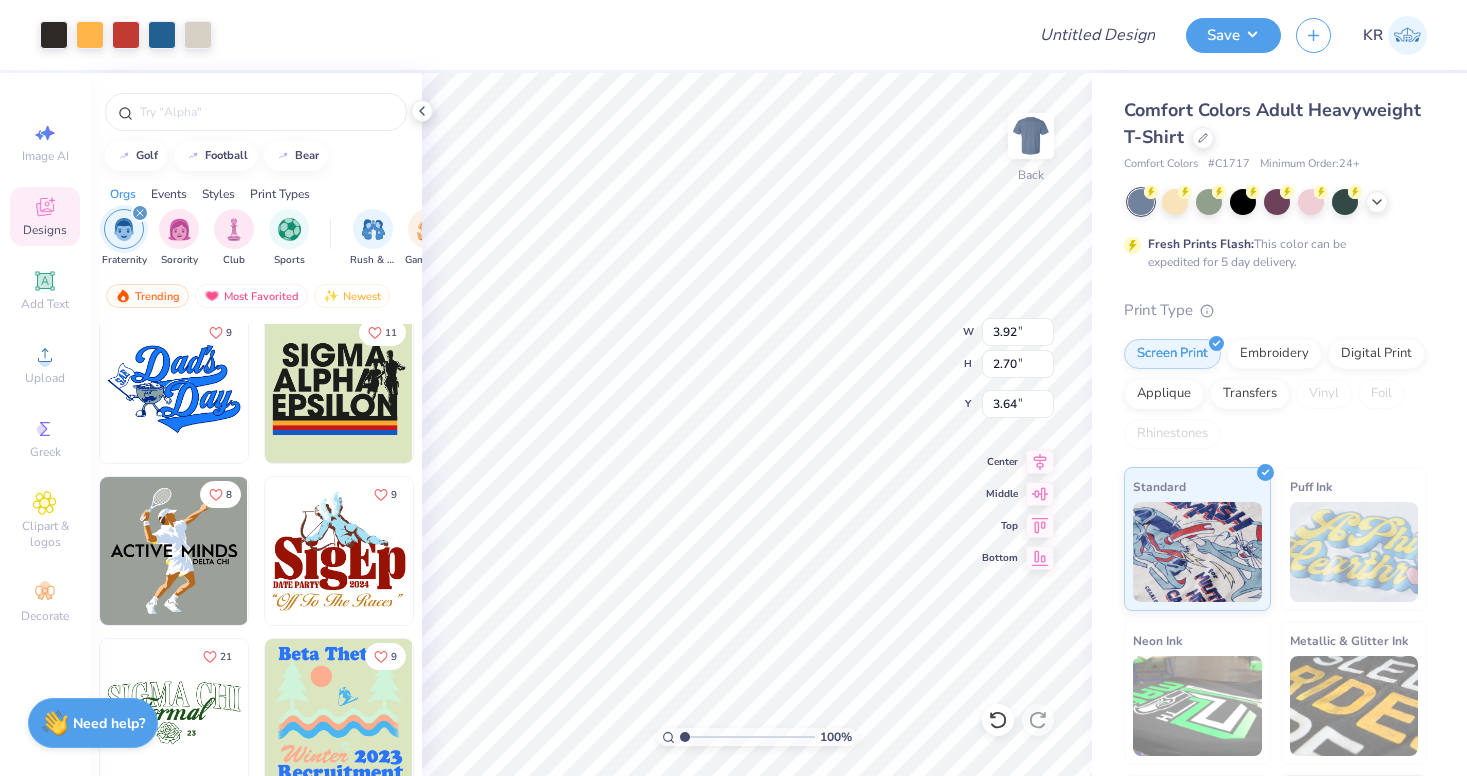type on "3.92" 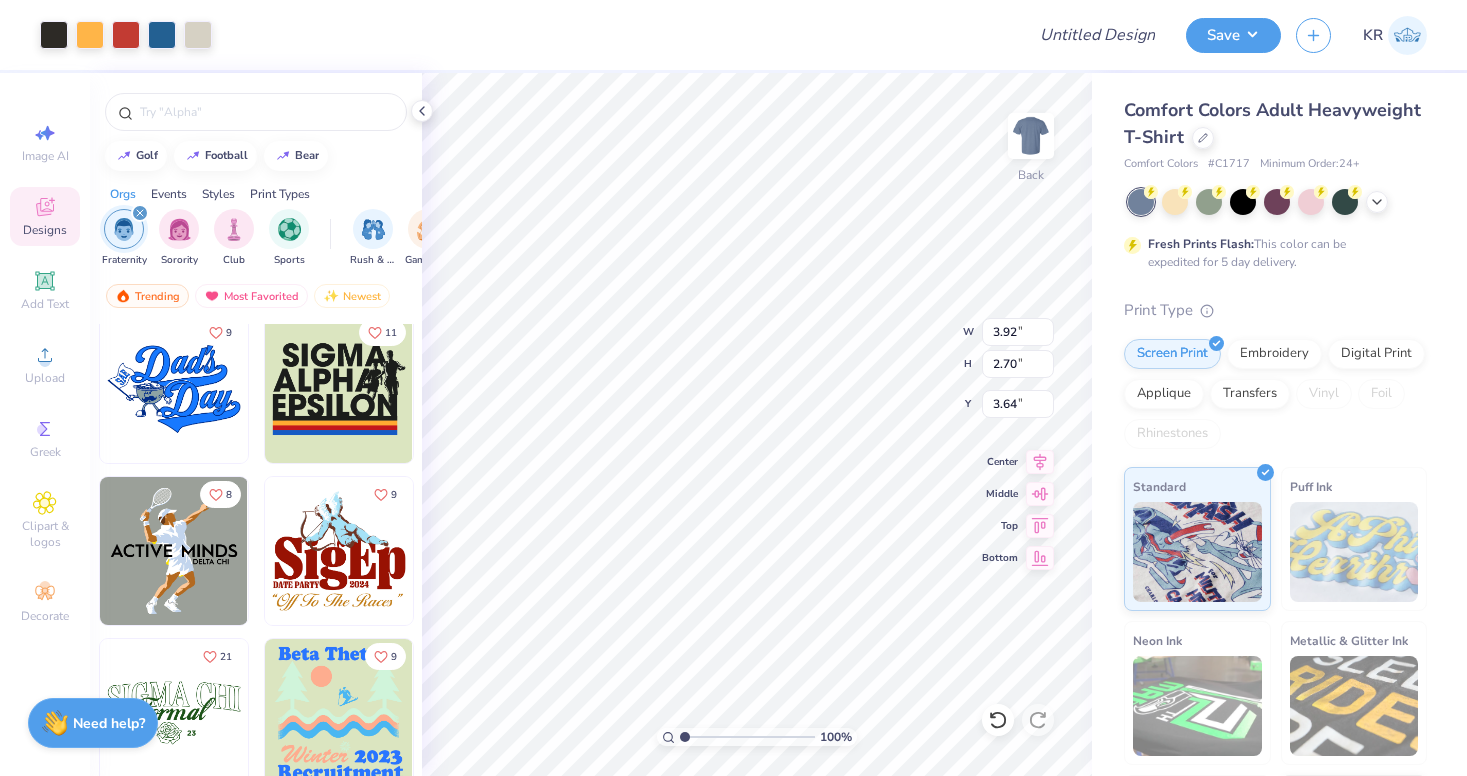 type on "2.70" 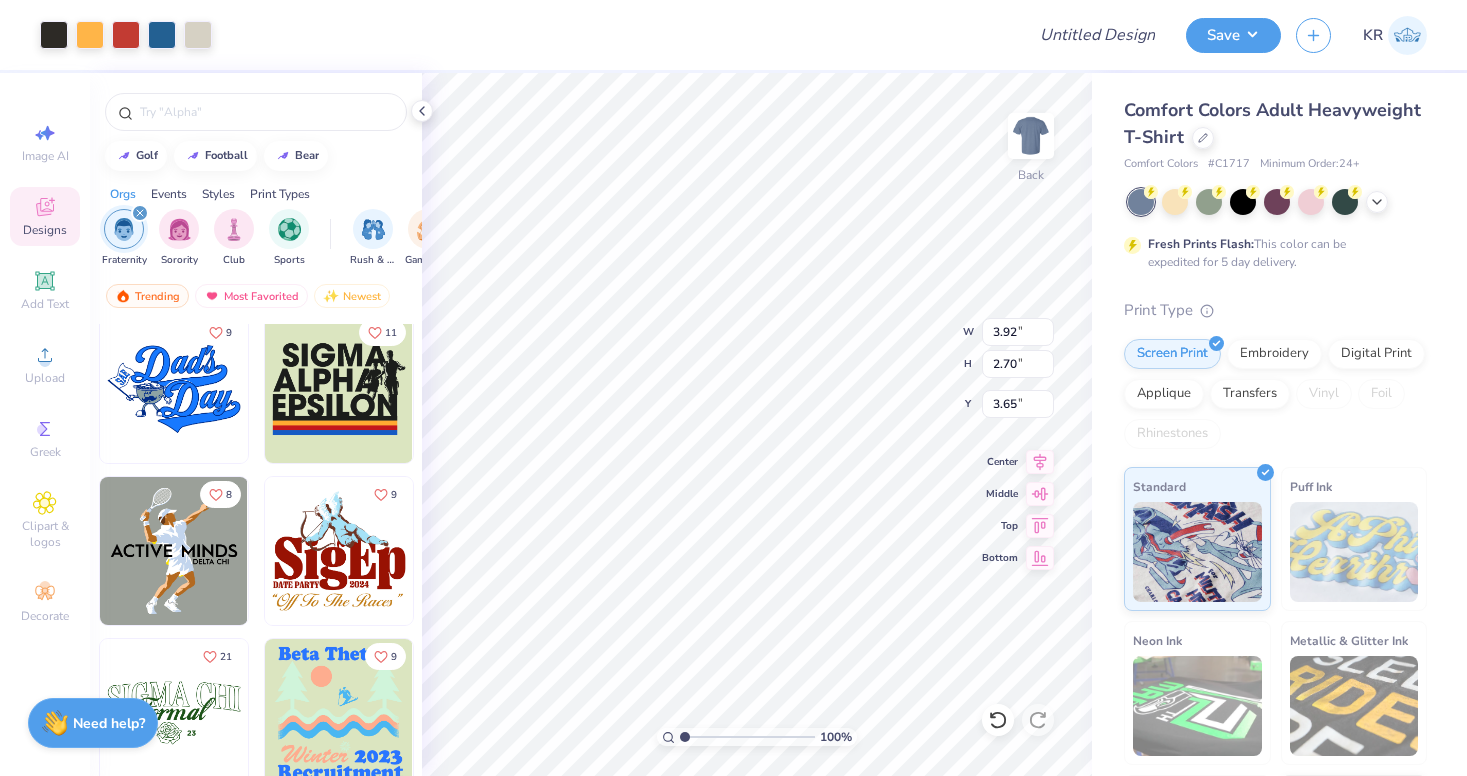 type on "3.00" 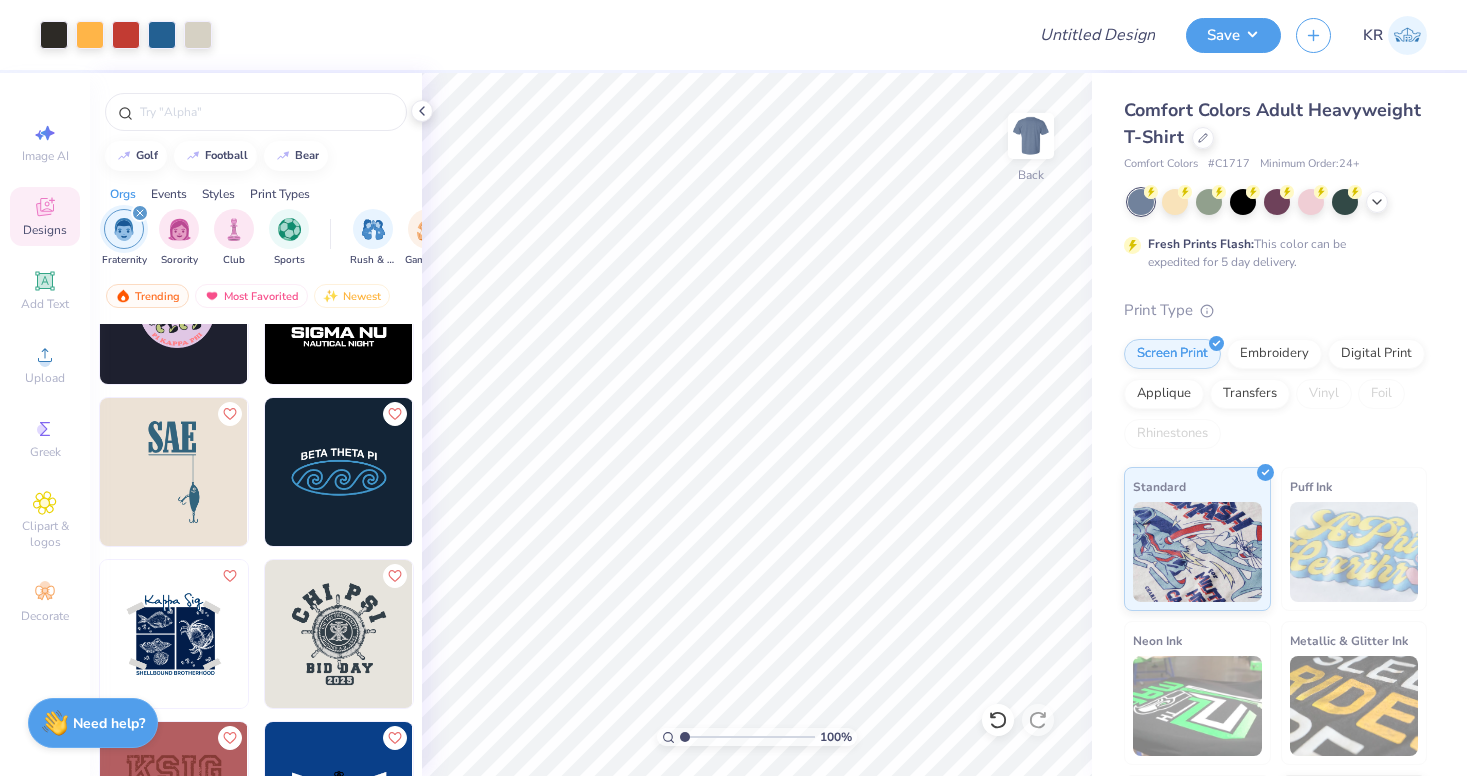 scroll, scrollTop: 19552, scrollLeft: 0, axis: vertical 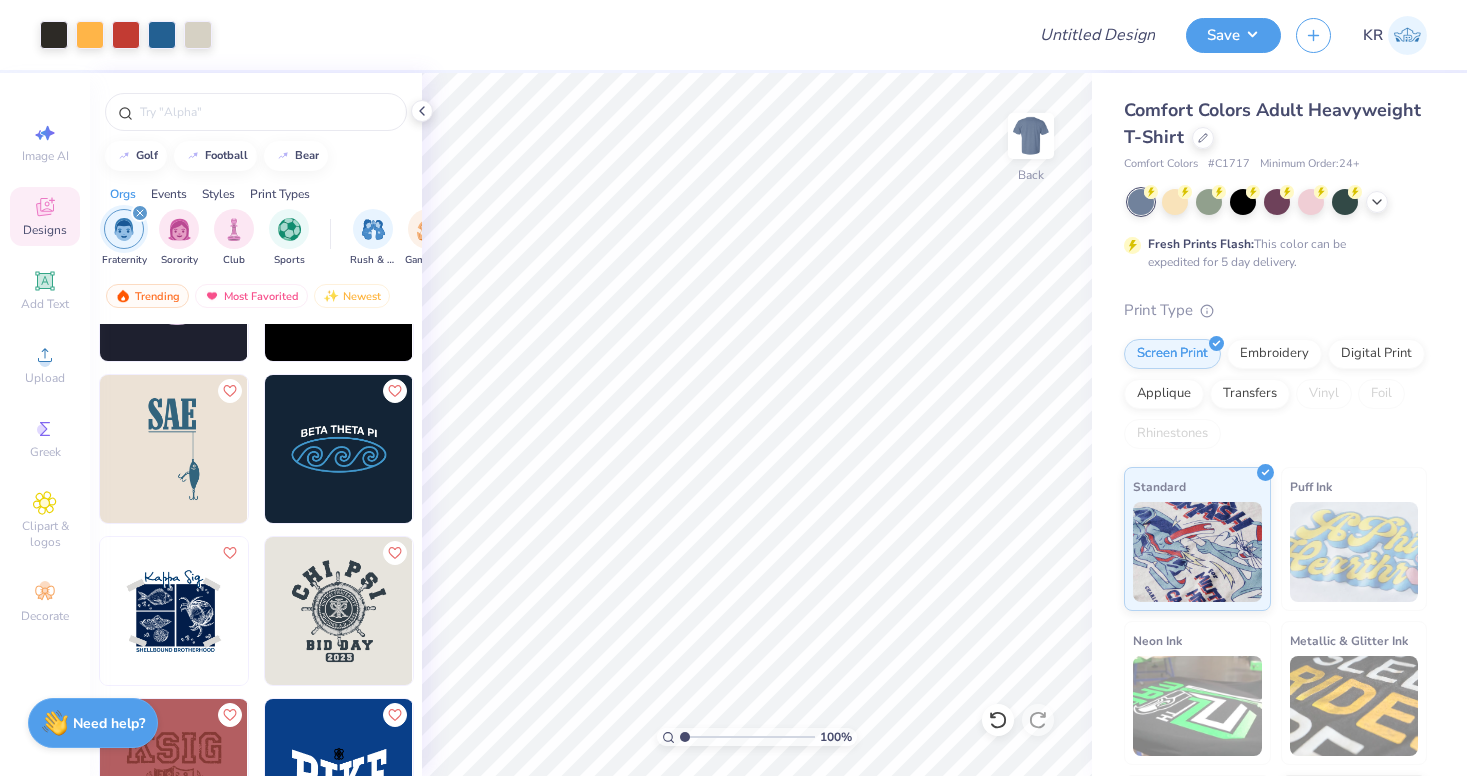 click at bounding box center [174, 449] 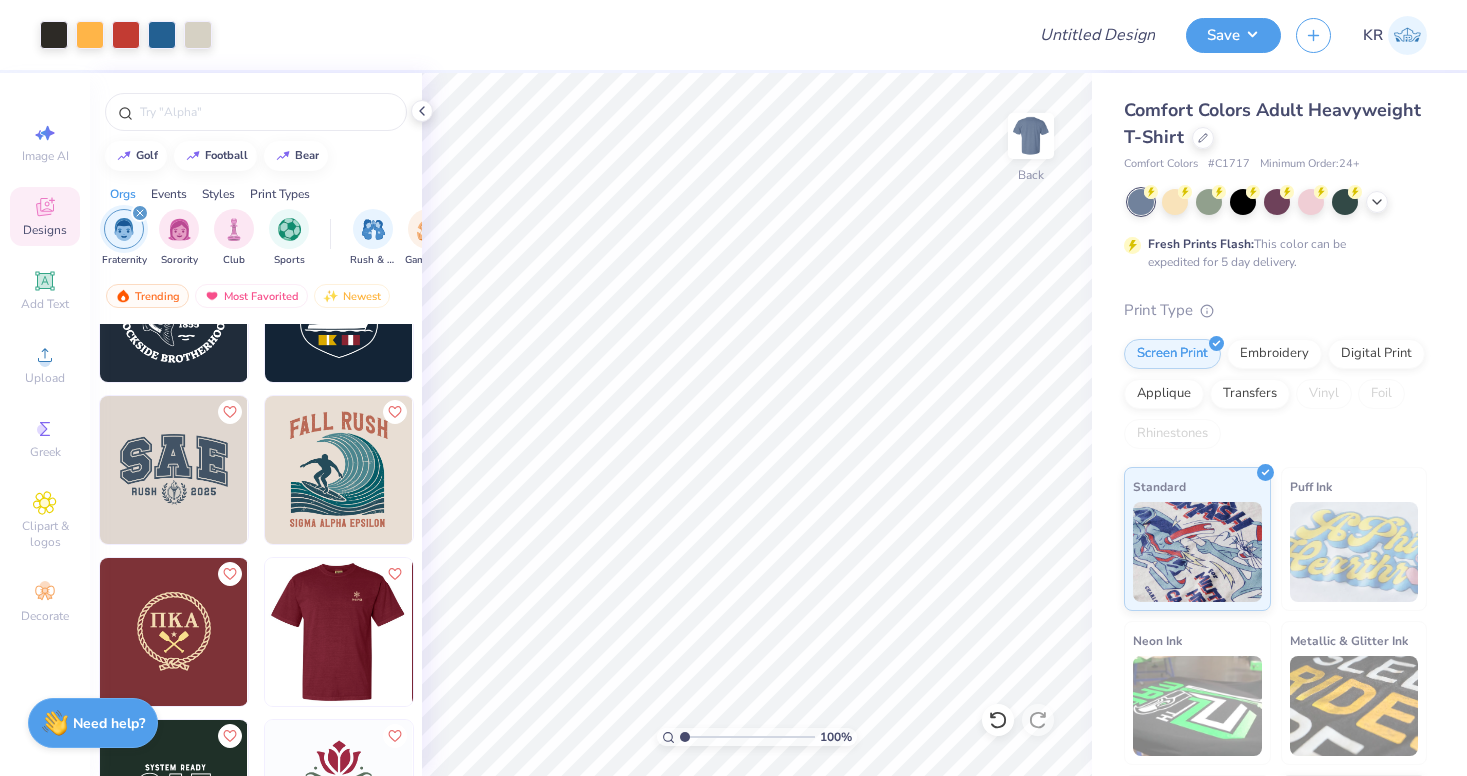 scroll, scrollTop: 21001, scrollLeft: 0, axis: vertical 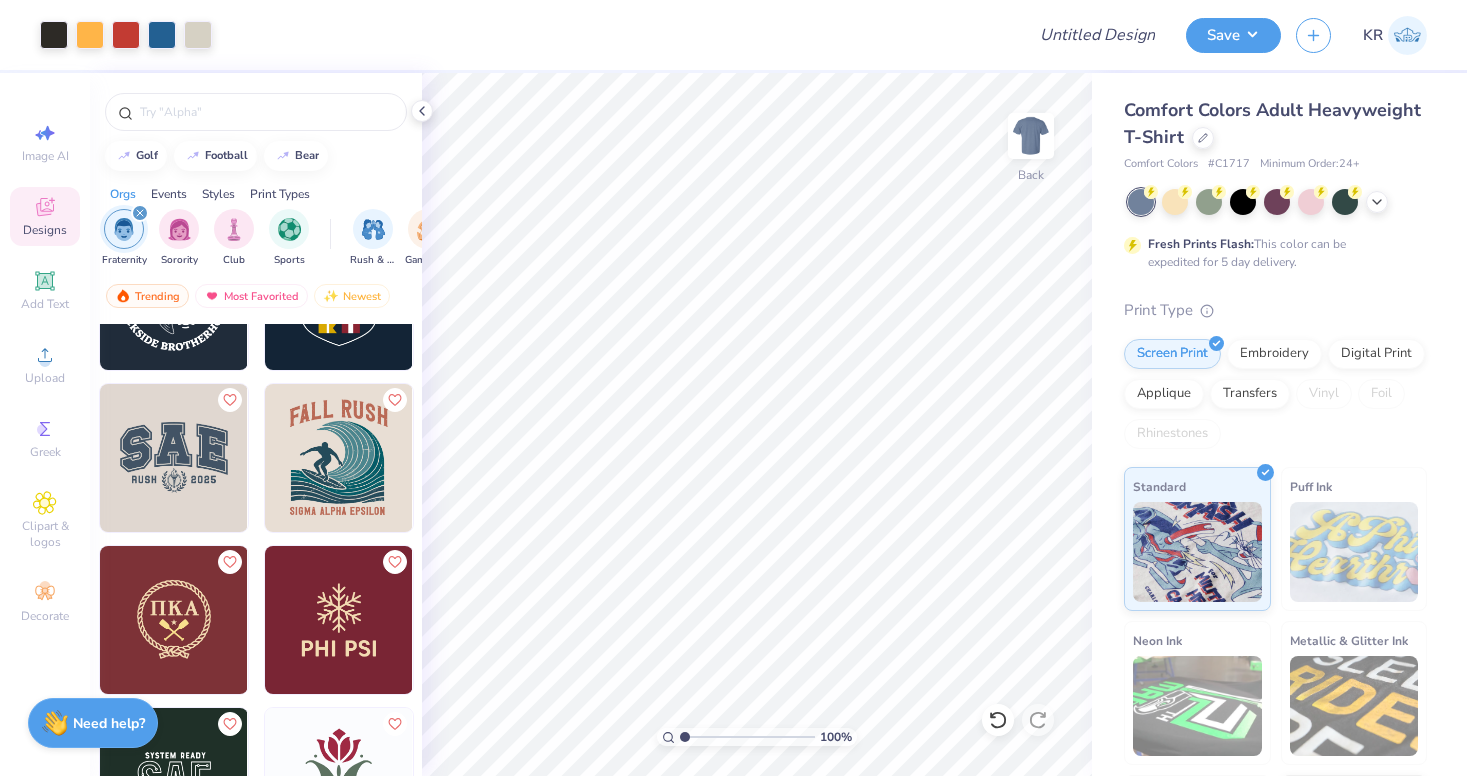 click at bounding box center (174, 458) 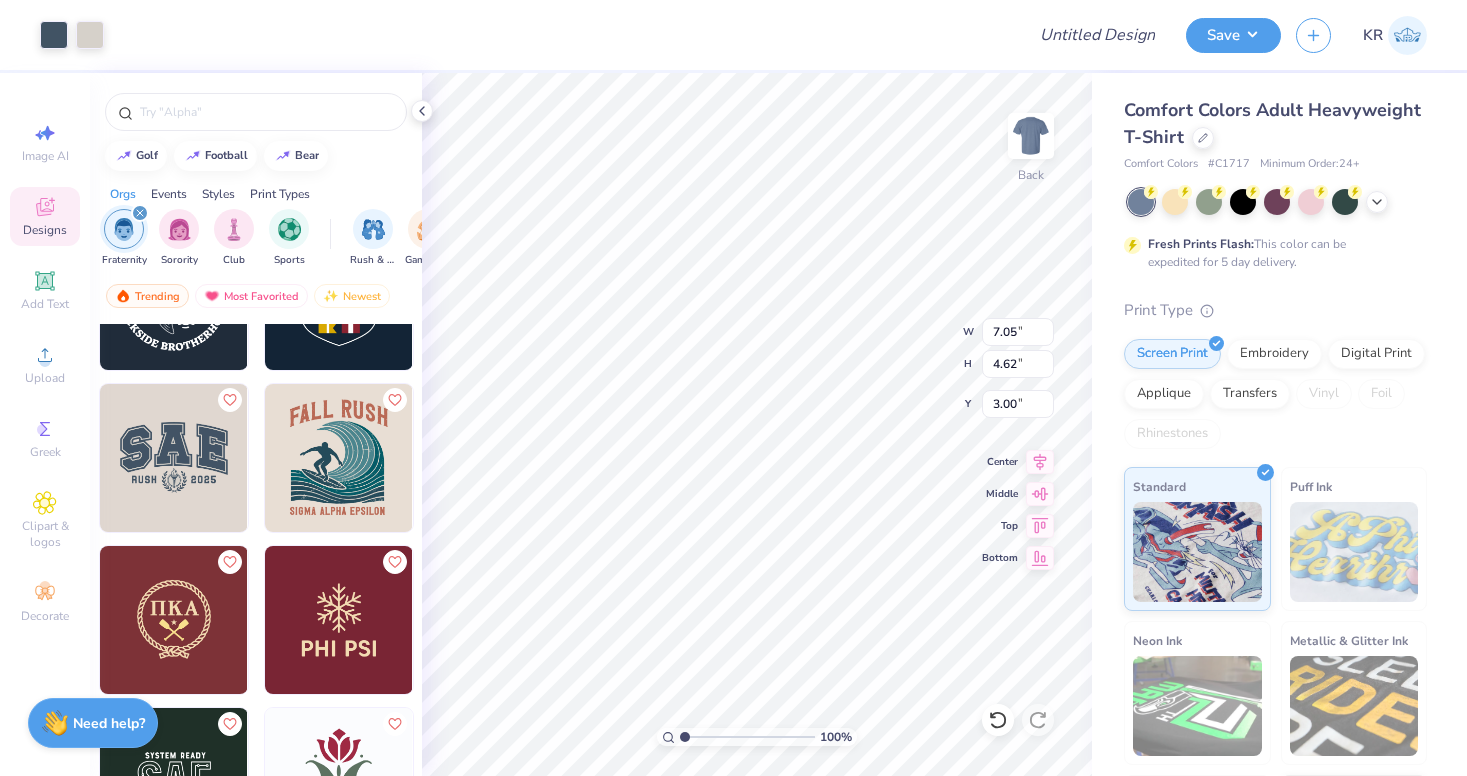 type on "7.05" 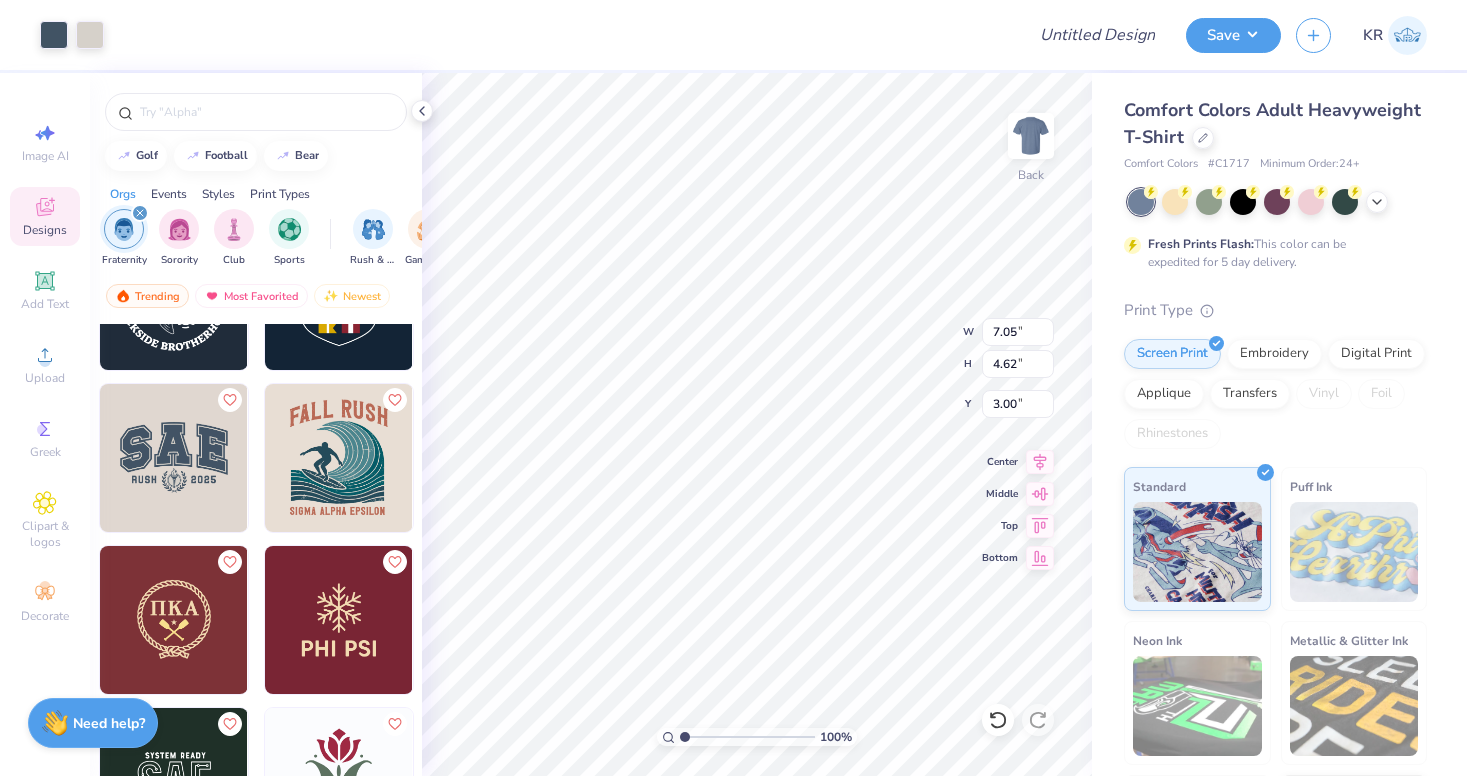type on "4.62" 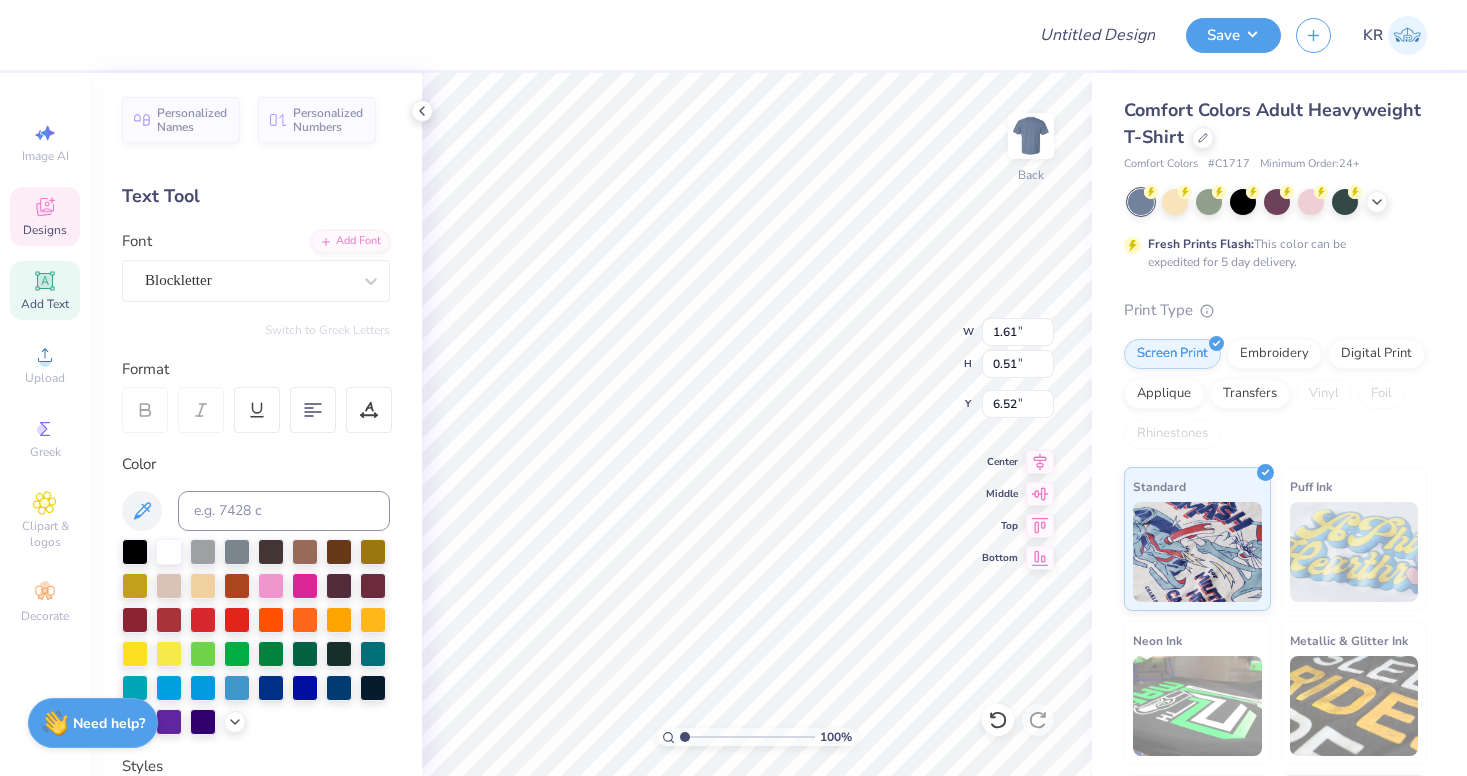 type on "7.05" 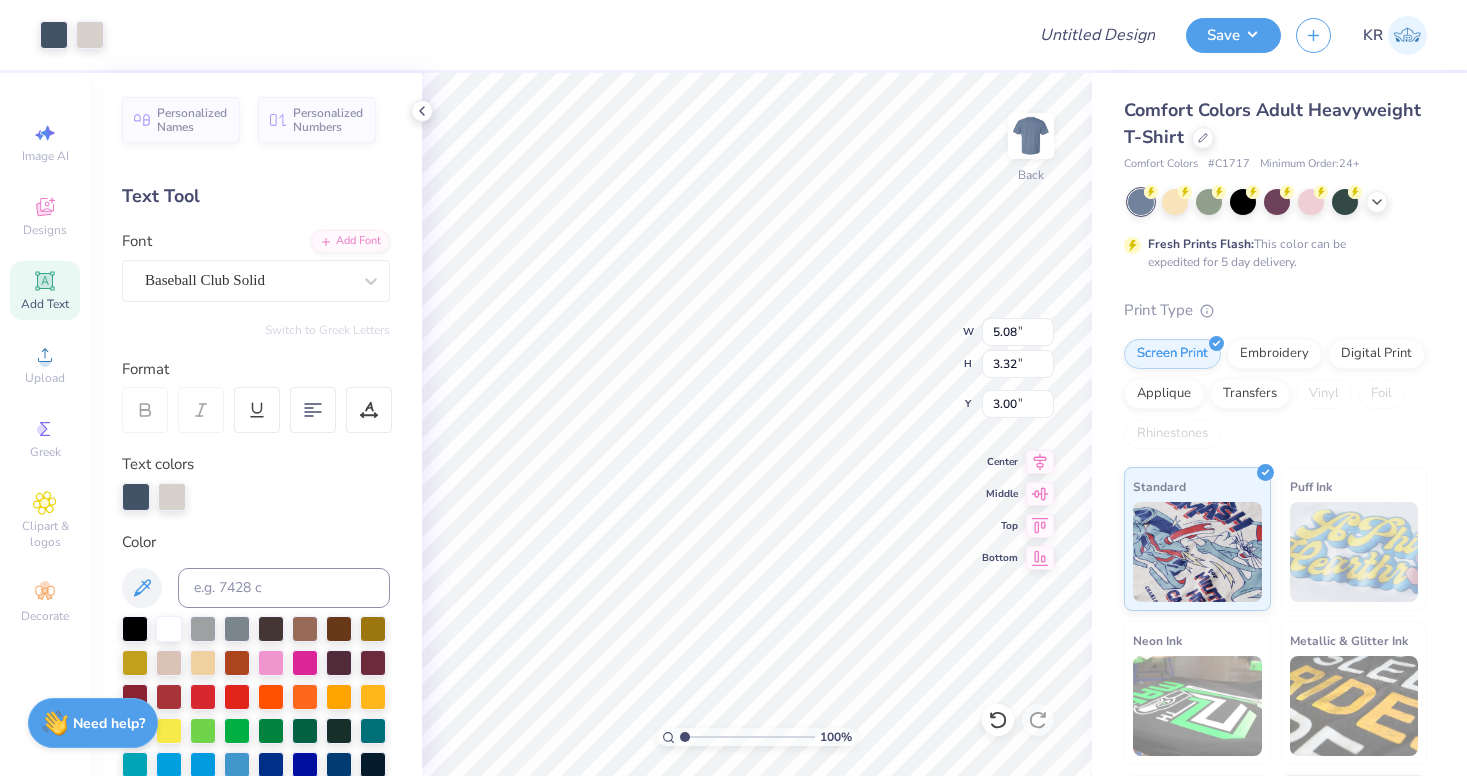 type on "5.08" 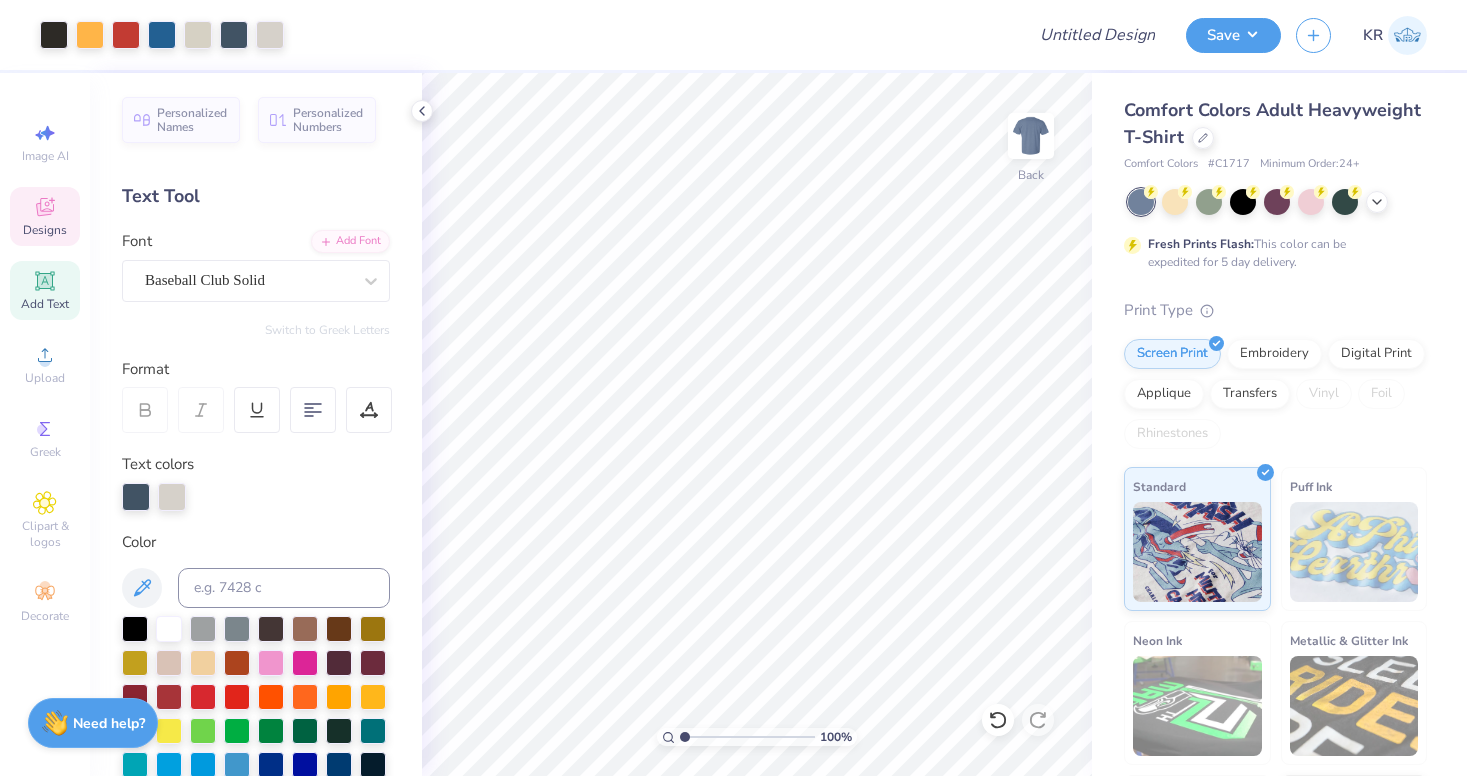 click on "Designs" at bounding box center [45, 216] 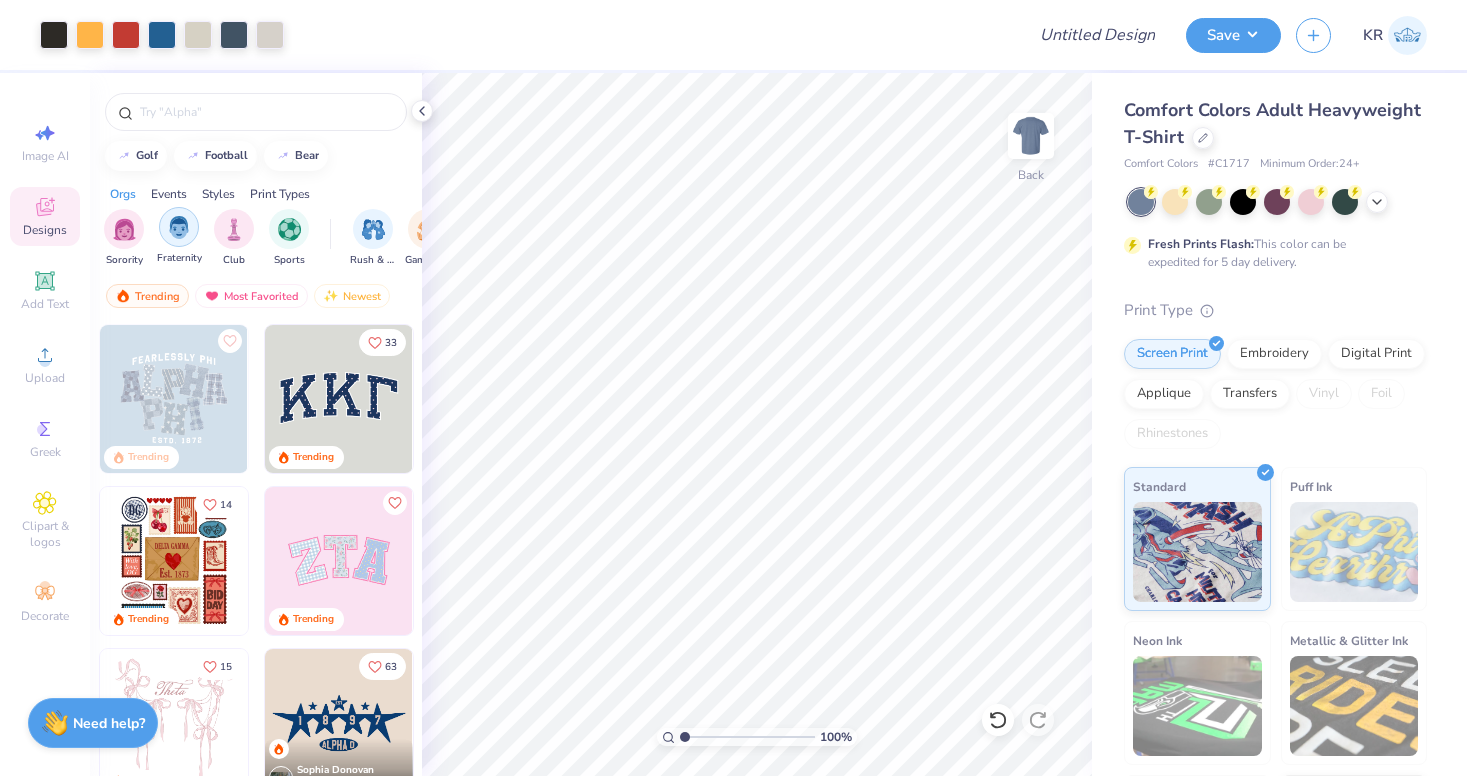click at bounding box center [179, 227] 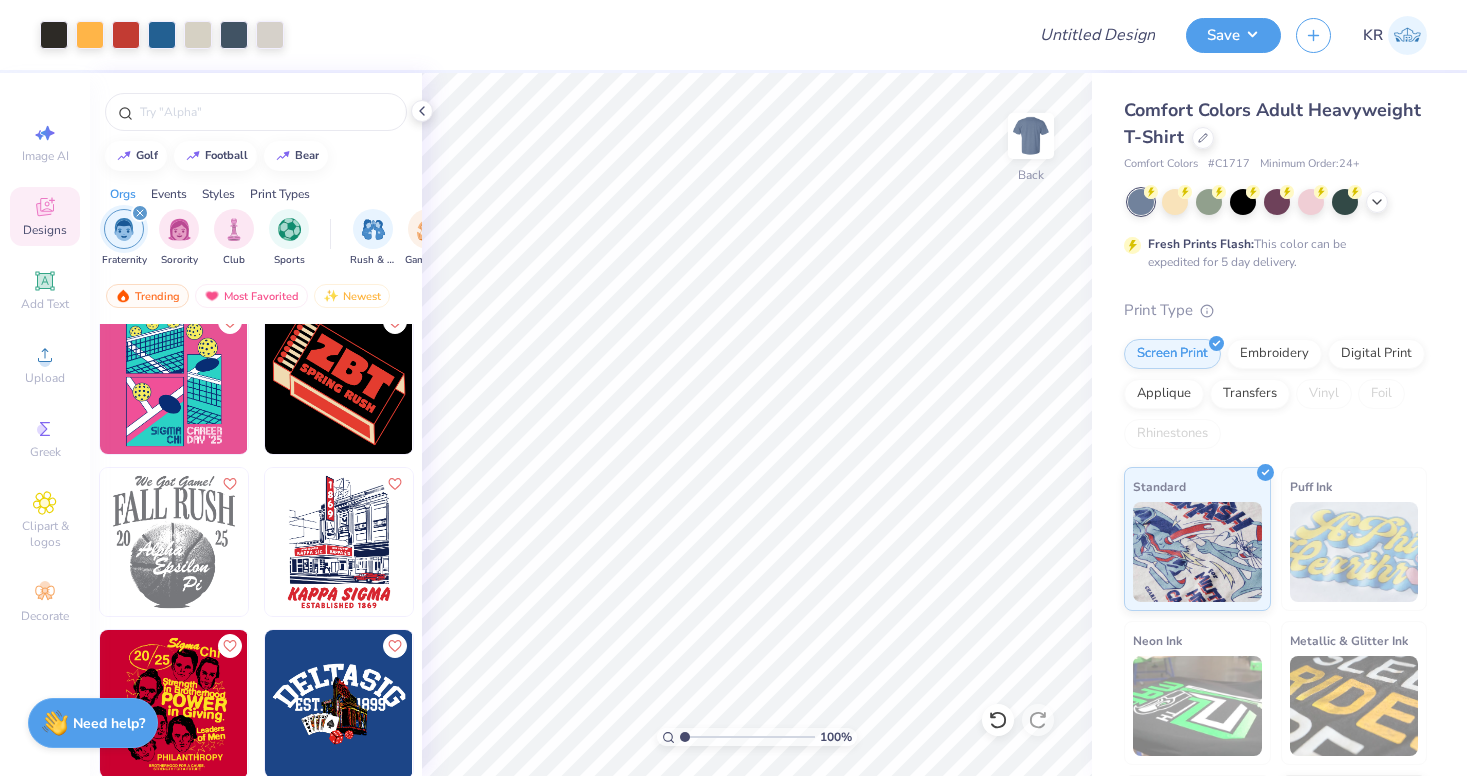 scroll, scrollTop: 53020, scrollLeft: 0, axis: vertical 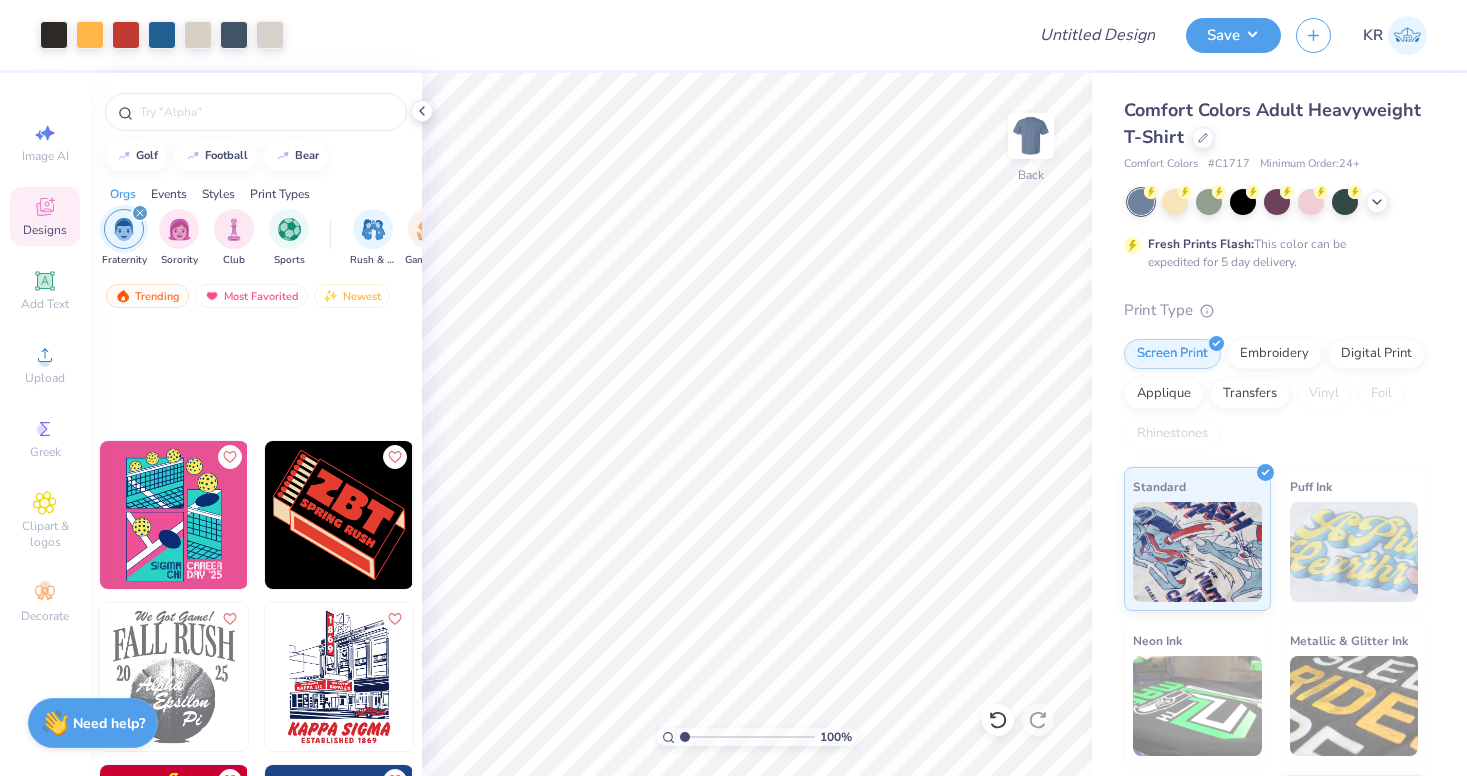 click at bounding box center [339, 515] 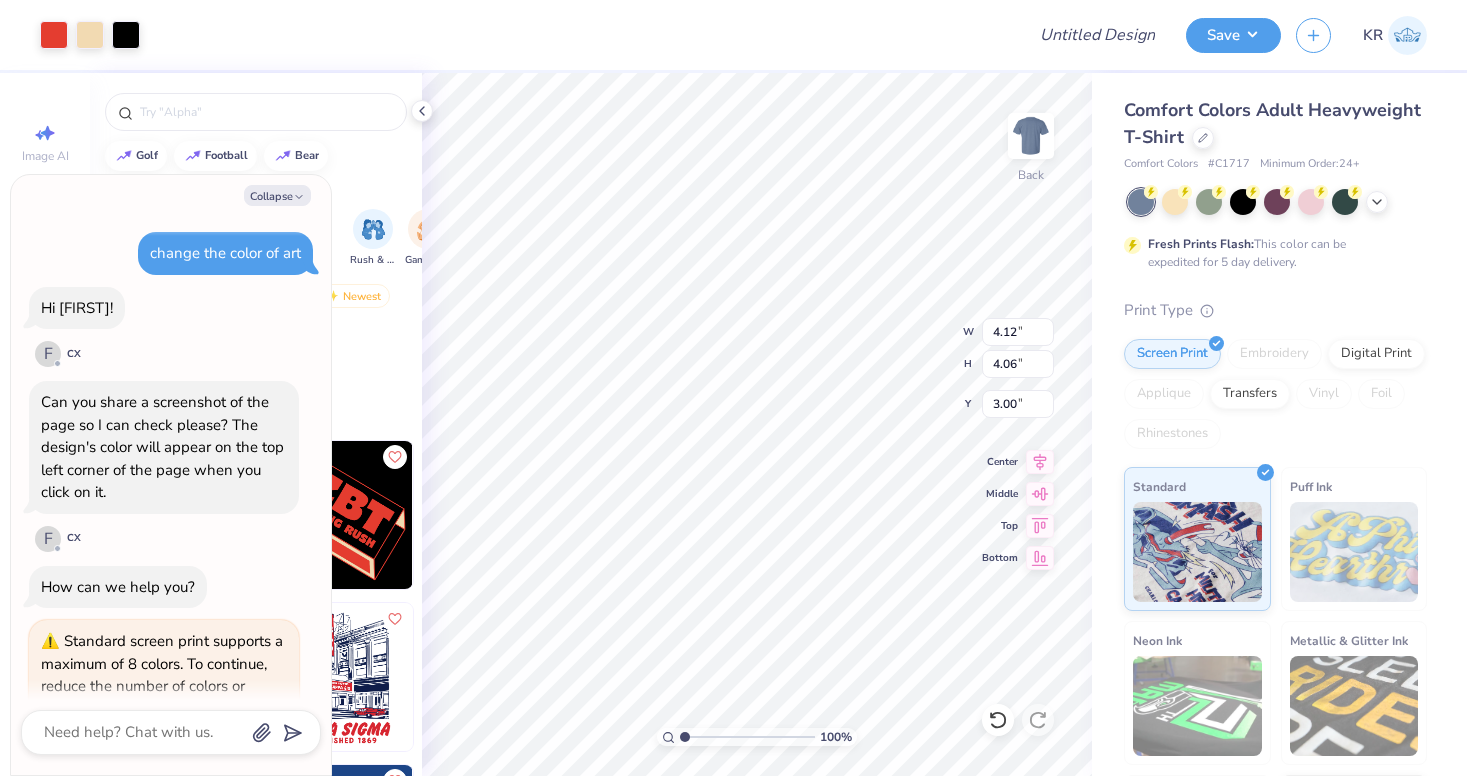 scroll, scrollTop: 122, scrollLeft: 0, axis: vertical 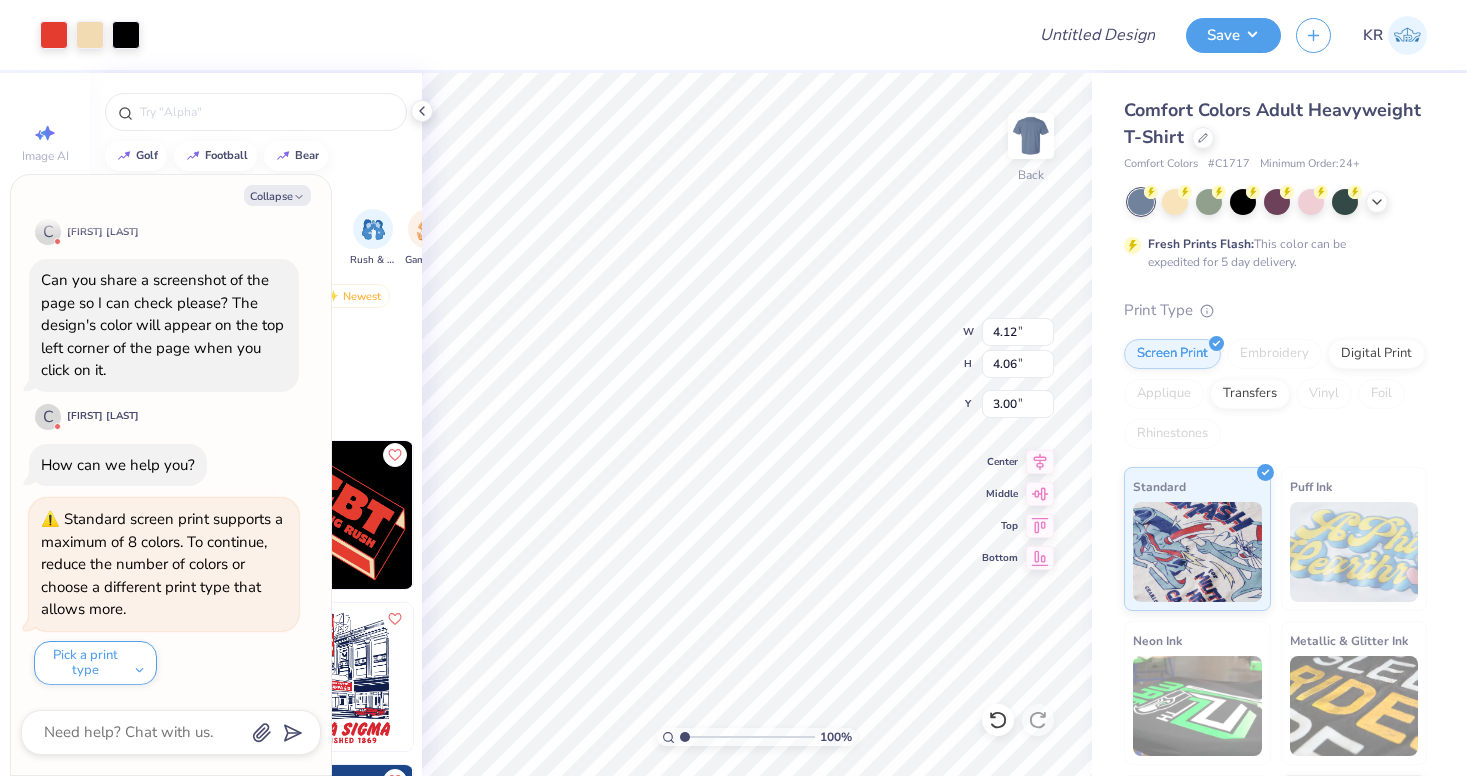 type on "x" 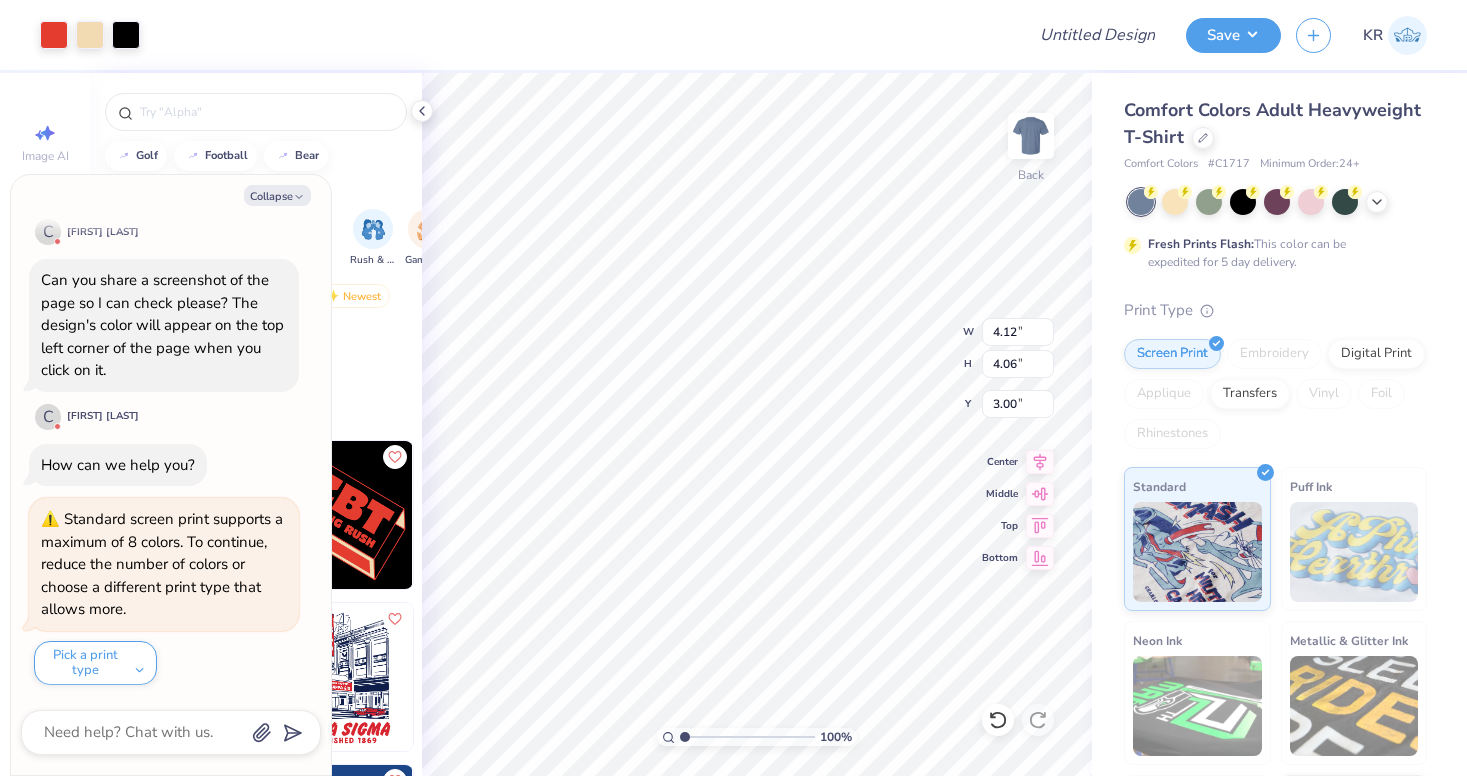 type on "9.33" 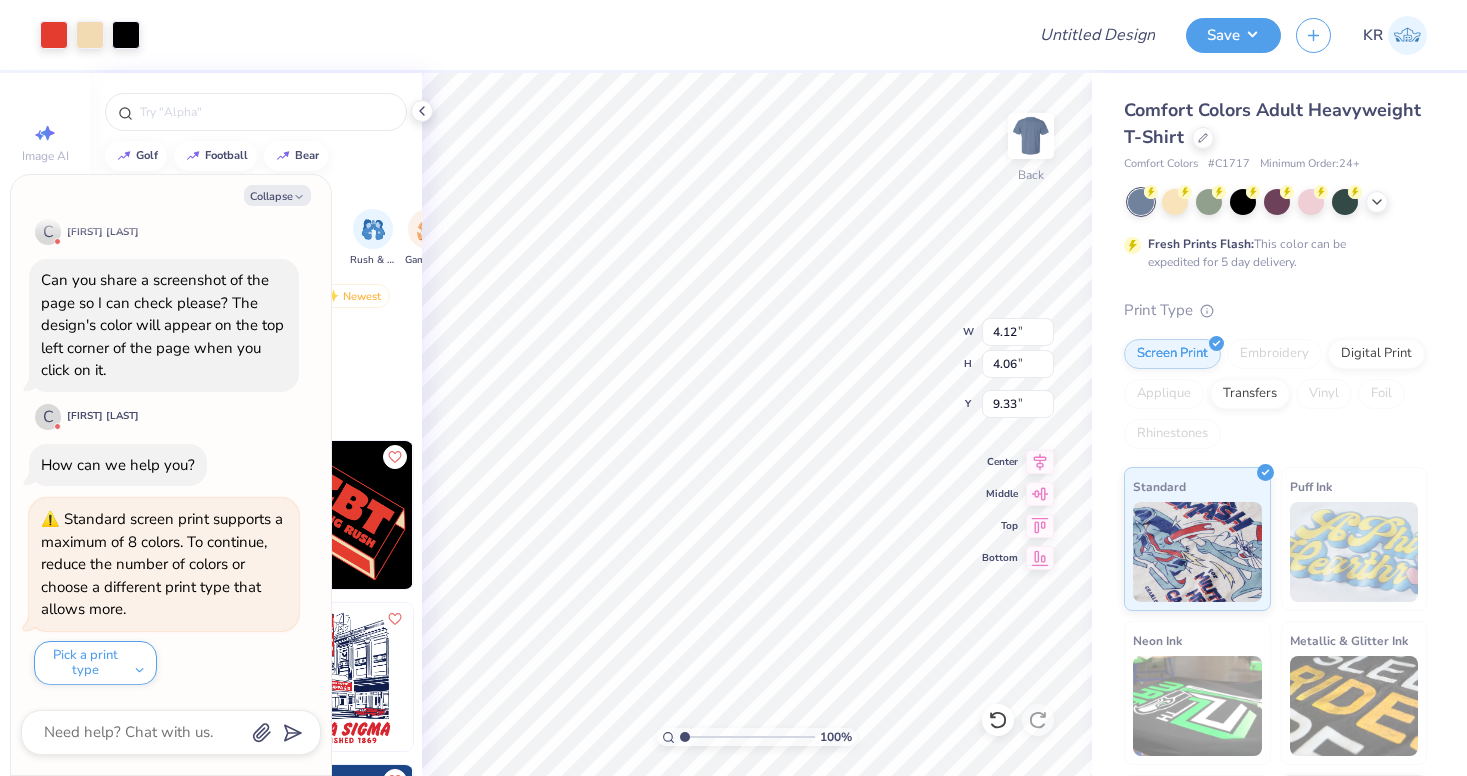 type on "x" 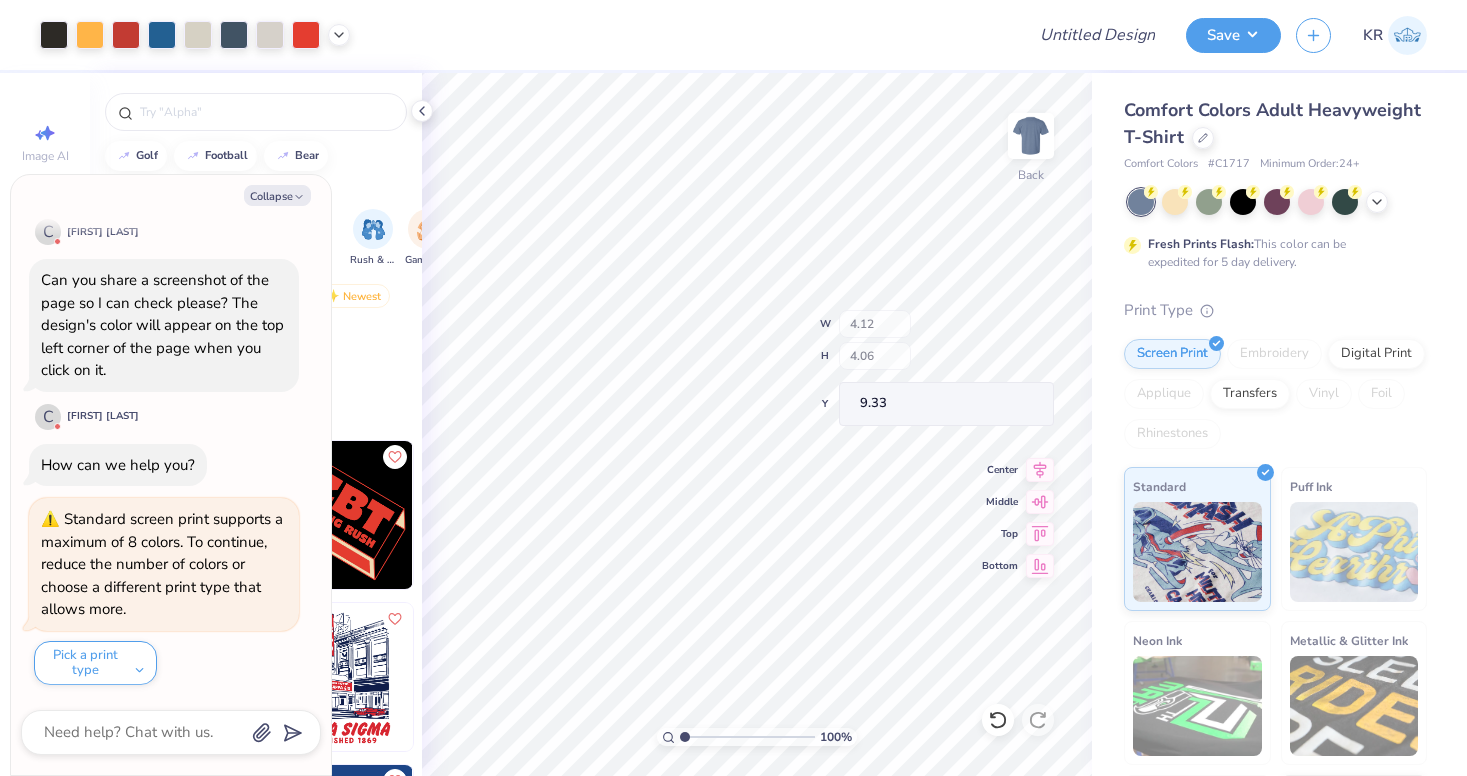 type on "9.34" 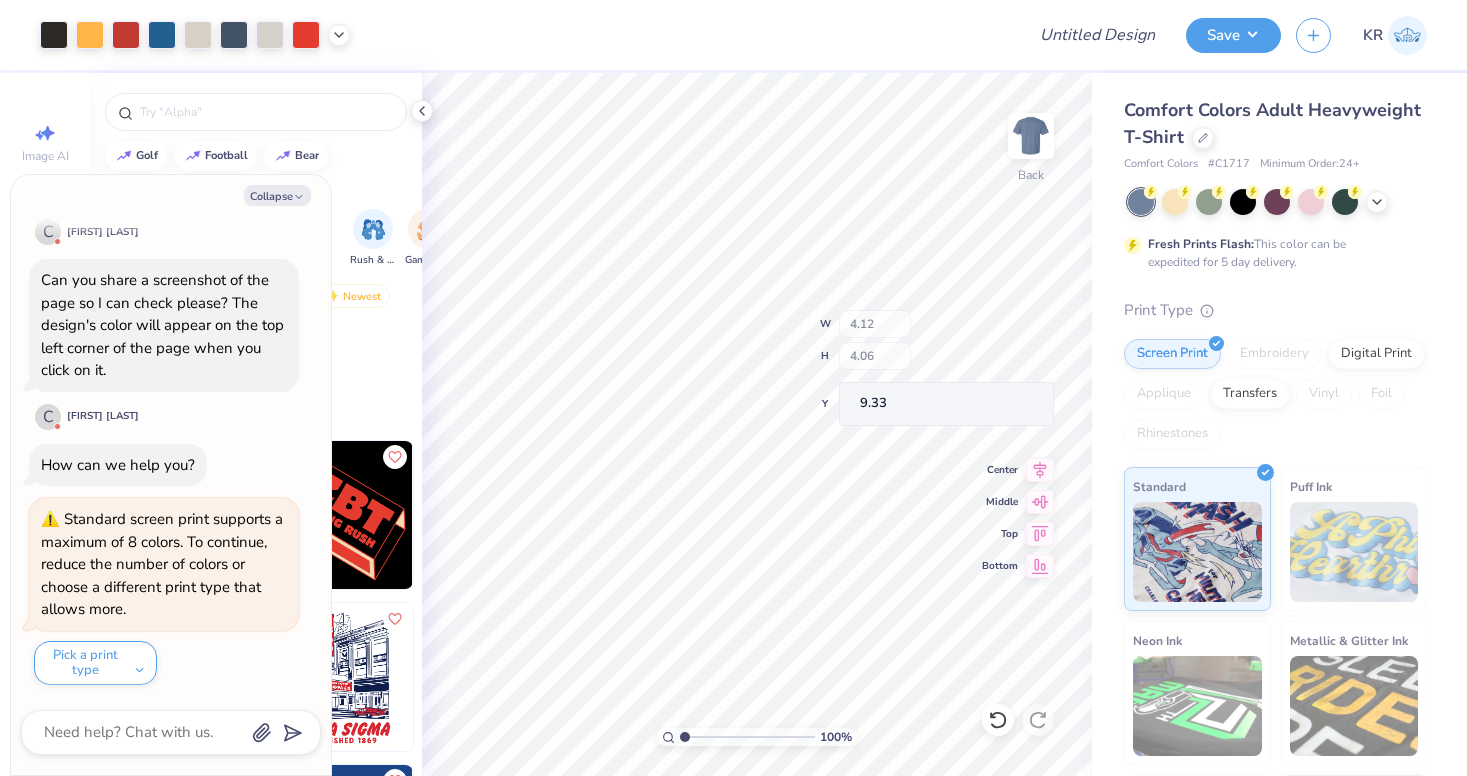 type on "x" 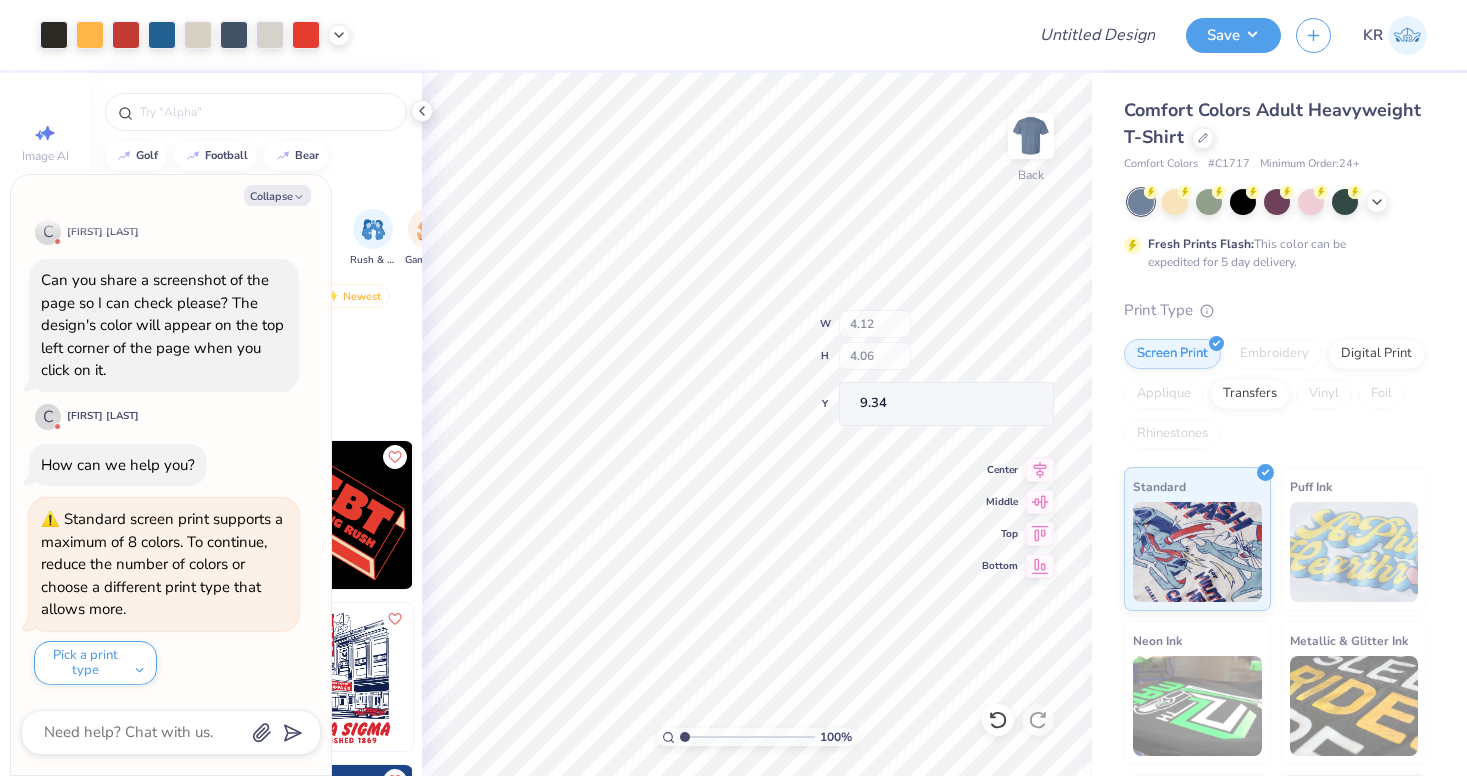 type on "2.75" 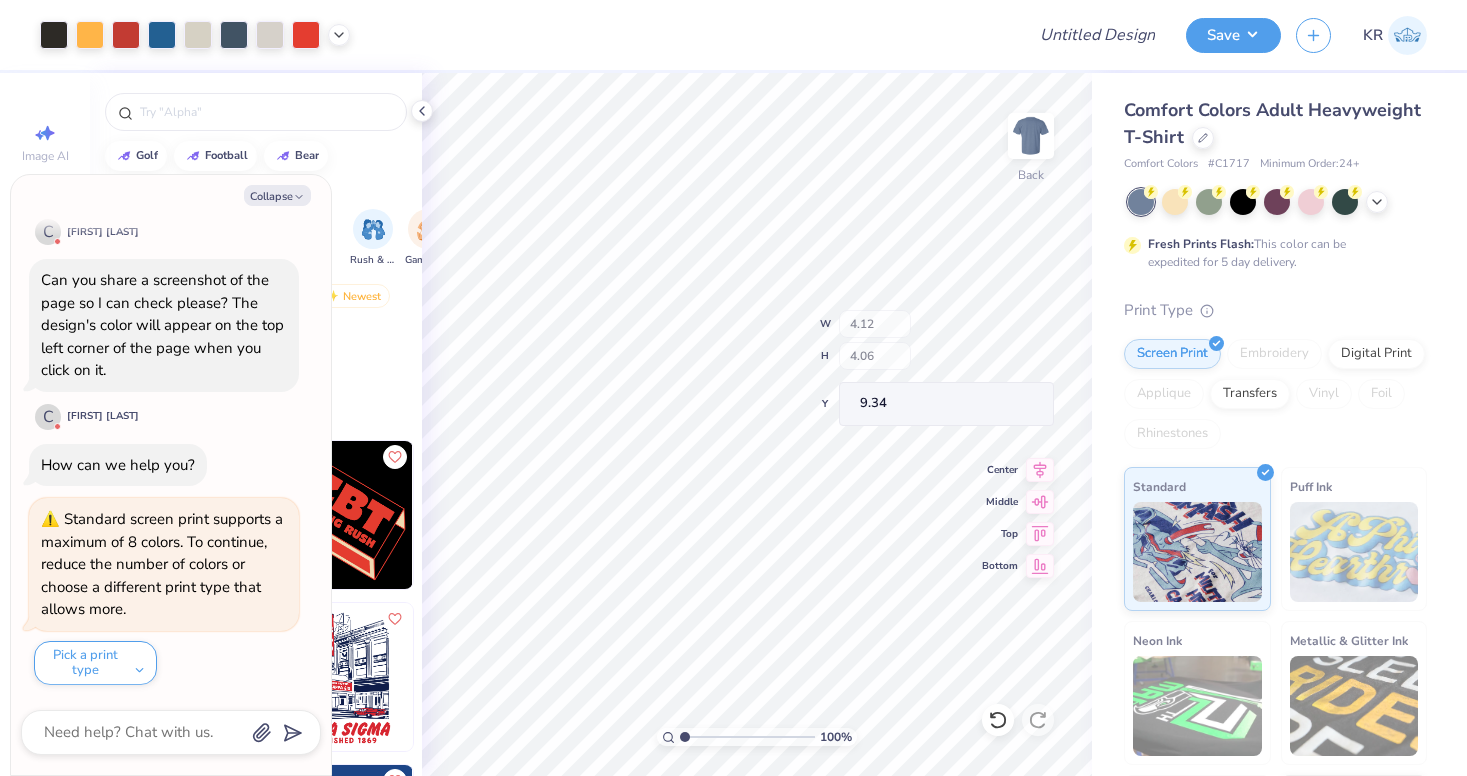 type on "2.06" 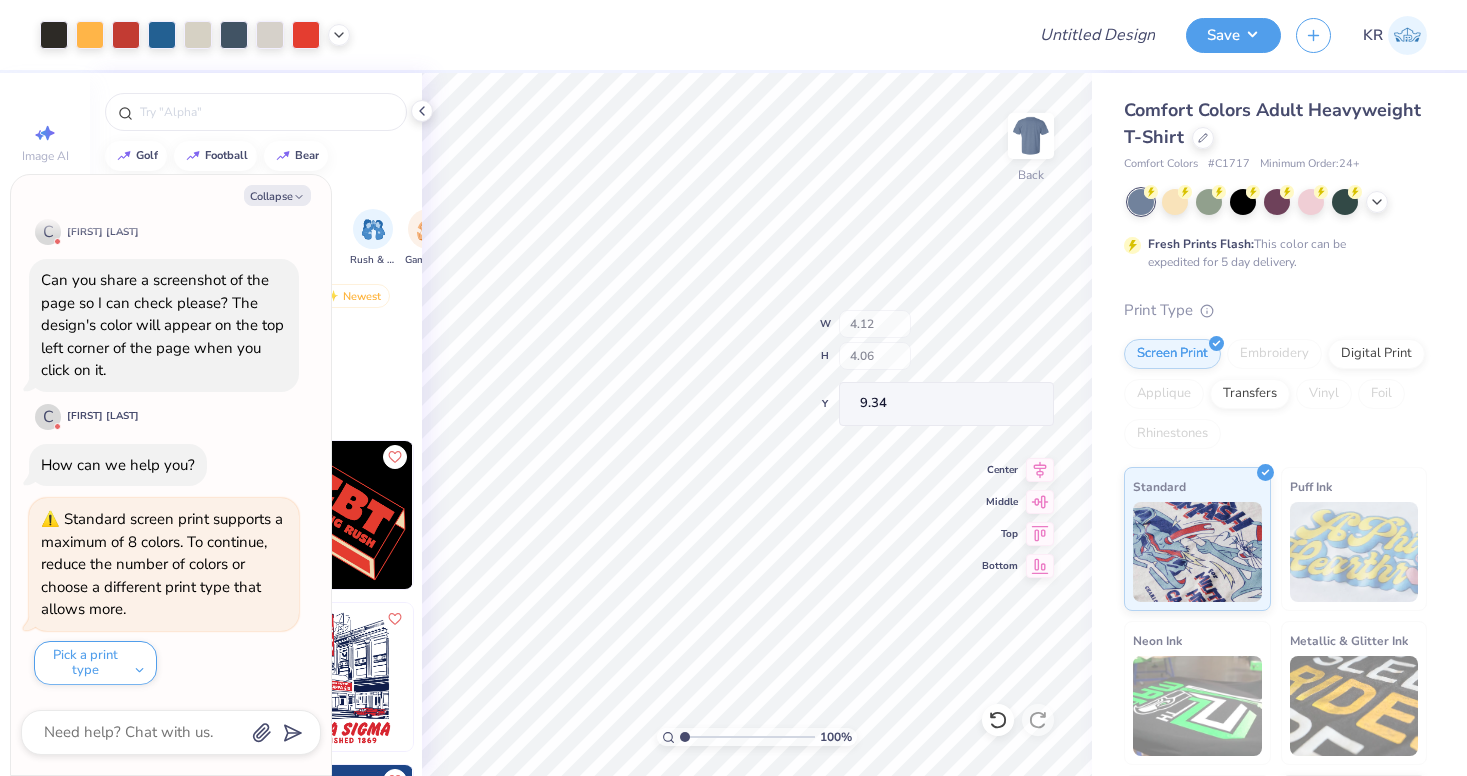 type on "9.92" 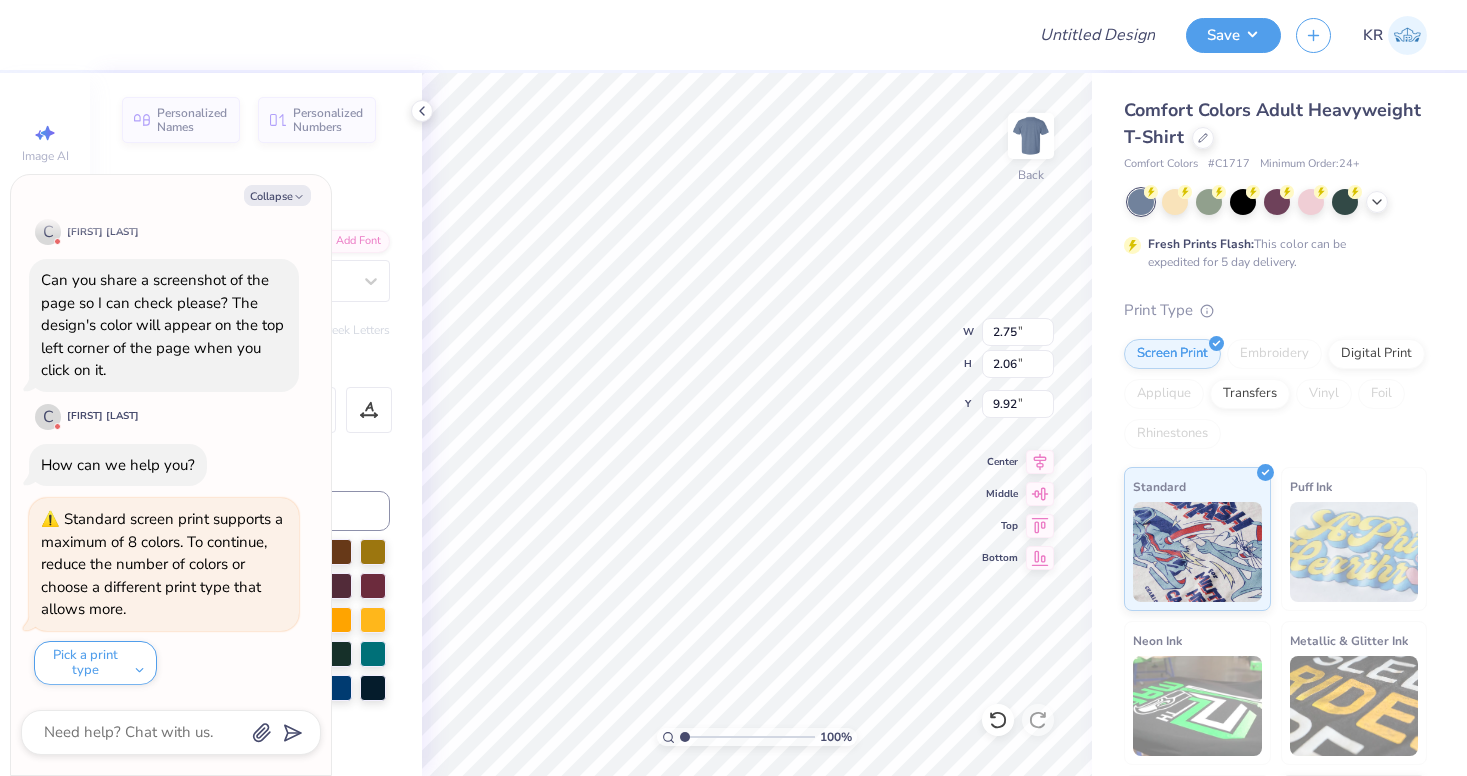 type on "x" 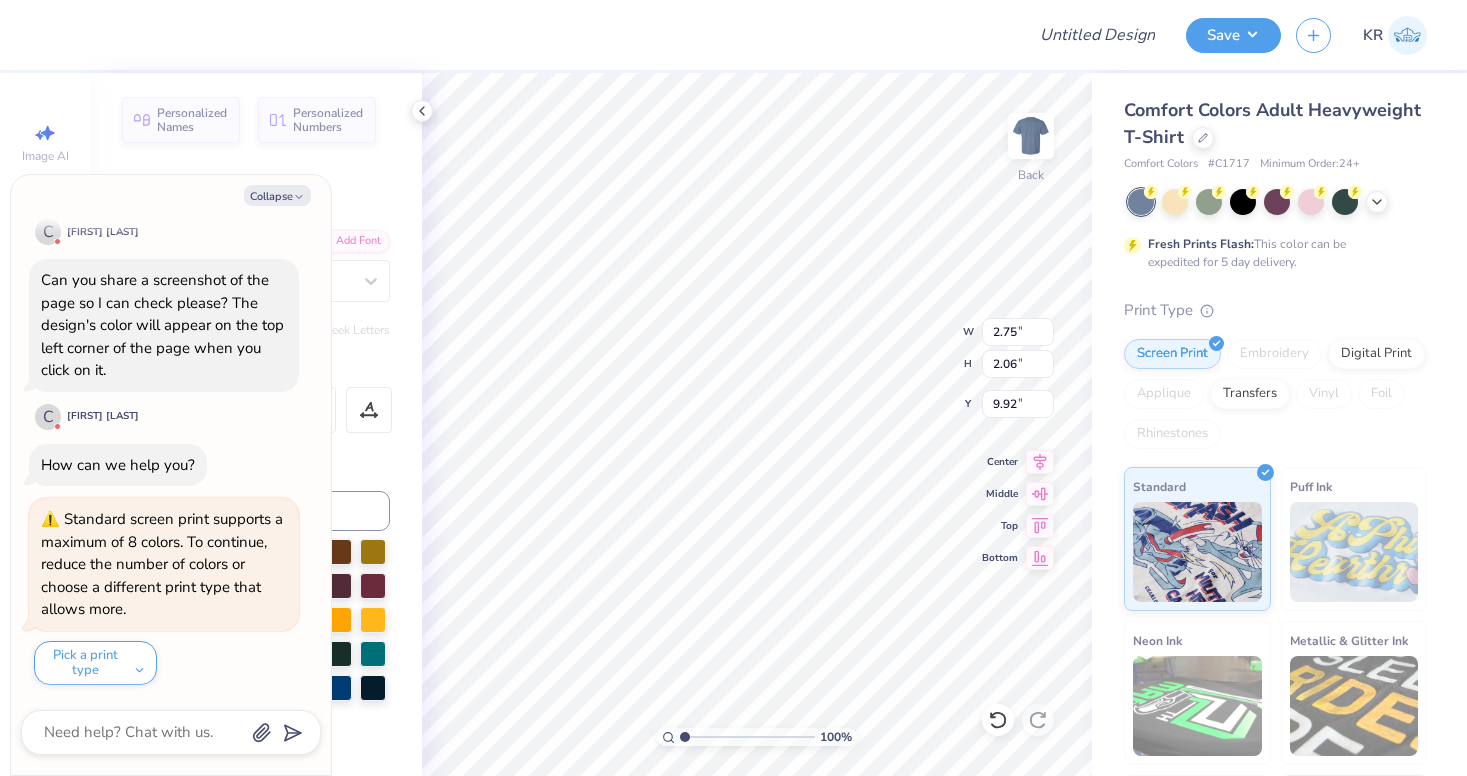 type on "2.37" 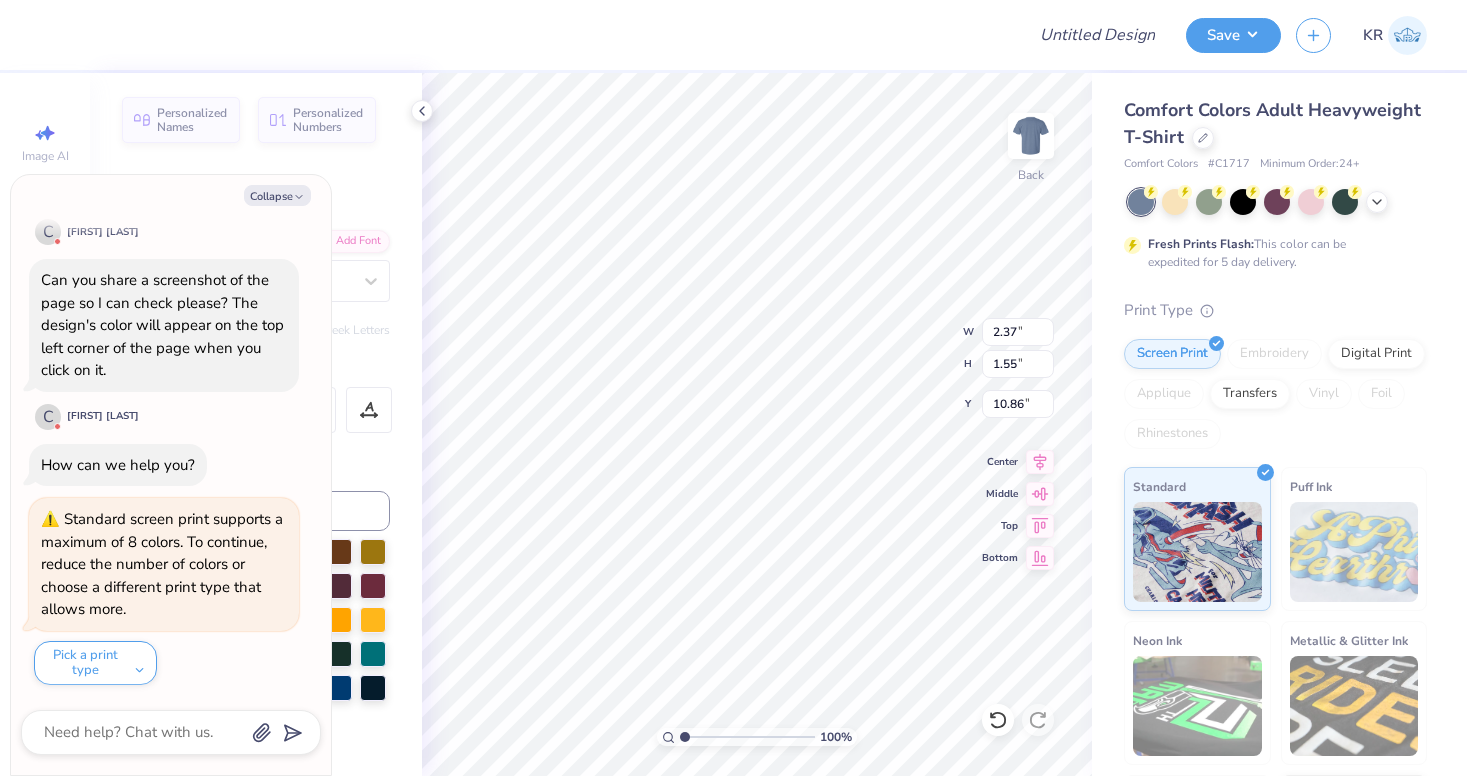 type on "x" 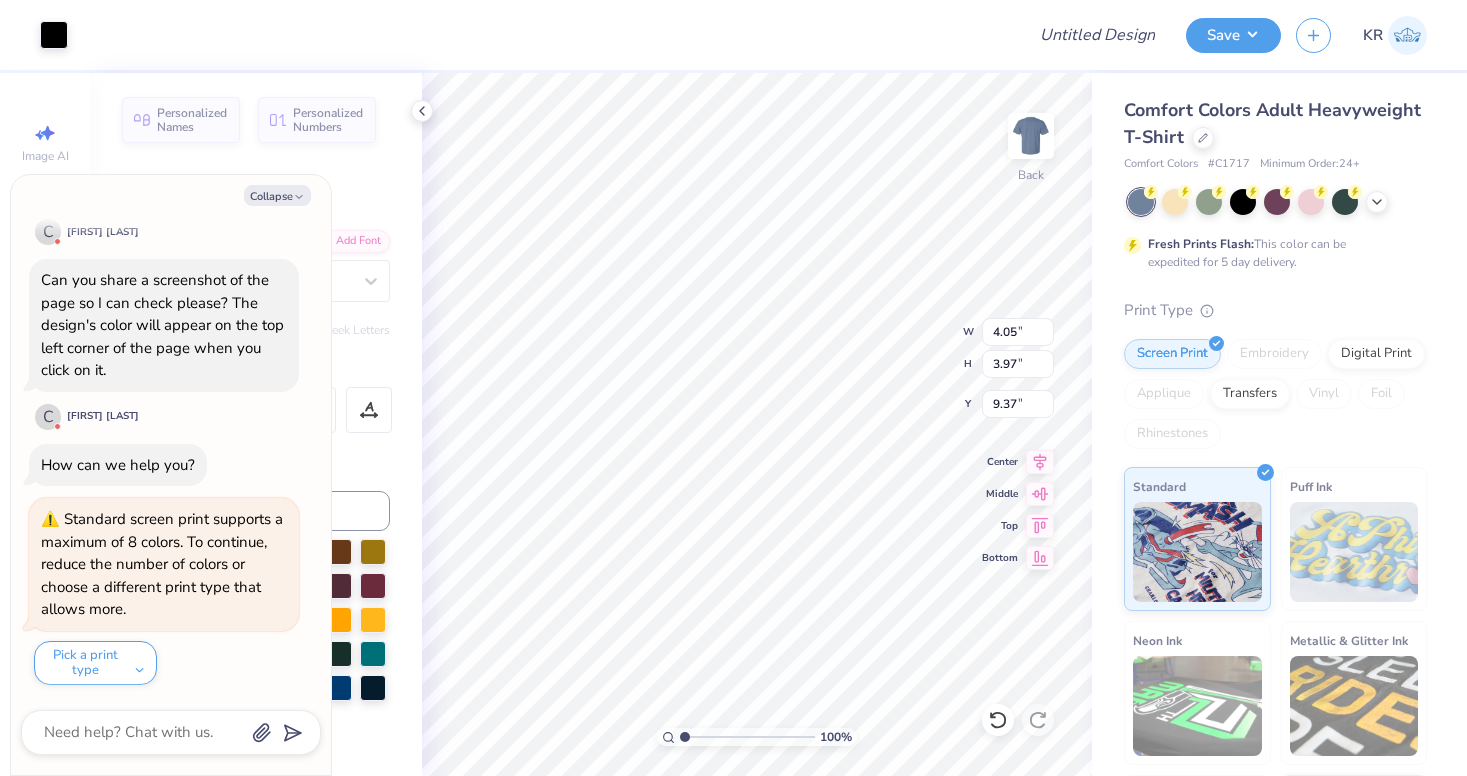type on "x" 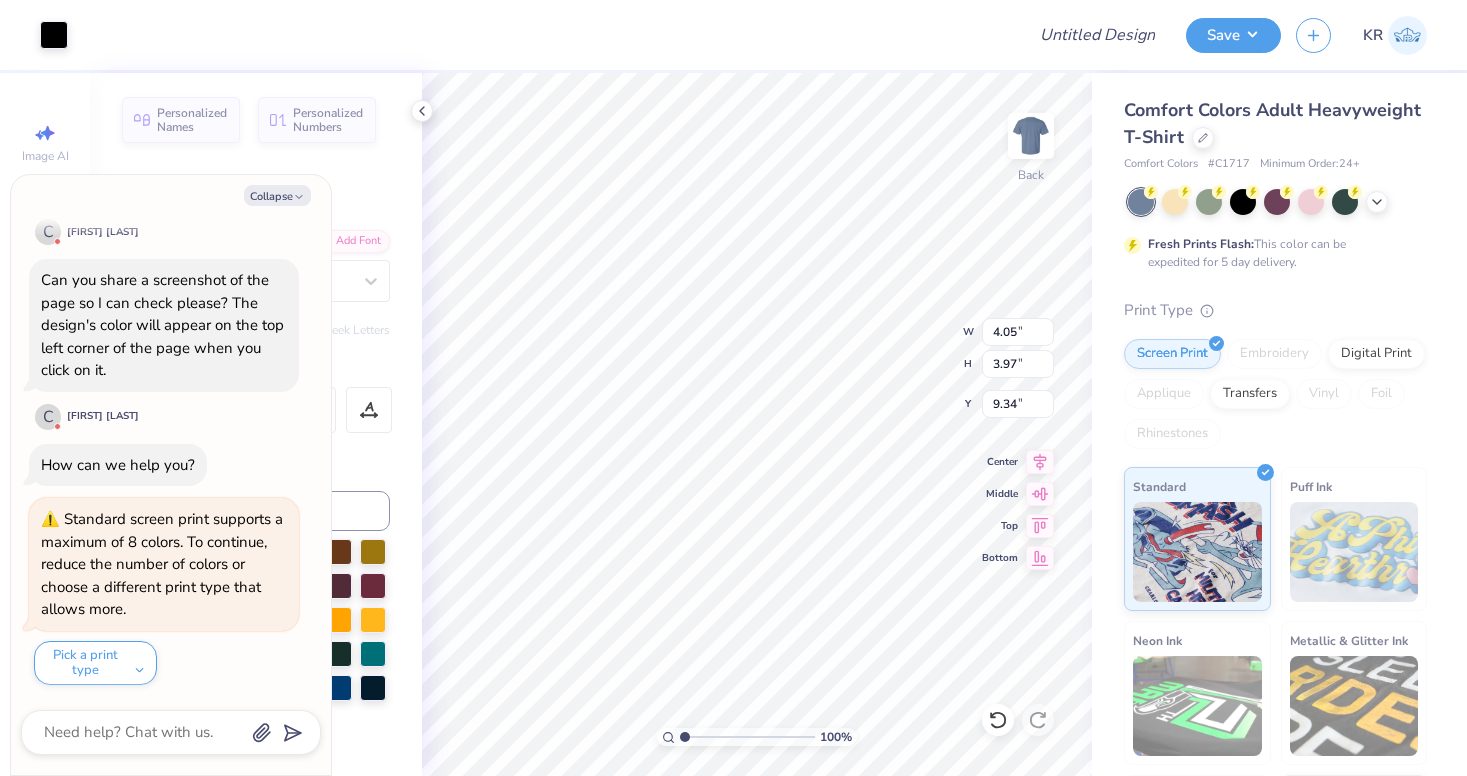 type on "x" 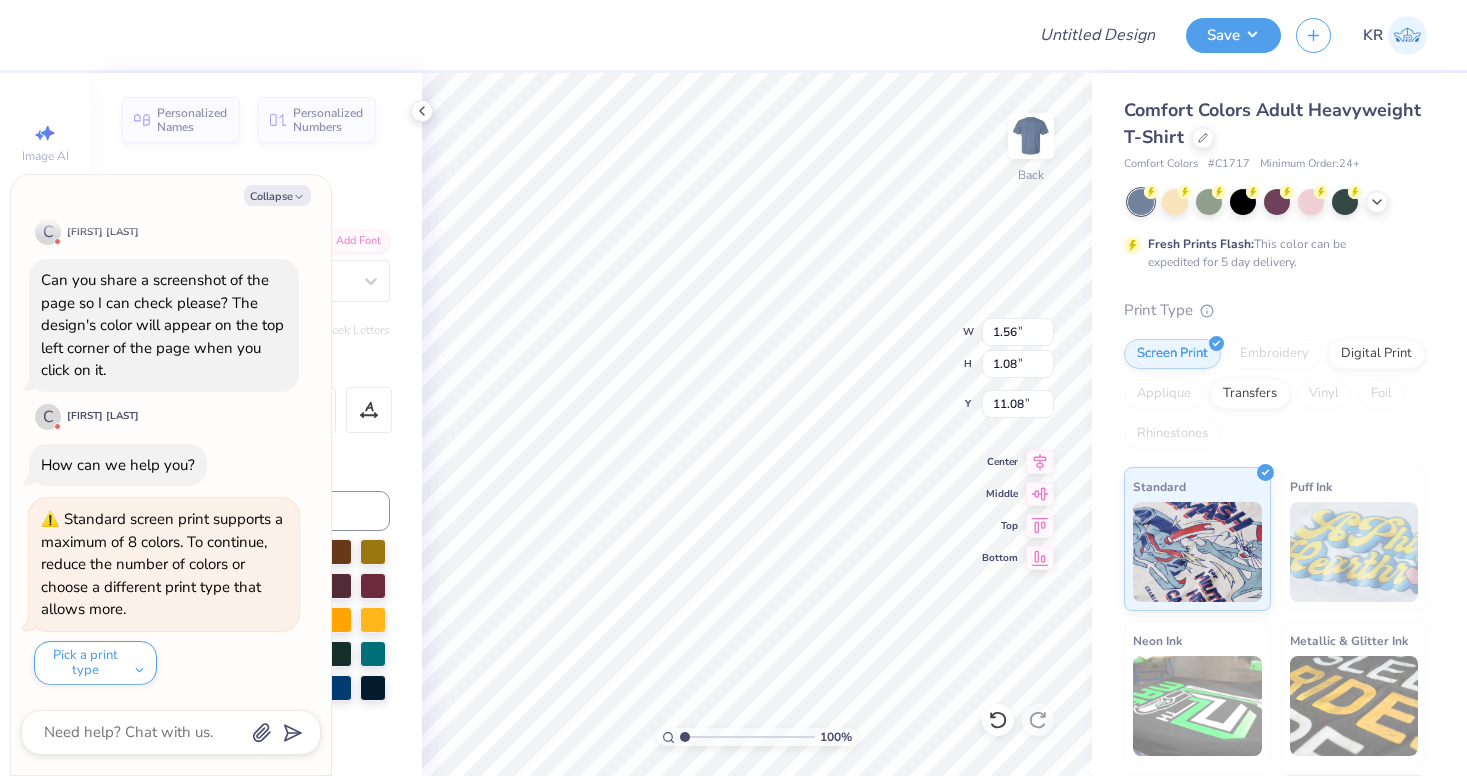 type on "x" 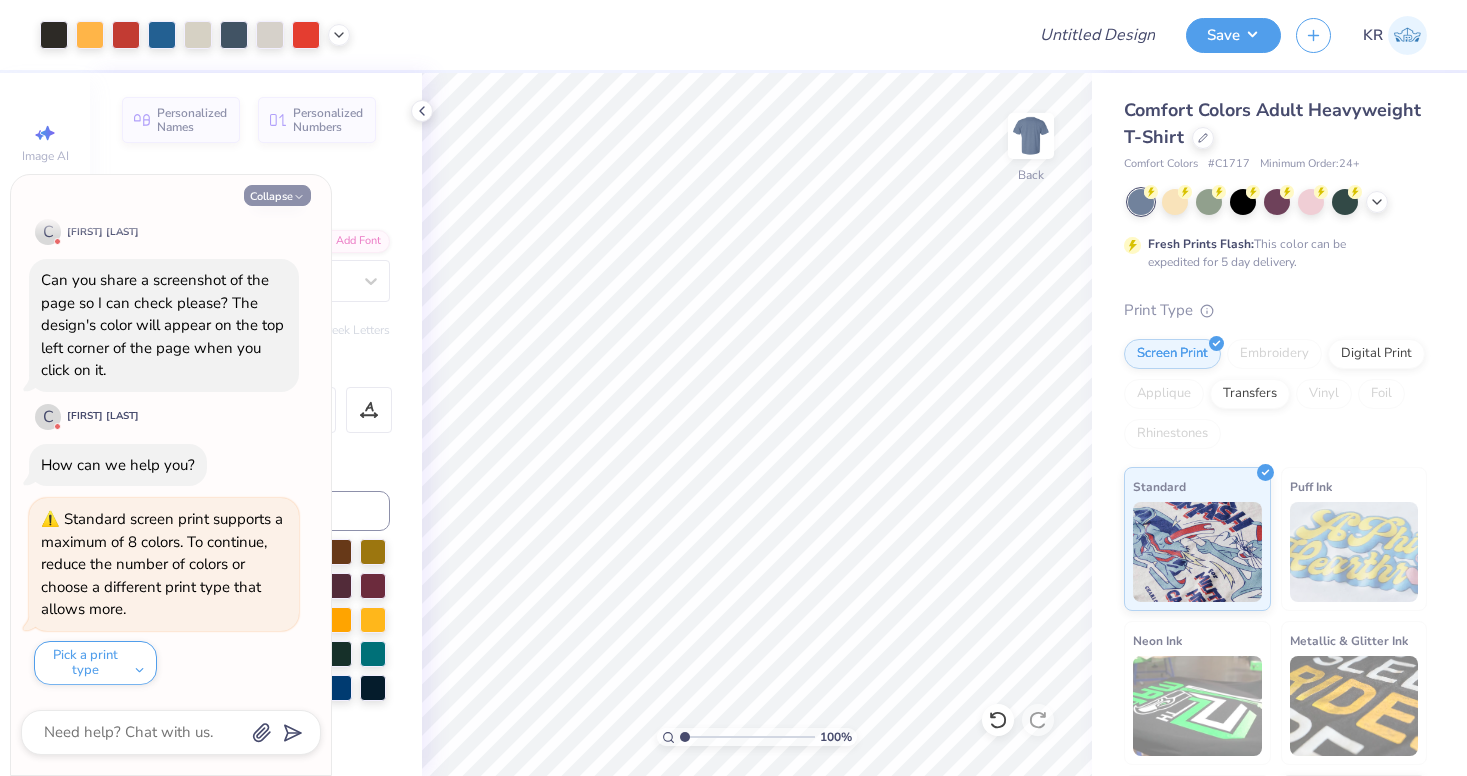 click on "Collapse" at bounding box center (277, 195) 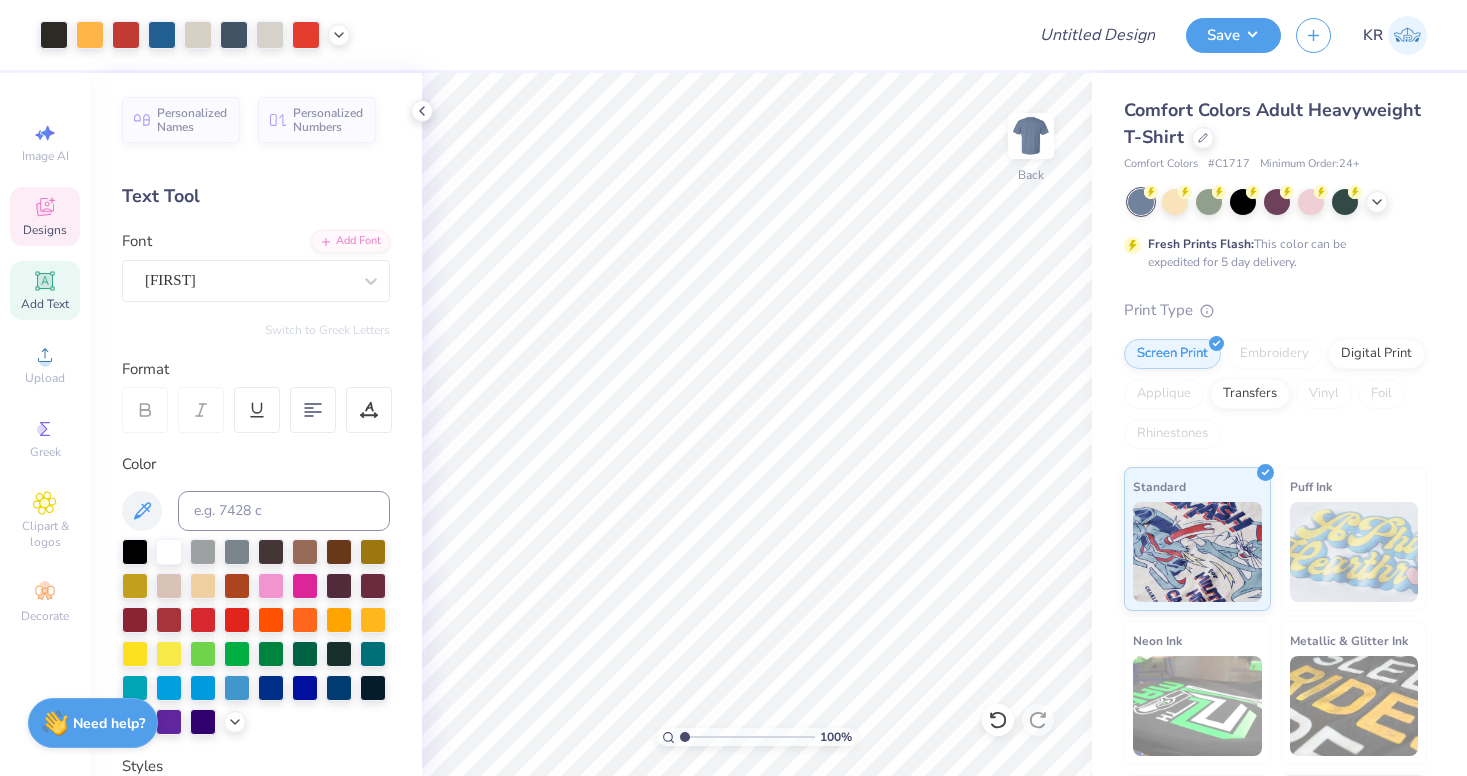 click on "Designs" at bounding box center [45, 230] 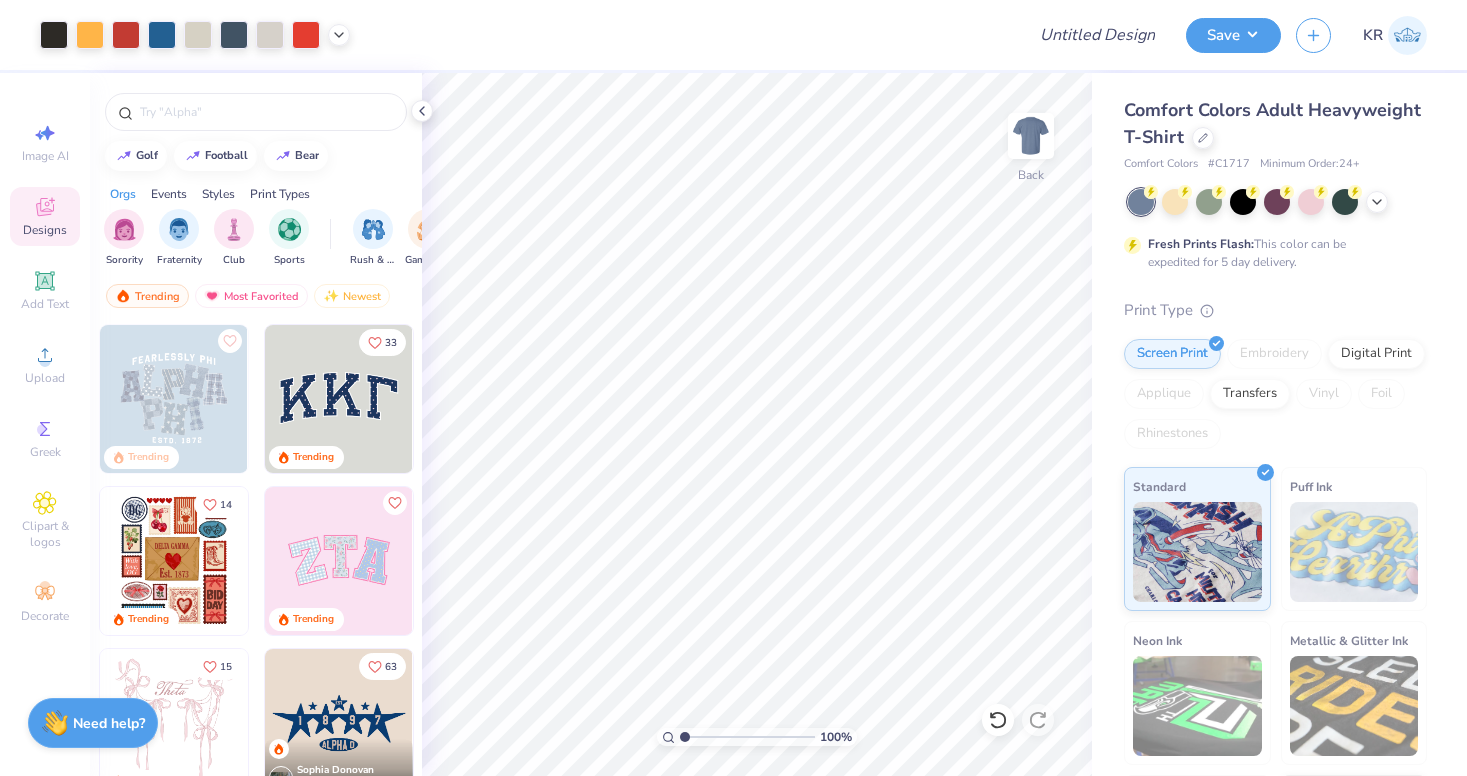 click on "Events" at bounding box center (169, 194) 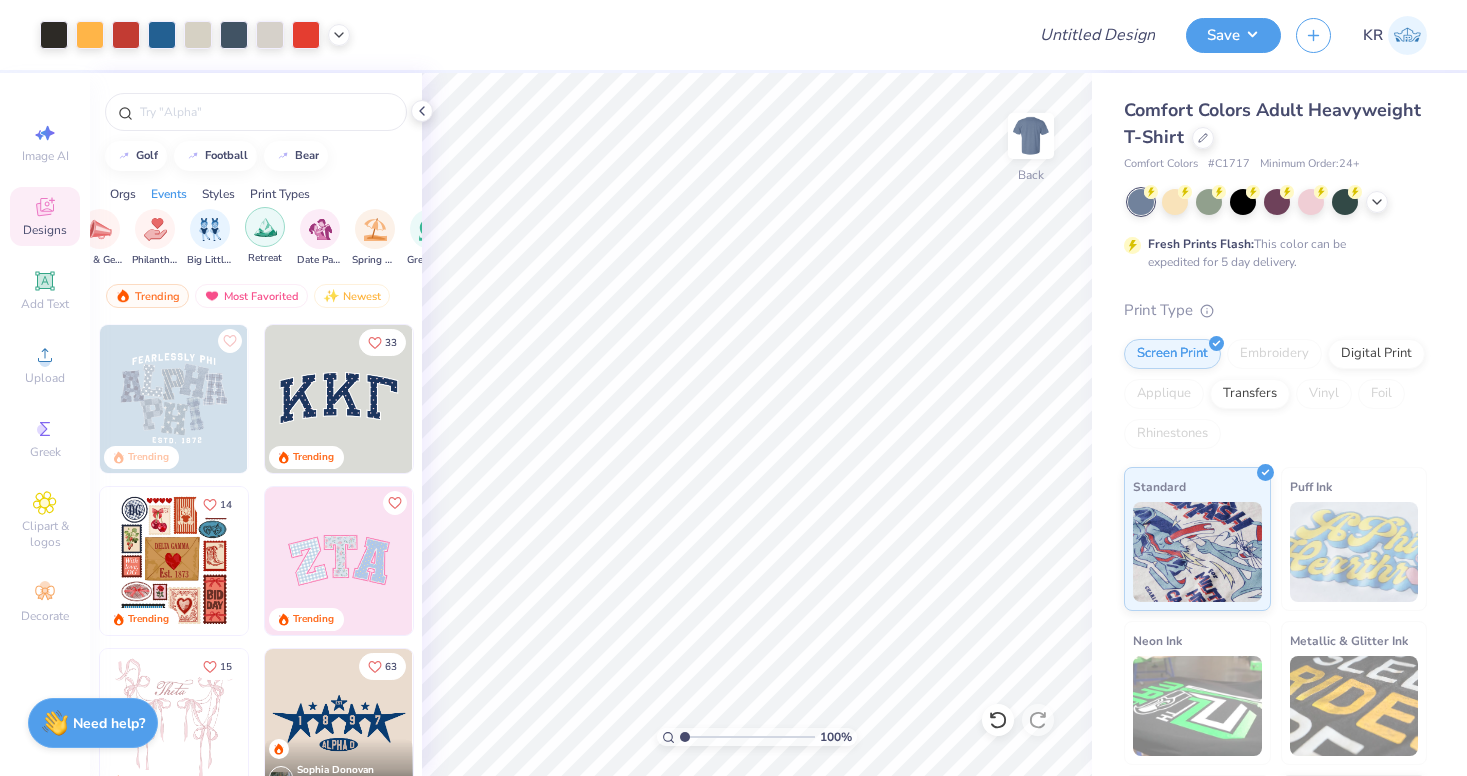 scroll, scrollTop: 0, scrollLeft: 444, axis: horizontal 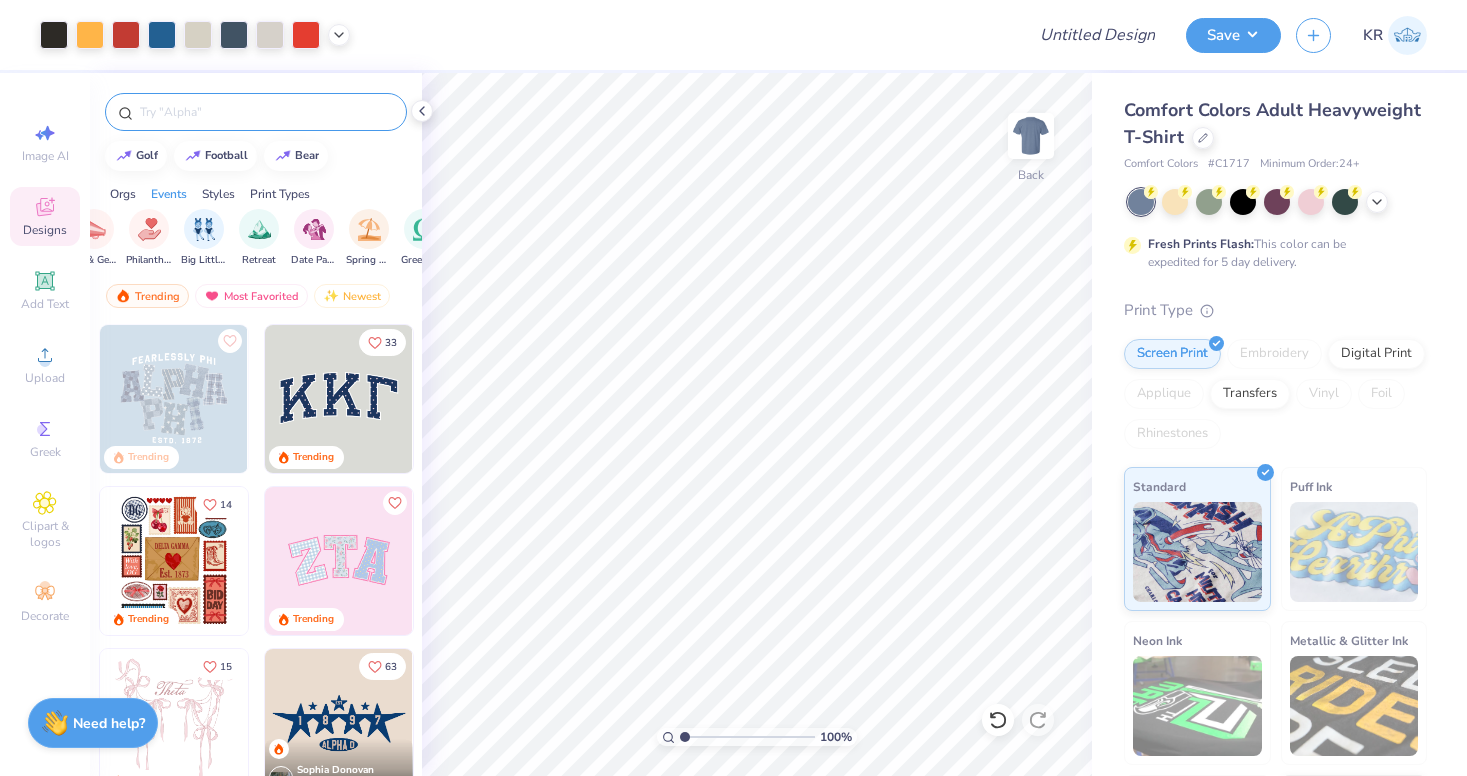 click at bounding box center (256, 112) 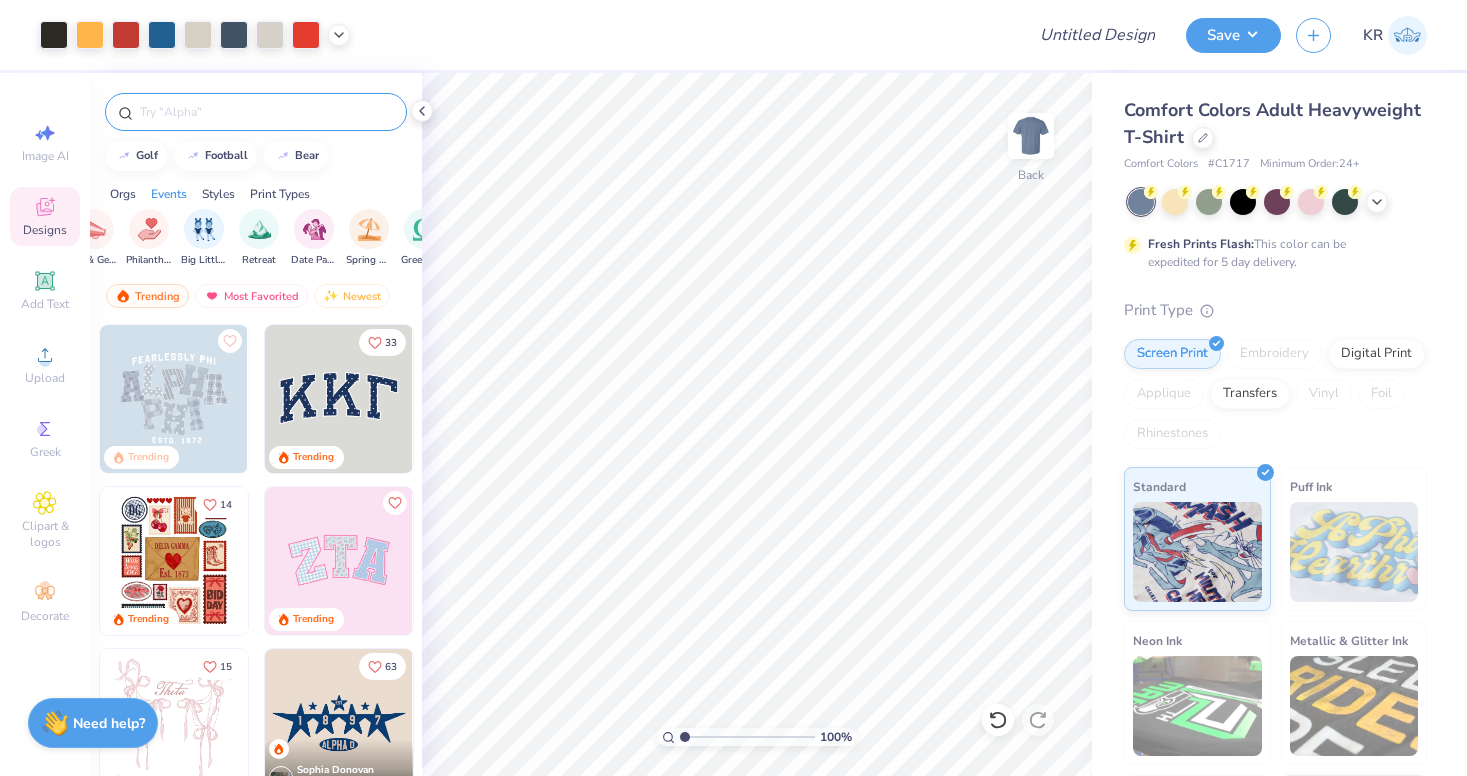 click at bounding box center (266, 112) 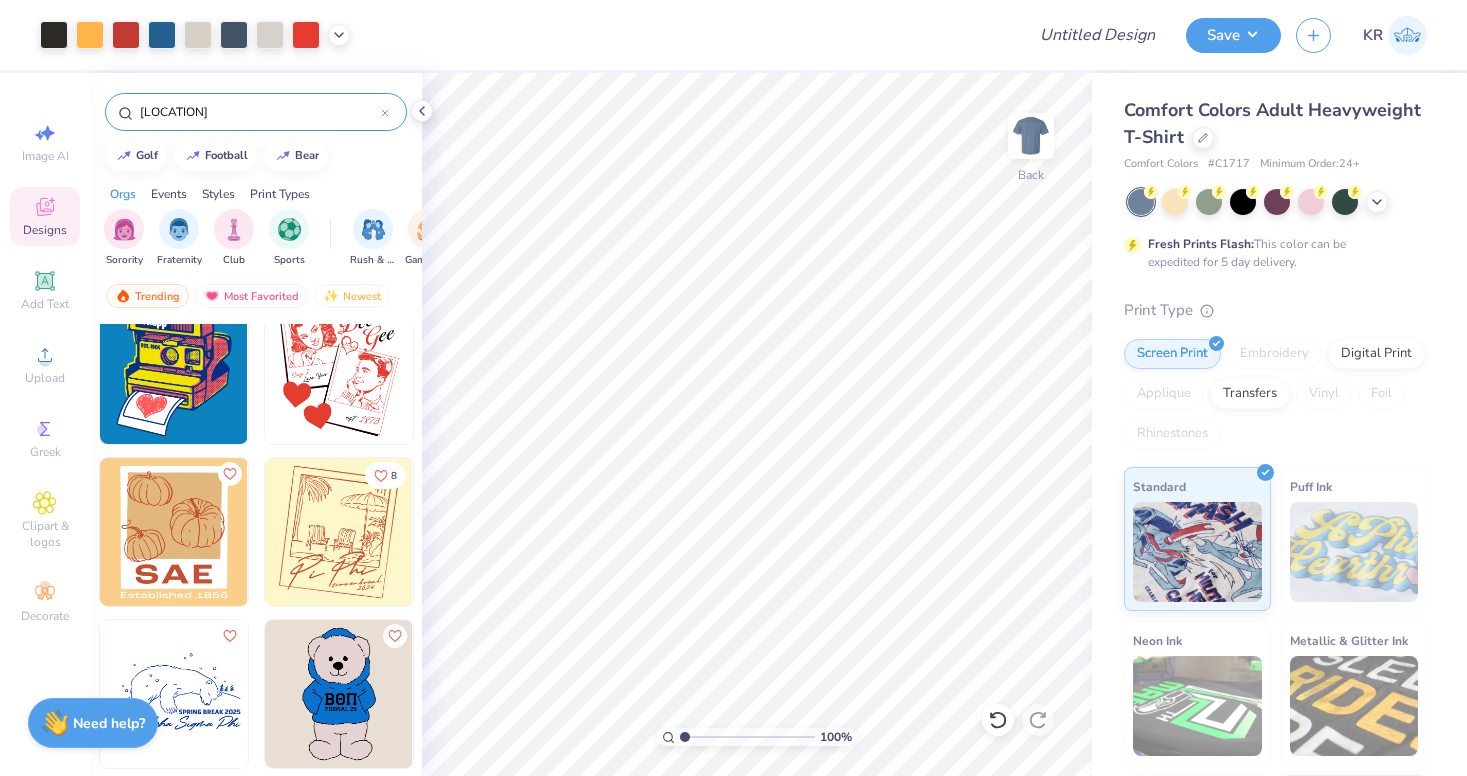 scroll, scrollTop: 676, scrollLeft: 0, axis: vertical 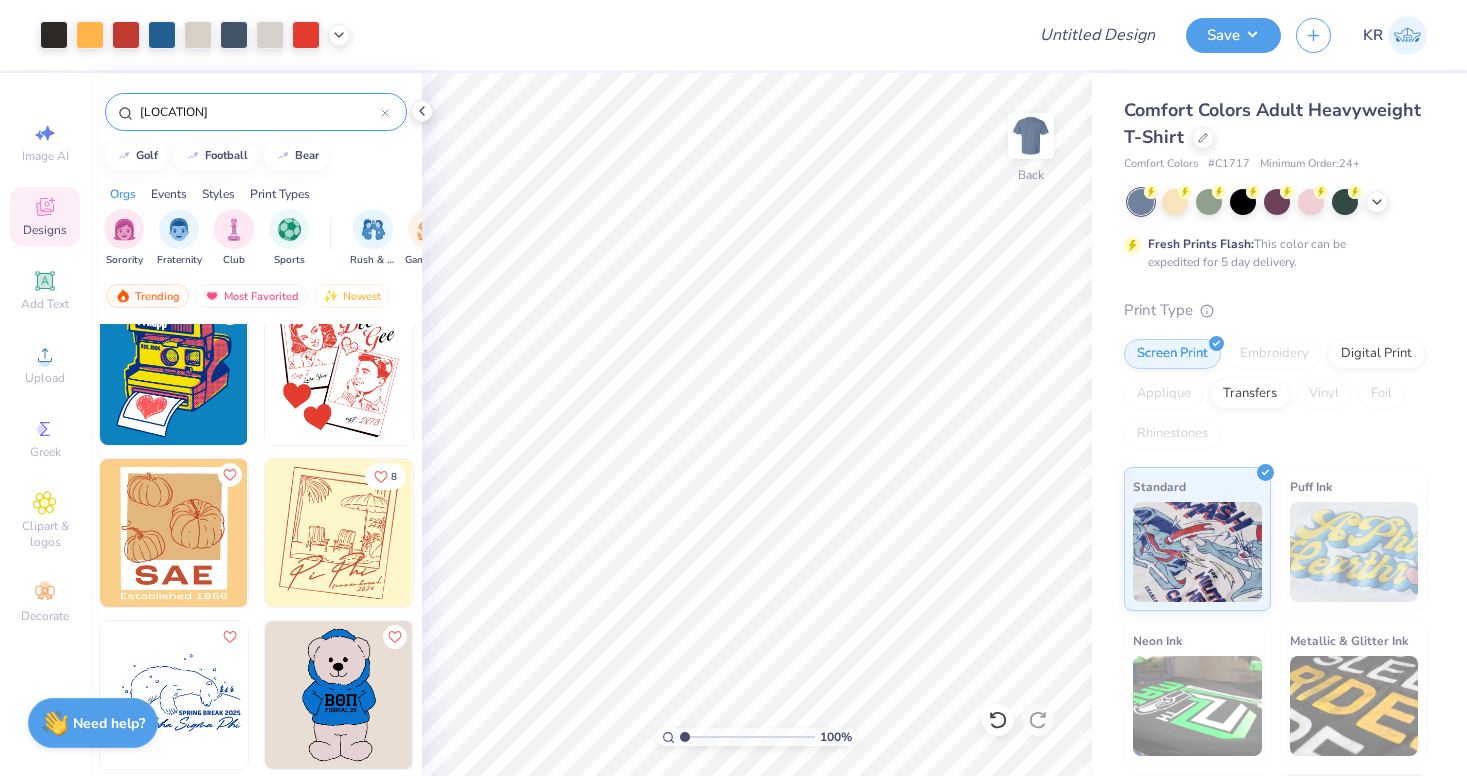 click on "[LOCATION]" at bounding box center (256, 112) 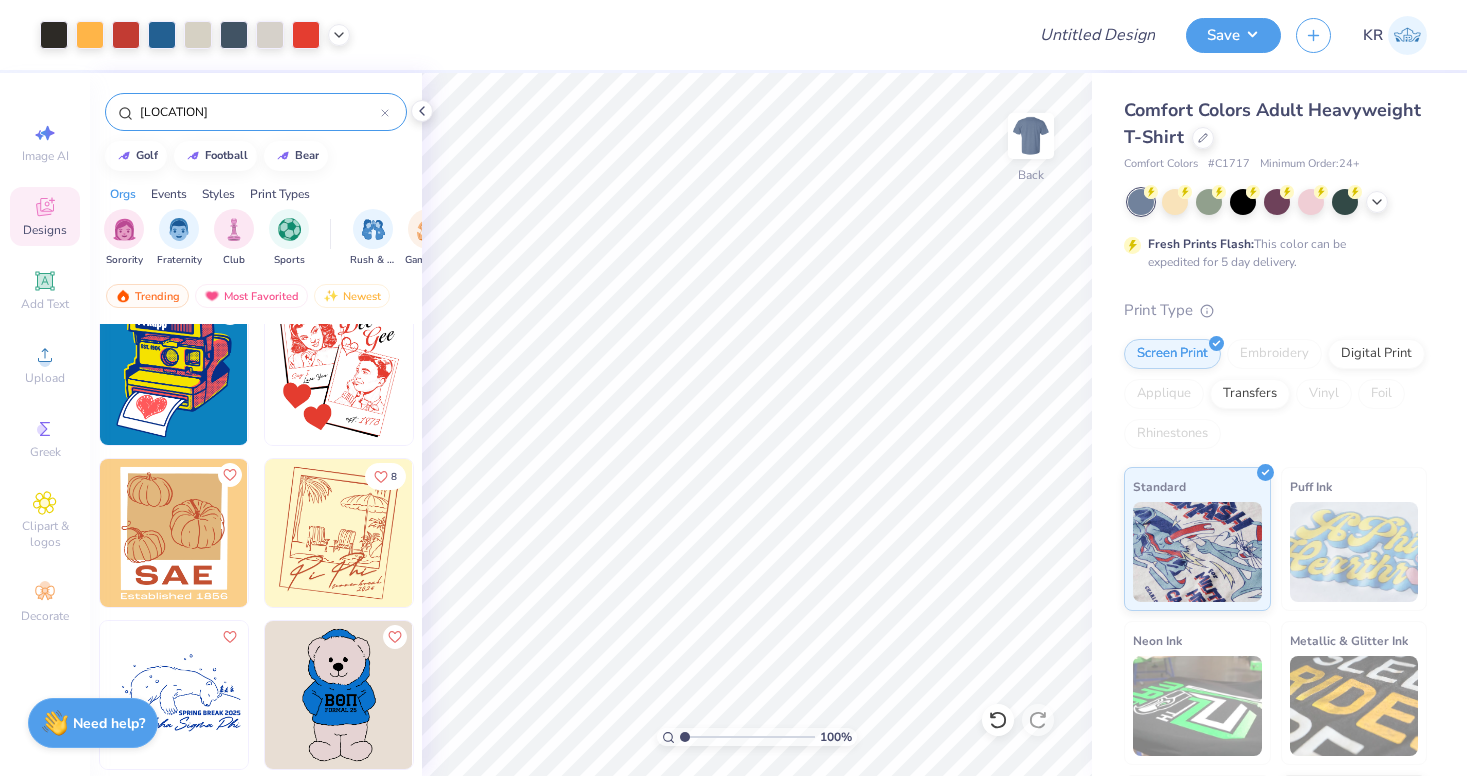 click on "[LOCATION]" at bounding box center (256, 112) 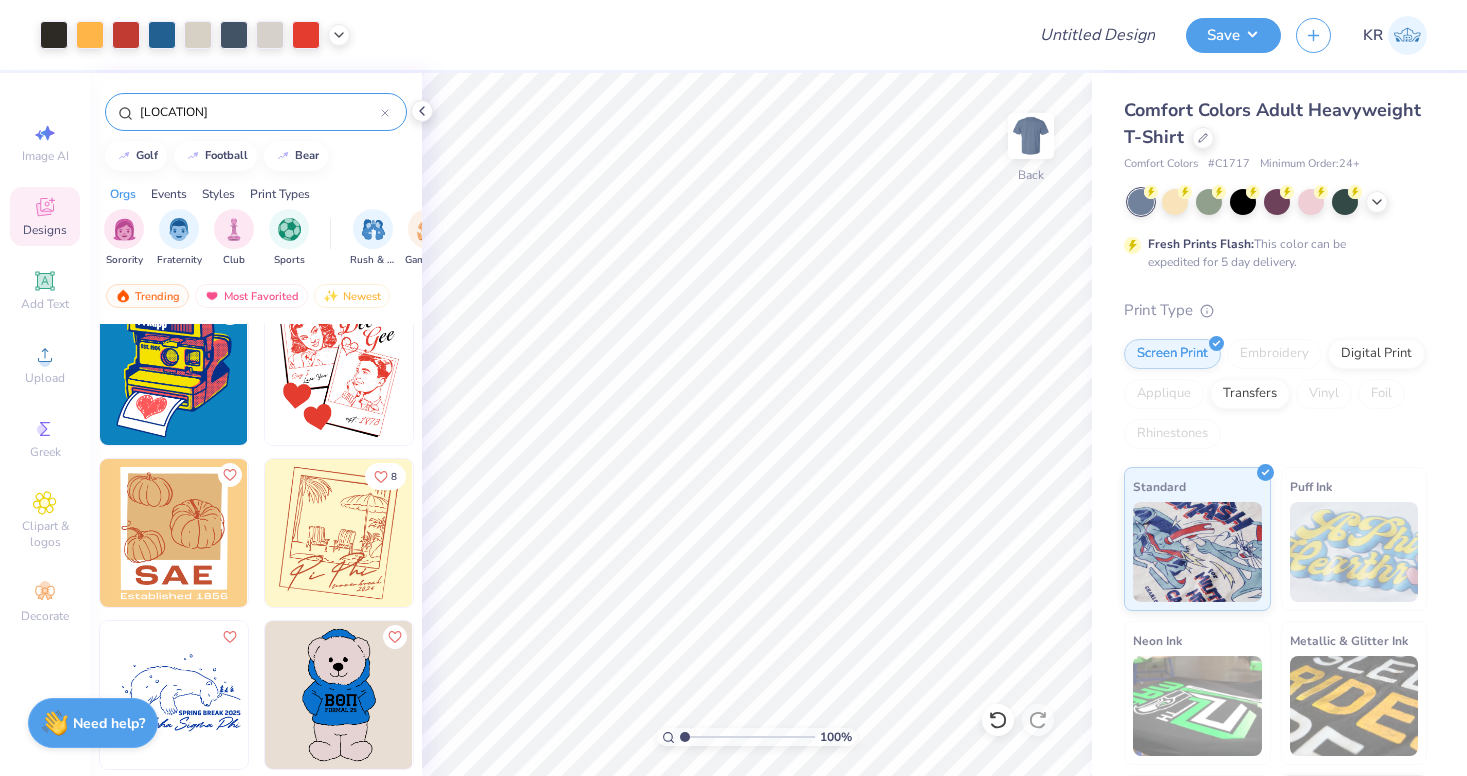click on "[LOCATION]" at bounding box center (259, 112) 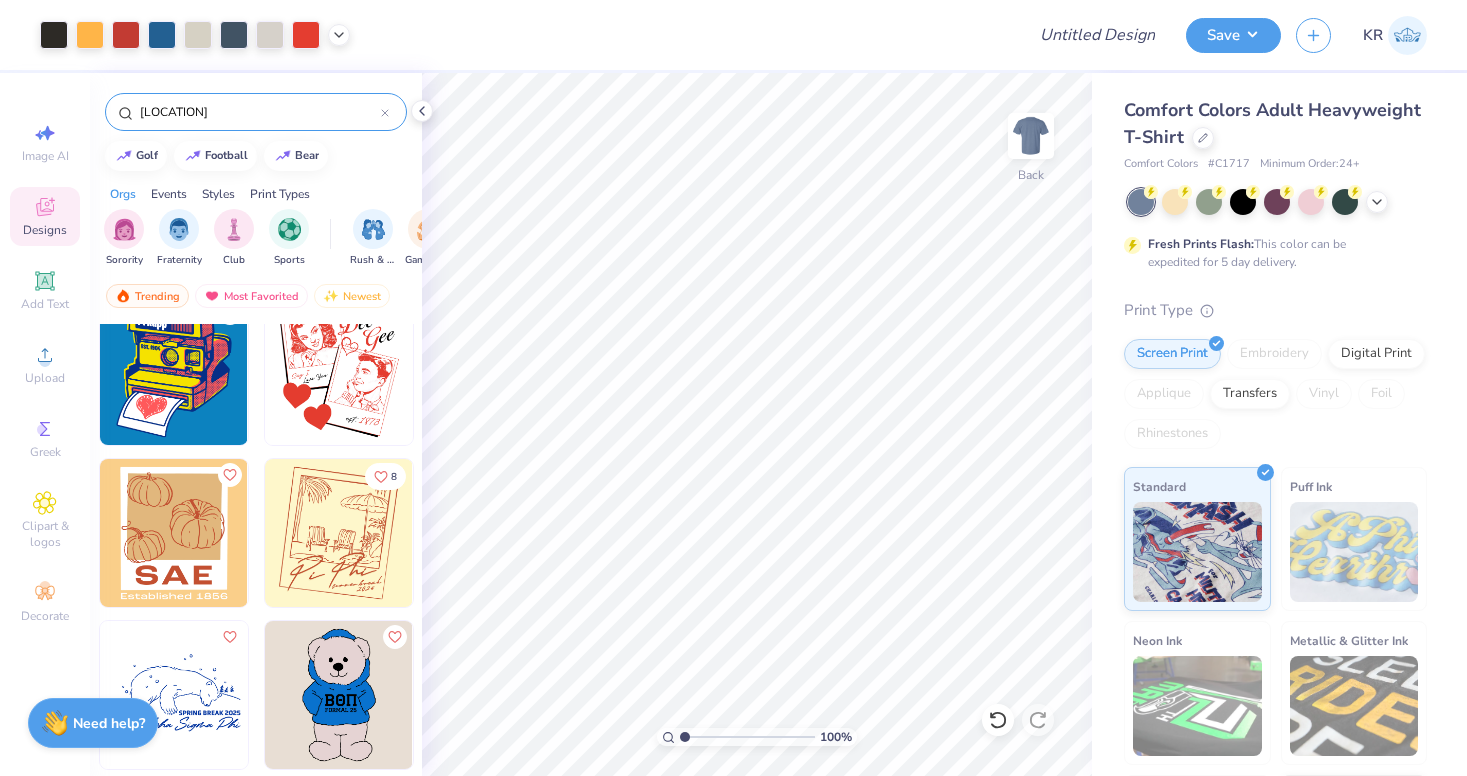 click on "[LOCATION]" at bounding box center [259, 112] 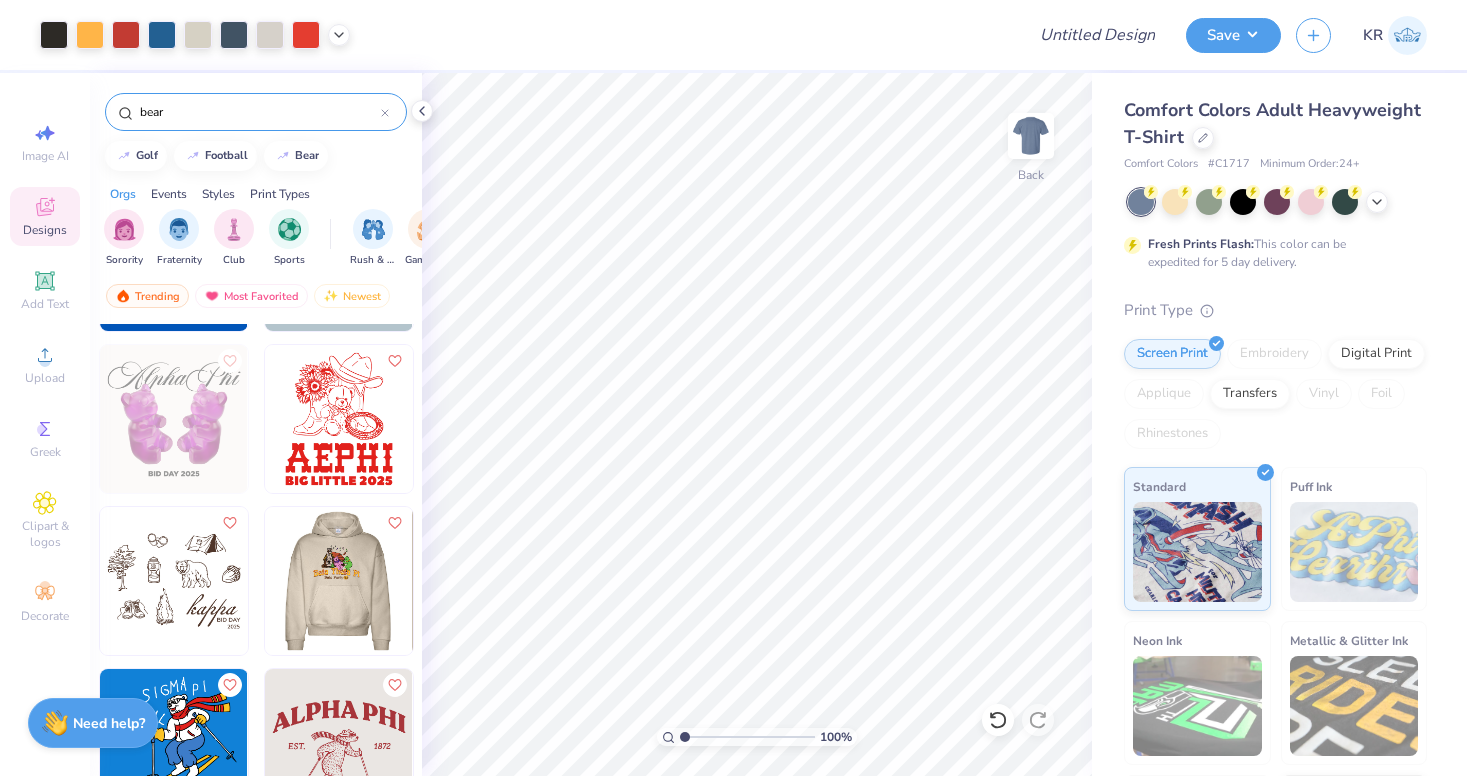 scroll, scrollTop: 5001, scrollLeft: 0, axis: vertical 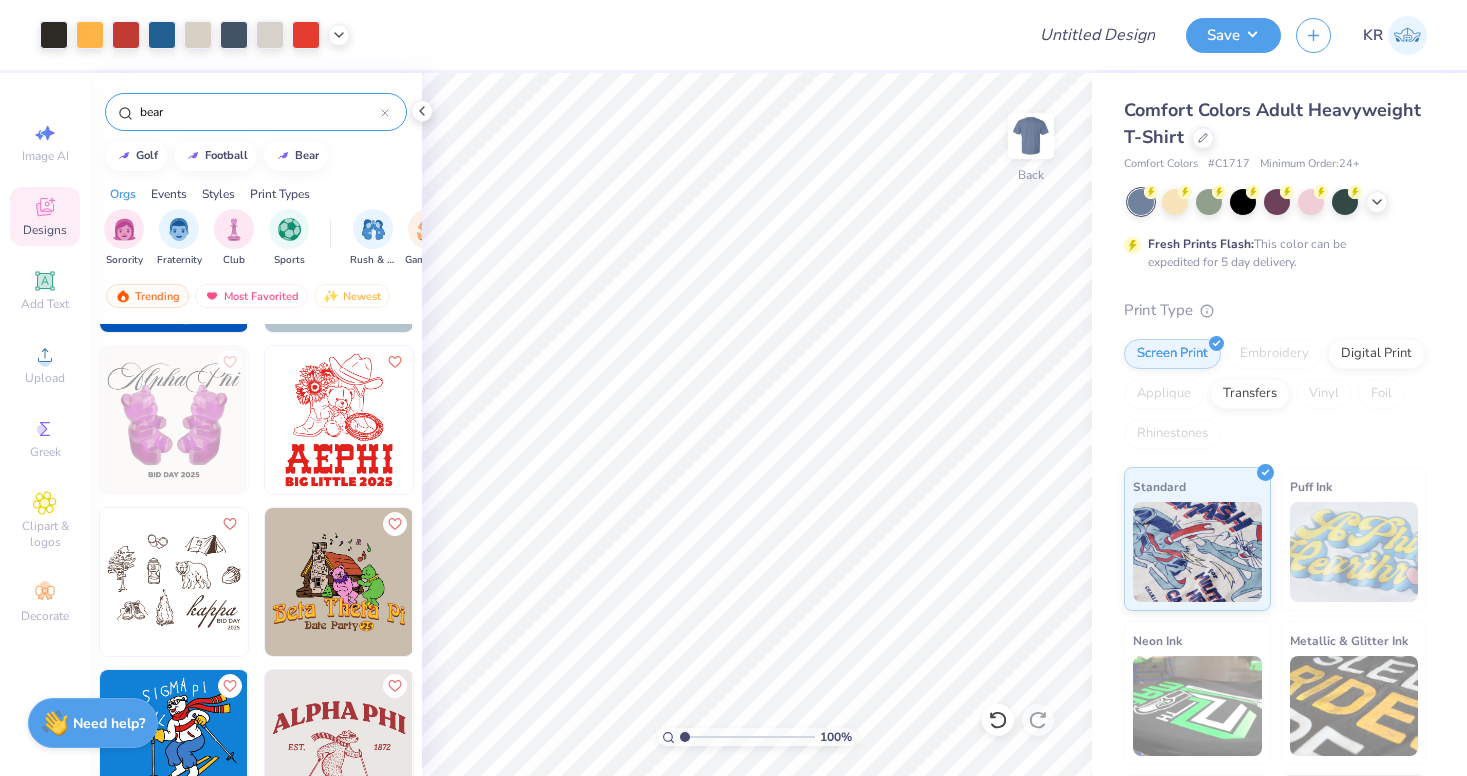 click on "bear" at bounding box center [259, 112] 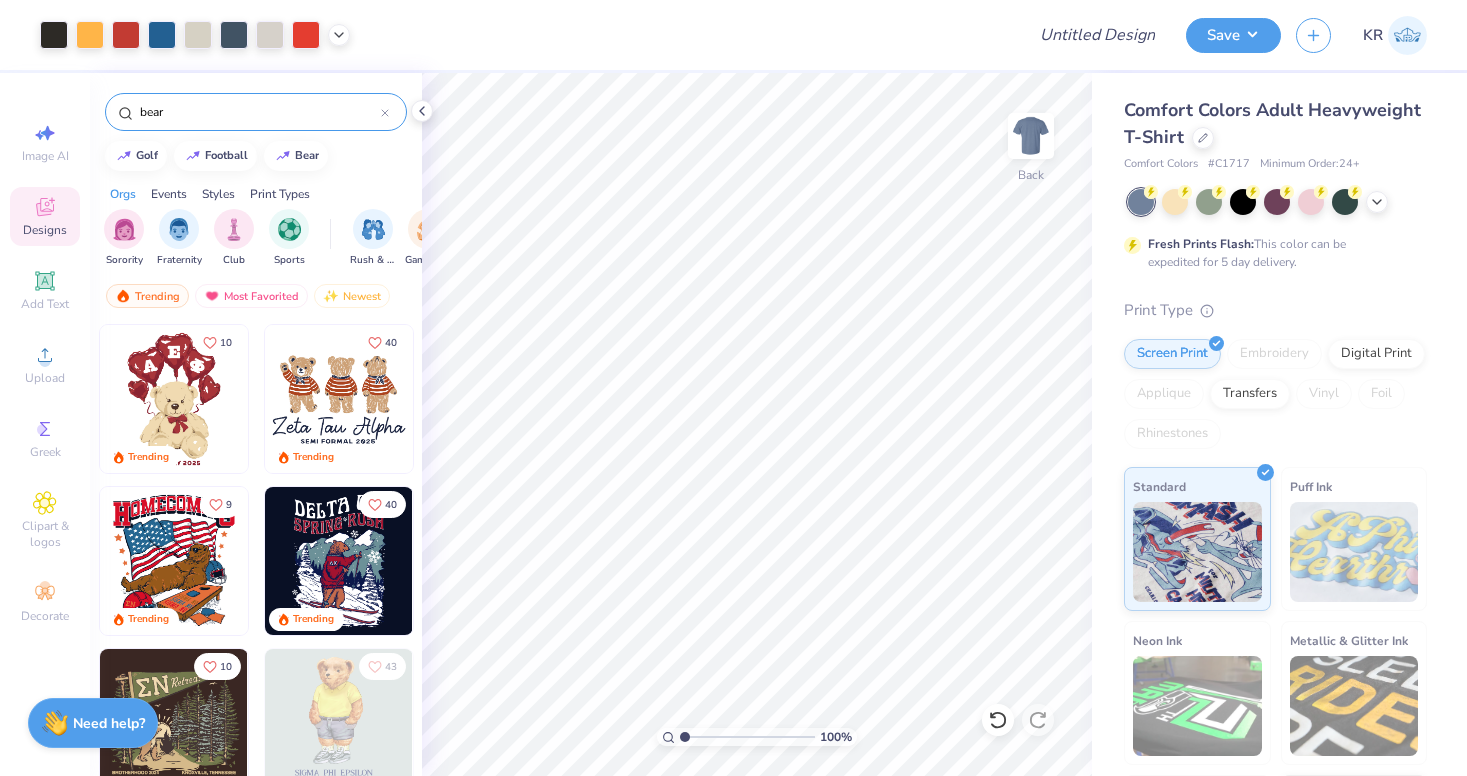 click on "bear" at bounding box center [259, 112] 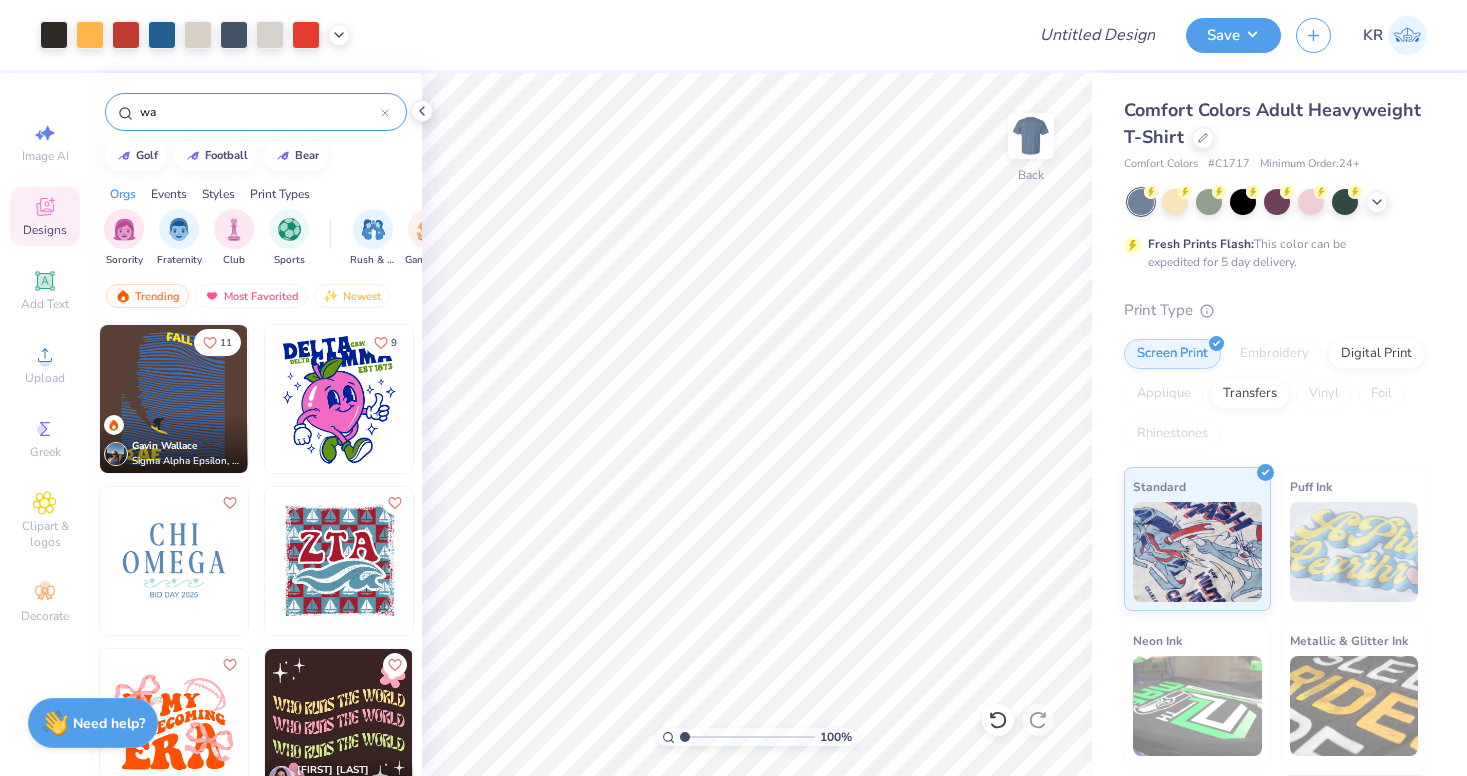 type on "w" 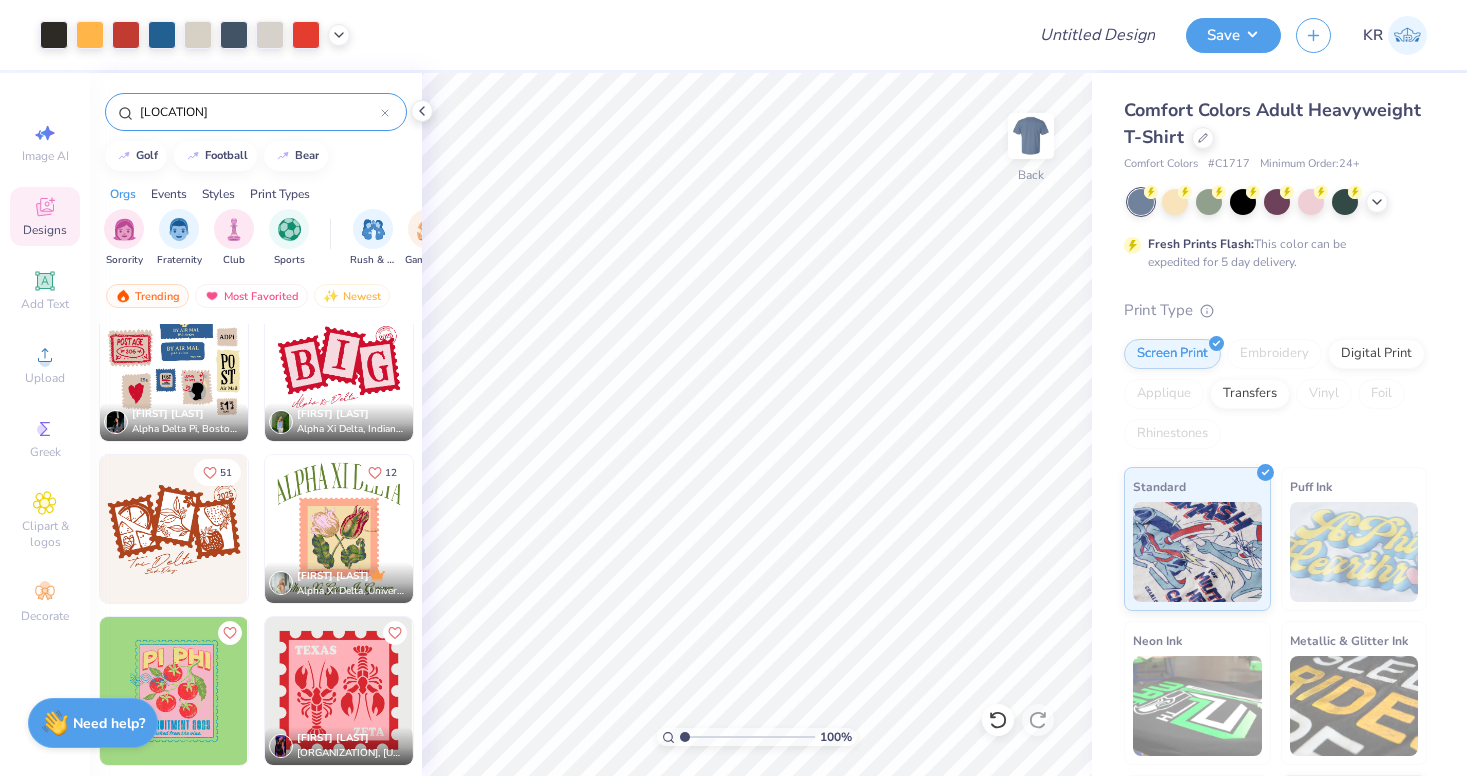 scroll, scrollTop: 1362, scrollLeft: 0, axis: vertical 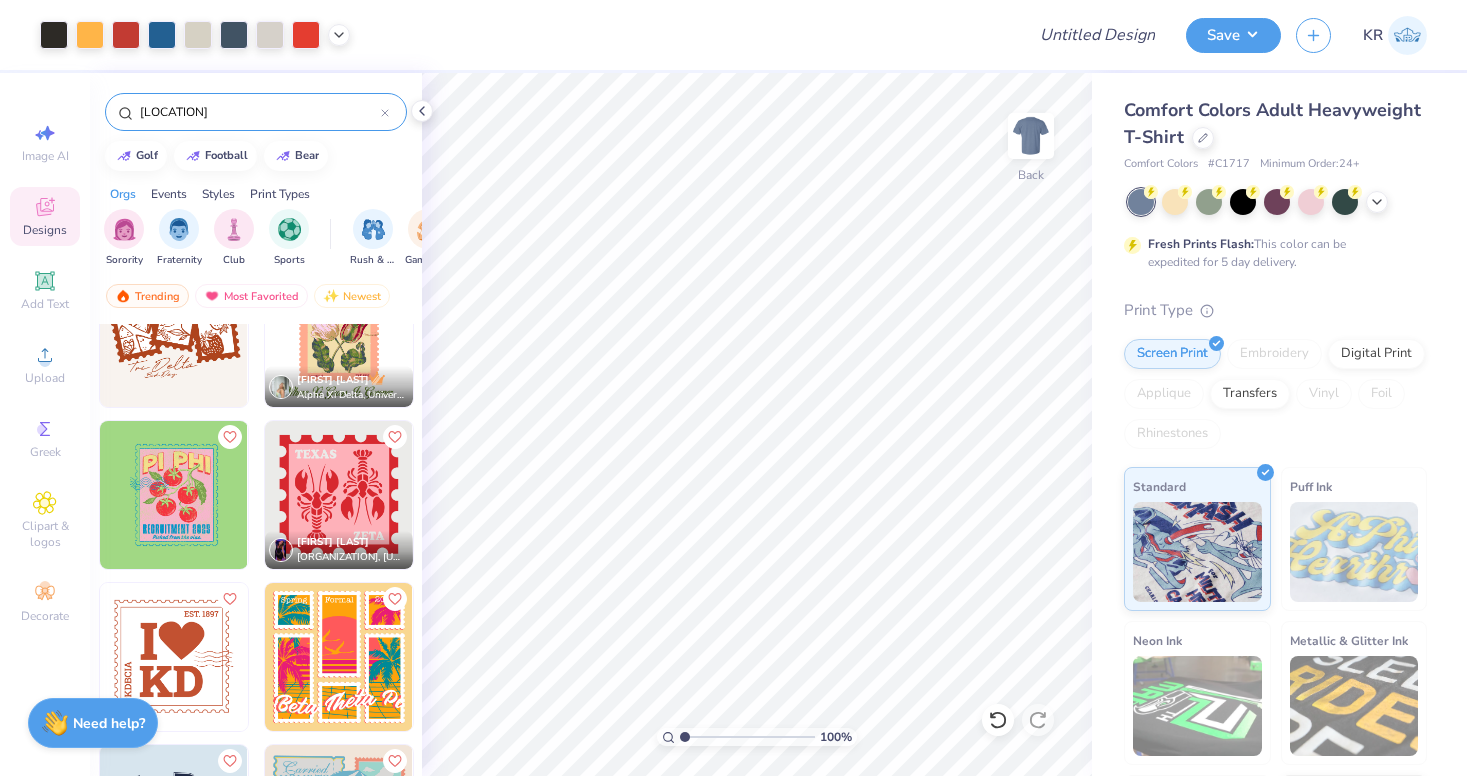 click on "[LOCATION]" at bounding box center (259, 112) 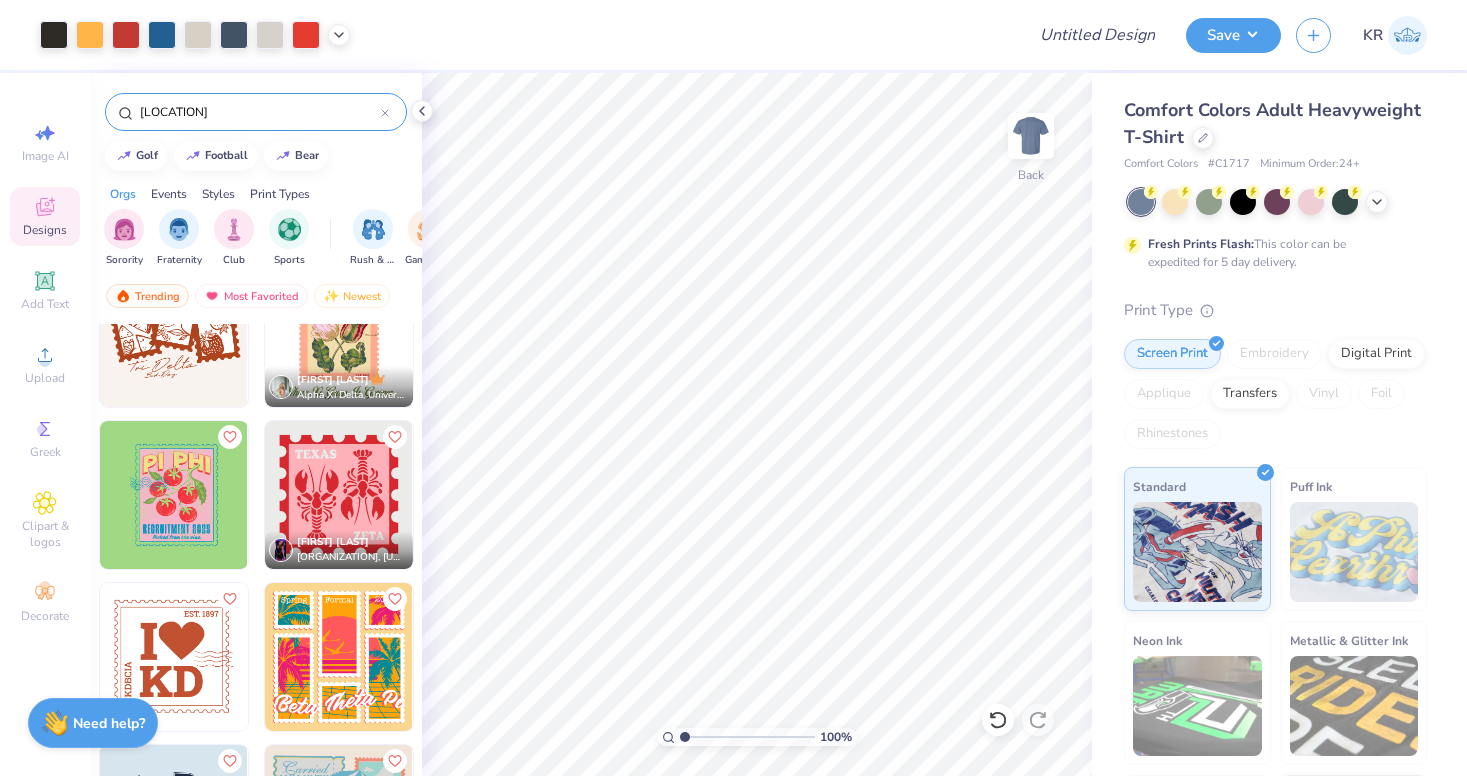 click on "[LOCATION]" at bounding box center (259, 112) 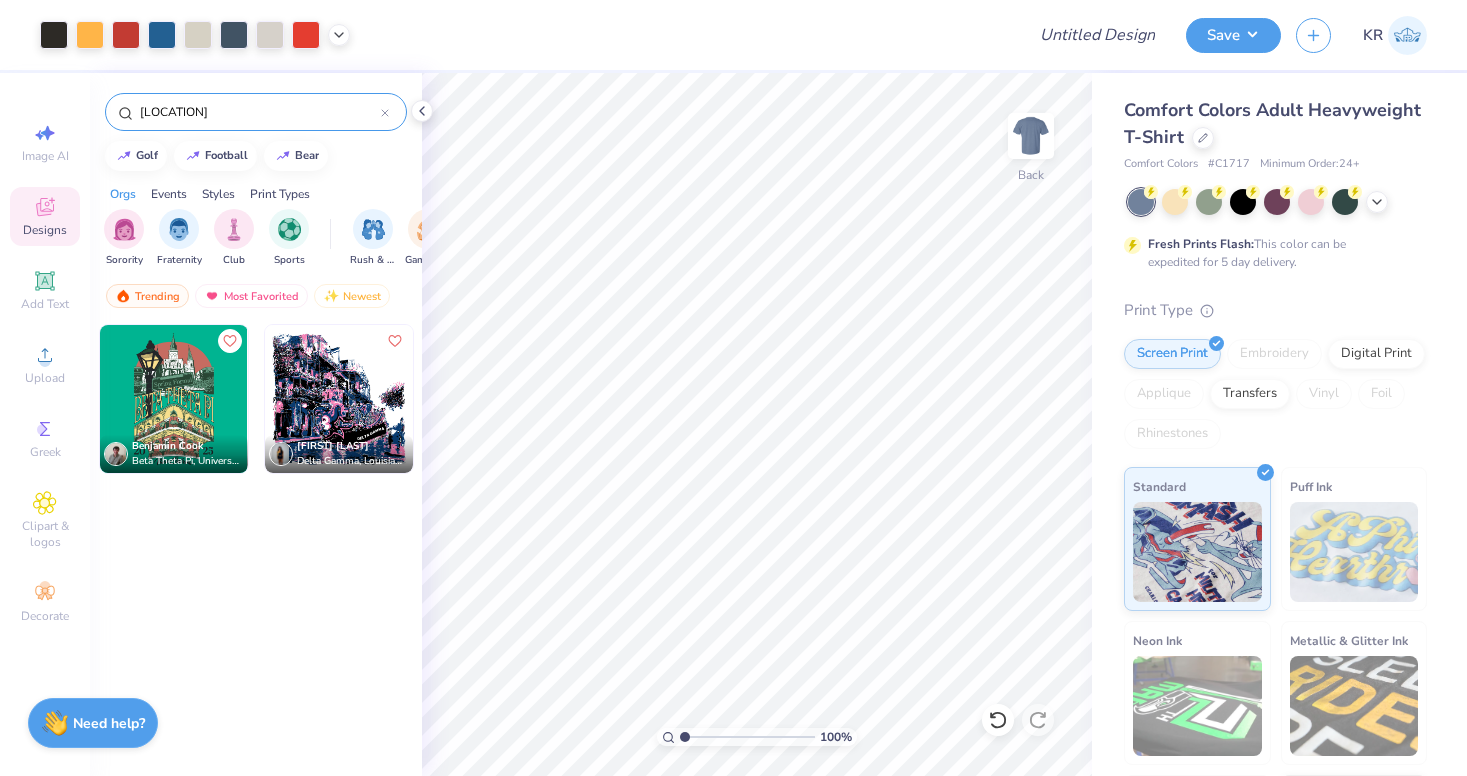 drag, startPoint x: 242, startPoint y: 121, endPoint x: 110, endPoint y: 117, distance: 132.0606 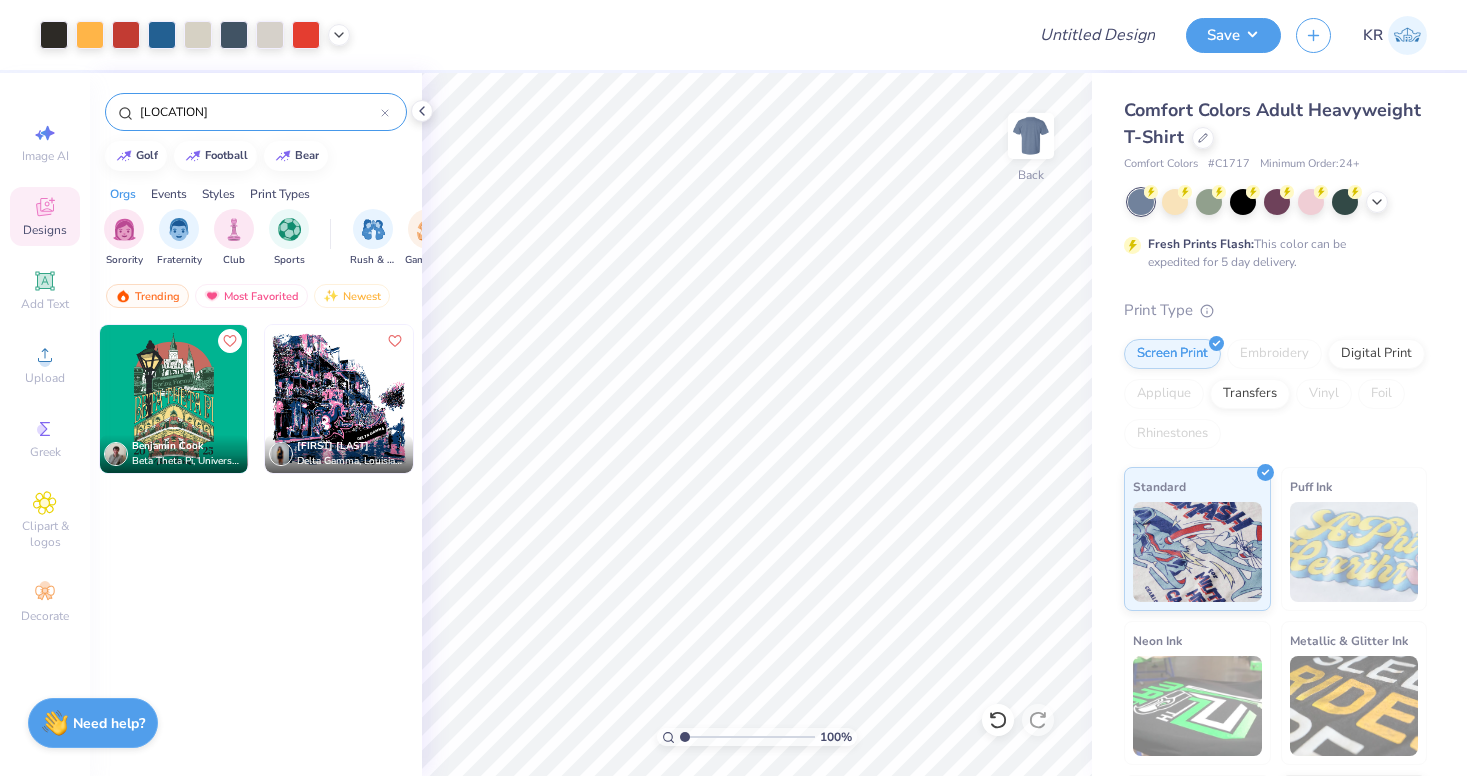 click on "[LOCATION]" at bounding box center (256, 112) 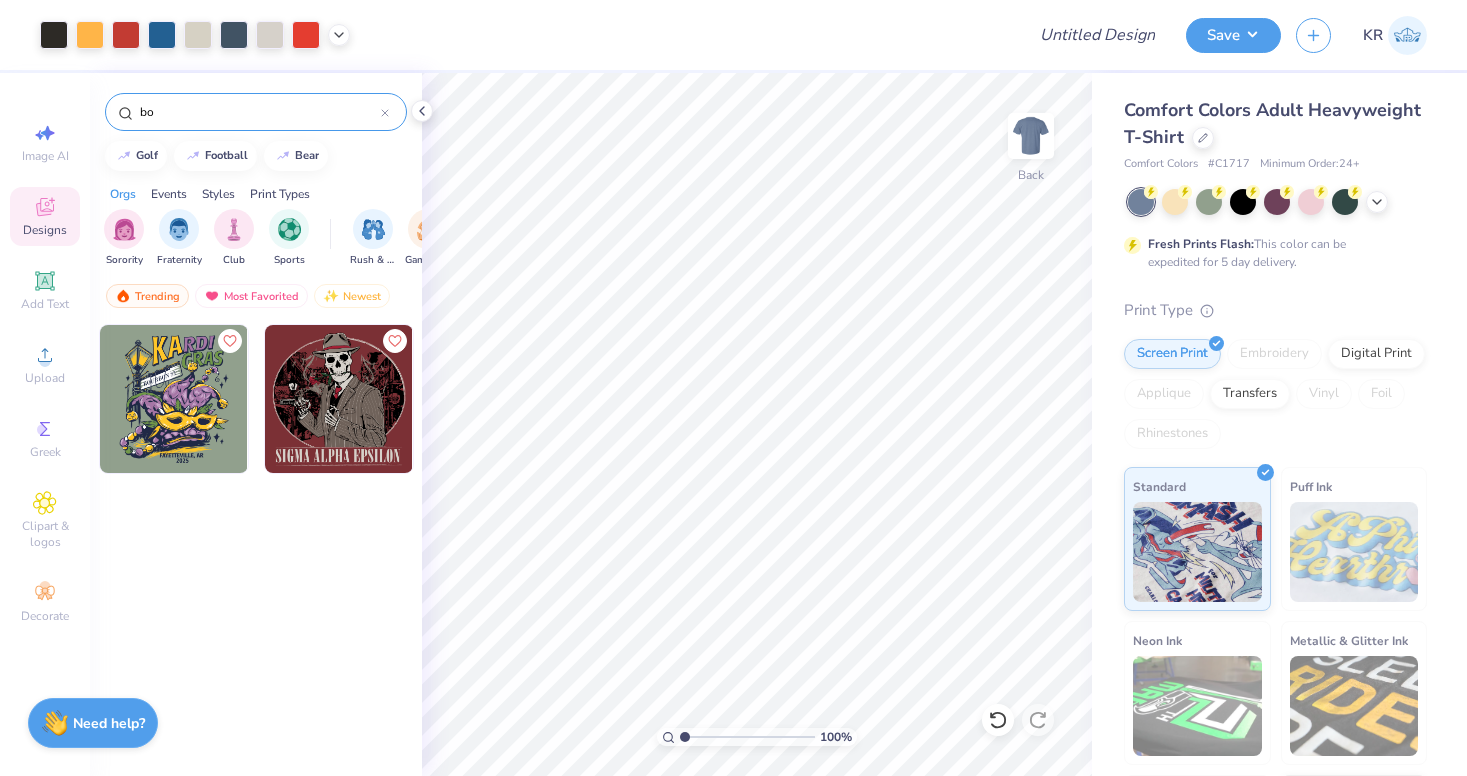 type on "b" 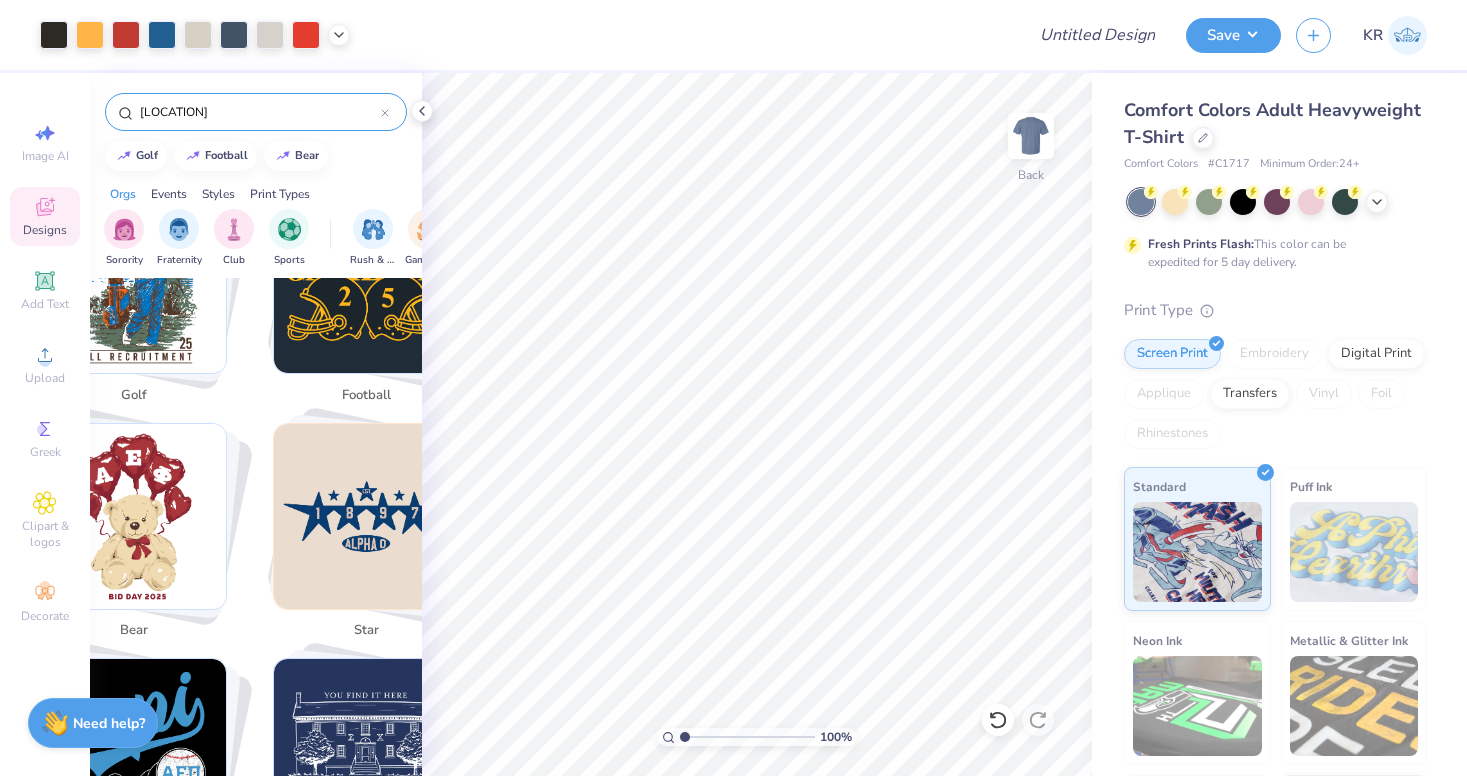scroll, scrollTop: 0, scrollLeft: 0, axis: both 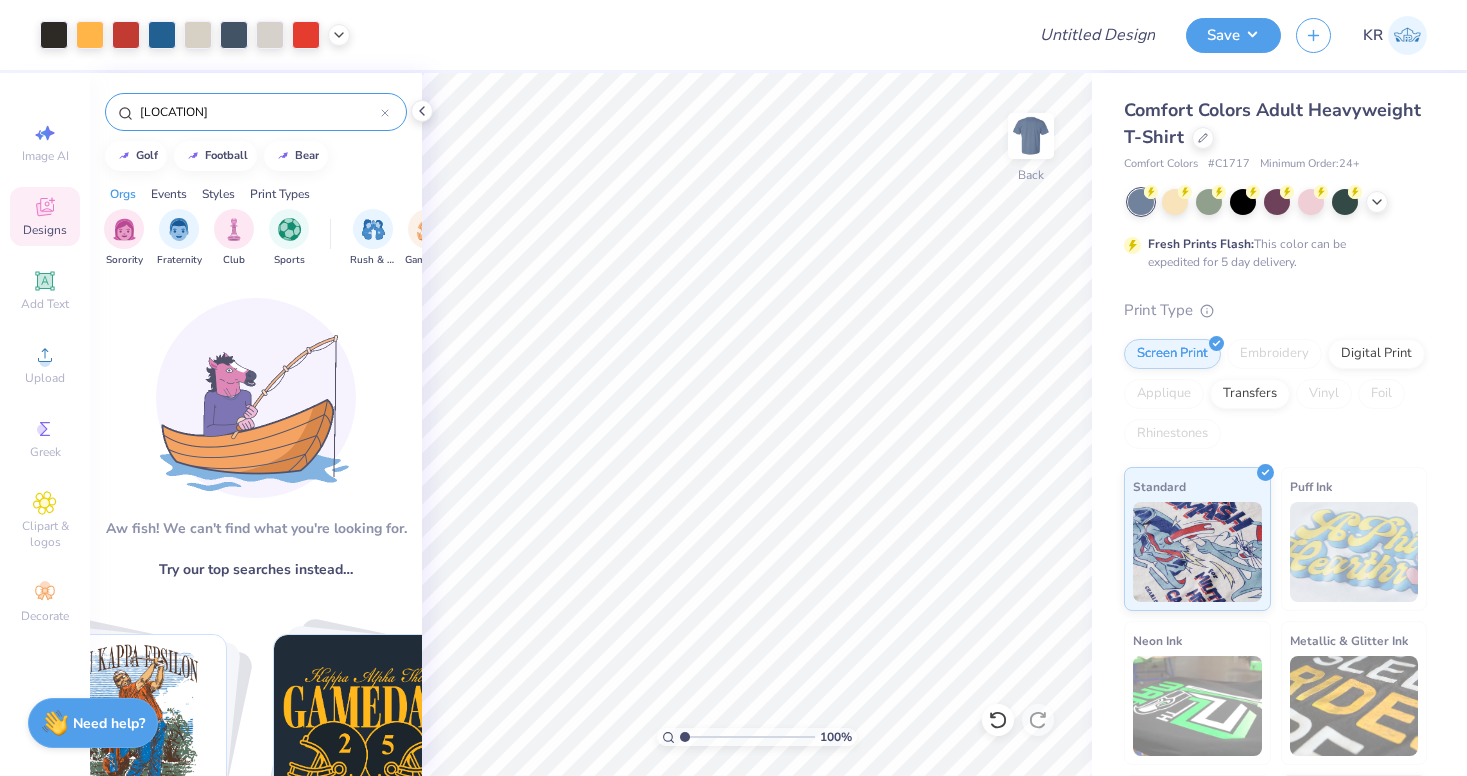 click on "[LOCATION]" at bounding box center [259, 112] 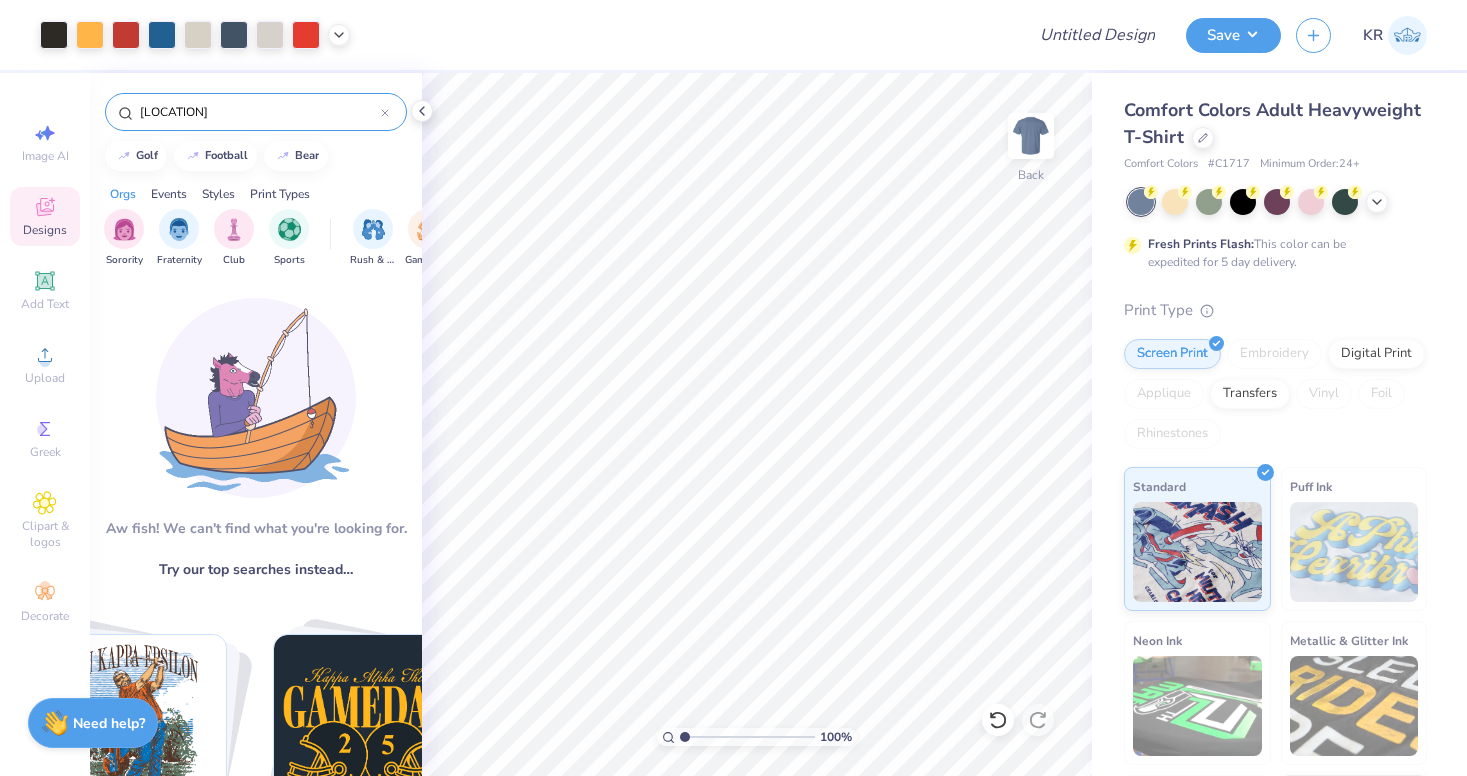 click on "[LOCATION]" at bounding box center [259, 112] 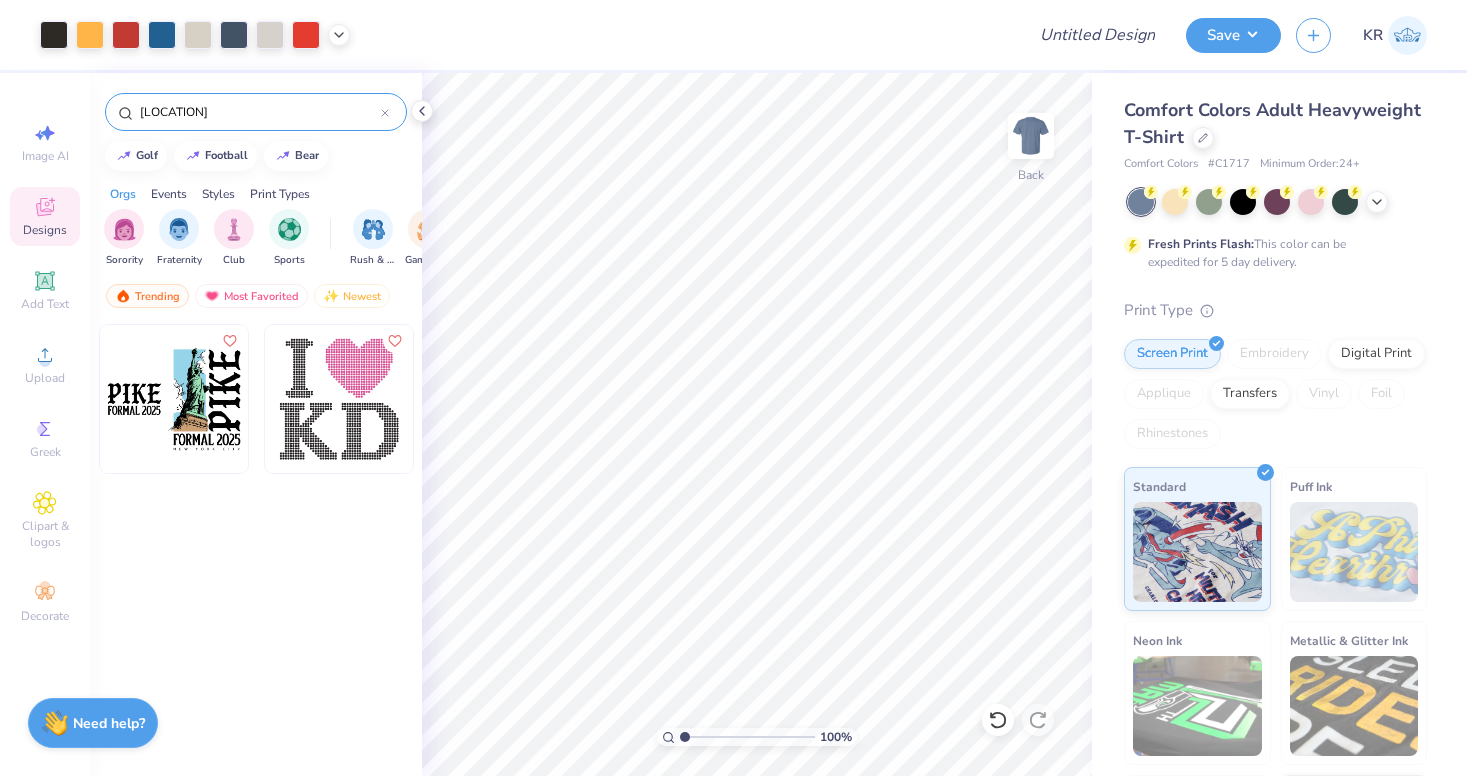 type on "n" 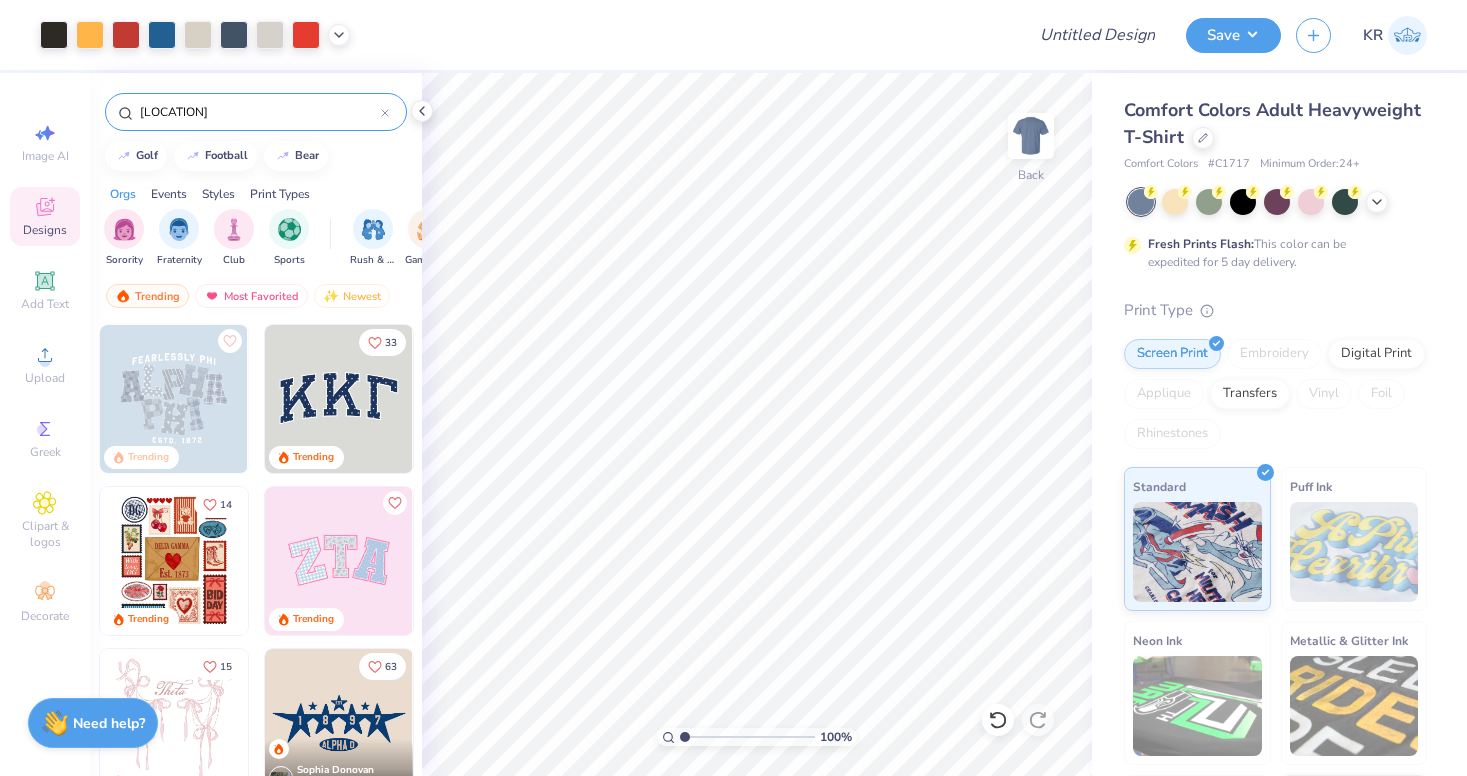 type on "[LOCATION]" 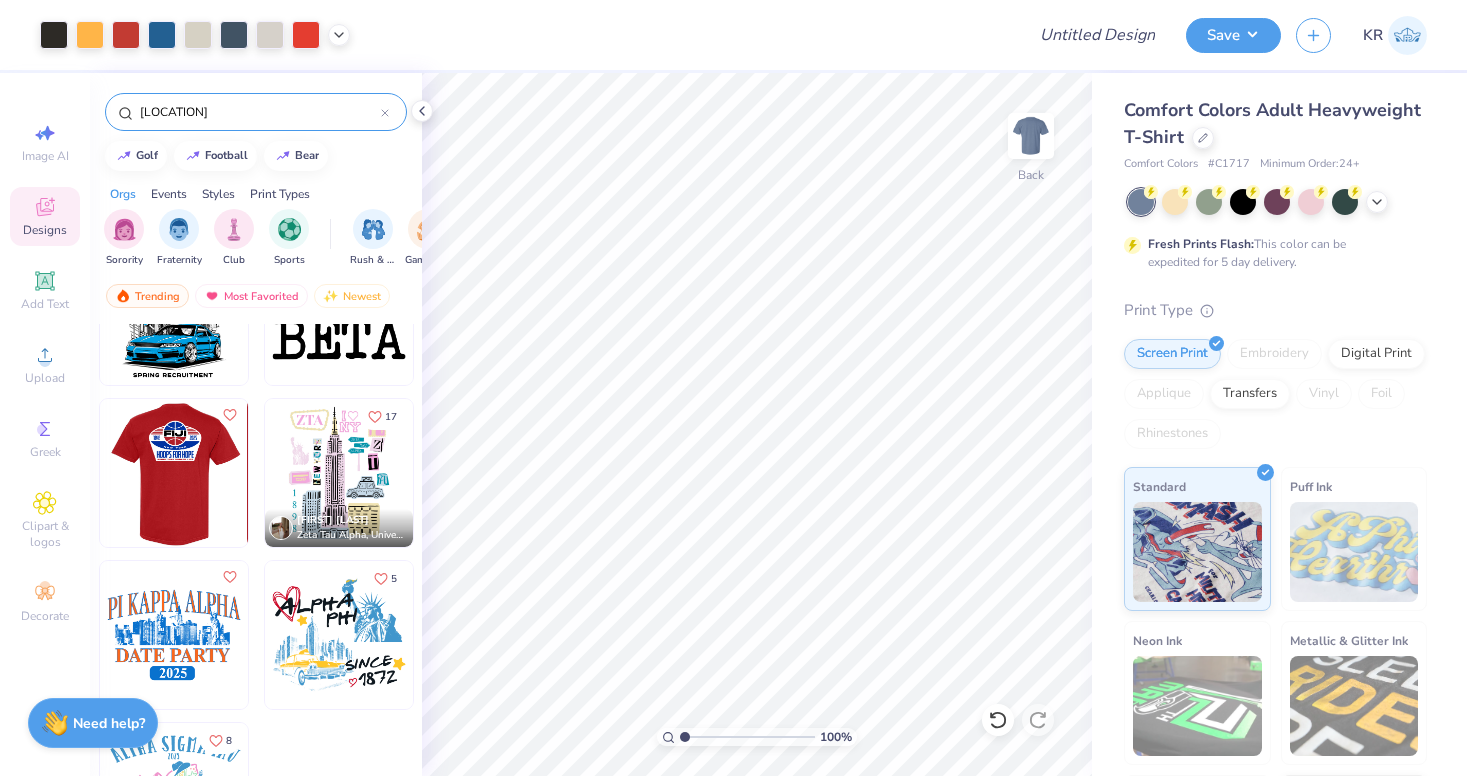 scroll, scrollTop: 121, scrollLeft: 0, axis: vertical 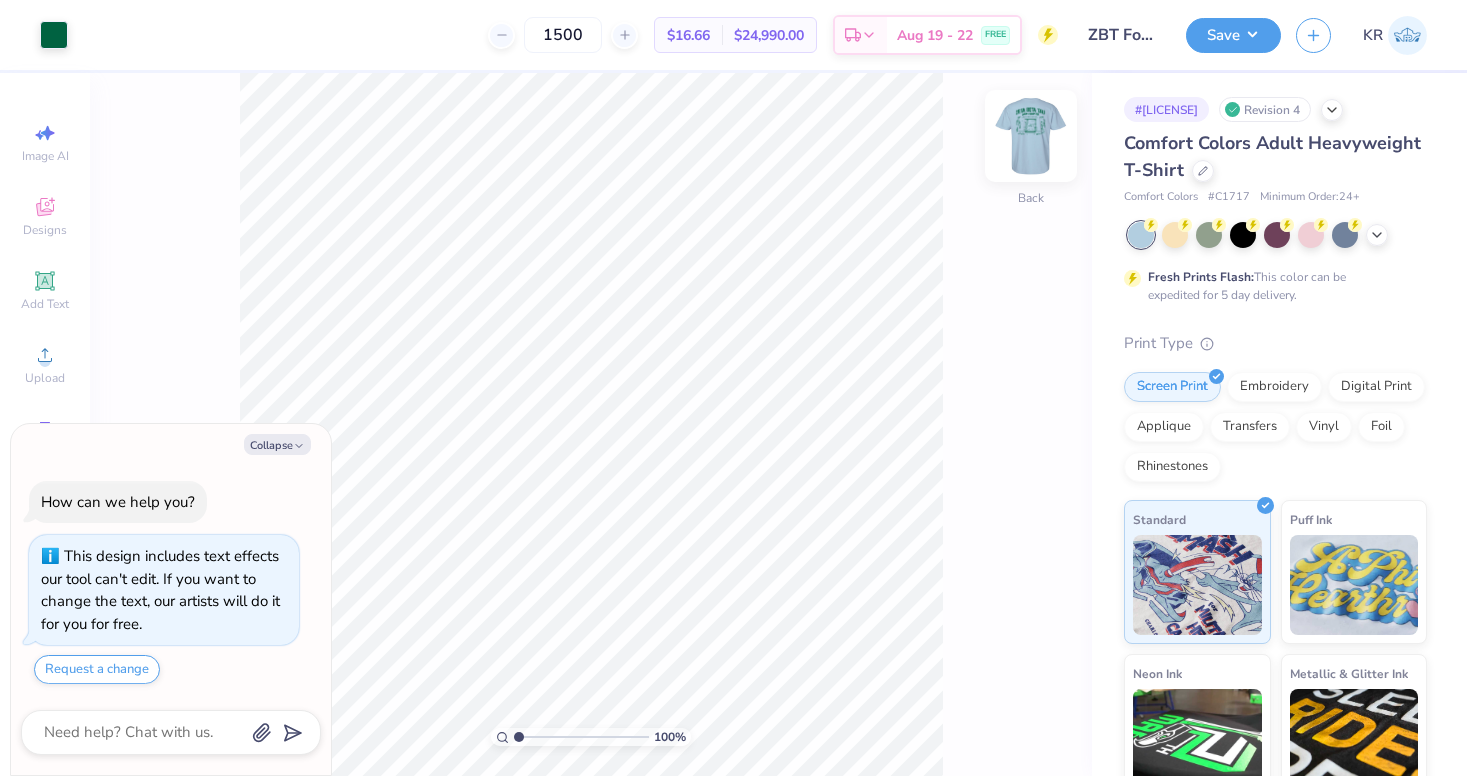 click at bounding box center [1031, 136] 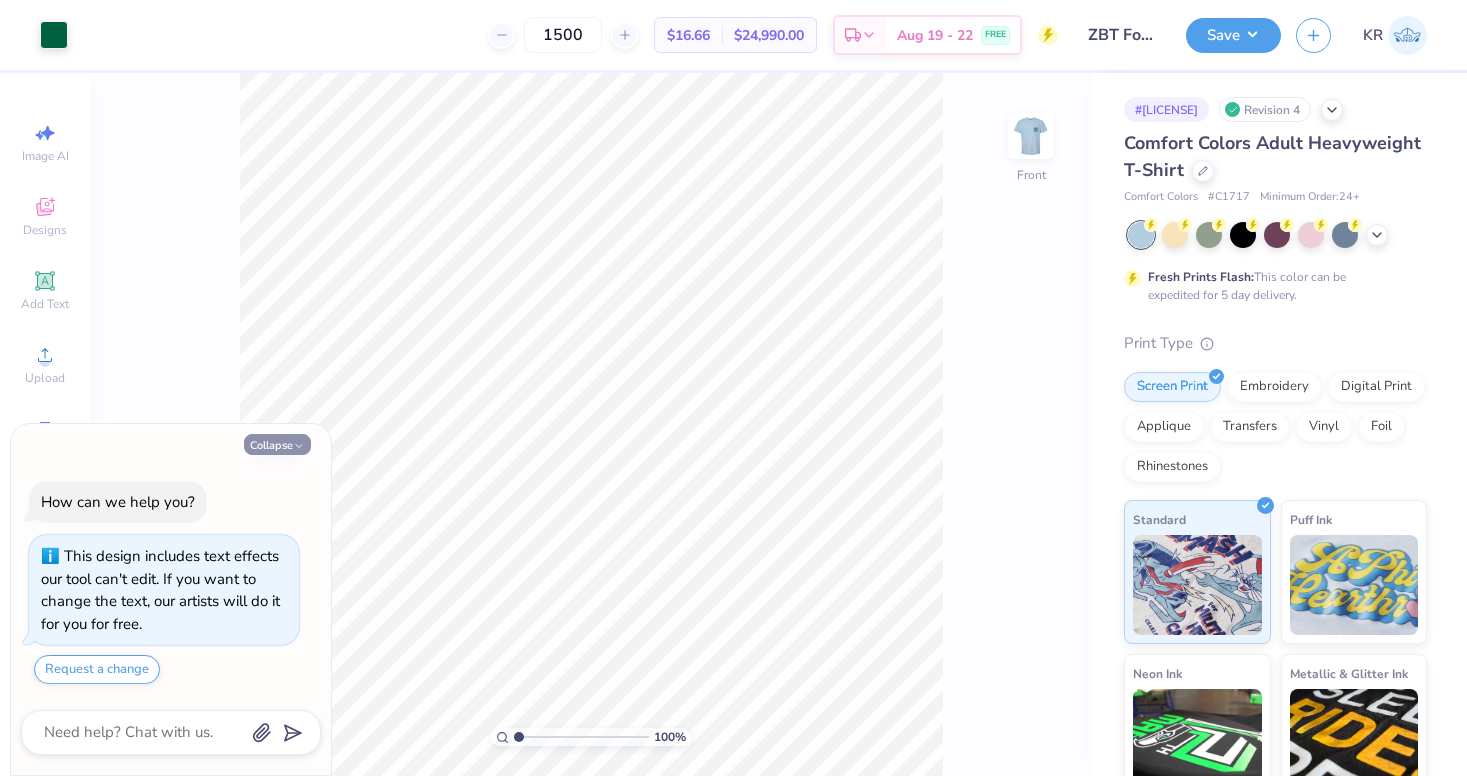 click on "Collapse" at bounding box center [277, 444] 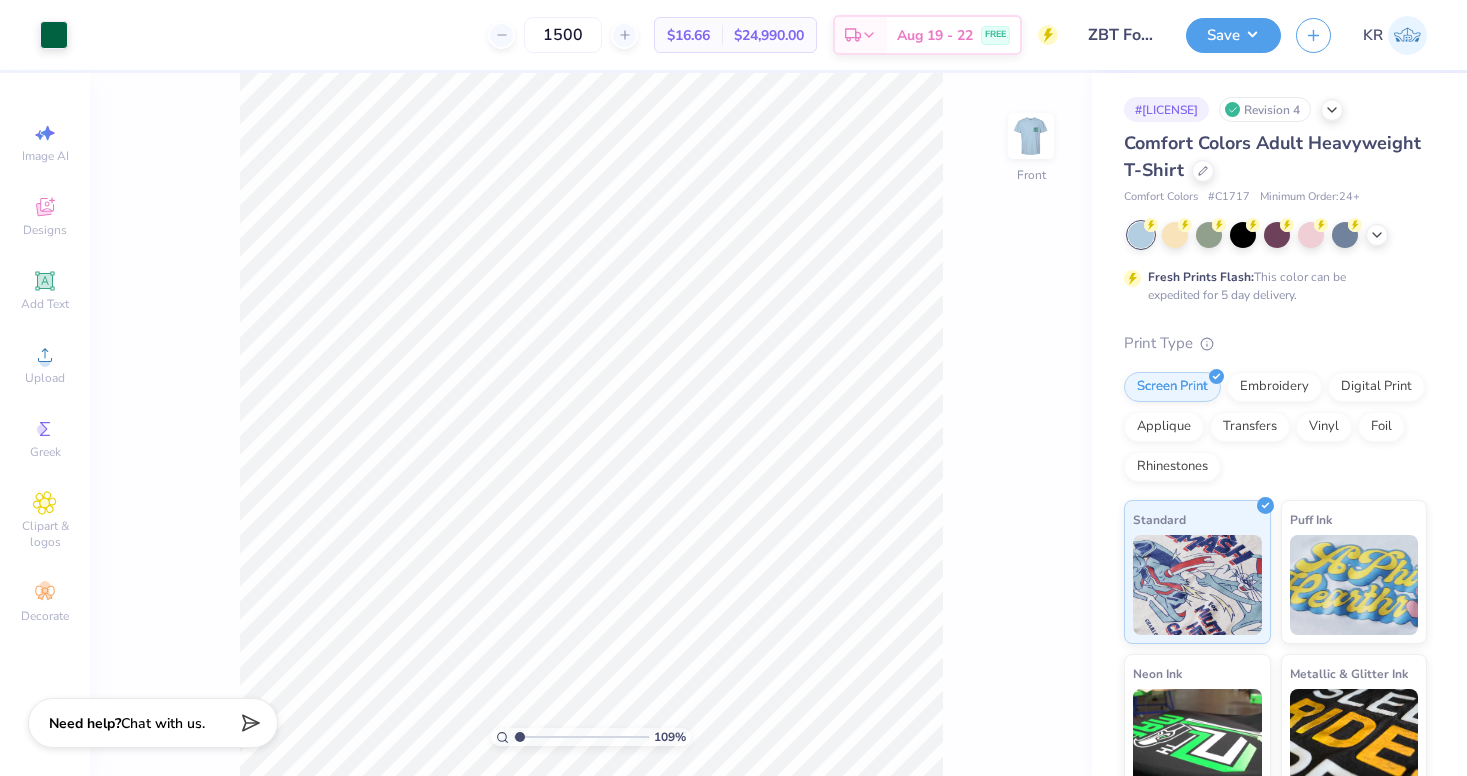 type on "1" 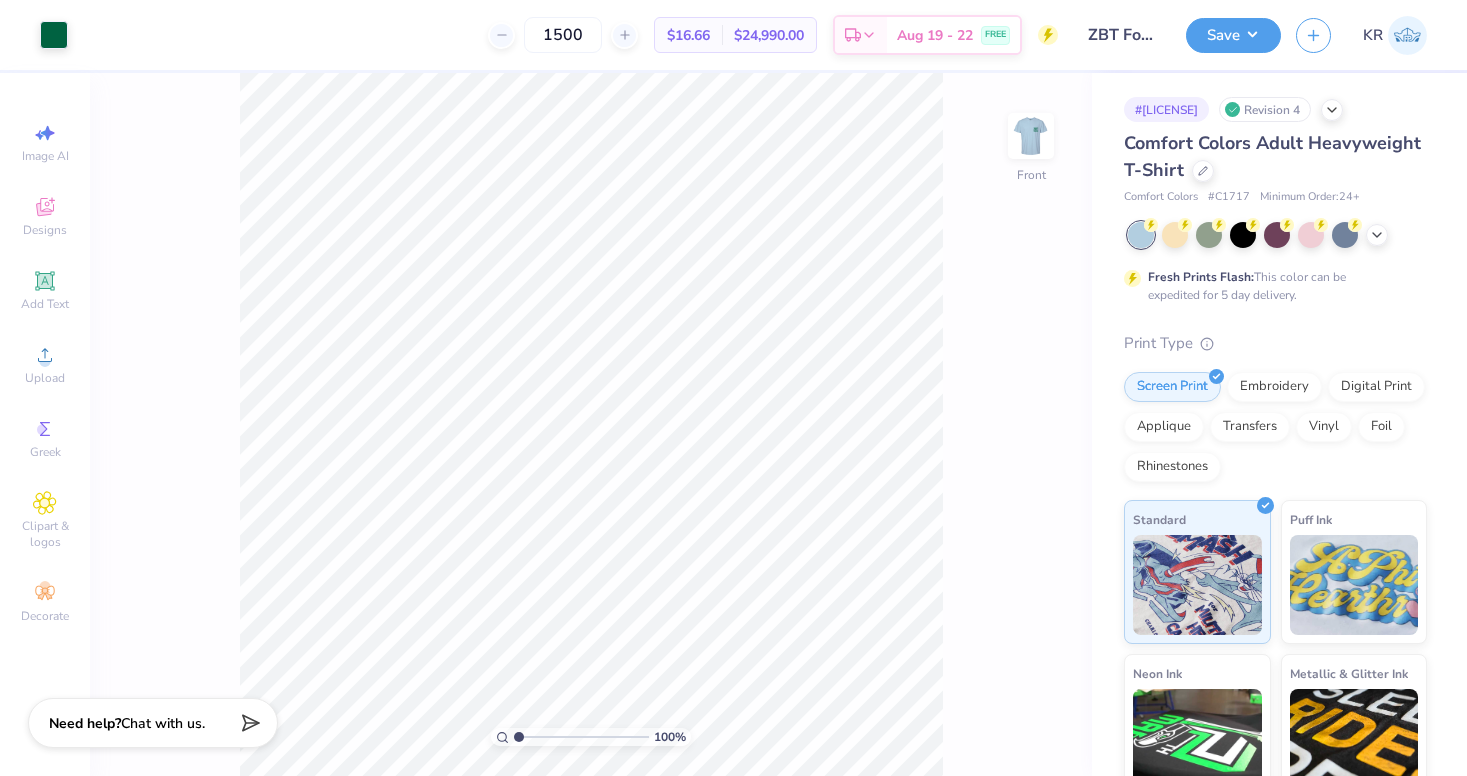 drag, startPoint x: 517, startPoint y: 738, endPoint x: 490, endPoint y: 731, distance: 27.89265 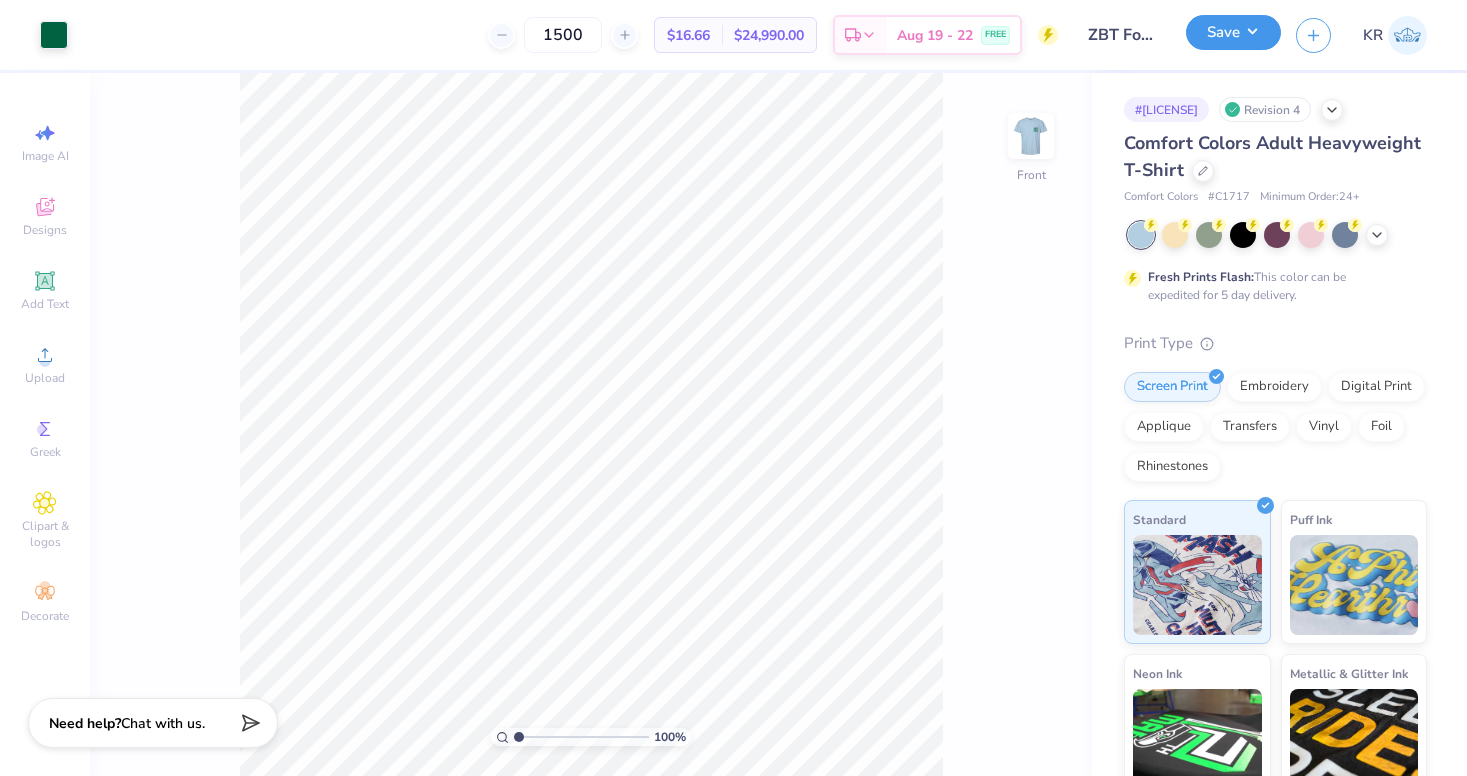 click on "Save" at bounding box center (1233, 32) 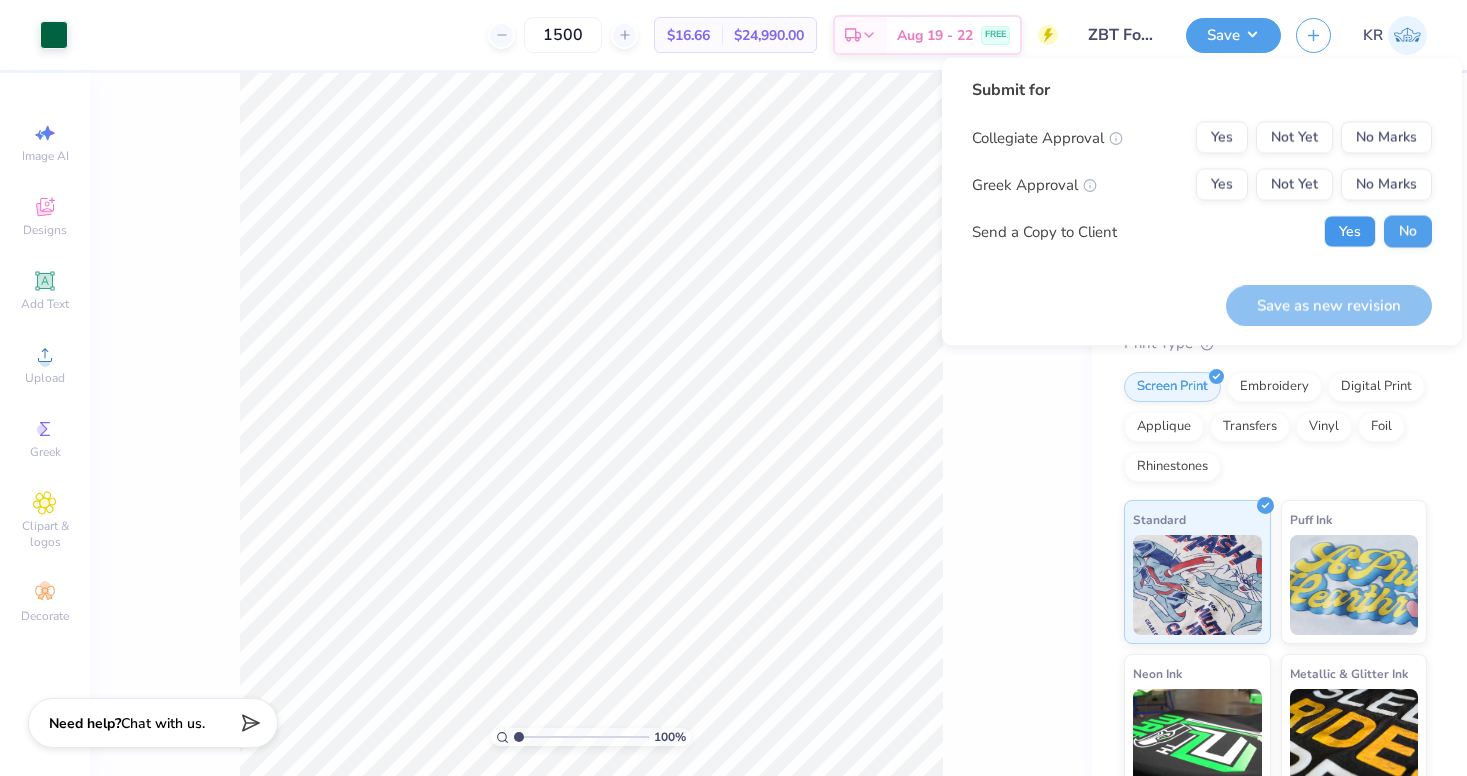click on "Yes" at bounding box center (1350, 232) 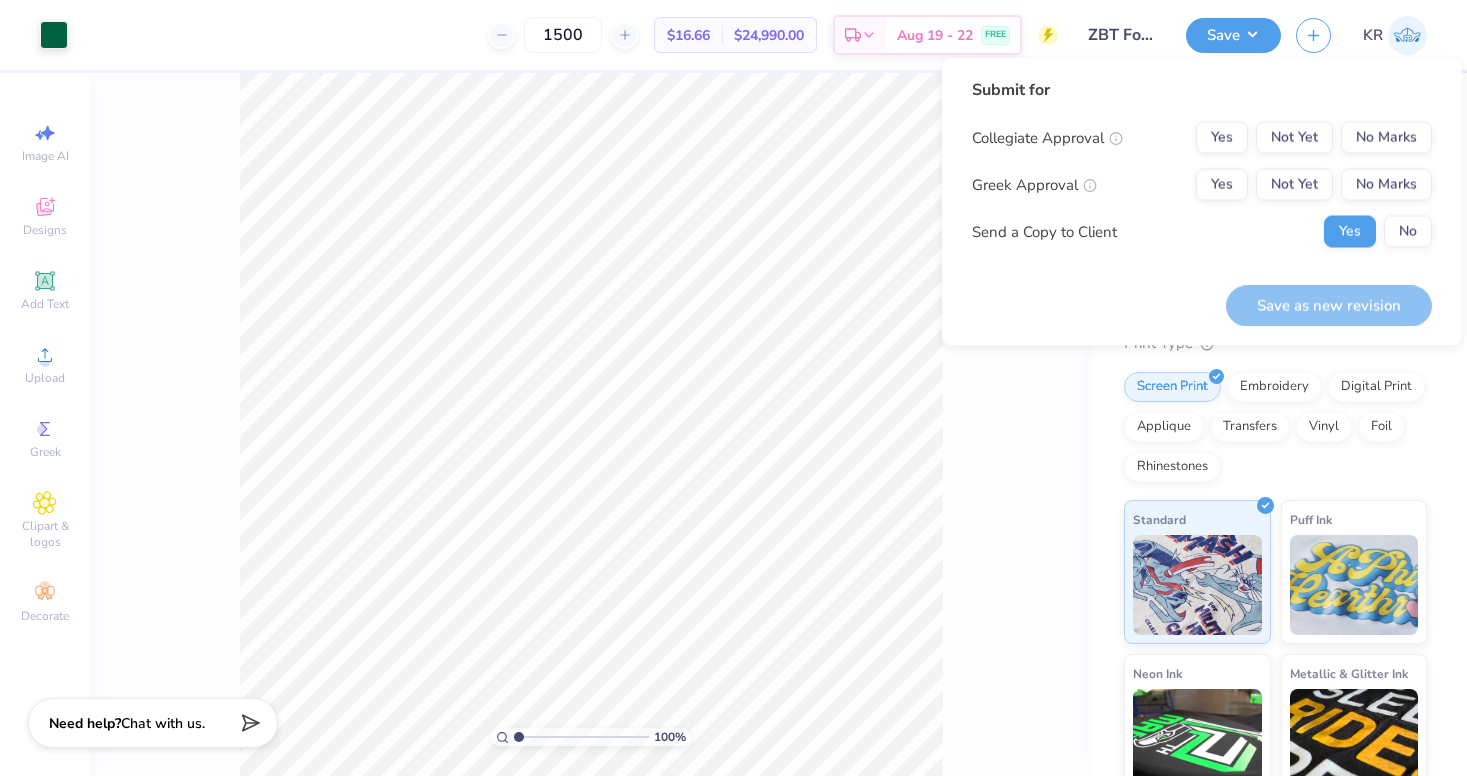 click on "100  % Front" at bounding box center [591, 424] 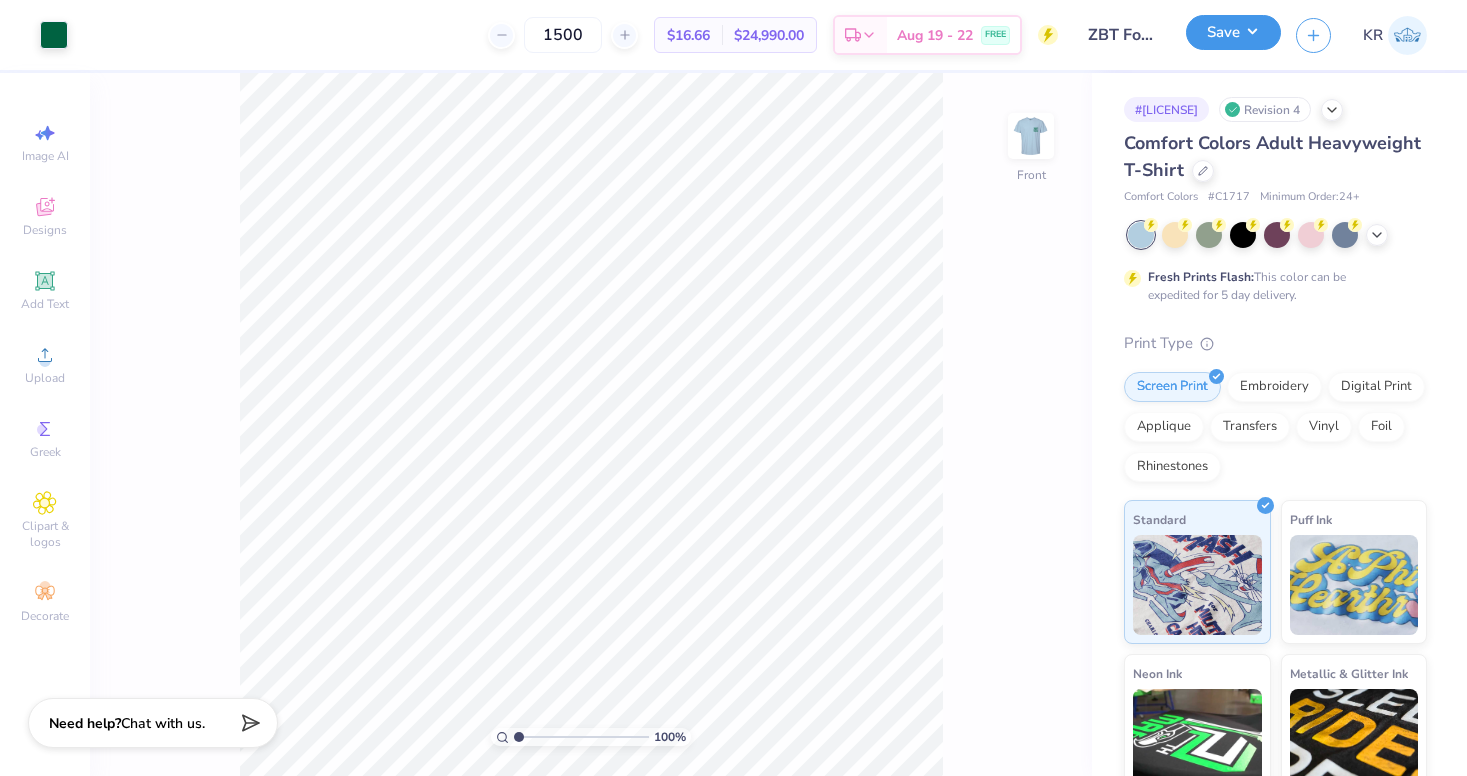 click on "Save" at bounding box center (1233, 32) 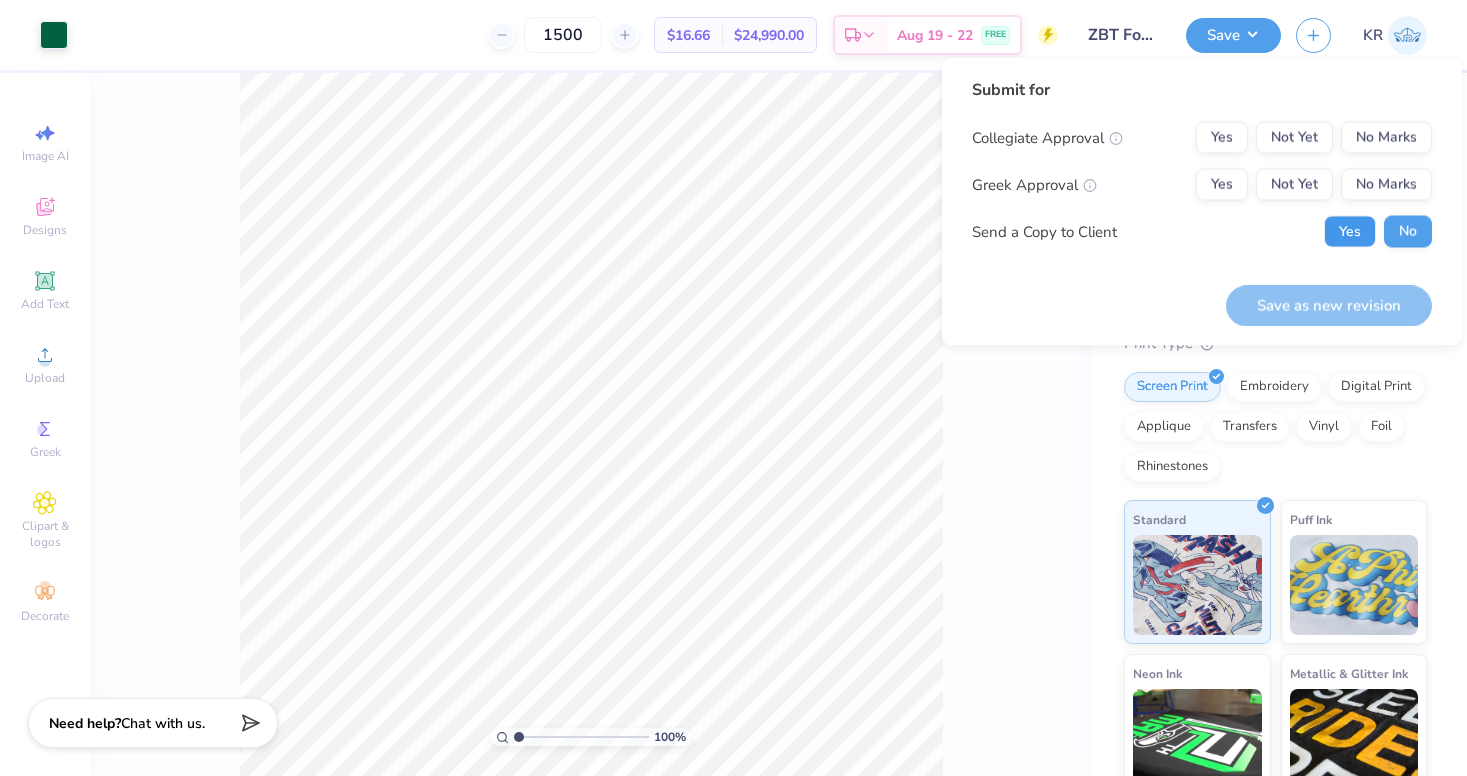 click on "Yes" at bounding box center (1350, 232) 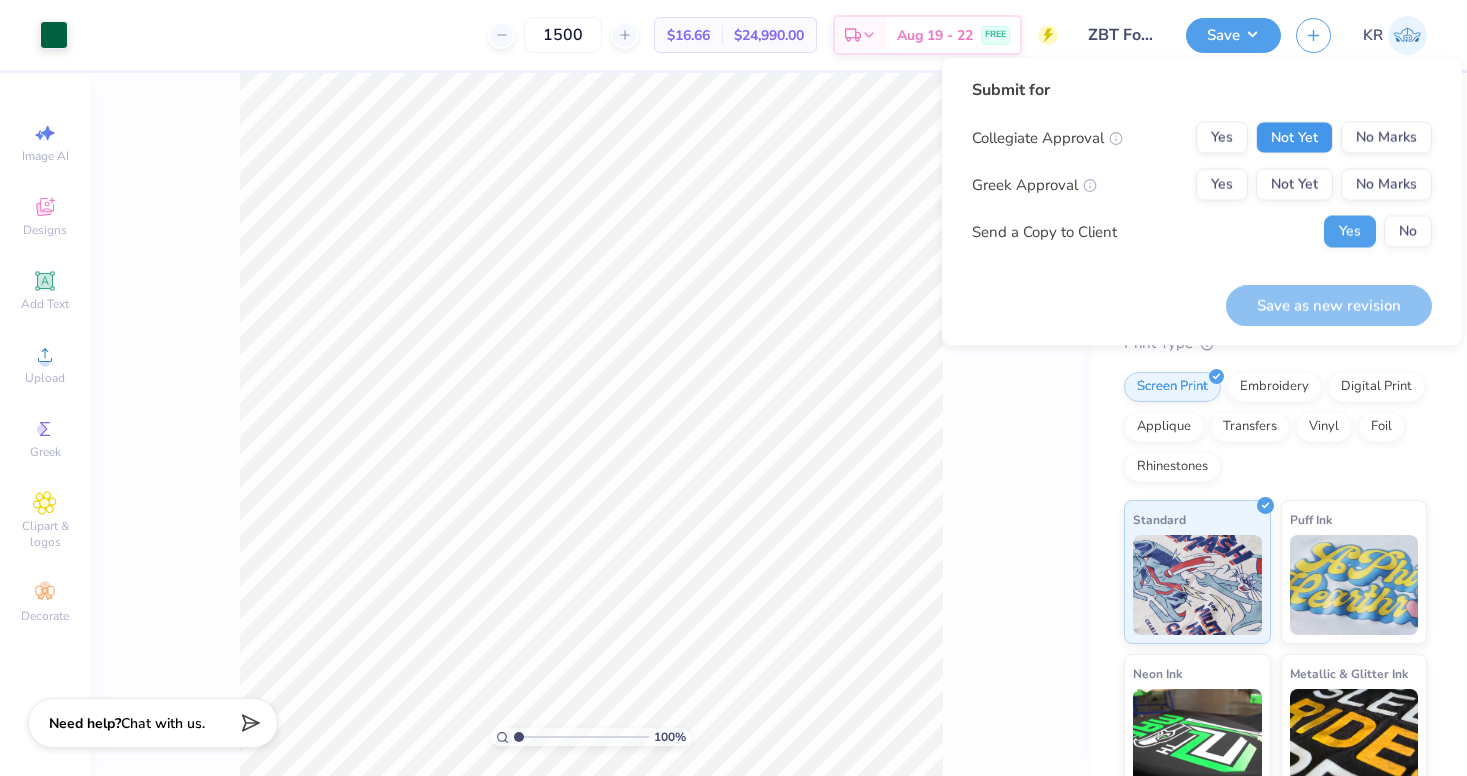 click on "Not Yet" at bounding box center [1294, 138] 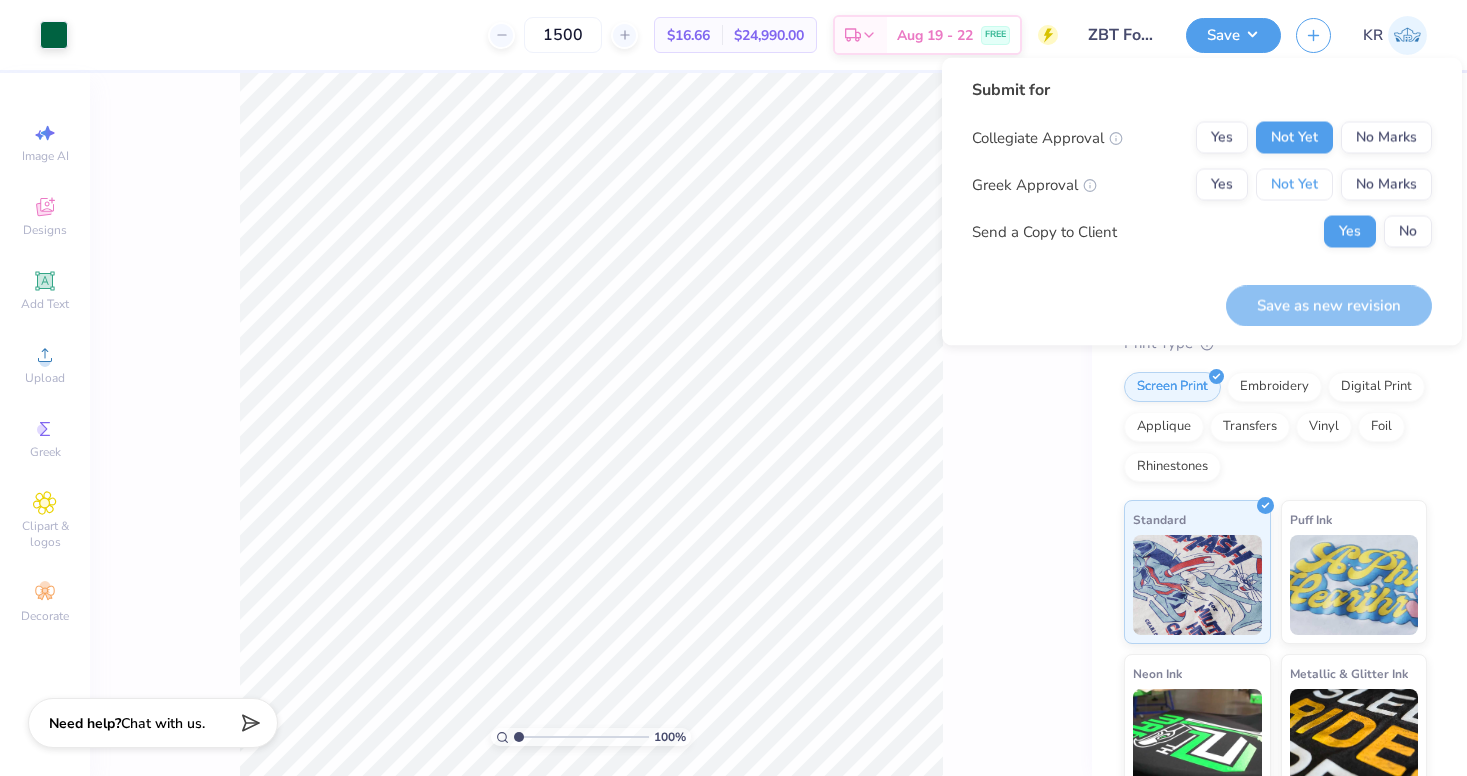 click on "Not Yet" at bounding box center [1294, 185] 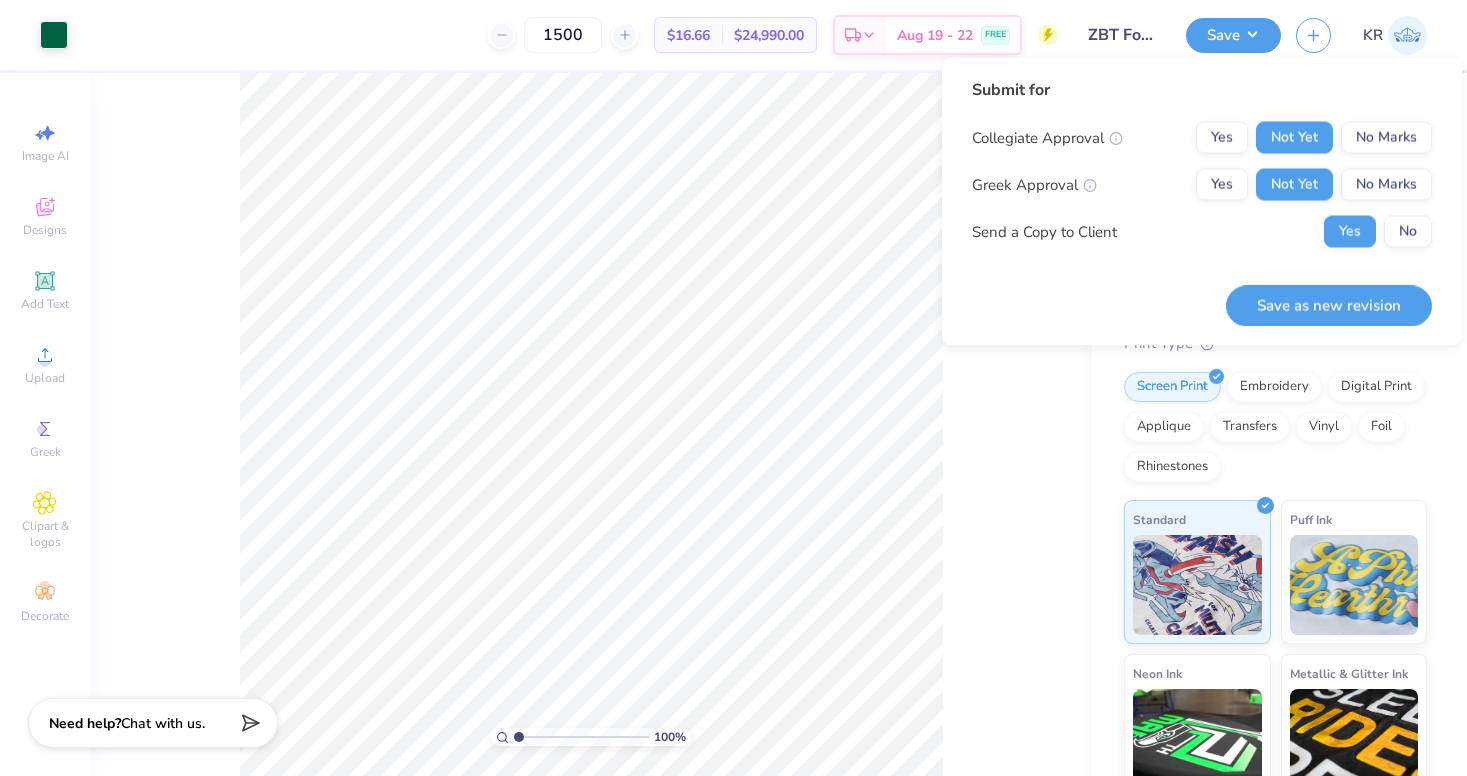 click on "100  % Front" at bounding box center [591, 424] 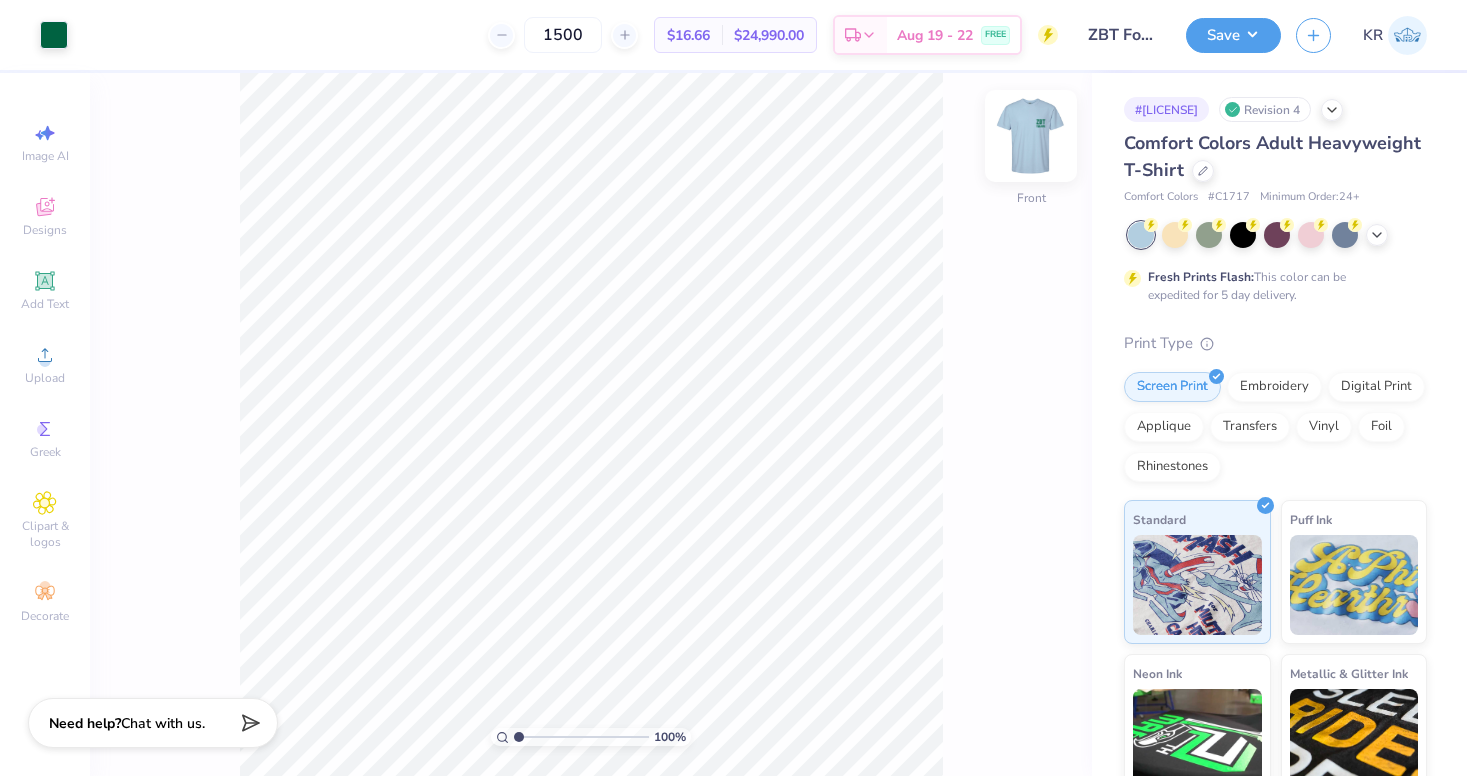 click at bounding box center (1031, 136) 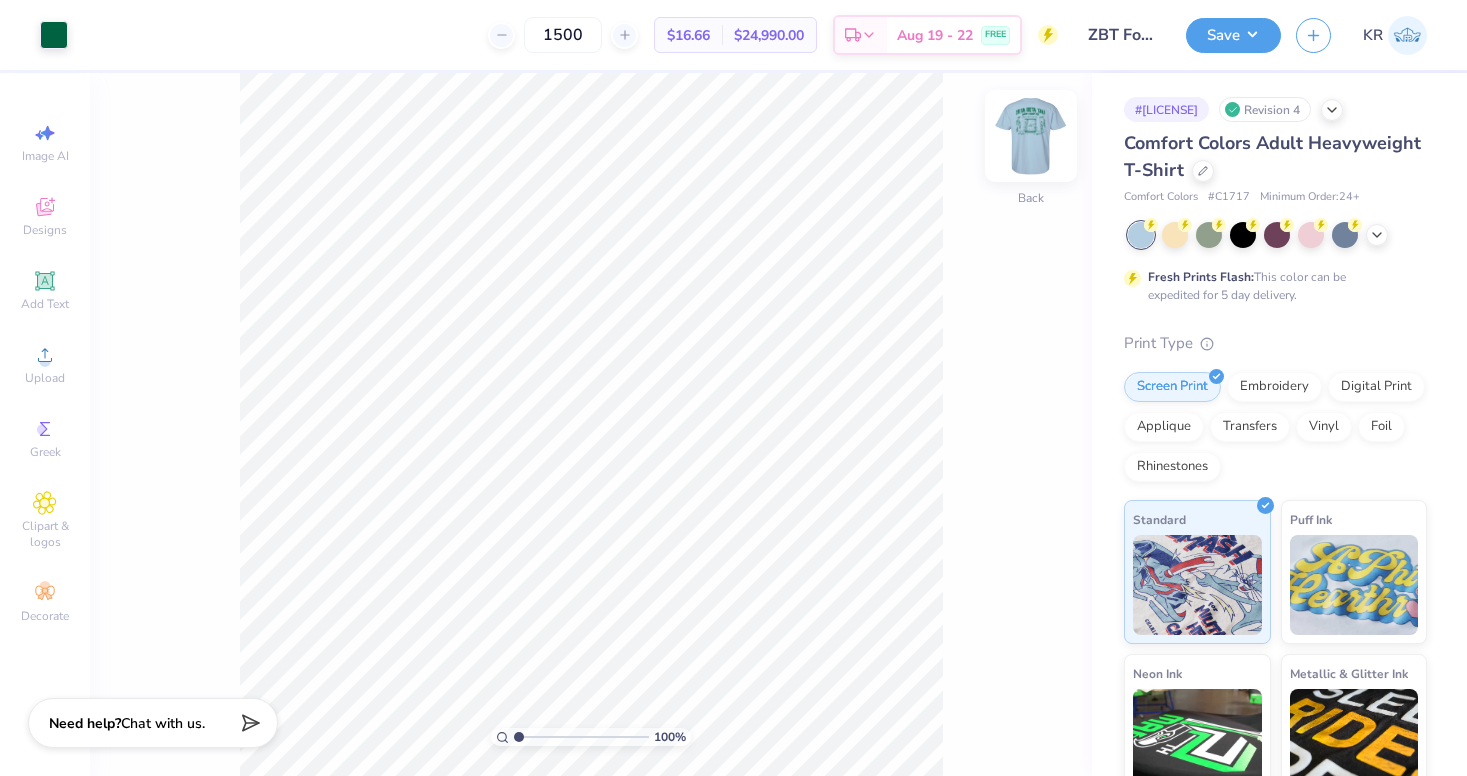 click at bounding box center [1031, 136] 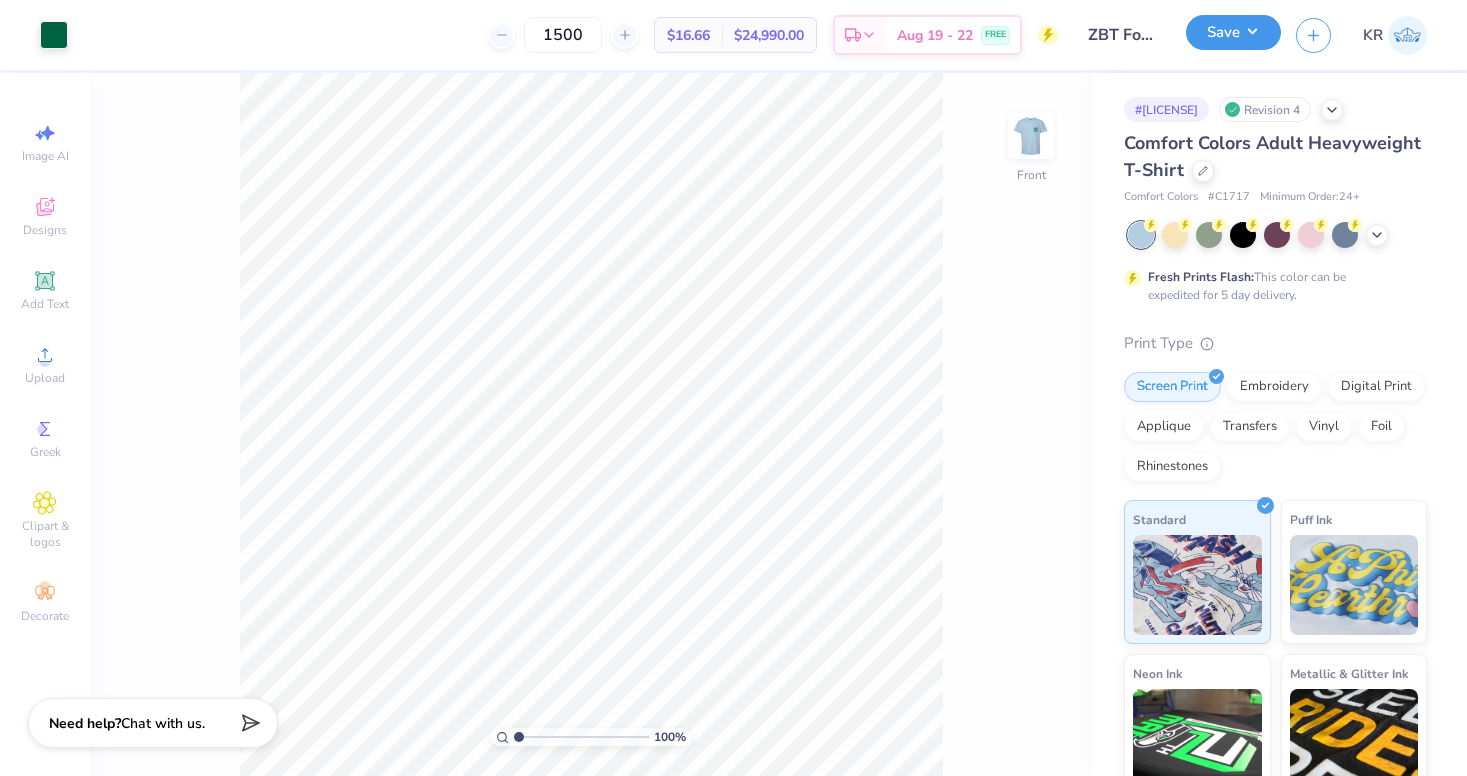 click on "Save" at bounding box center [1233, 32] 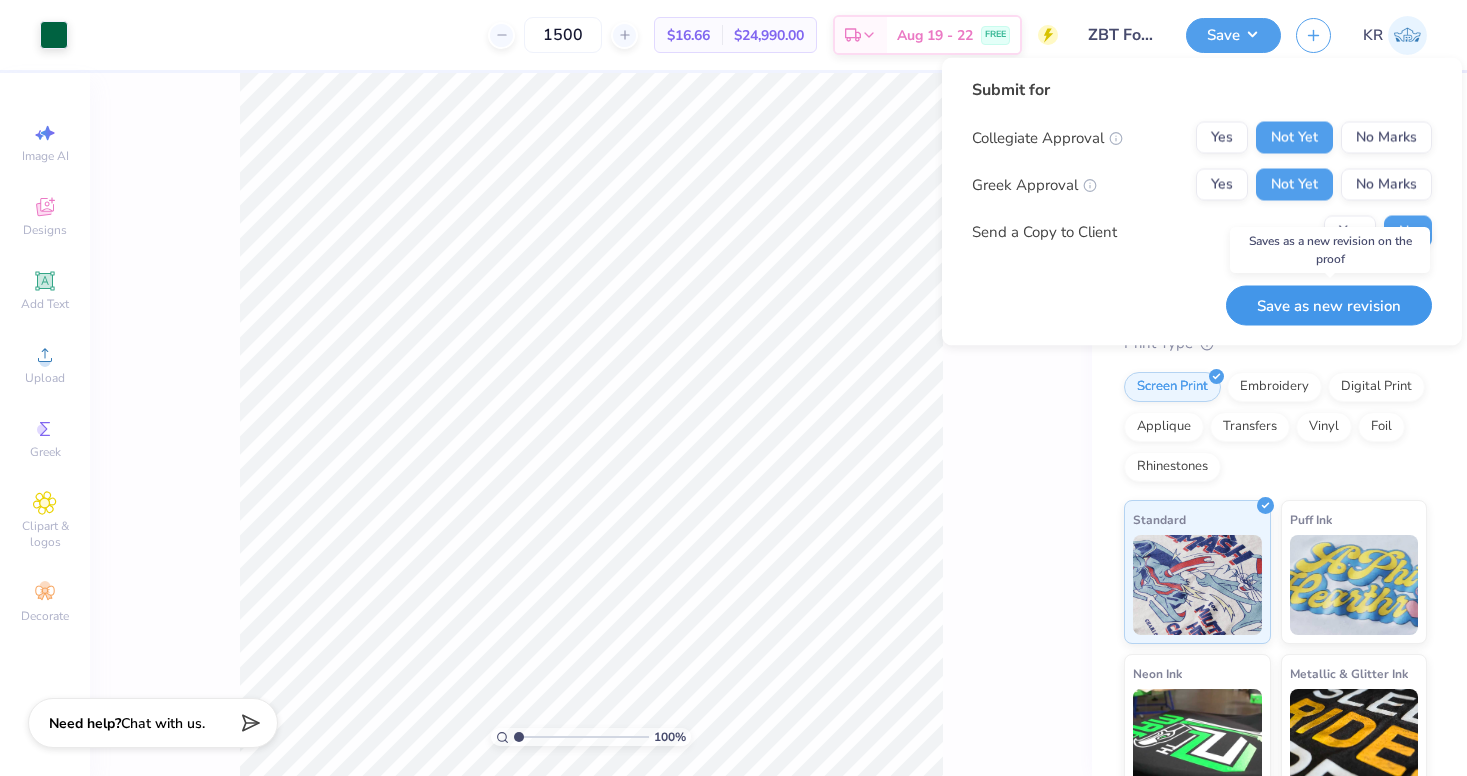 click on "Save as new revision" at bounding box center [1329, 305] 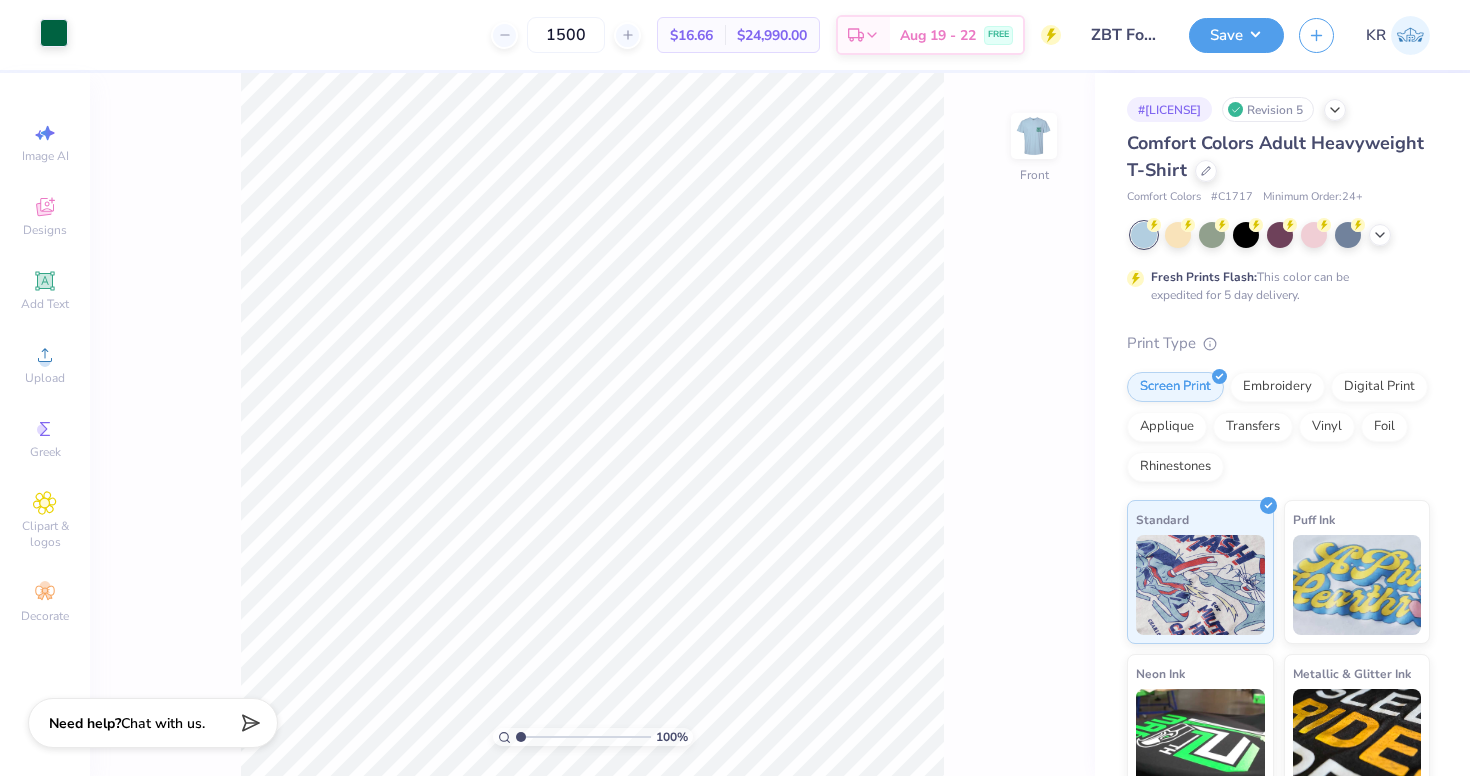click at bounding box center (54, 33) 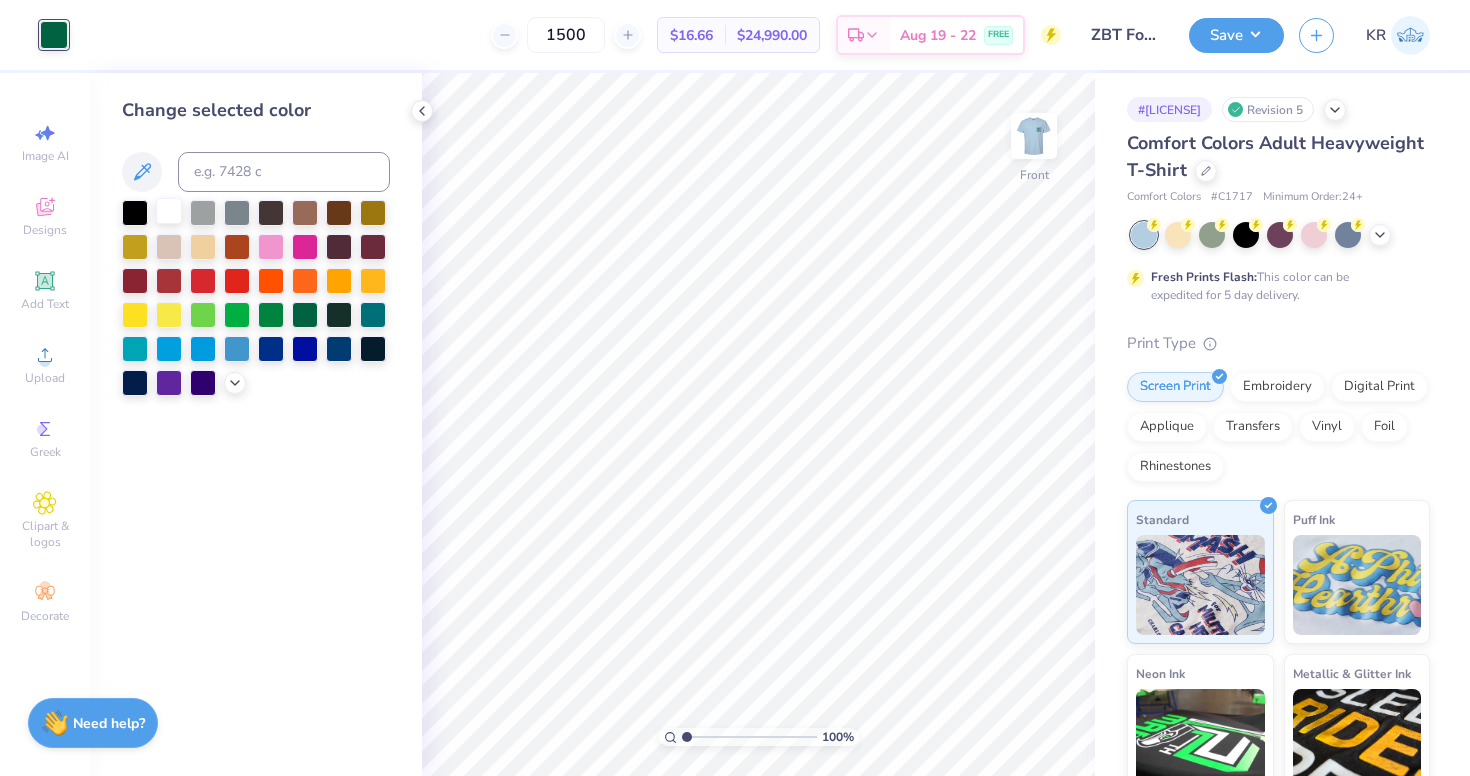 click at bounding box center [169, 211] 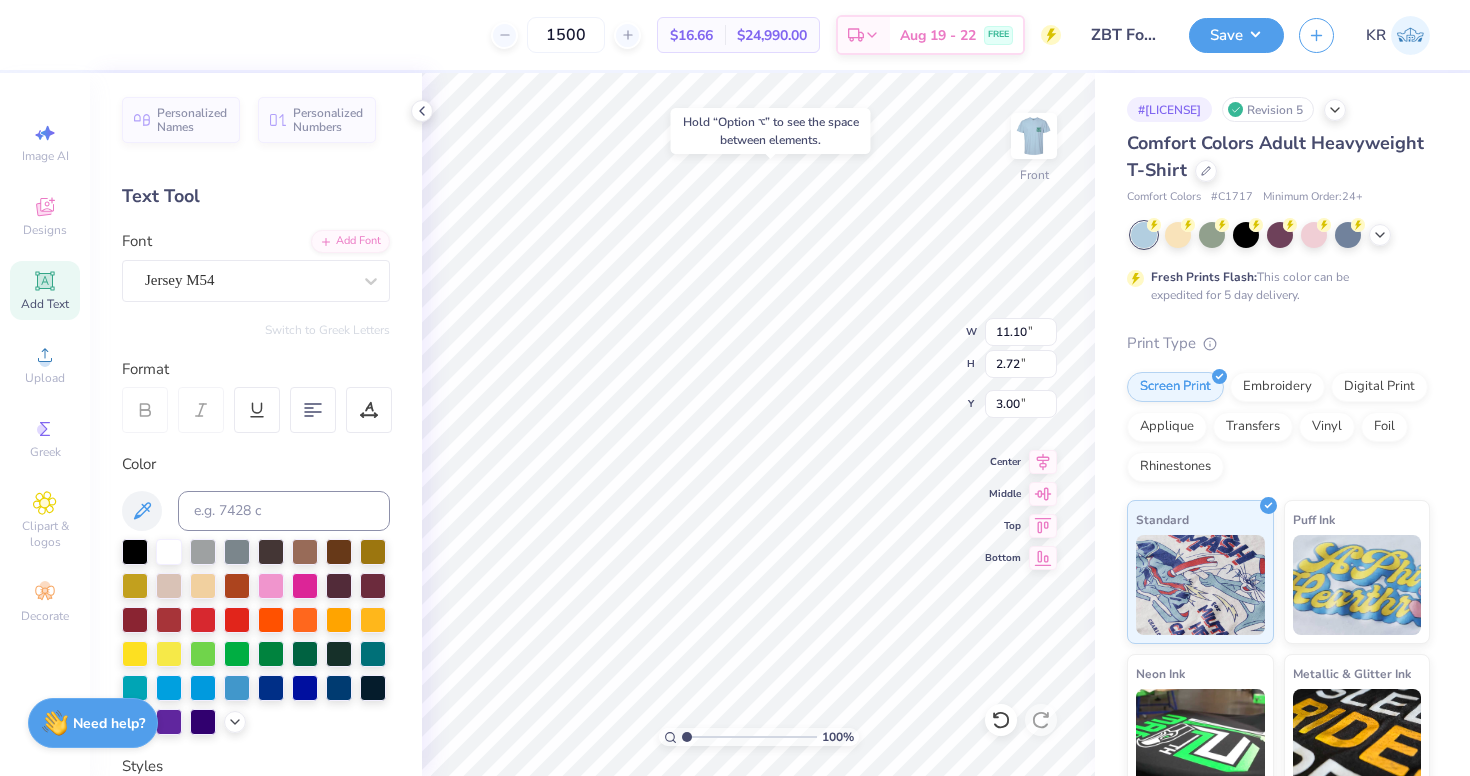 type on "2.96" 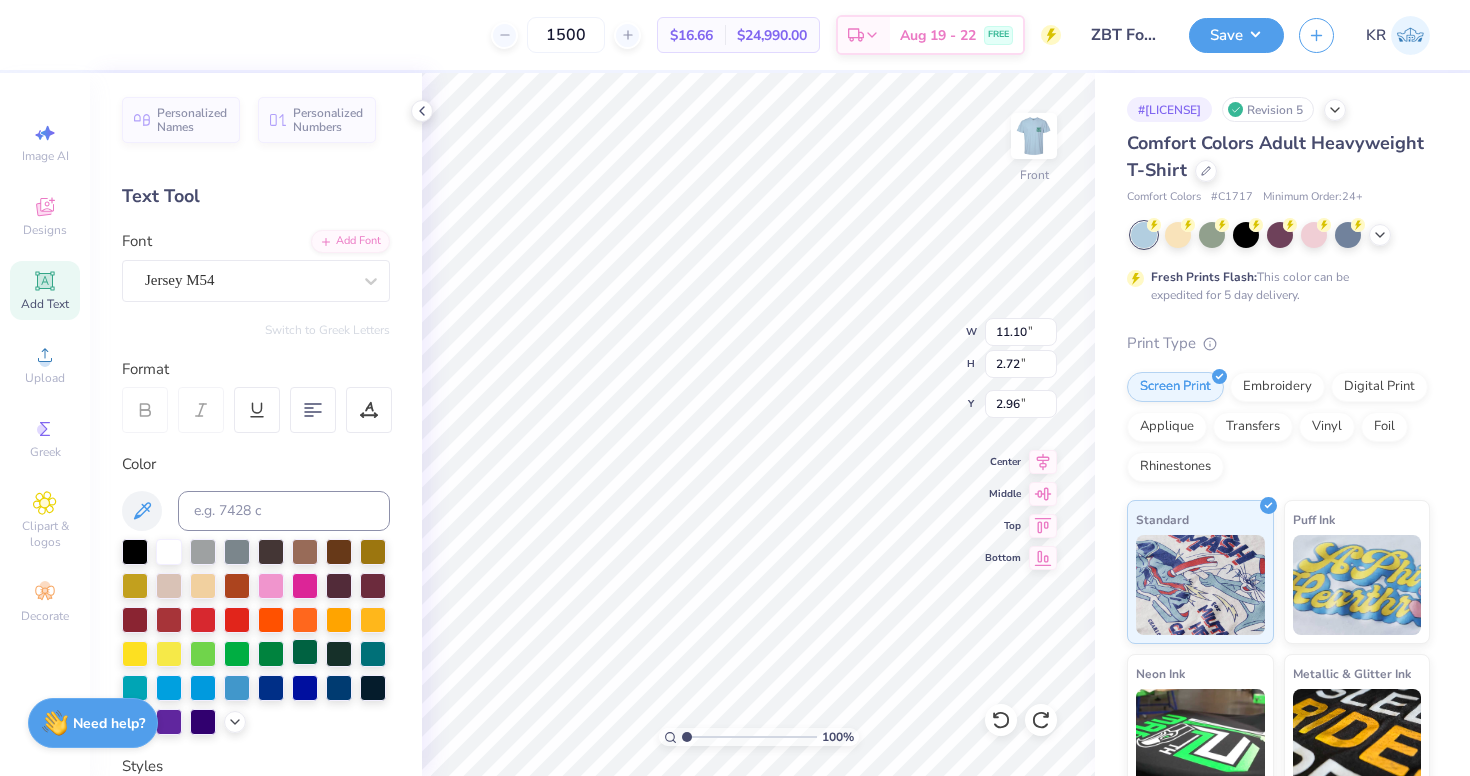 click at bounding box center [305, 652] 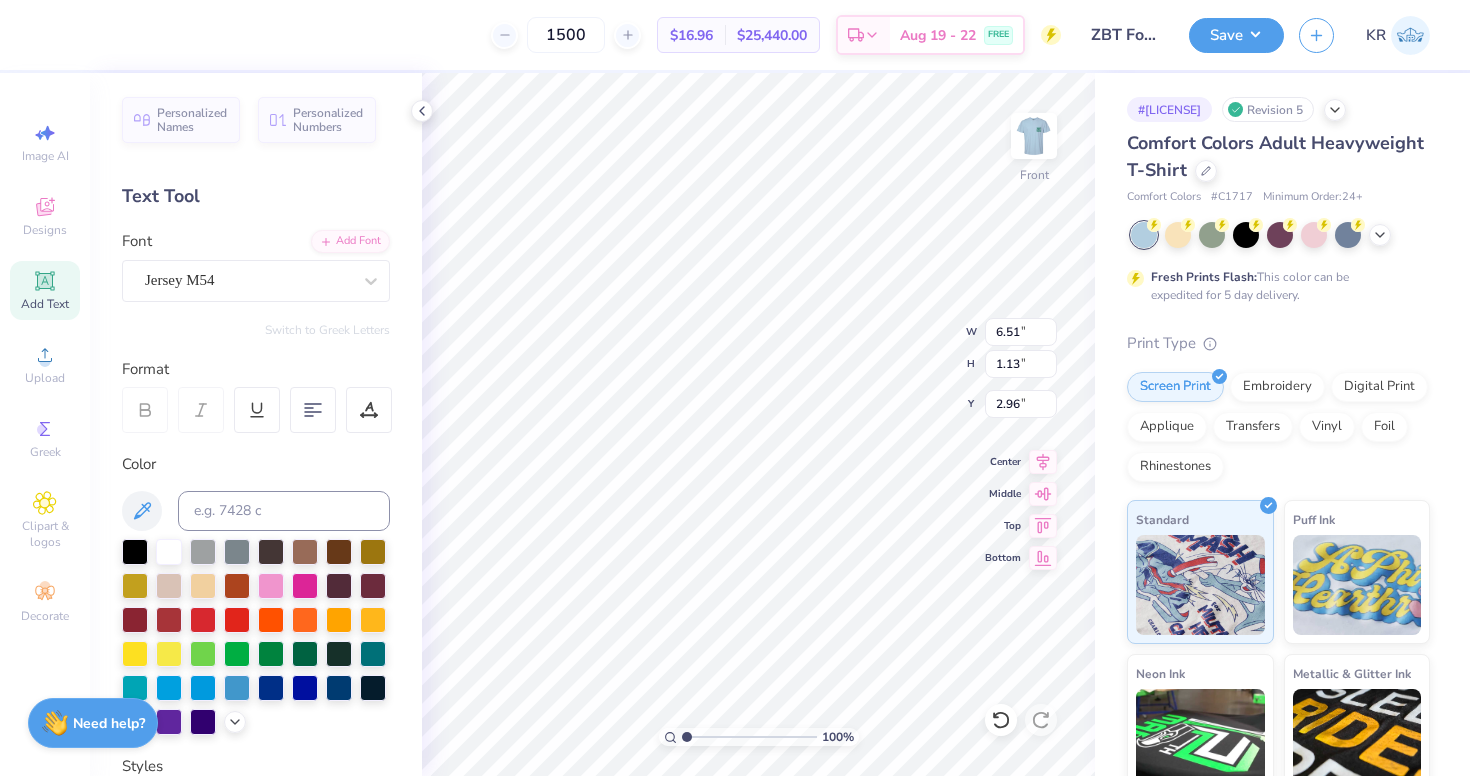 type on "6.51" 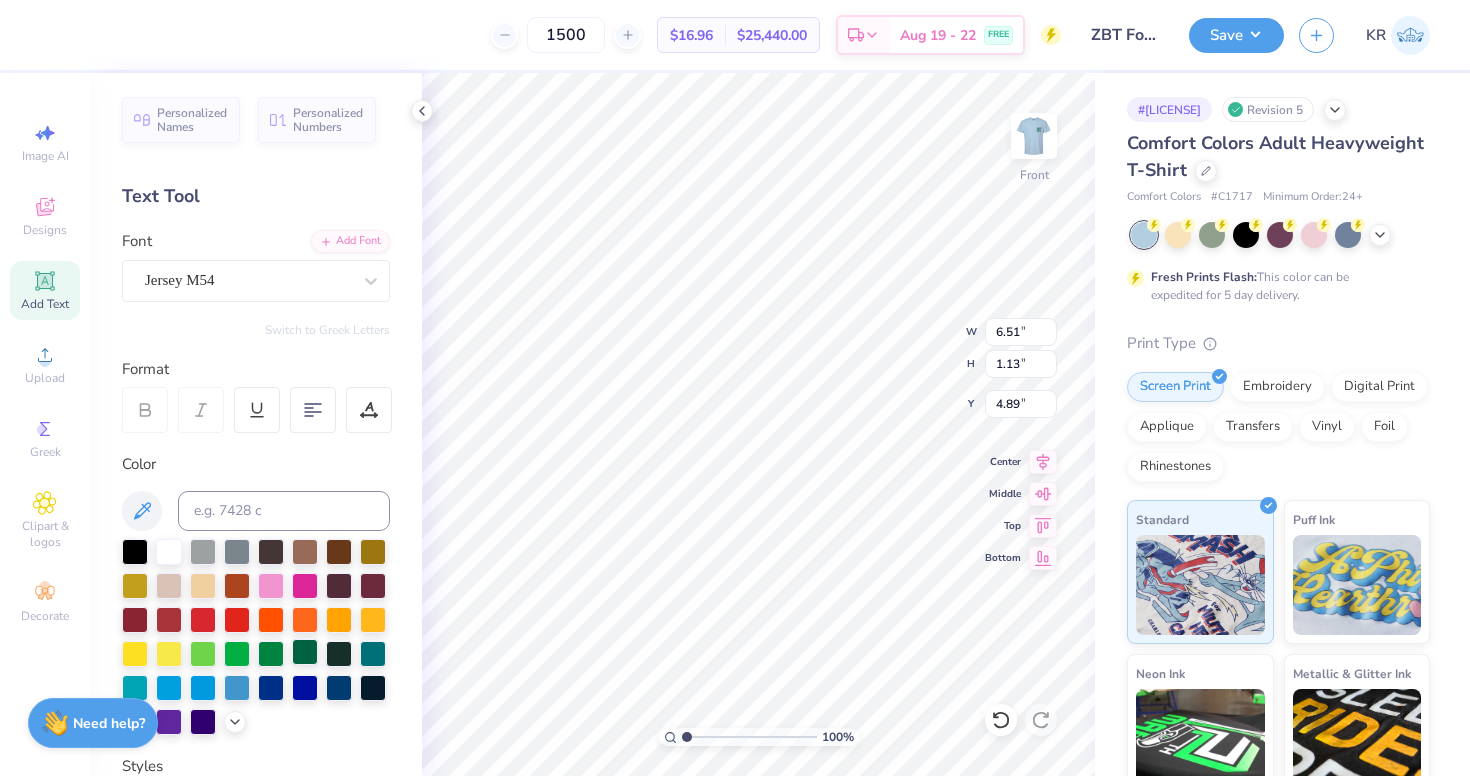 click at bounding box center (305, 652) 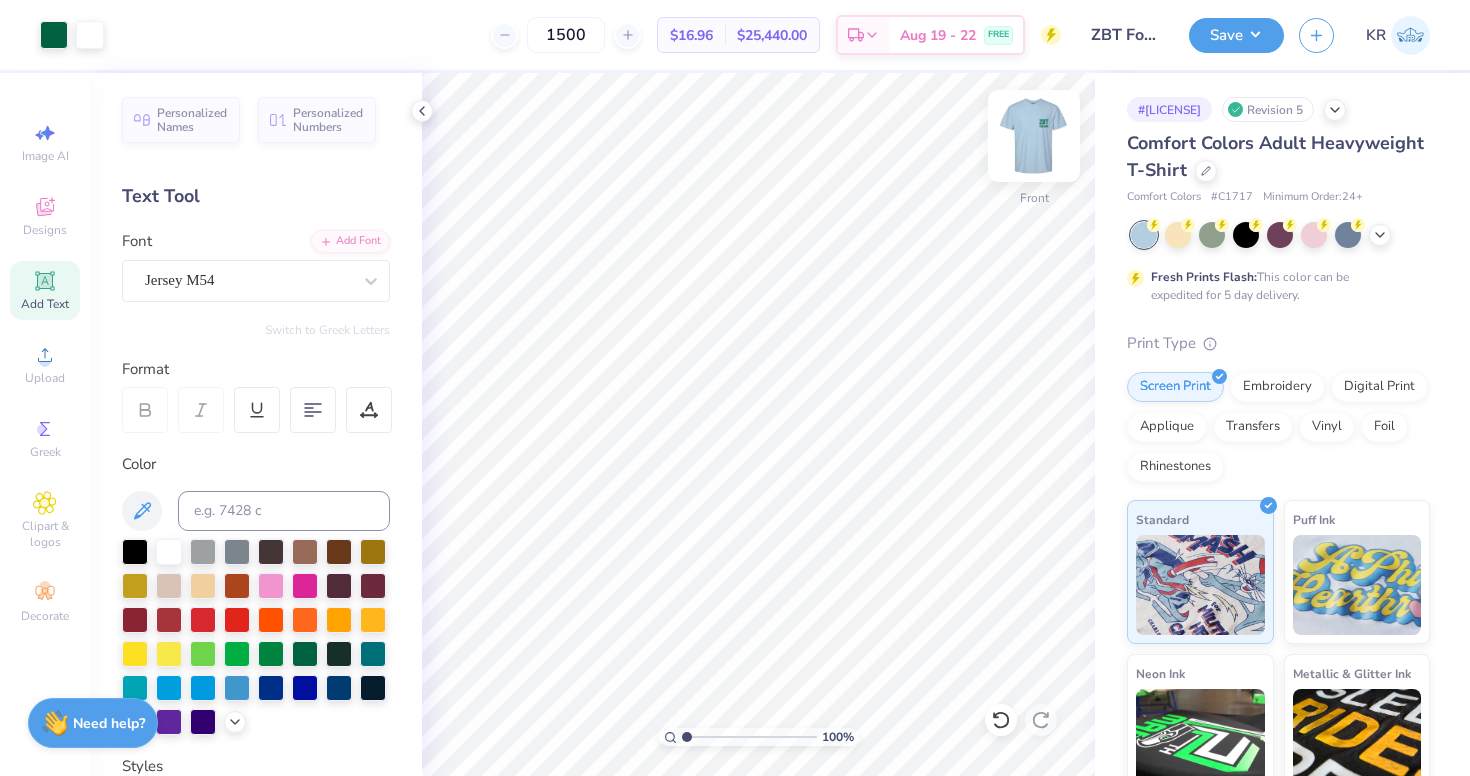 click at bounding box center (1034, 136) 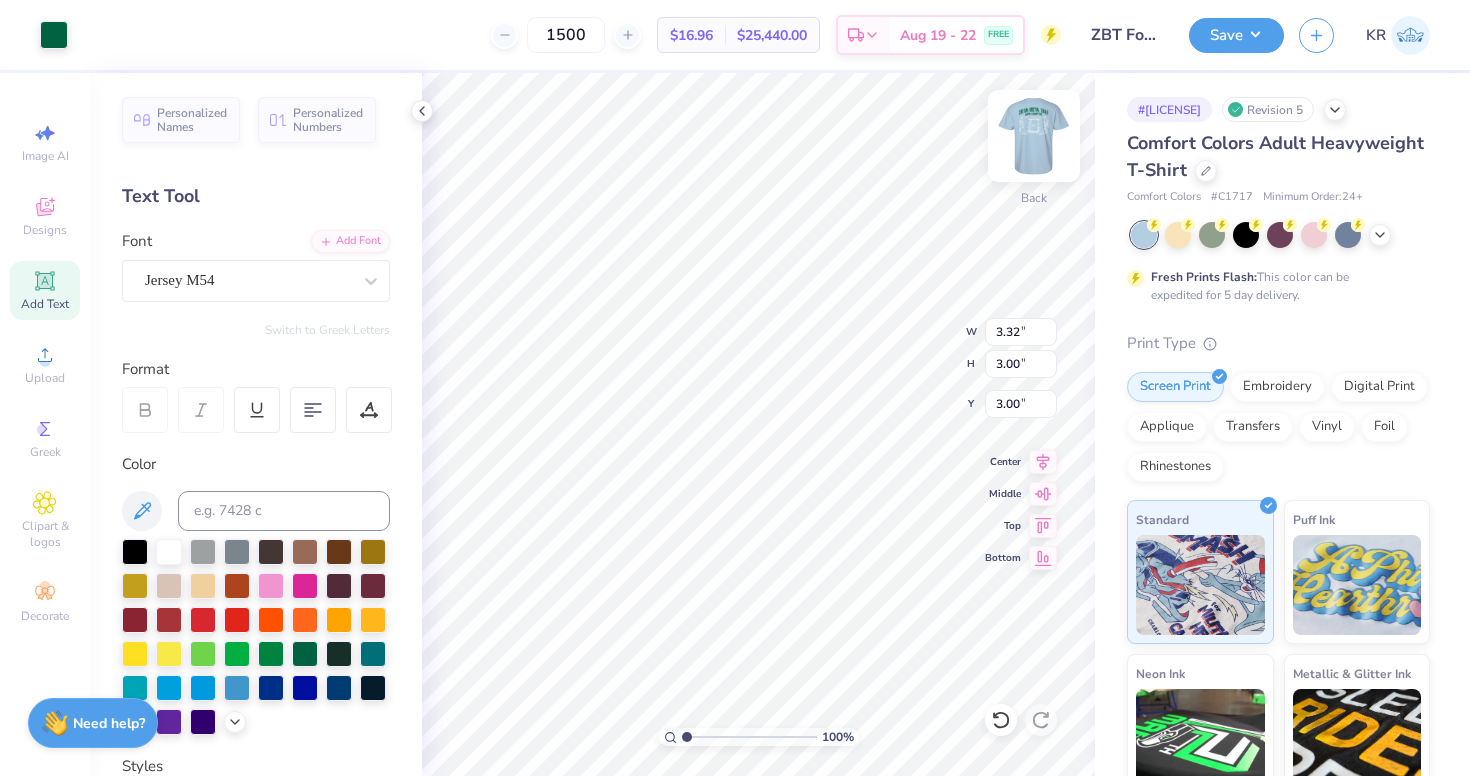 type on "3.00" 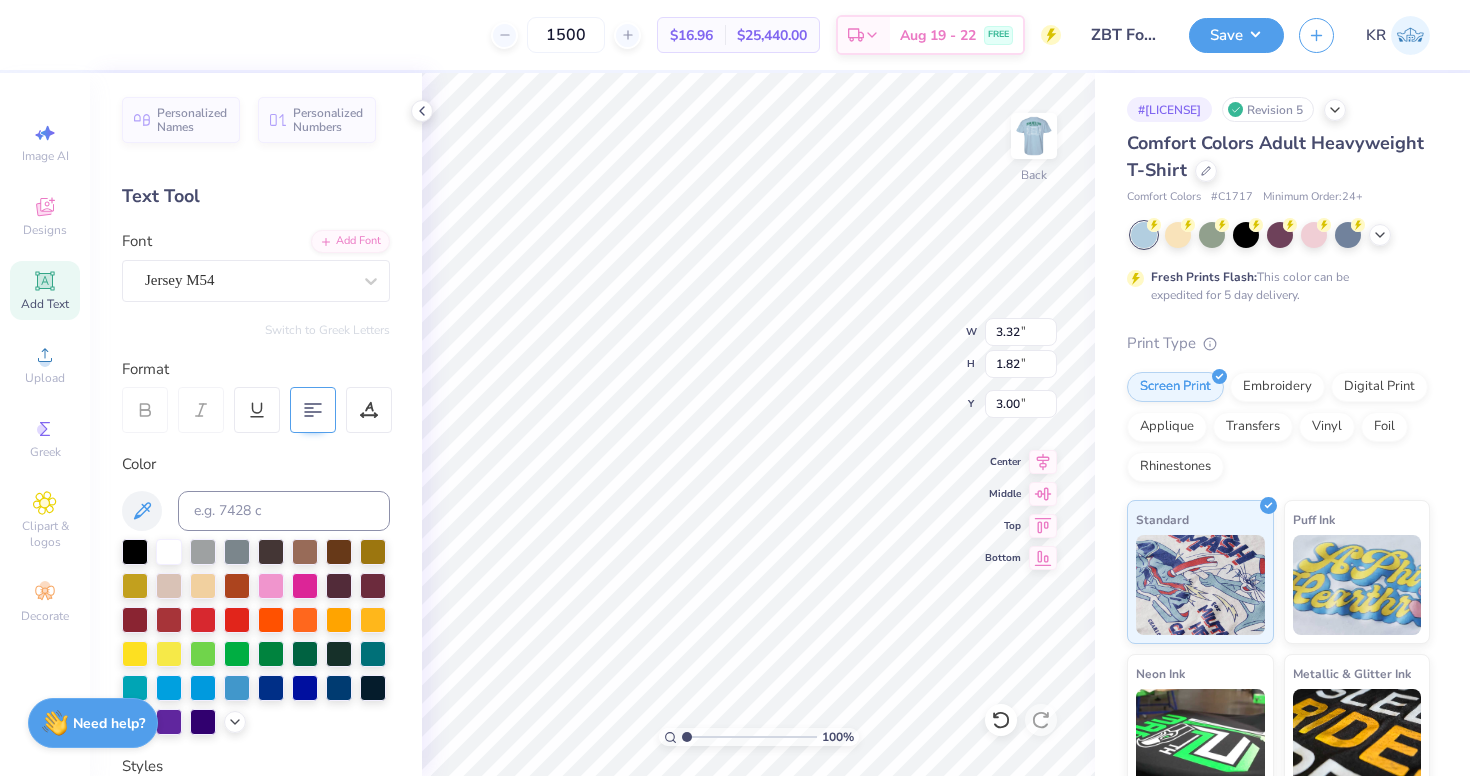 click at bounding box center (313, 410) 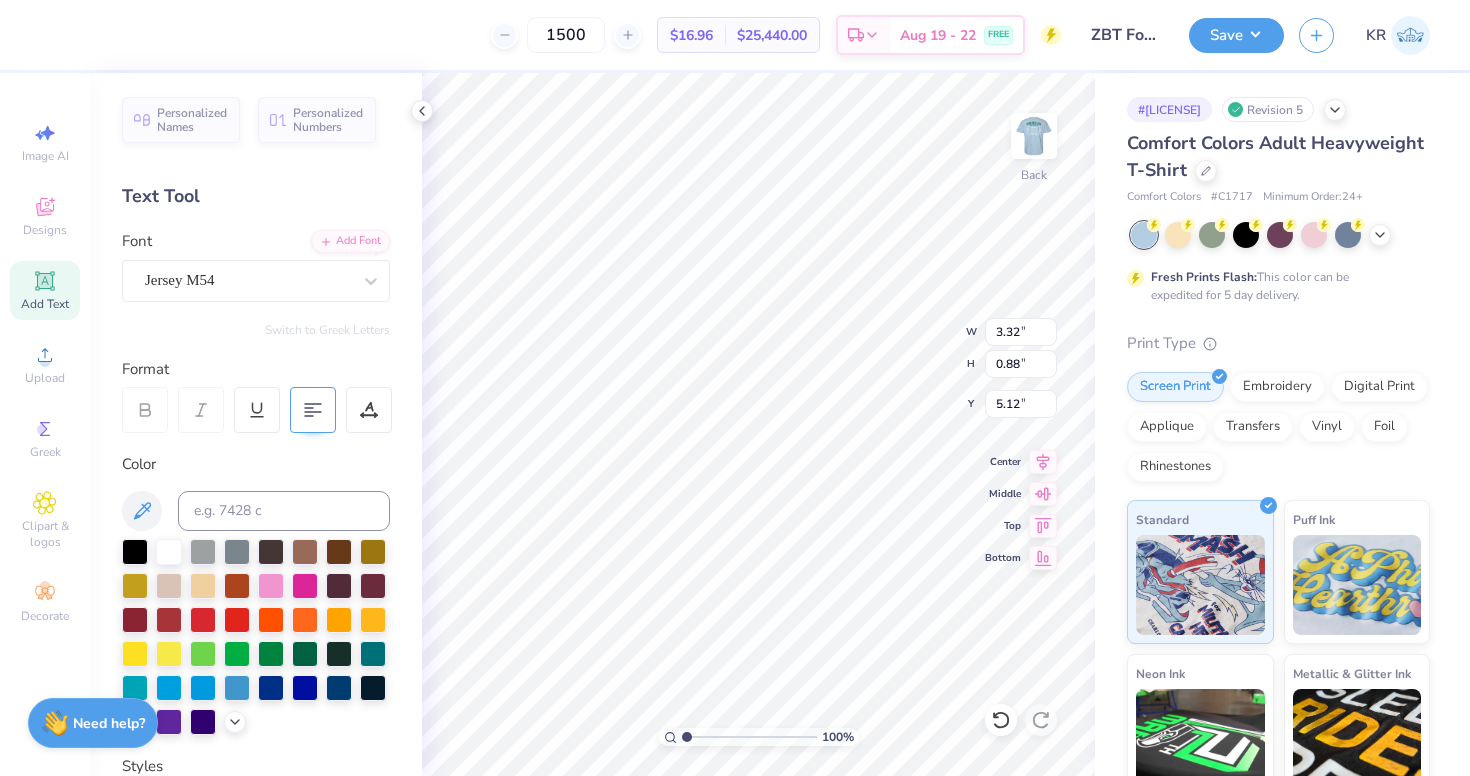 click 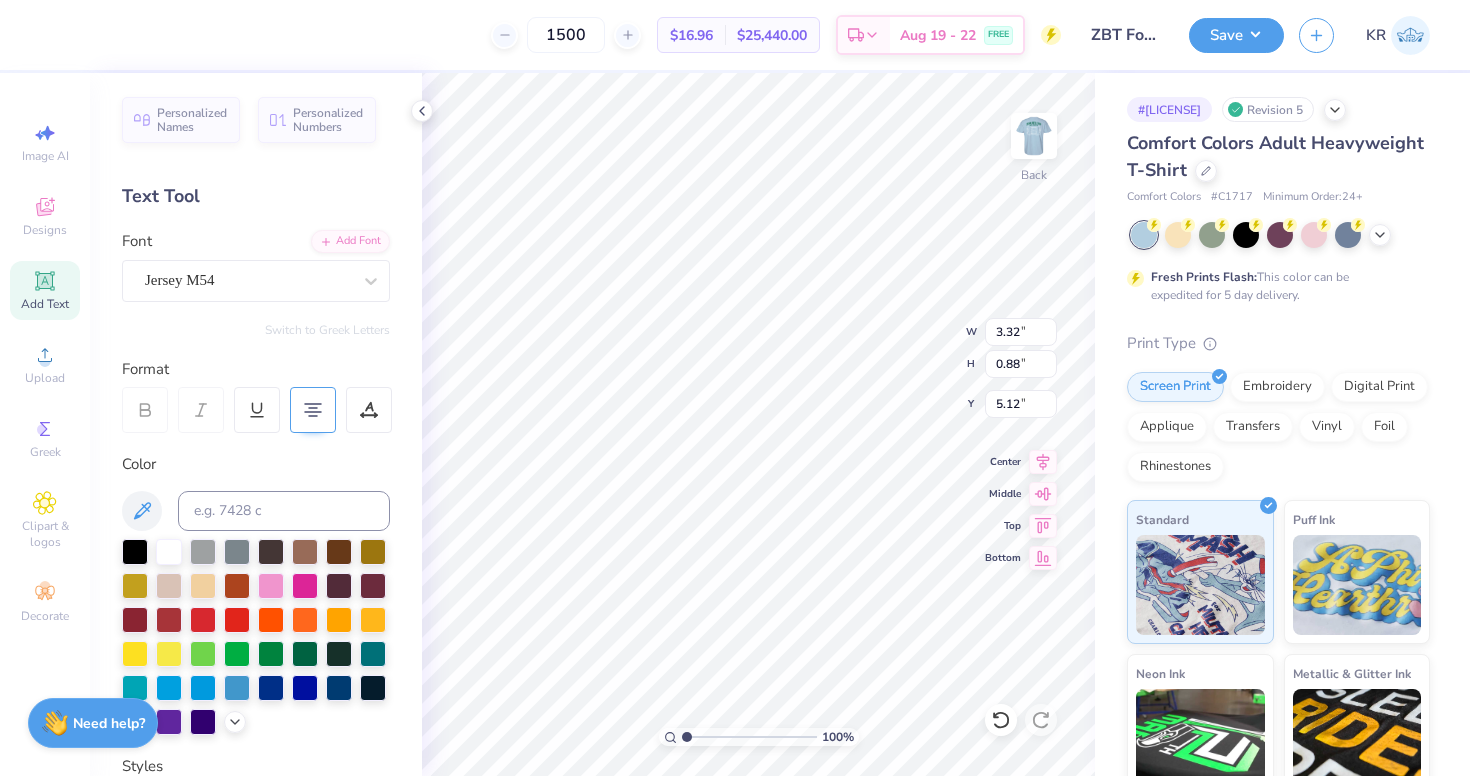 type on "5.11" 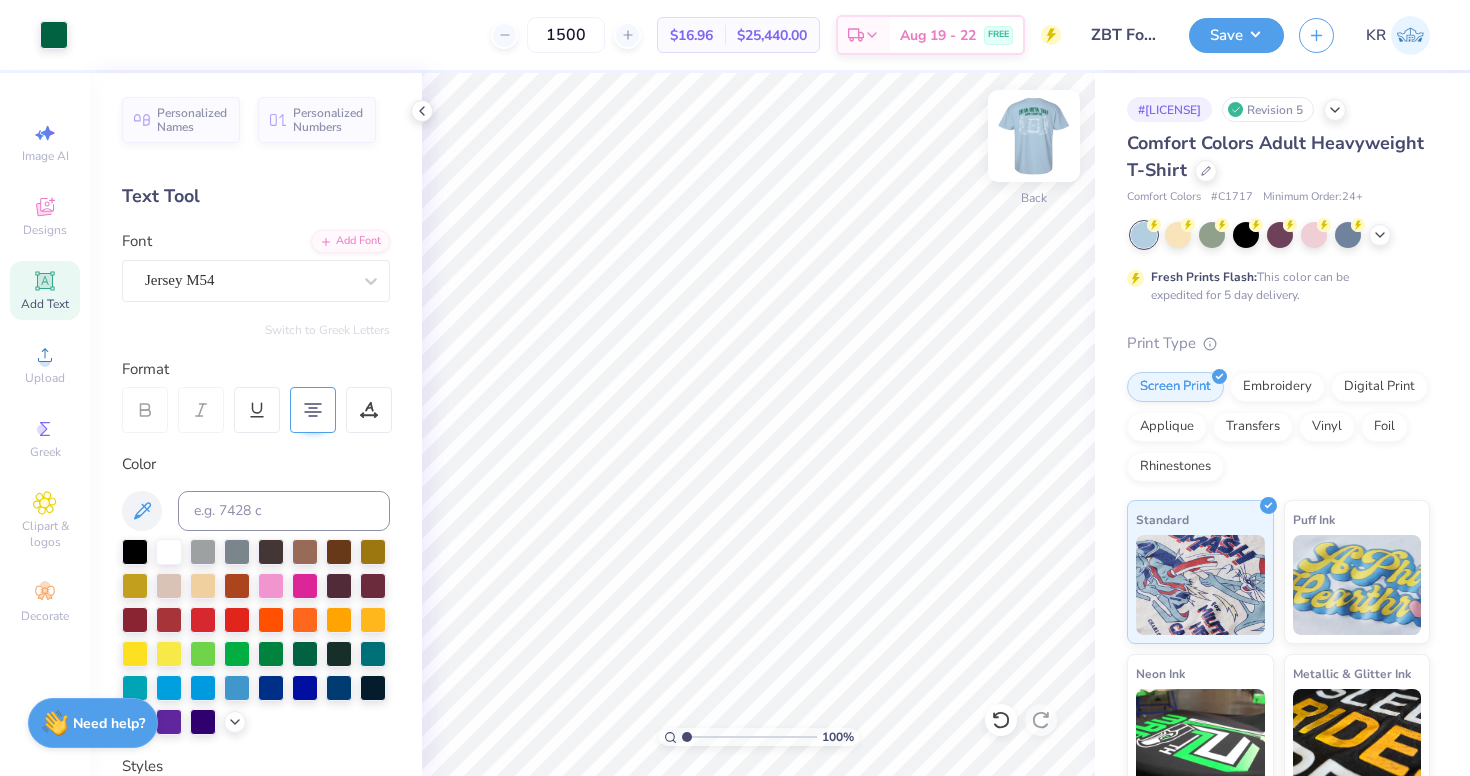 click at bounding box center [1034, 136] 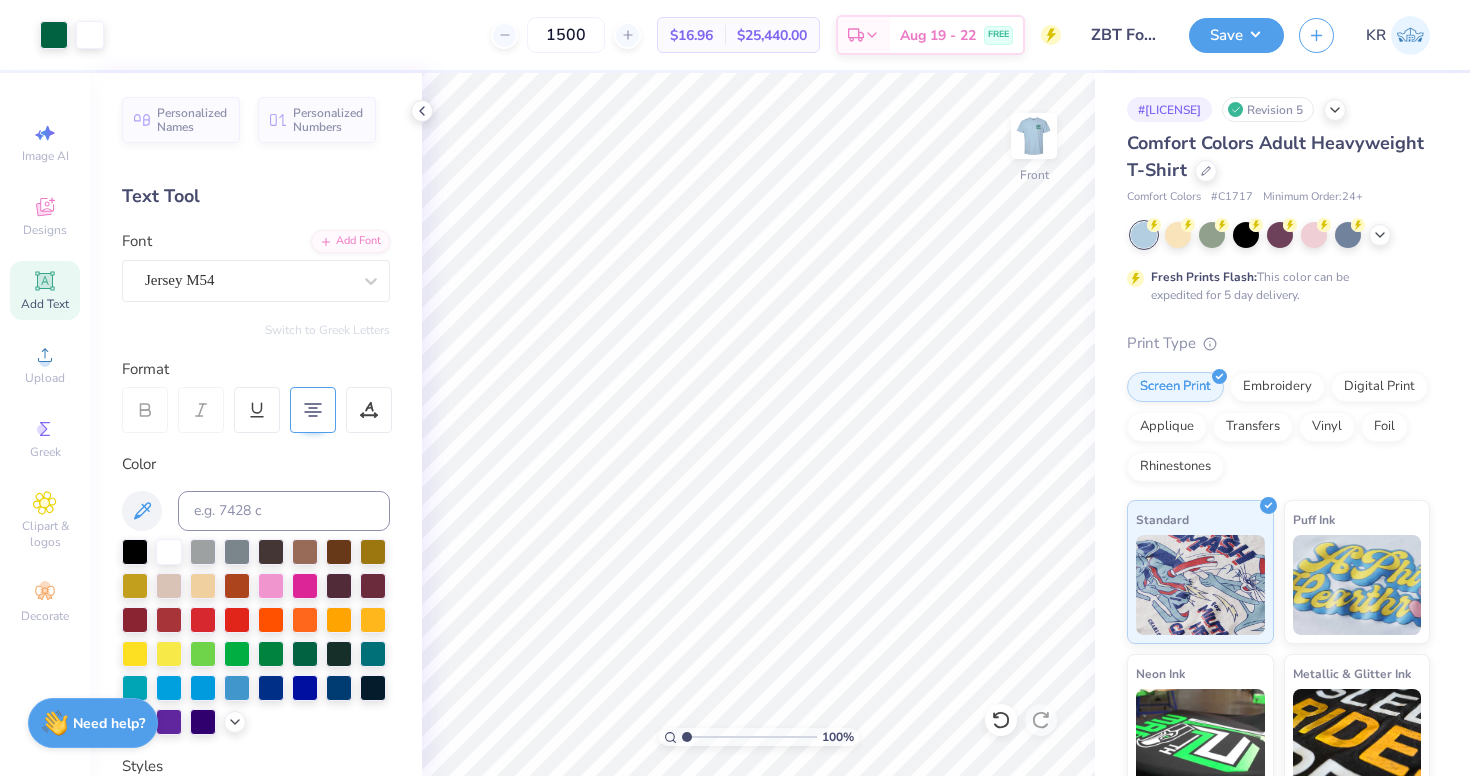 click at bounding box center (1034, 136) 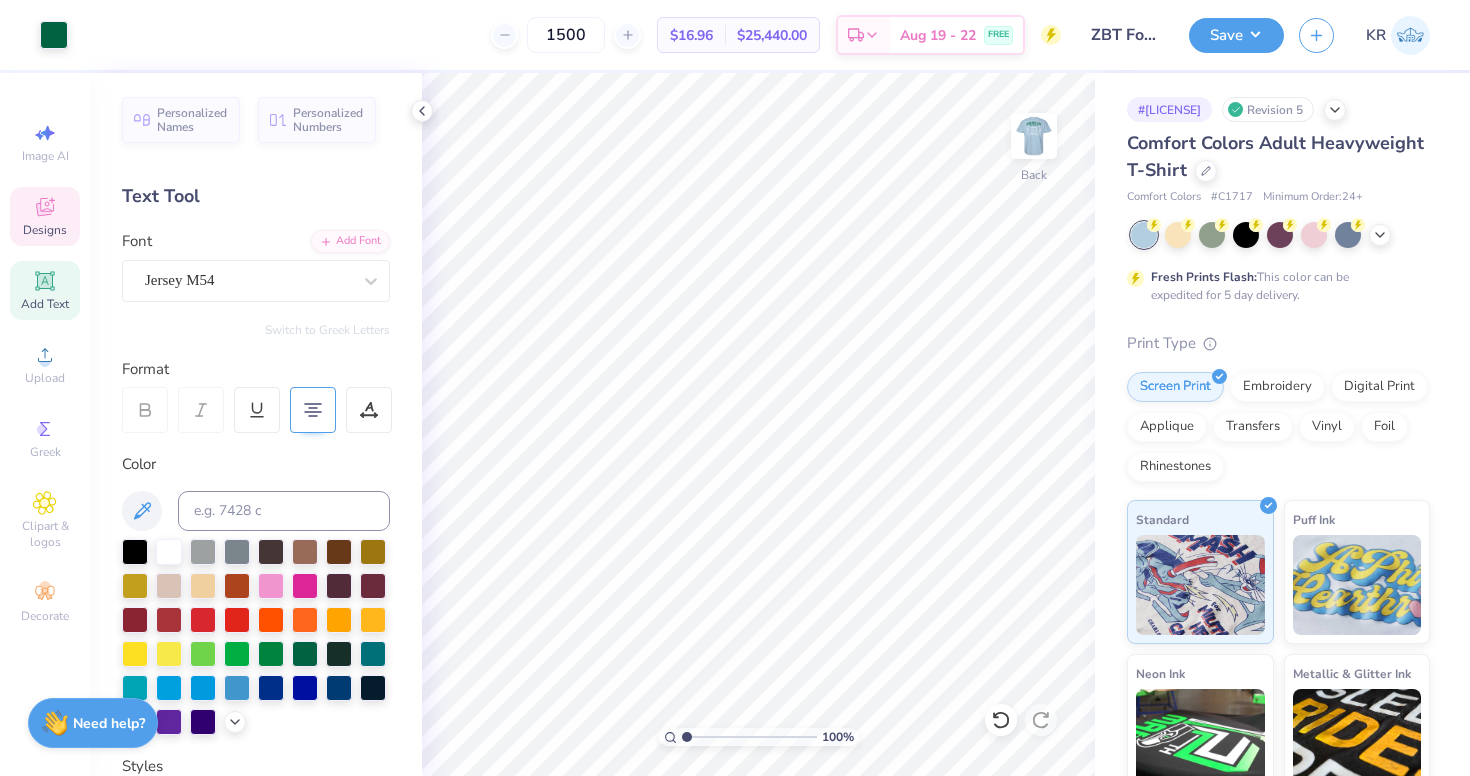 click on "Designs" at bounding box center [45, 216] 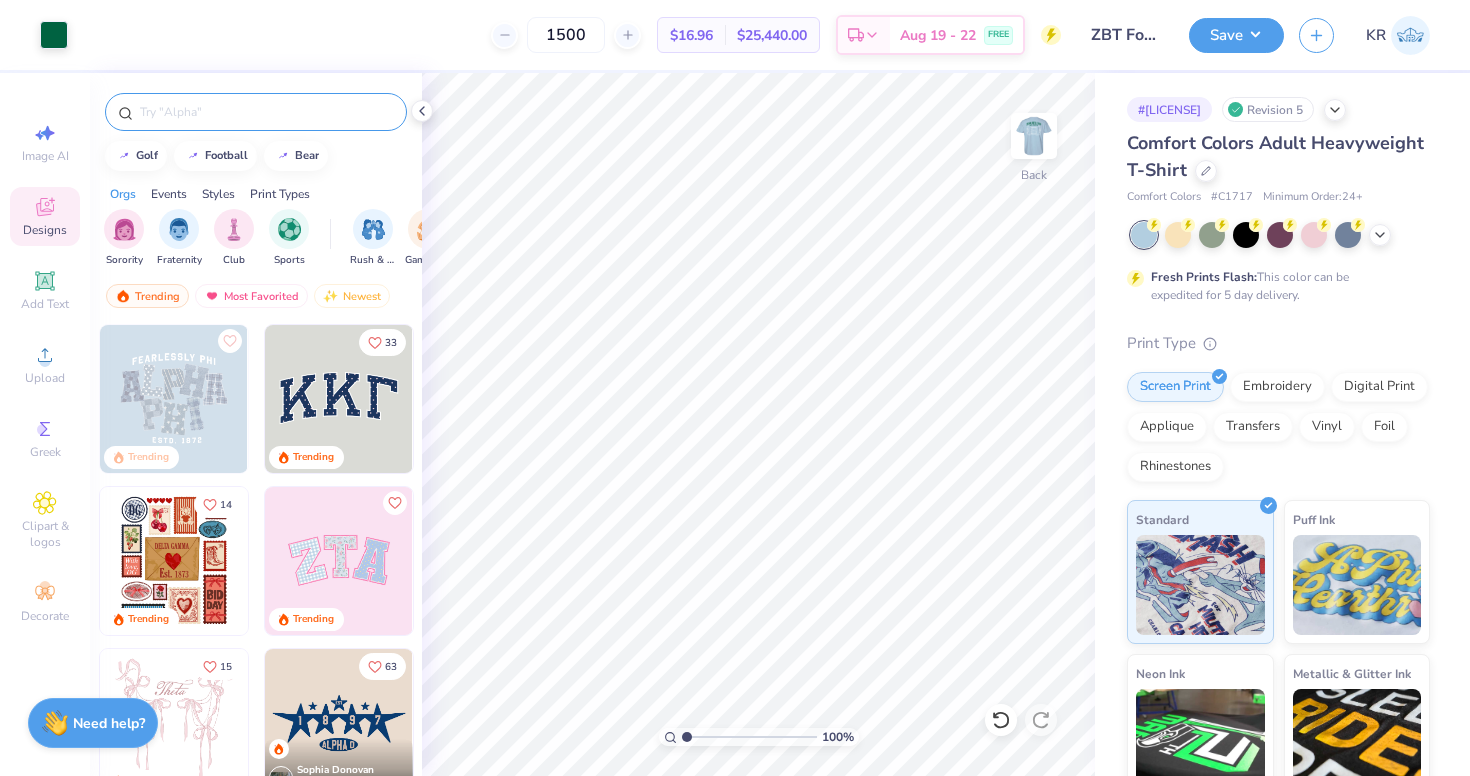 click at bounding box center [266, 112] 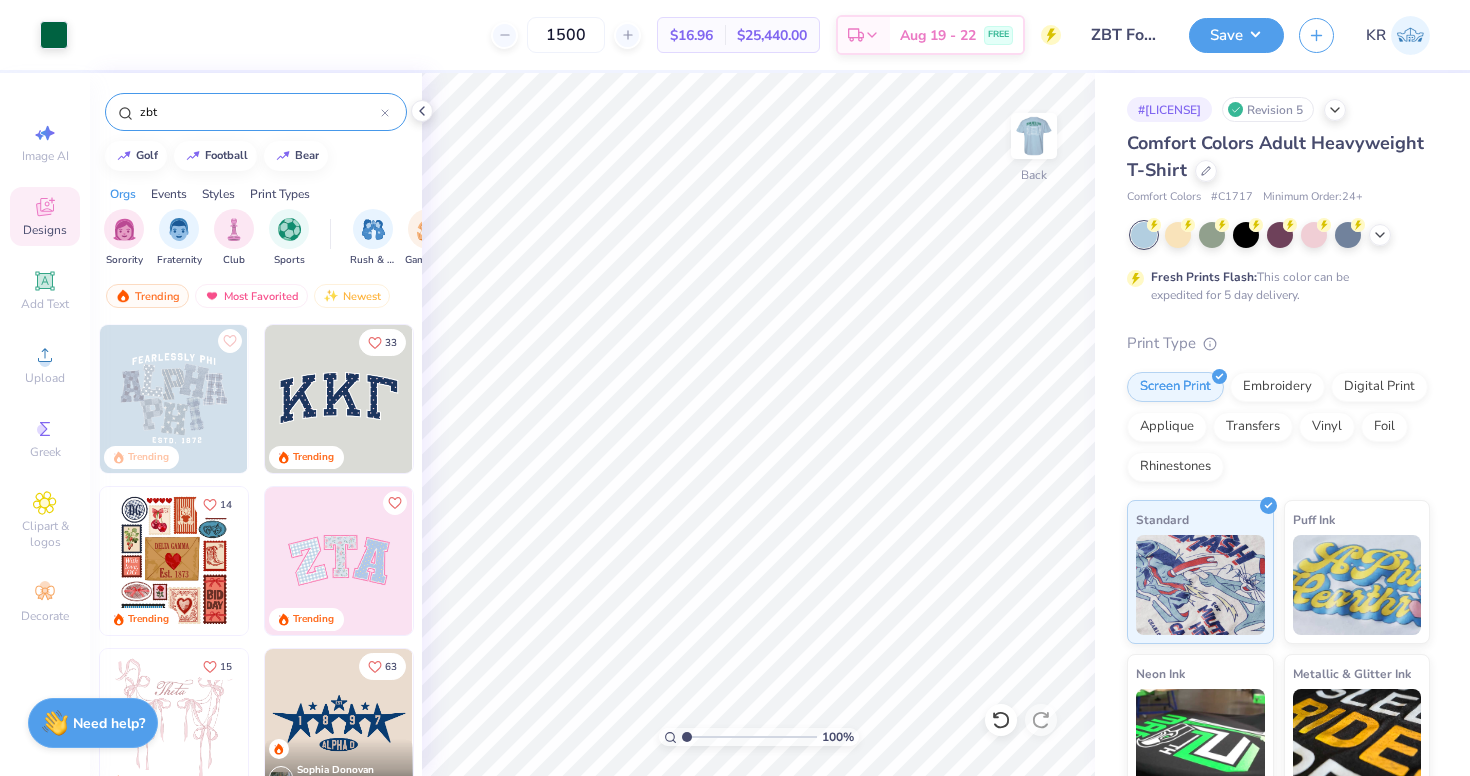 type on "zbt" 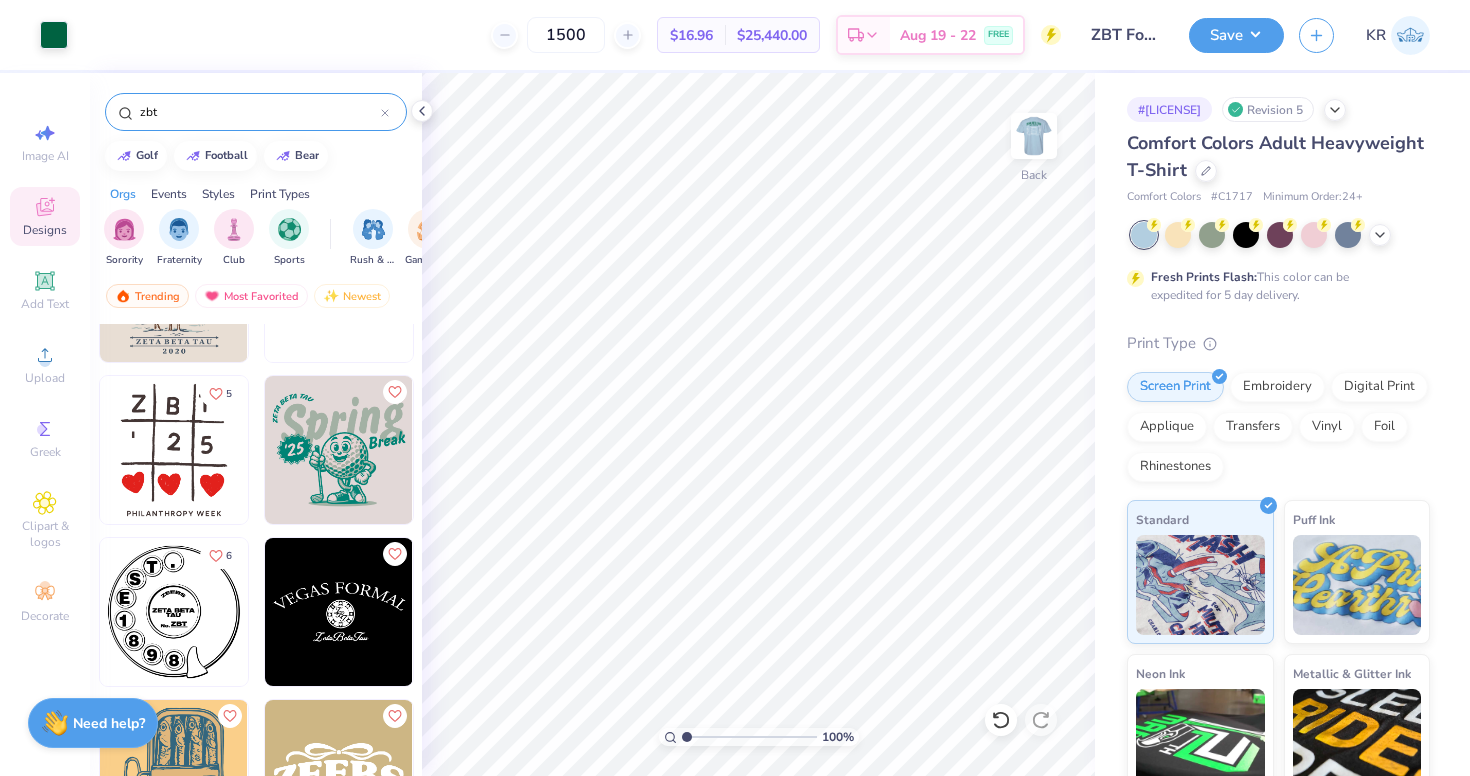 scroll, scrollTop: 0, scrollLeft: 0, axis: both 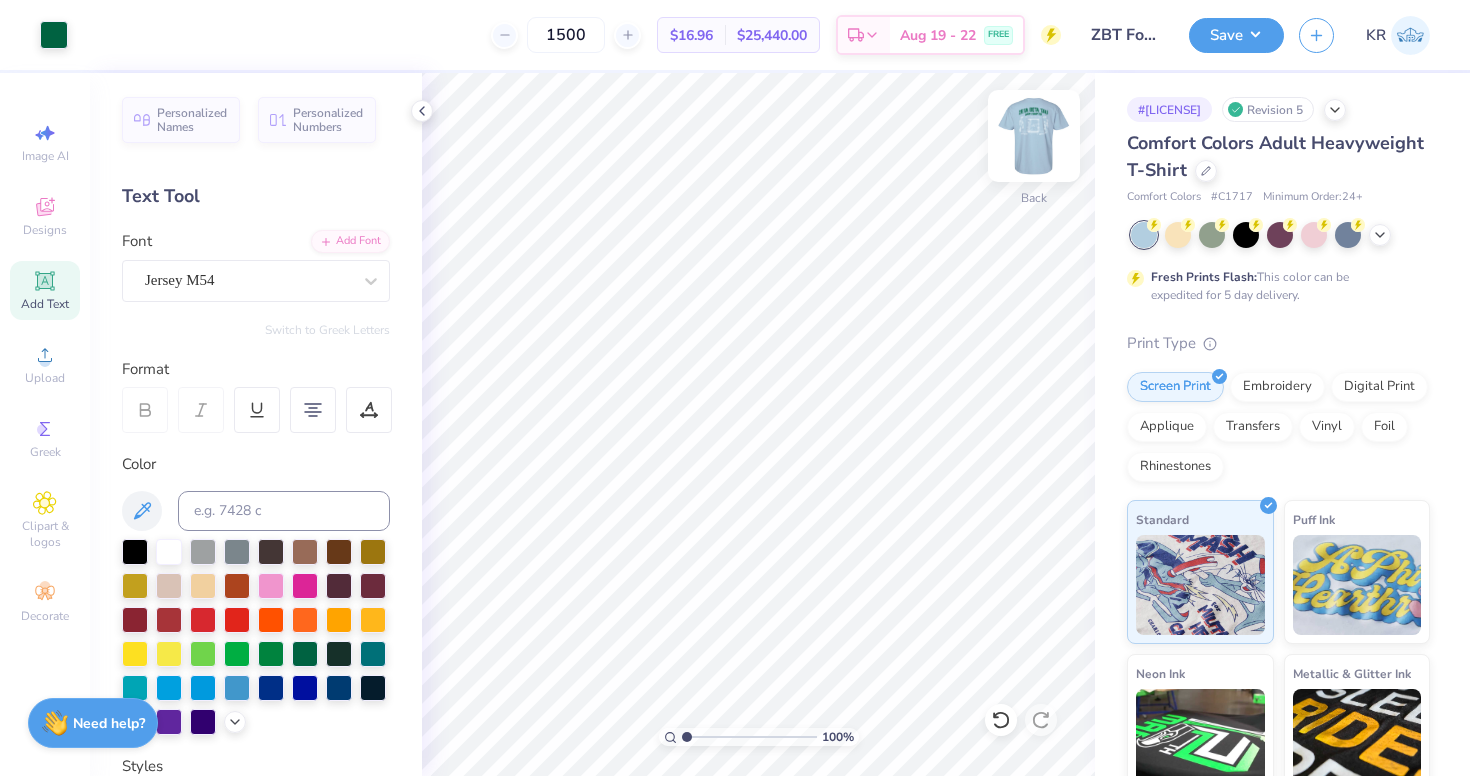 click at bounding box center (1034, 136) 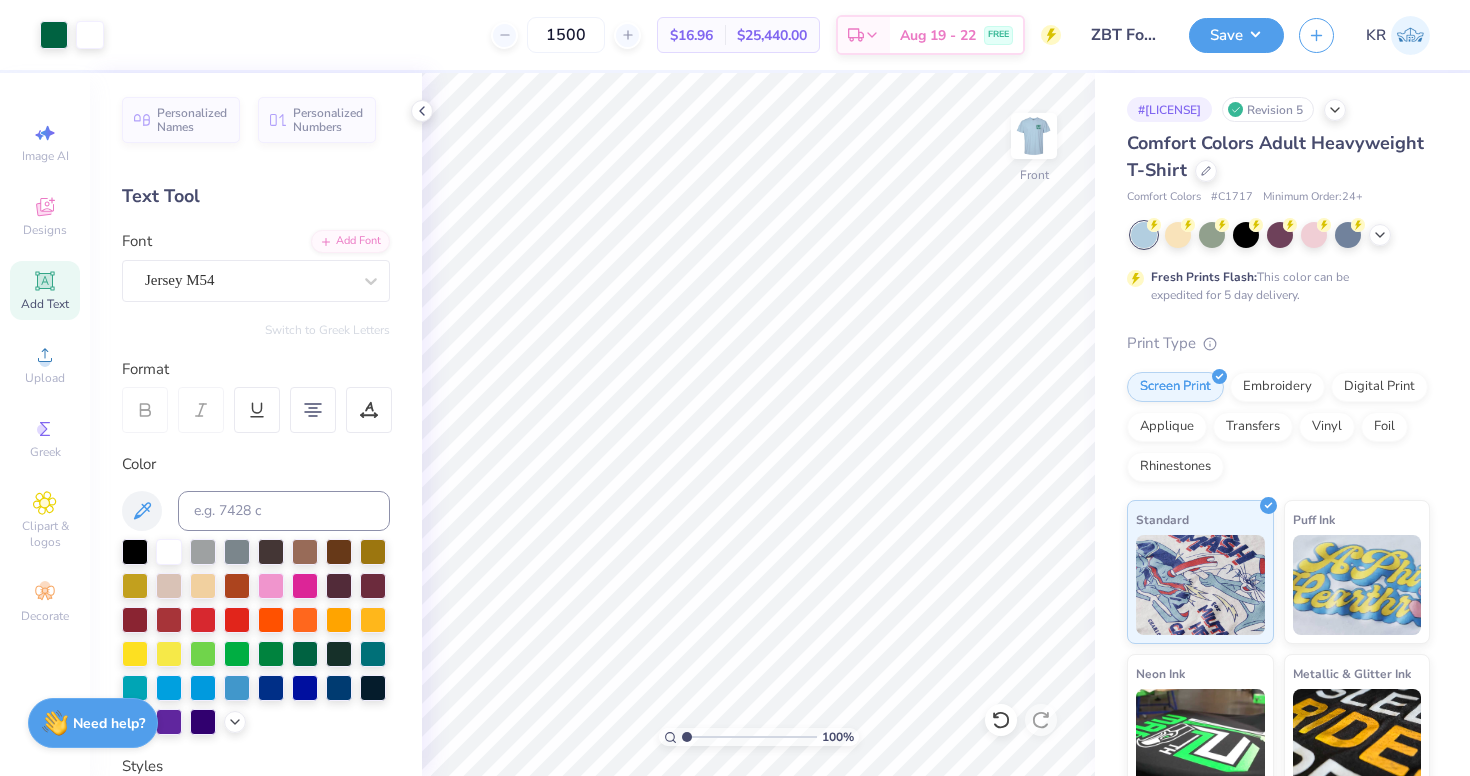 click at bounding box center (1034, 136) 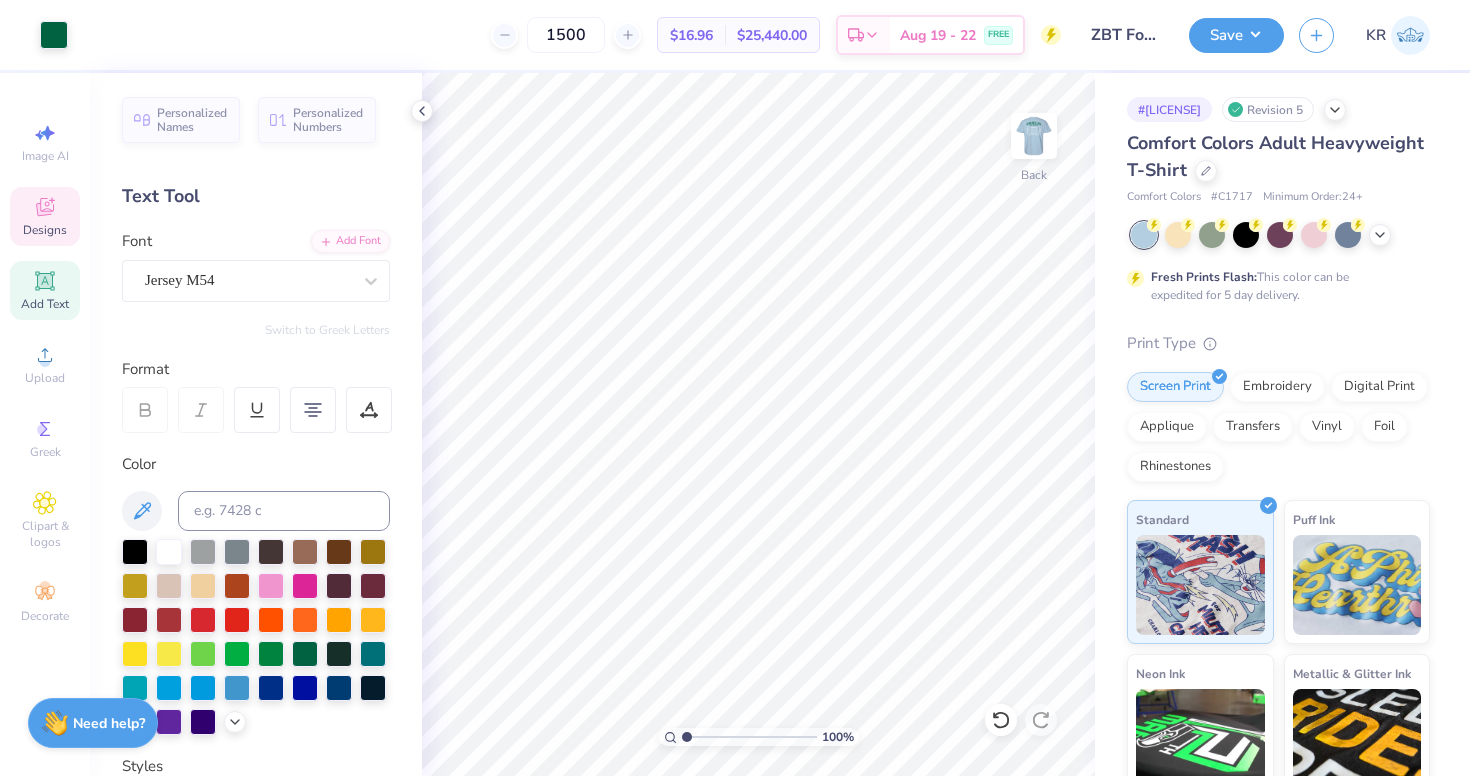 click on "Designs" at bounding box center (45, 216) 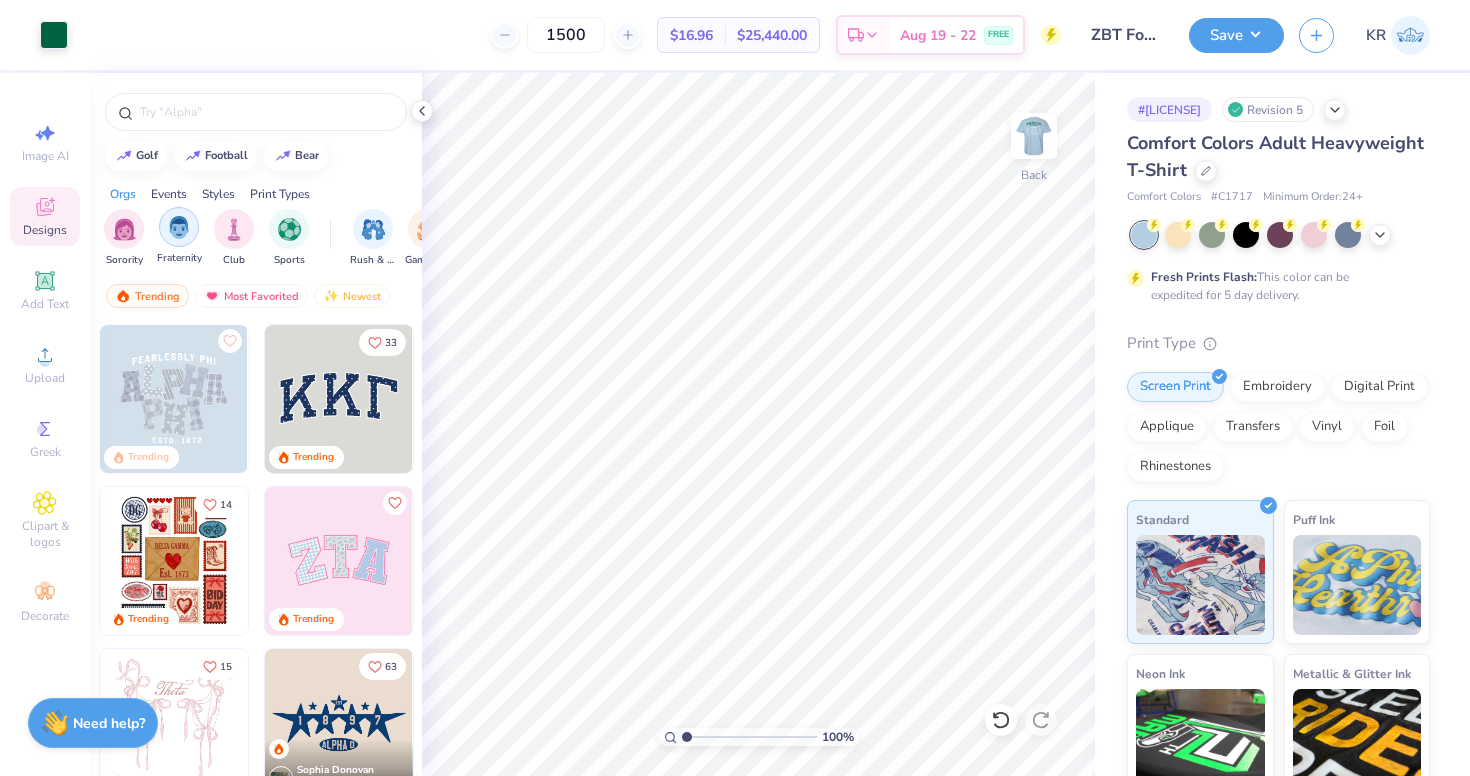 click at bounding box center [179, 227] 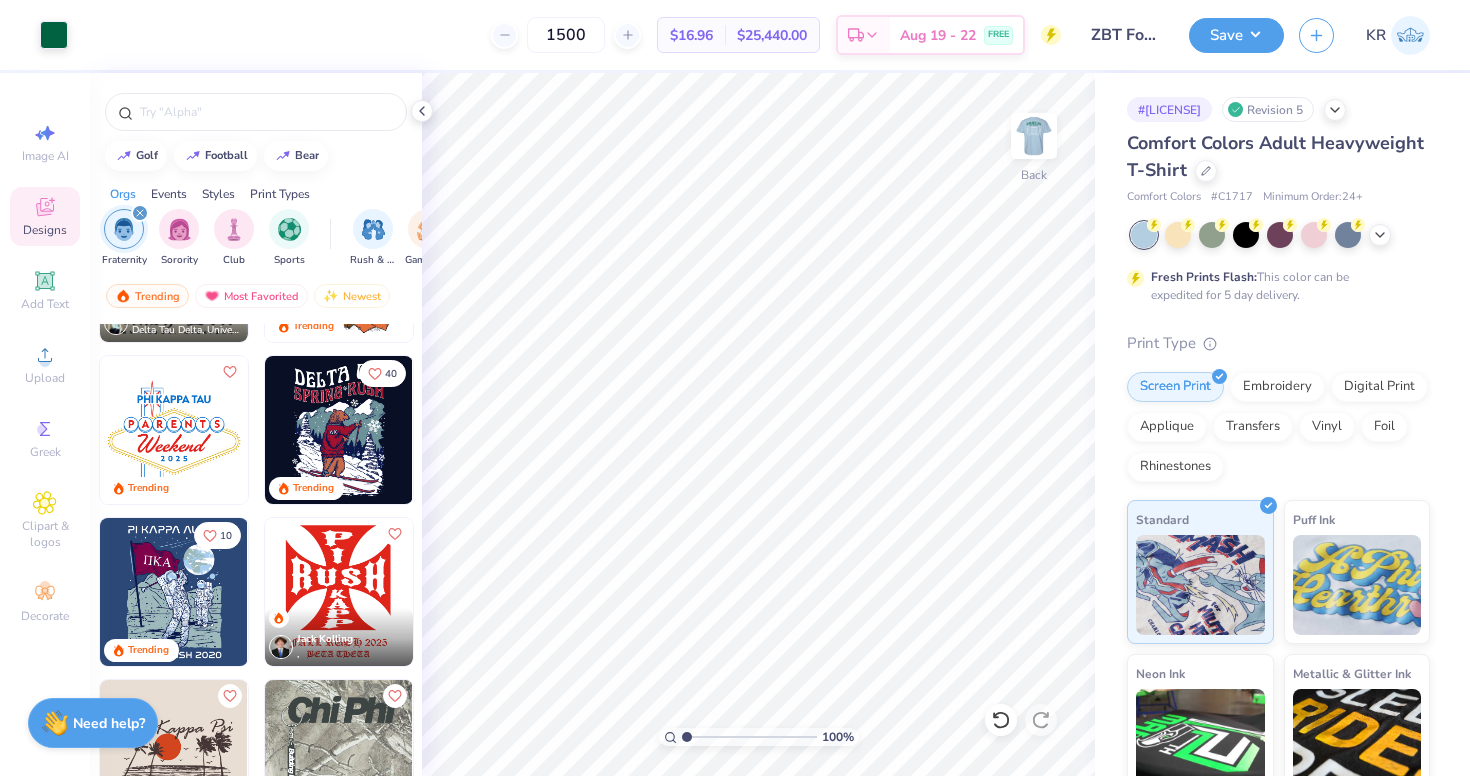 scroll, scrollTop: 1045, scrollLeft: 0, axis: vertical 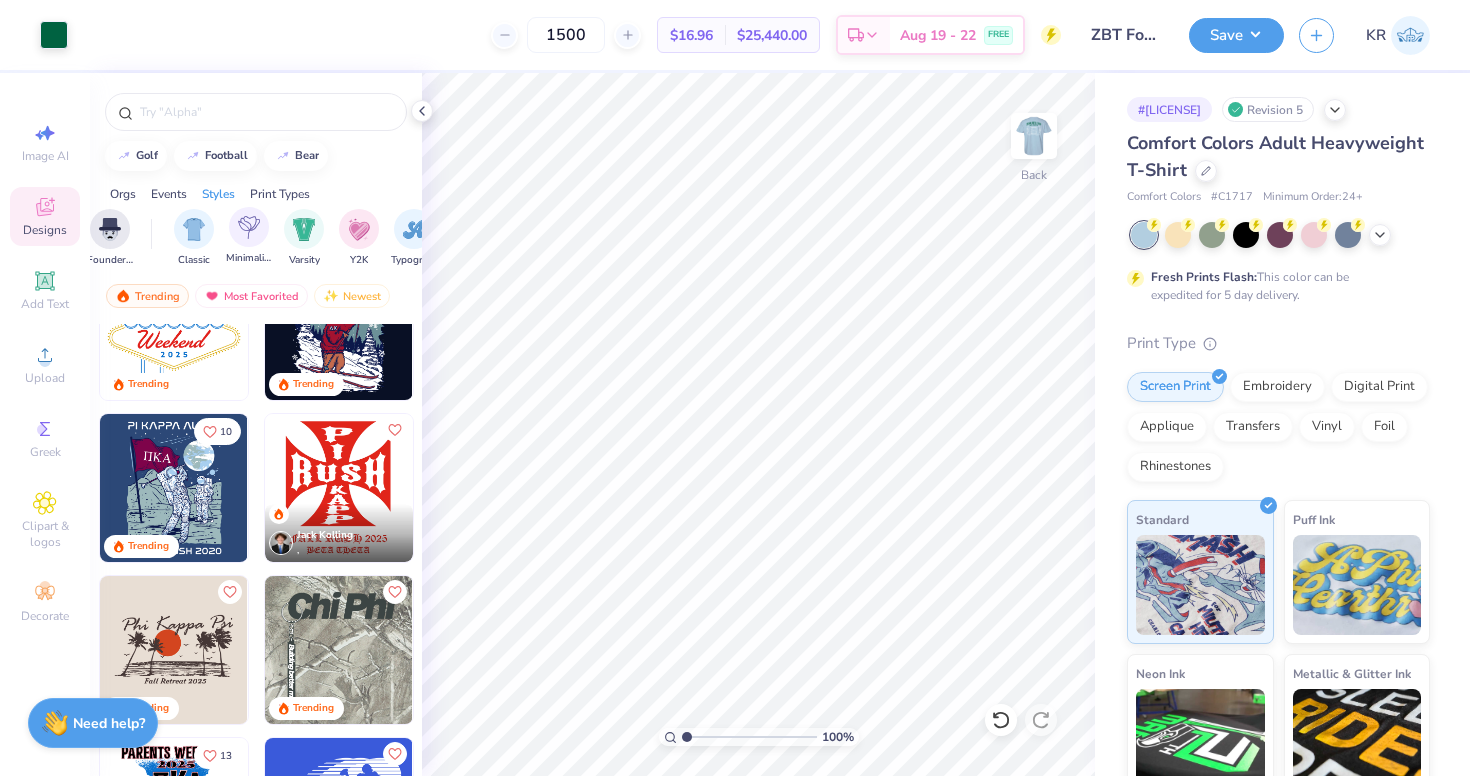 click on "Minimalist" at bounding box center [249, 236] 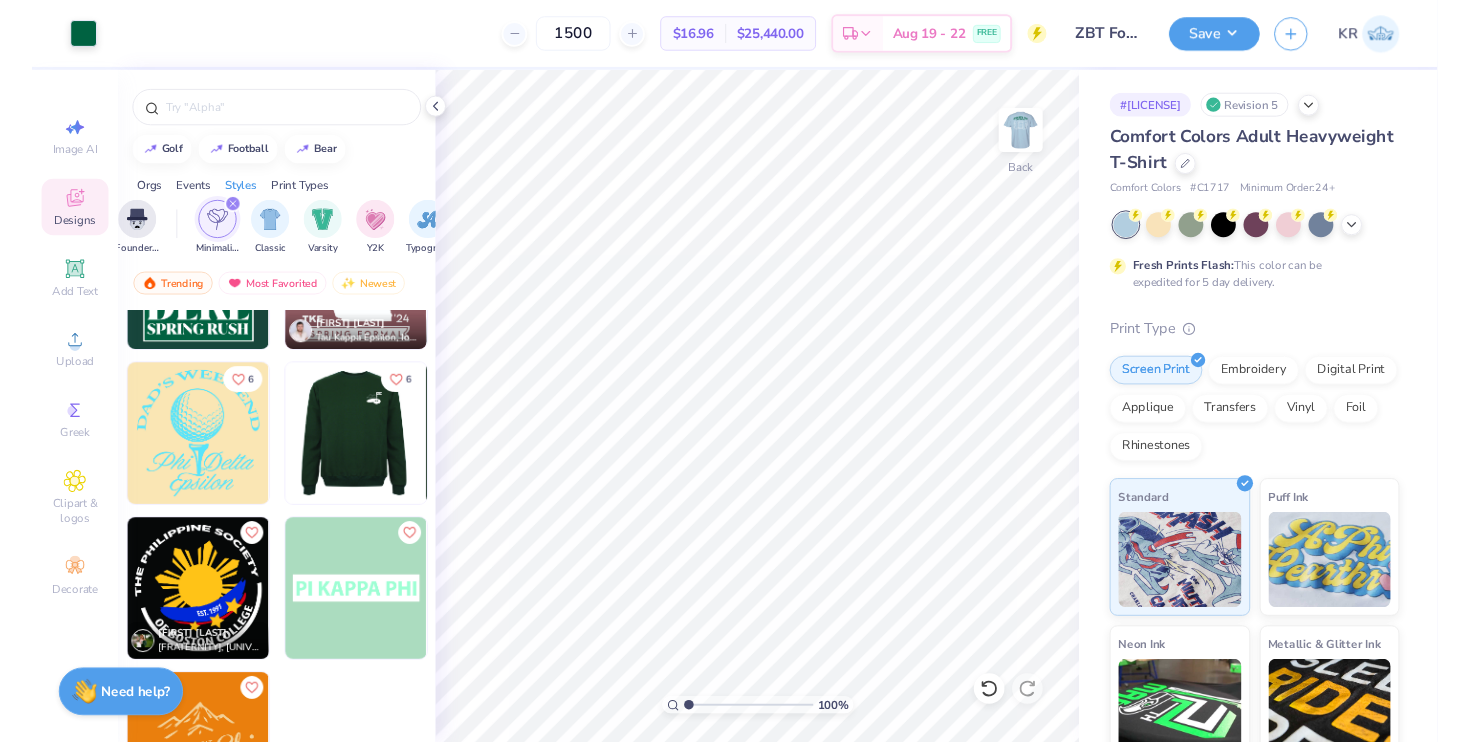 scroll, scrollTop: 12595, scrollLeft: 0, axis: vertical 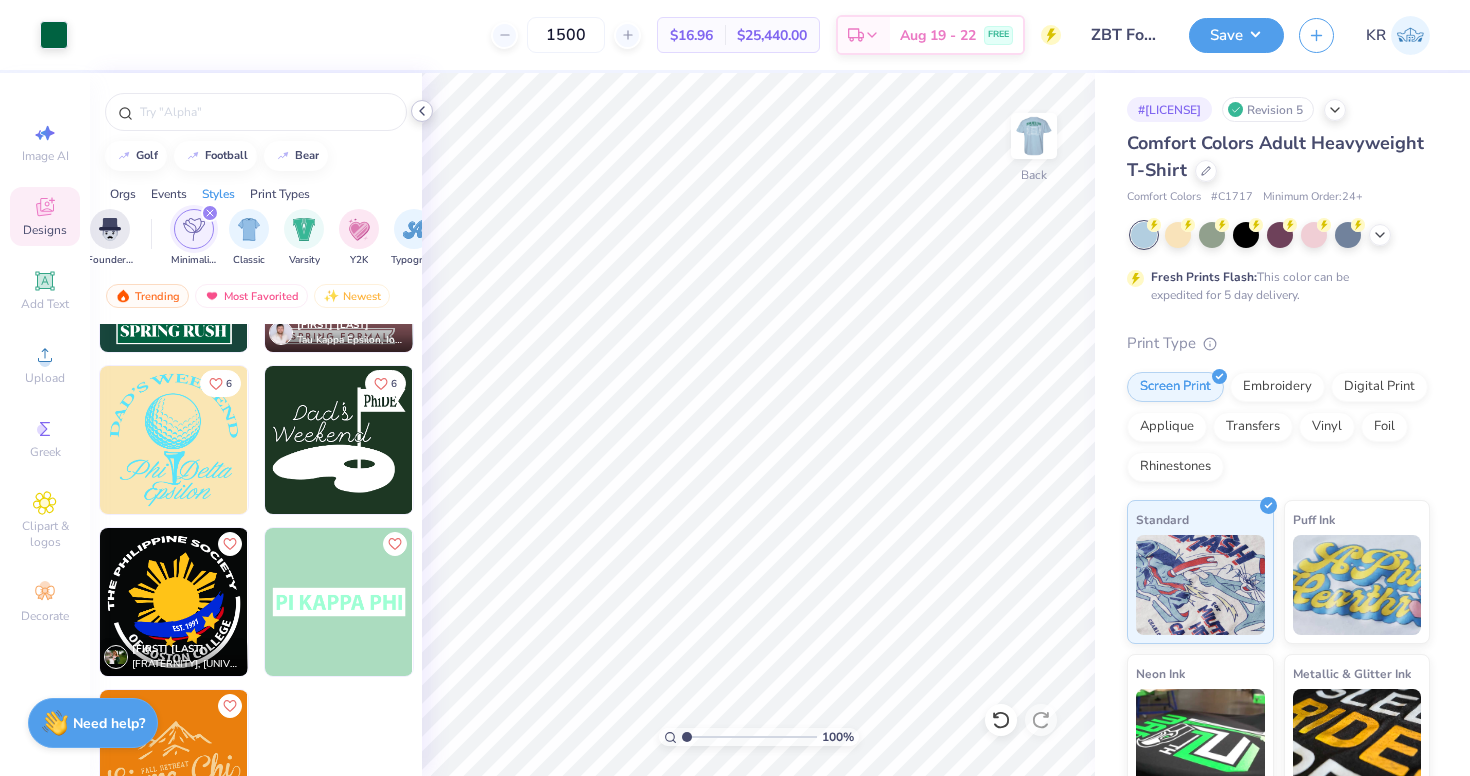 click 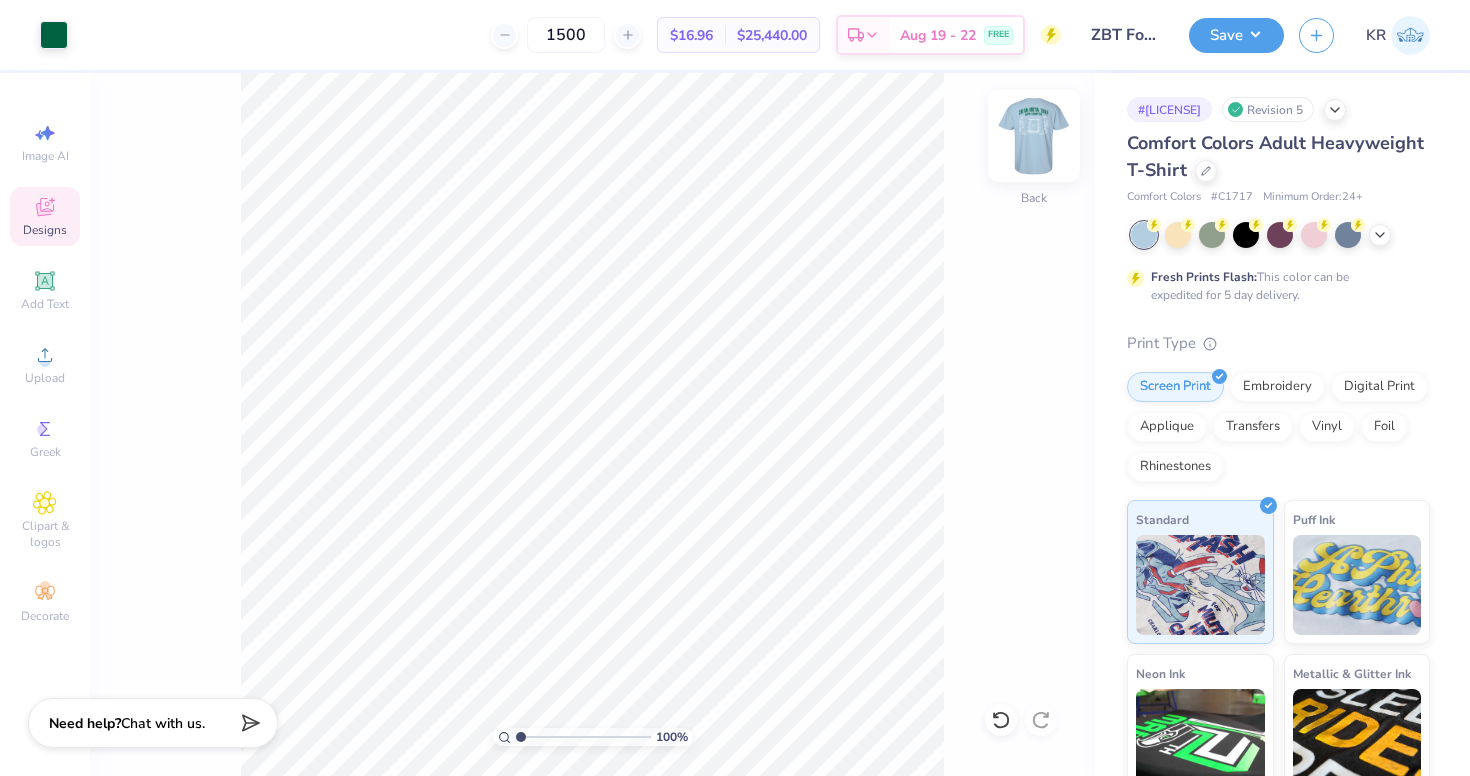 click at bounding box center [1034, 136] 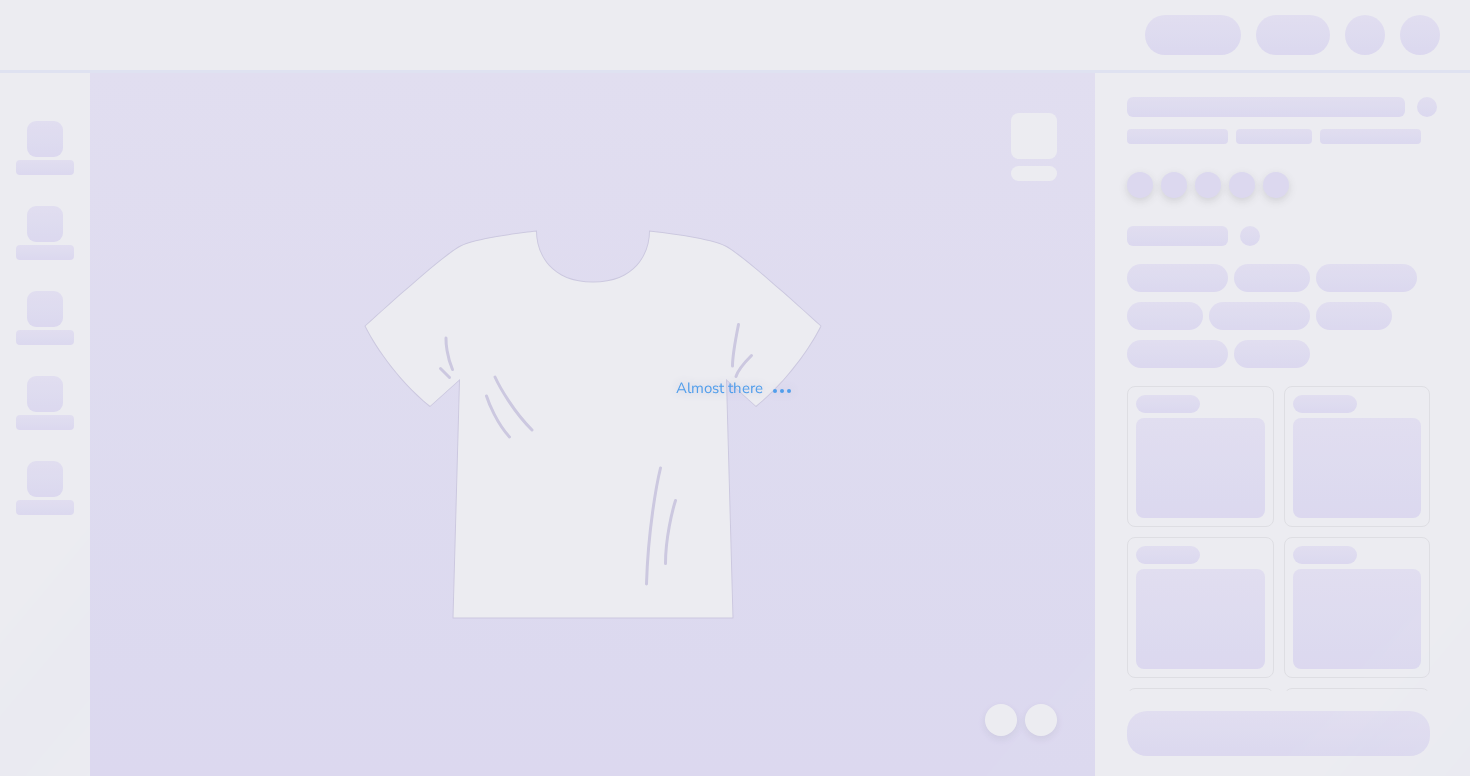 scroll, scrollTop: 0, scrollLeft: 0, axis: both 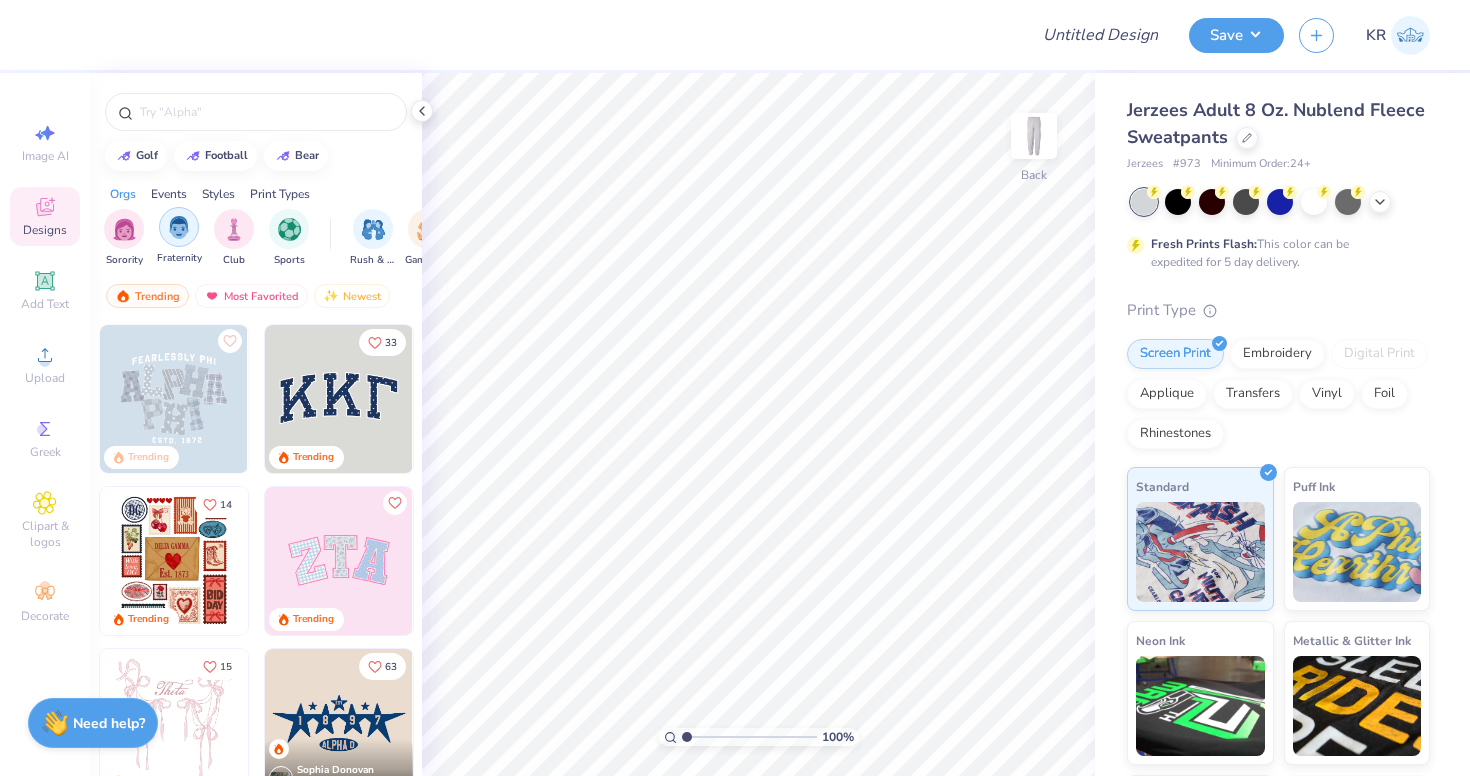 click at bounding box center [179, 227] 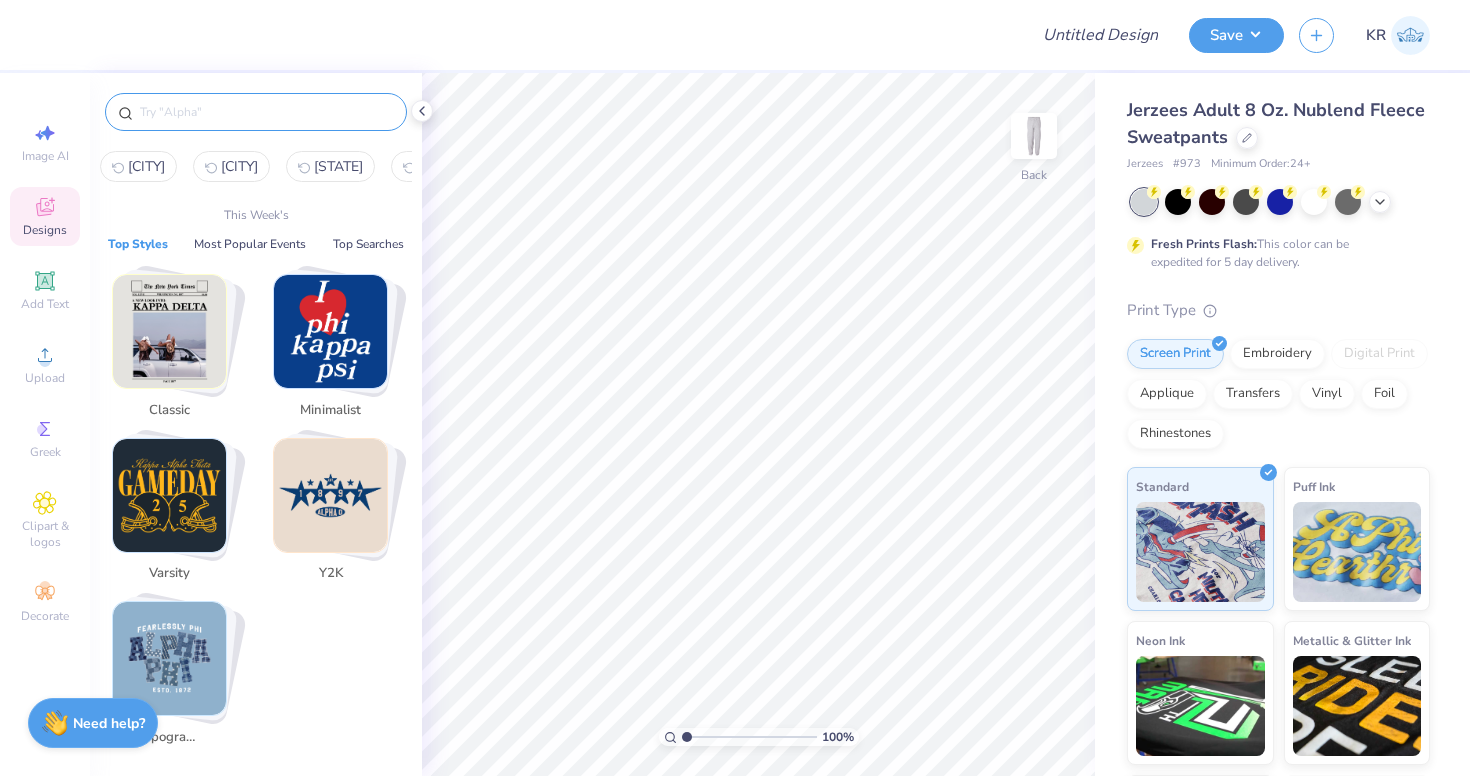 click at bounding box center [266, 112] 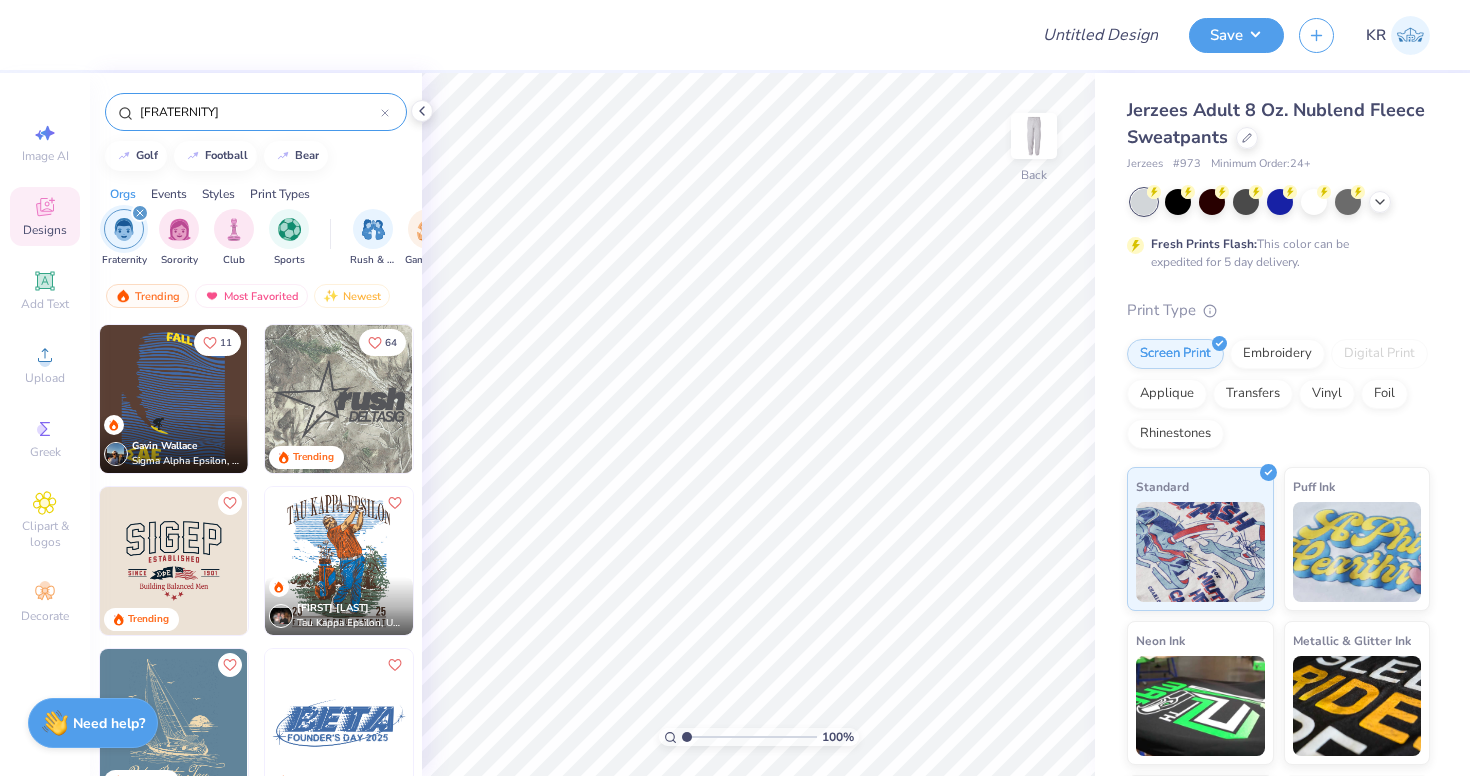 type on "zbt" 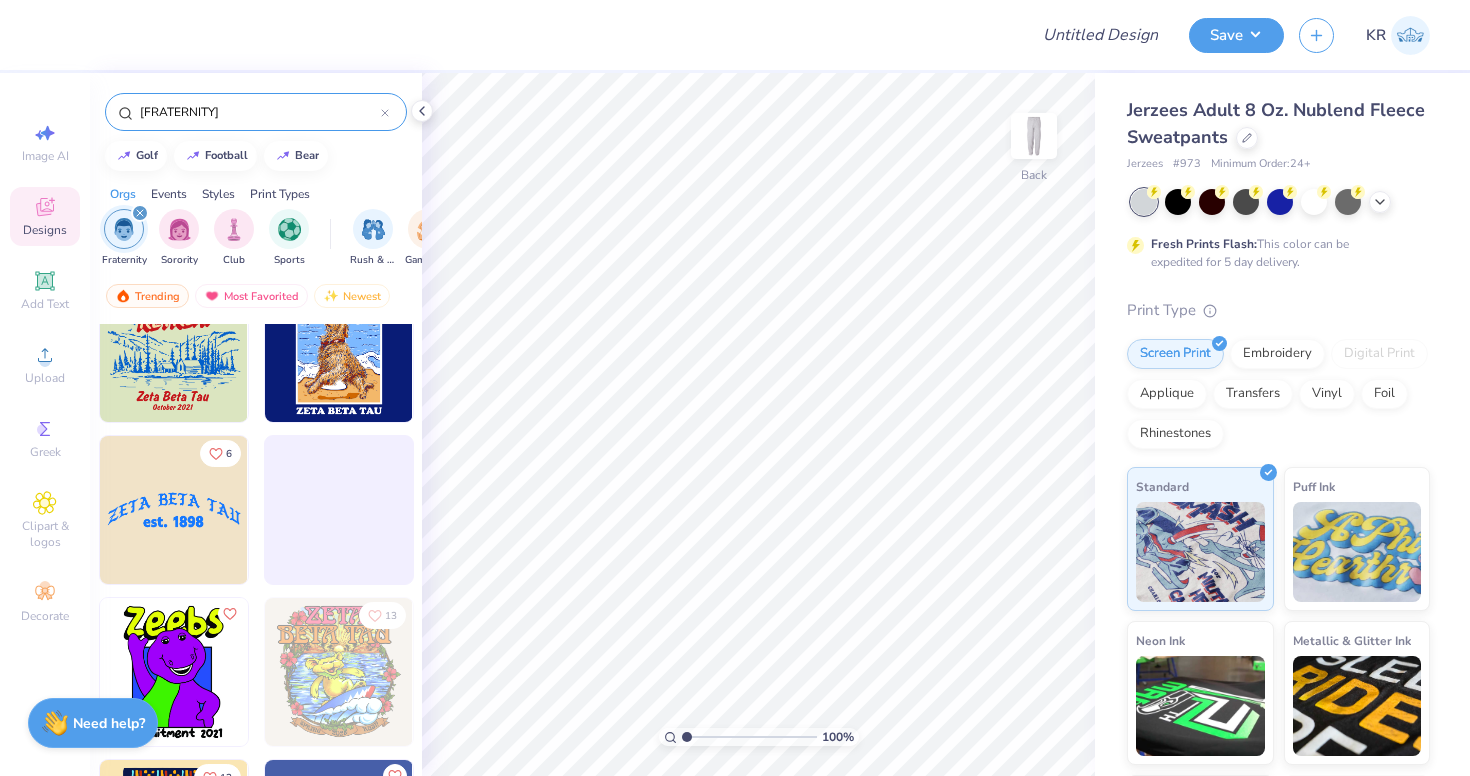 scroll, scrollTop: 1741, scrollLeft: 0, axis: vertical 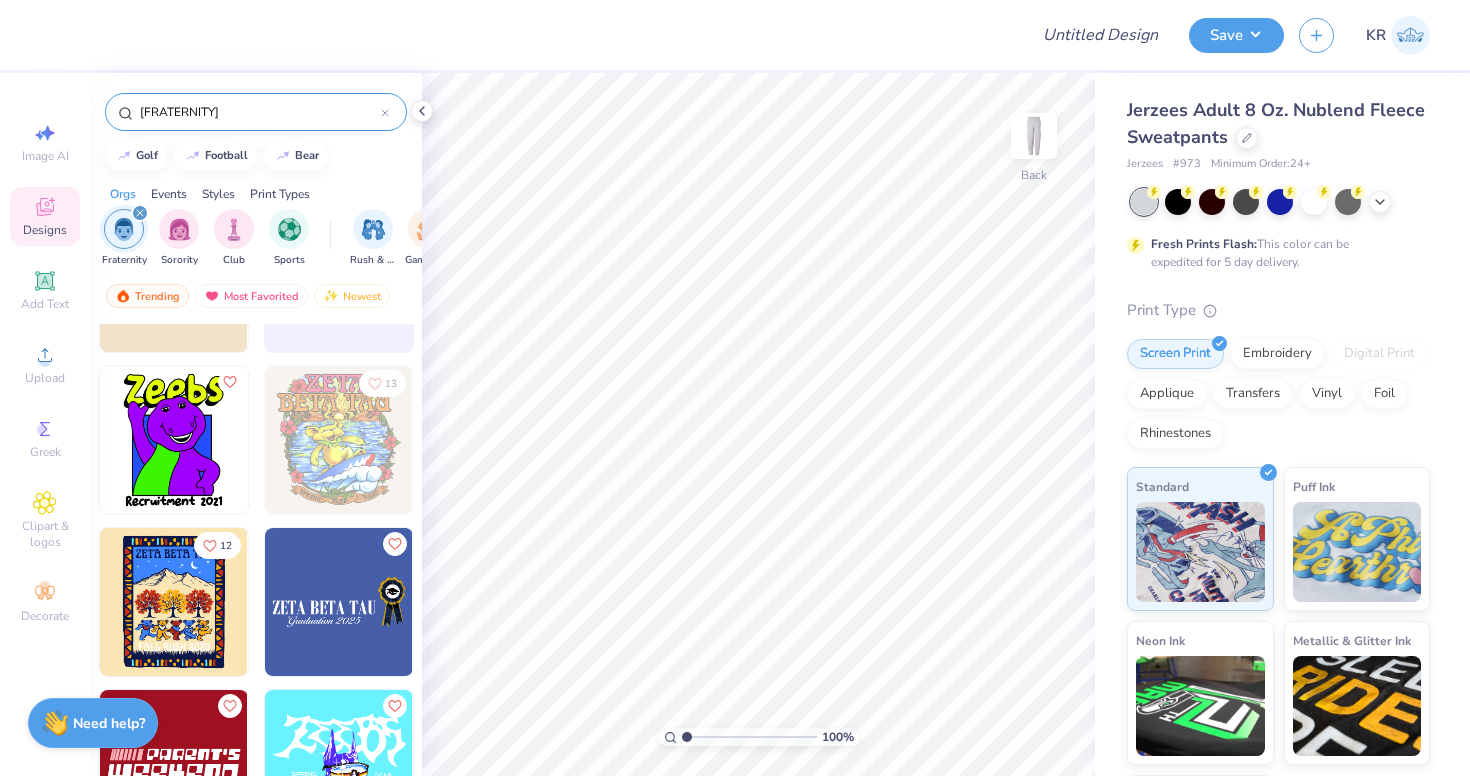 click at bounding box center [140, 213] 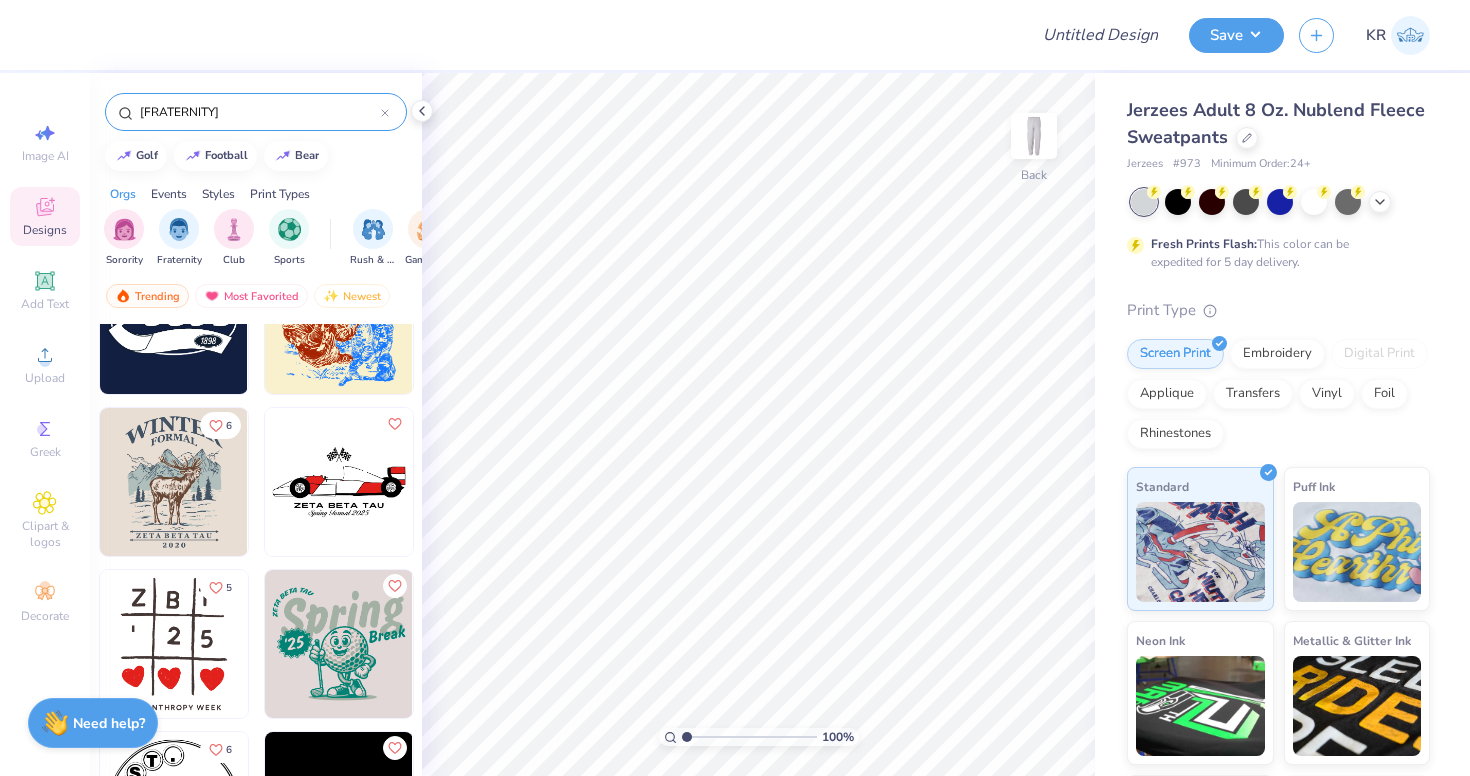 scroll, scrollTop: 0, scrollLeft: 0, axis: both 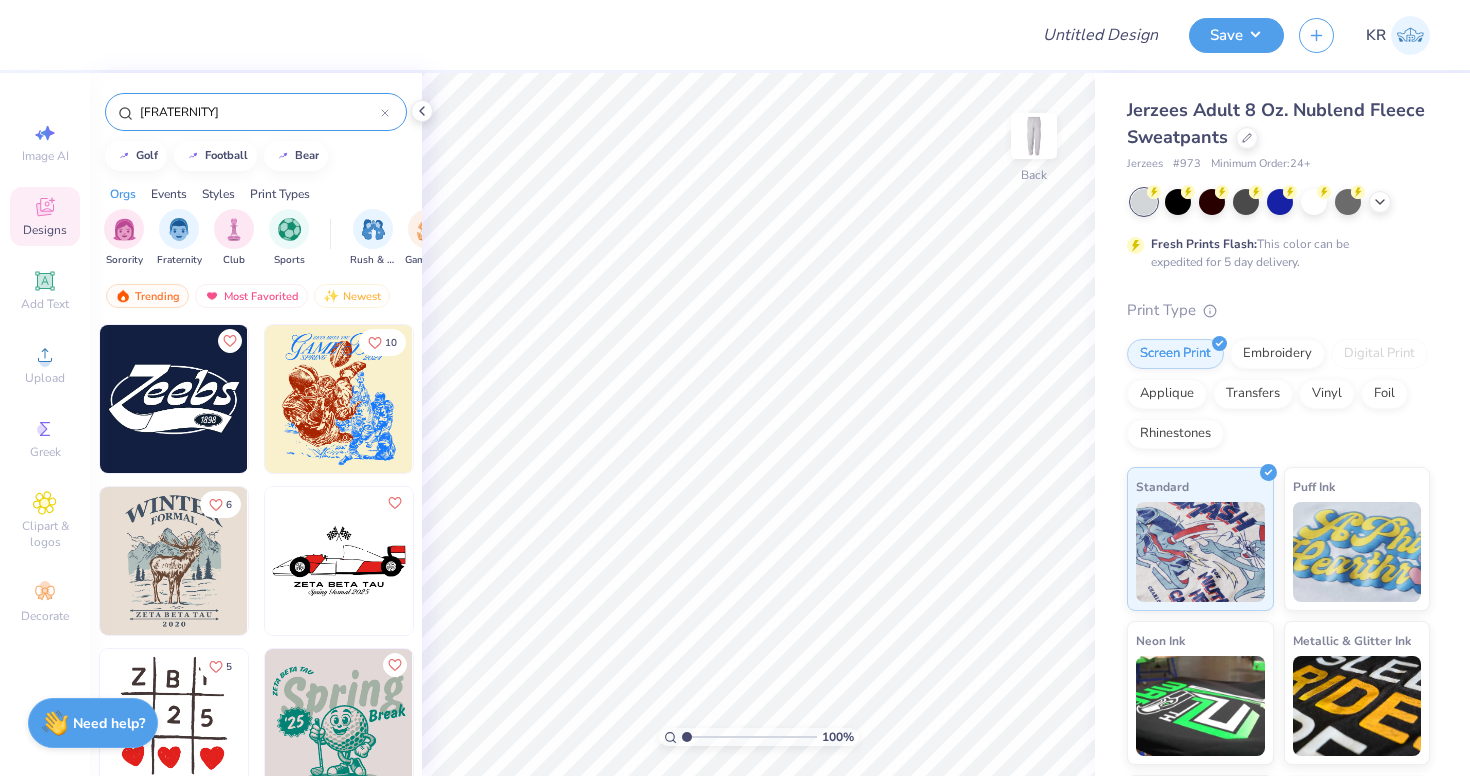 click on "zbt" at bounding box center (259, 112) 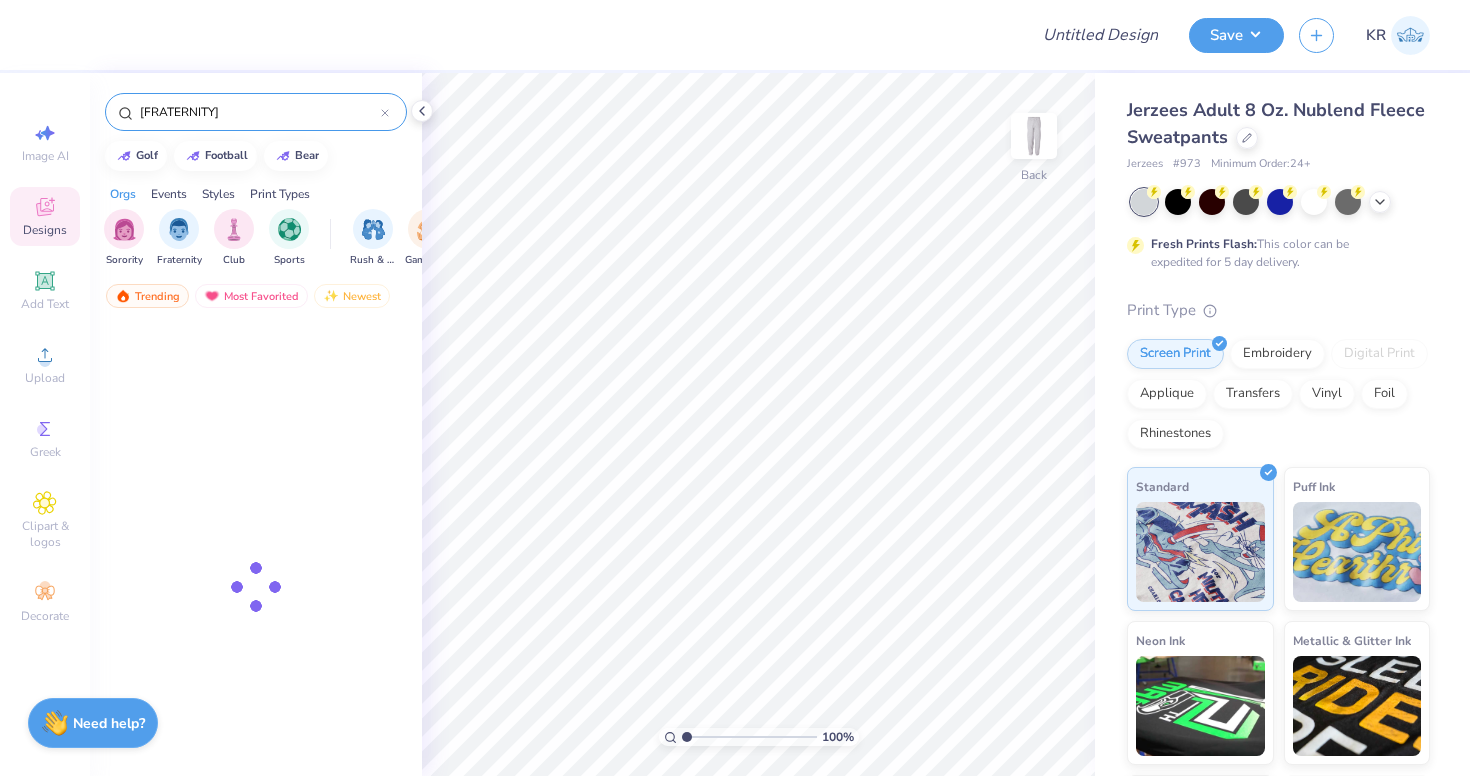 click on "zbt" at bounding box center [259, 112] 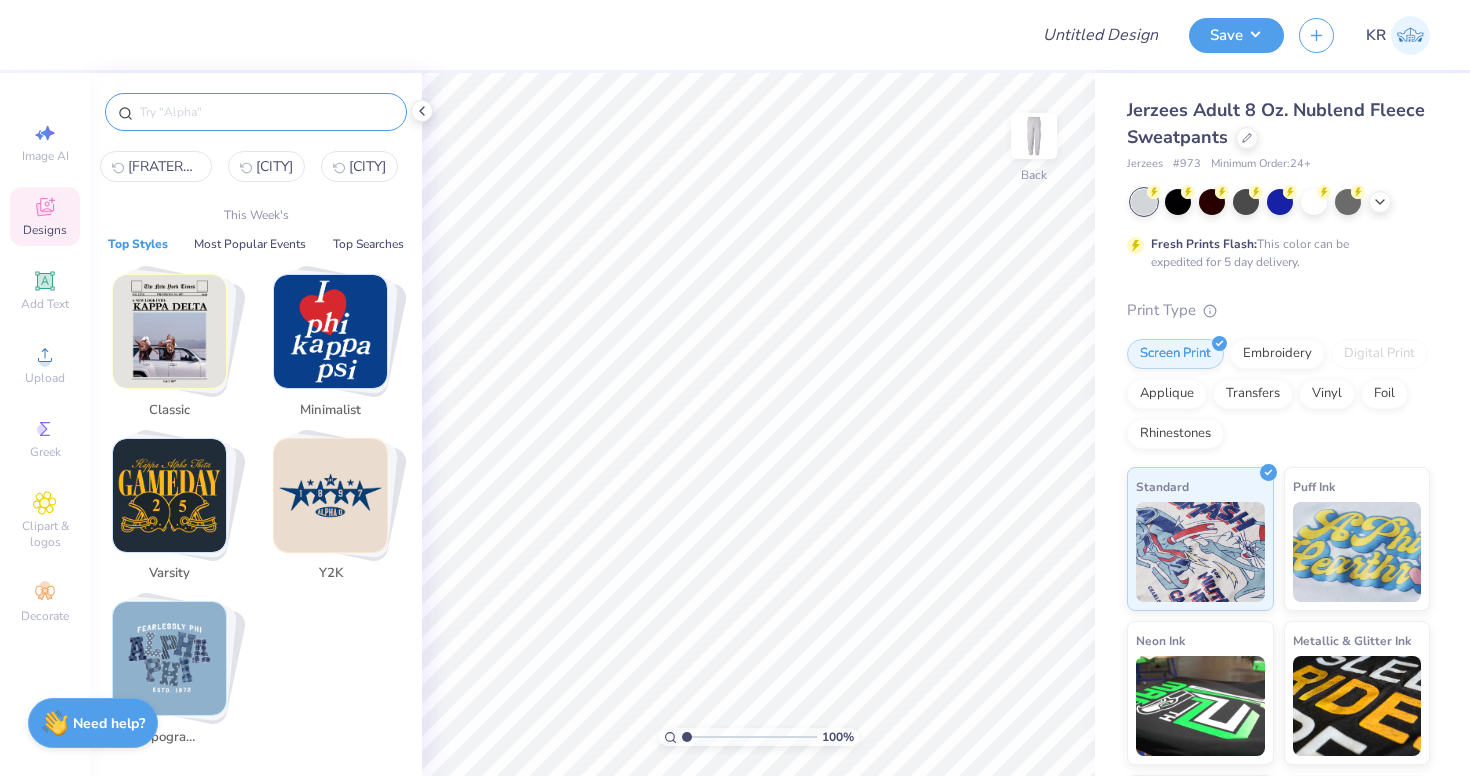 type 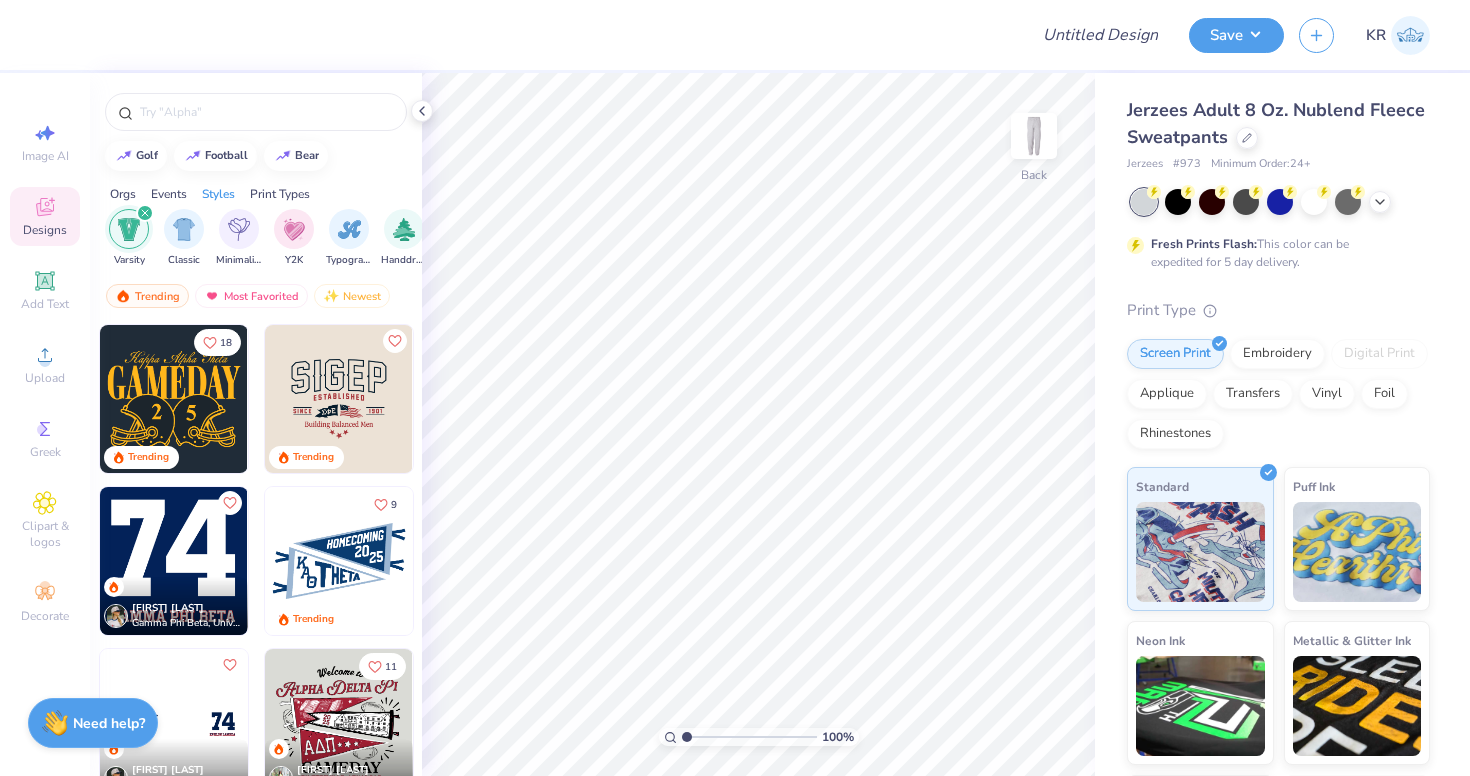 scroll, scrollTop: 0, scrollLeft: 1048, axis: horizontal 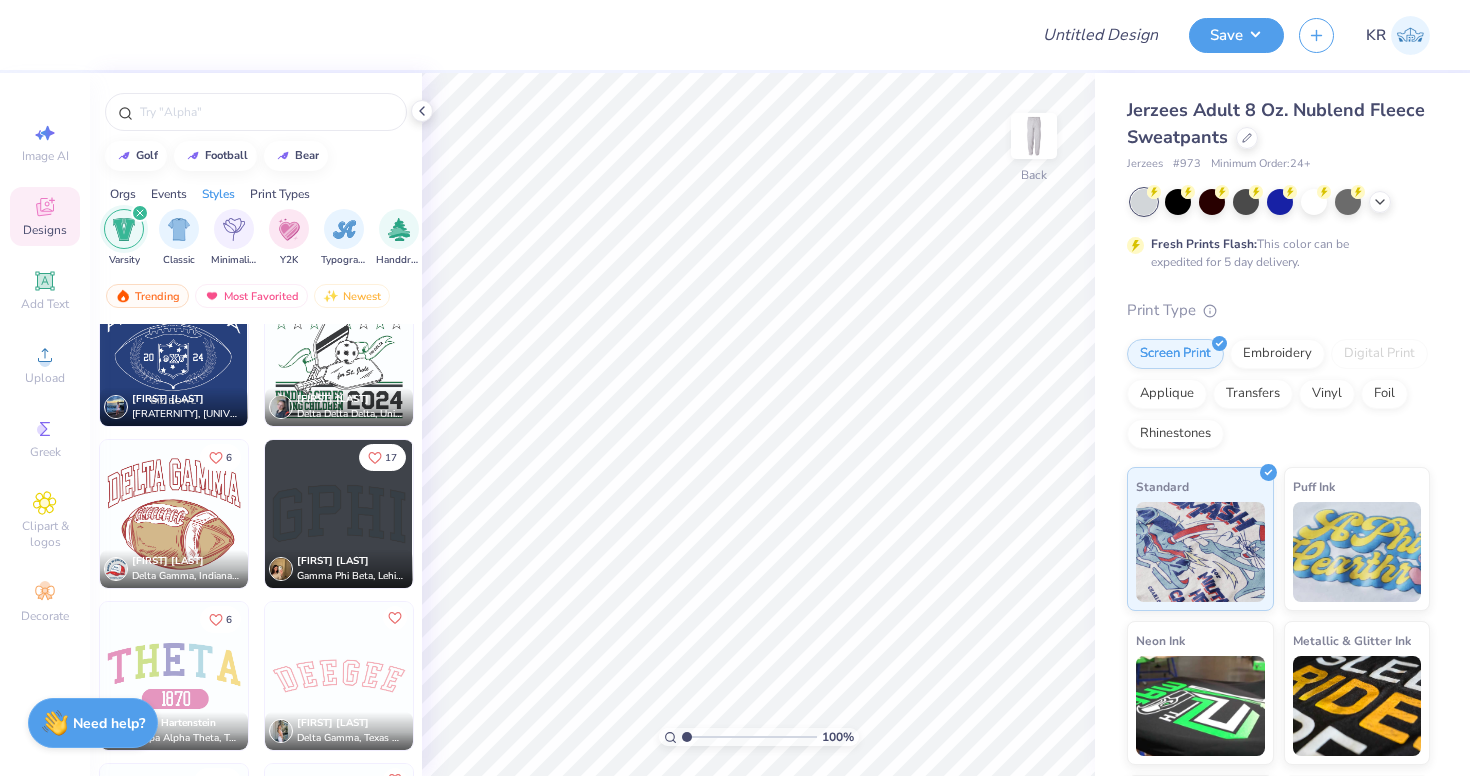 click 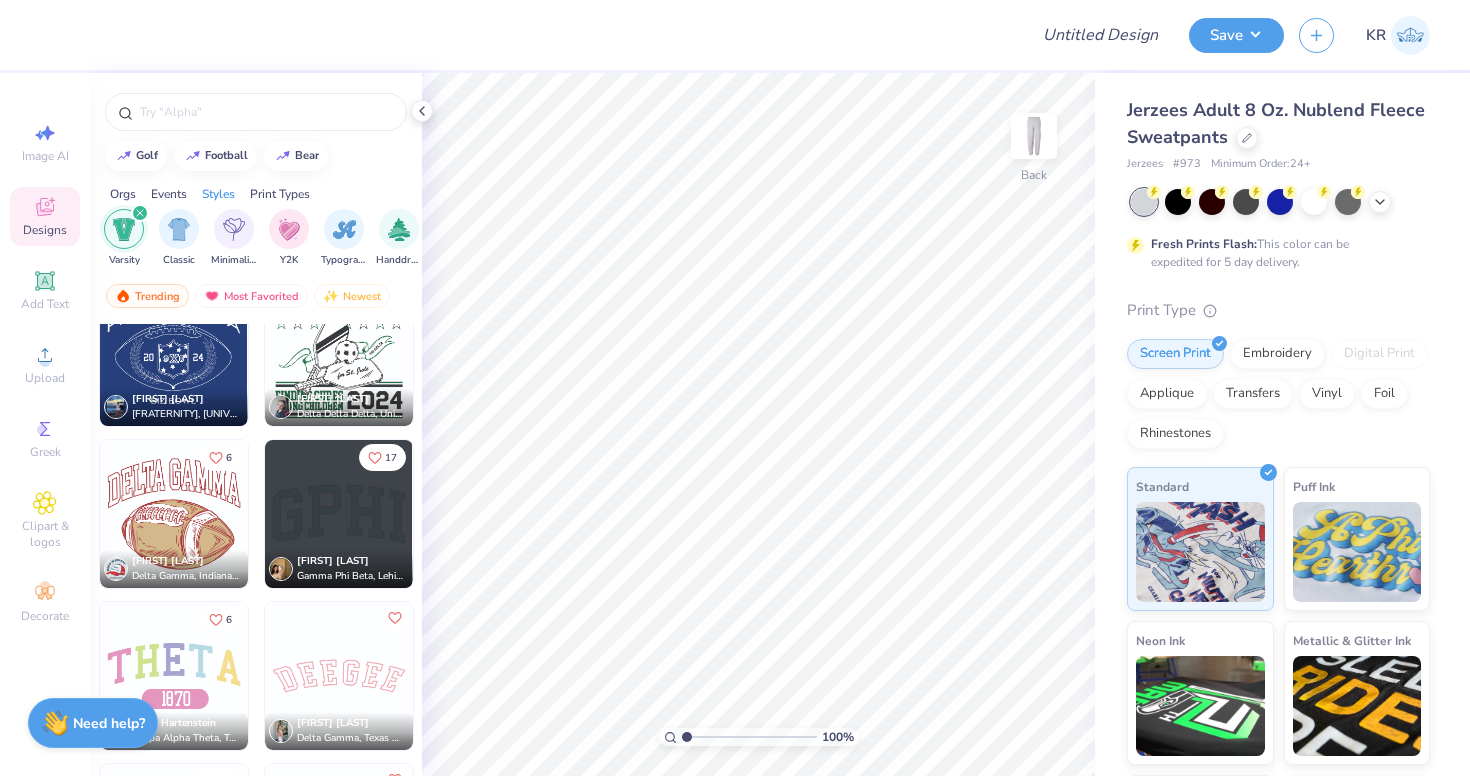 scroll, scrollTop: 2065, scrollLeft: 0, axis: vertical 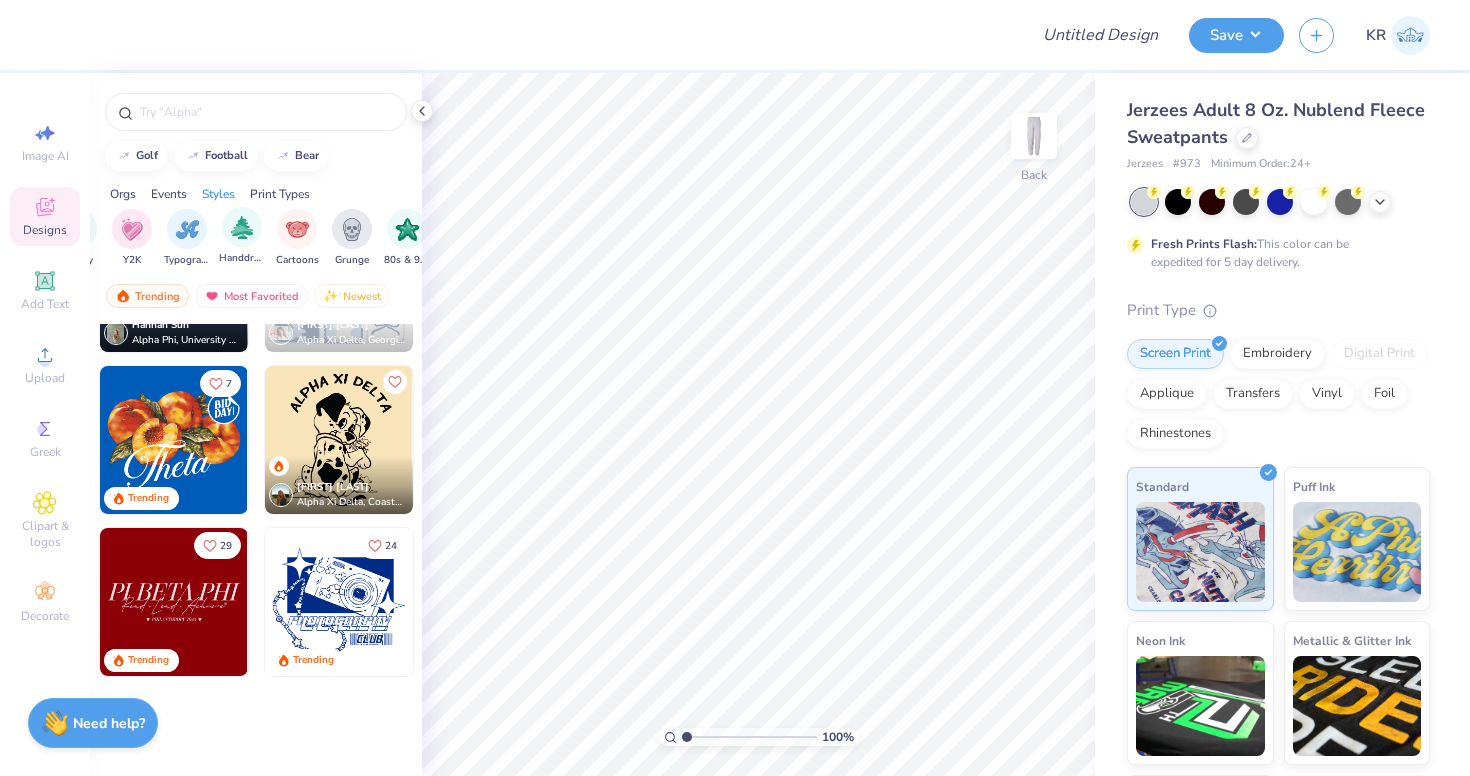 click on "Handdrawn" at bounding box center (242, 236) 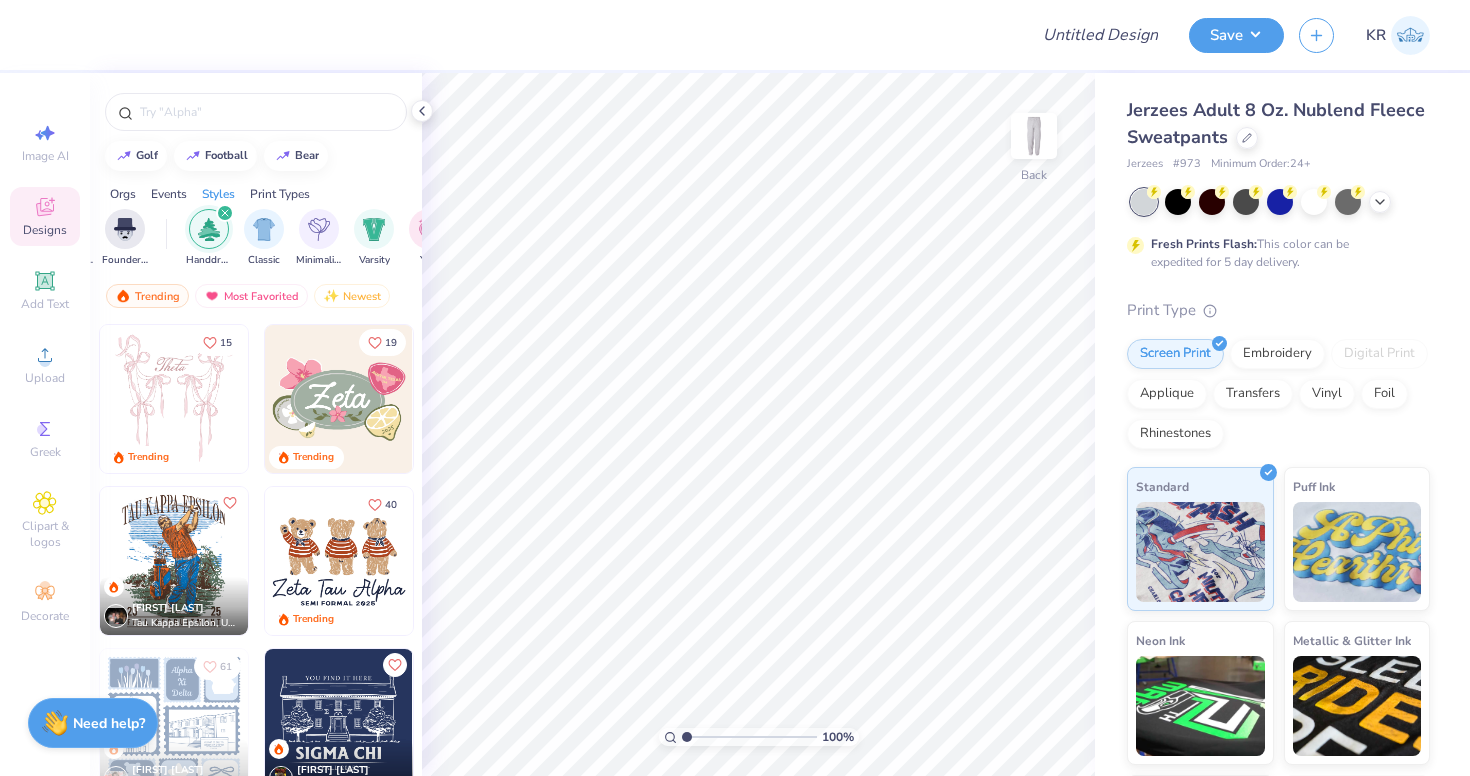 scroll, scrollTop: 0, scrollLeft: 958, axis: horizontal 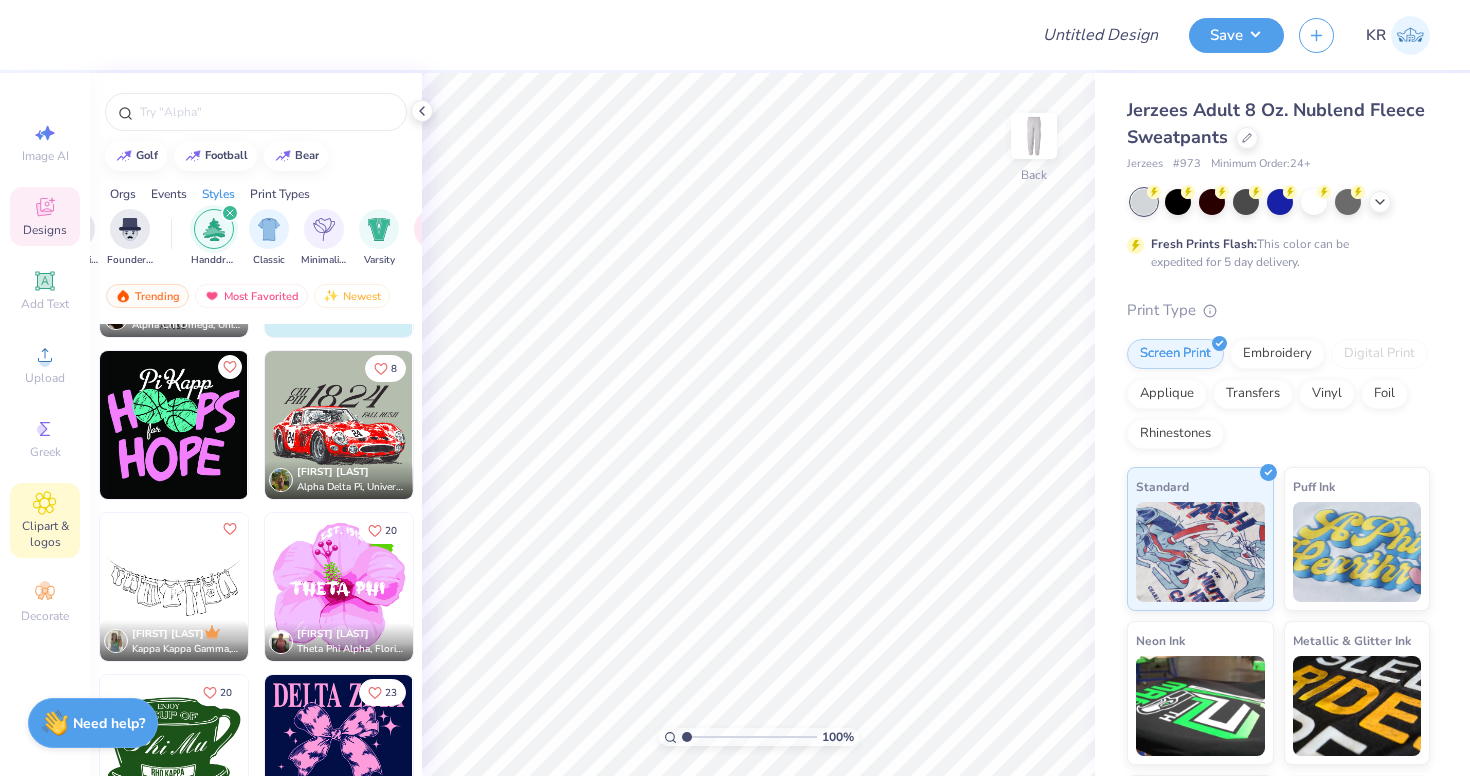click on "Clipart & logos" at bounding box center (45, 534) 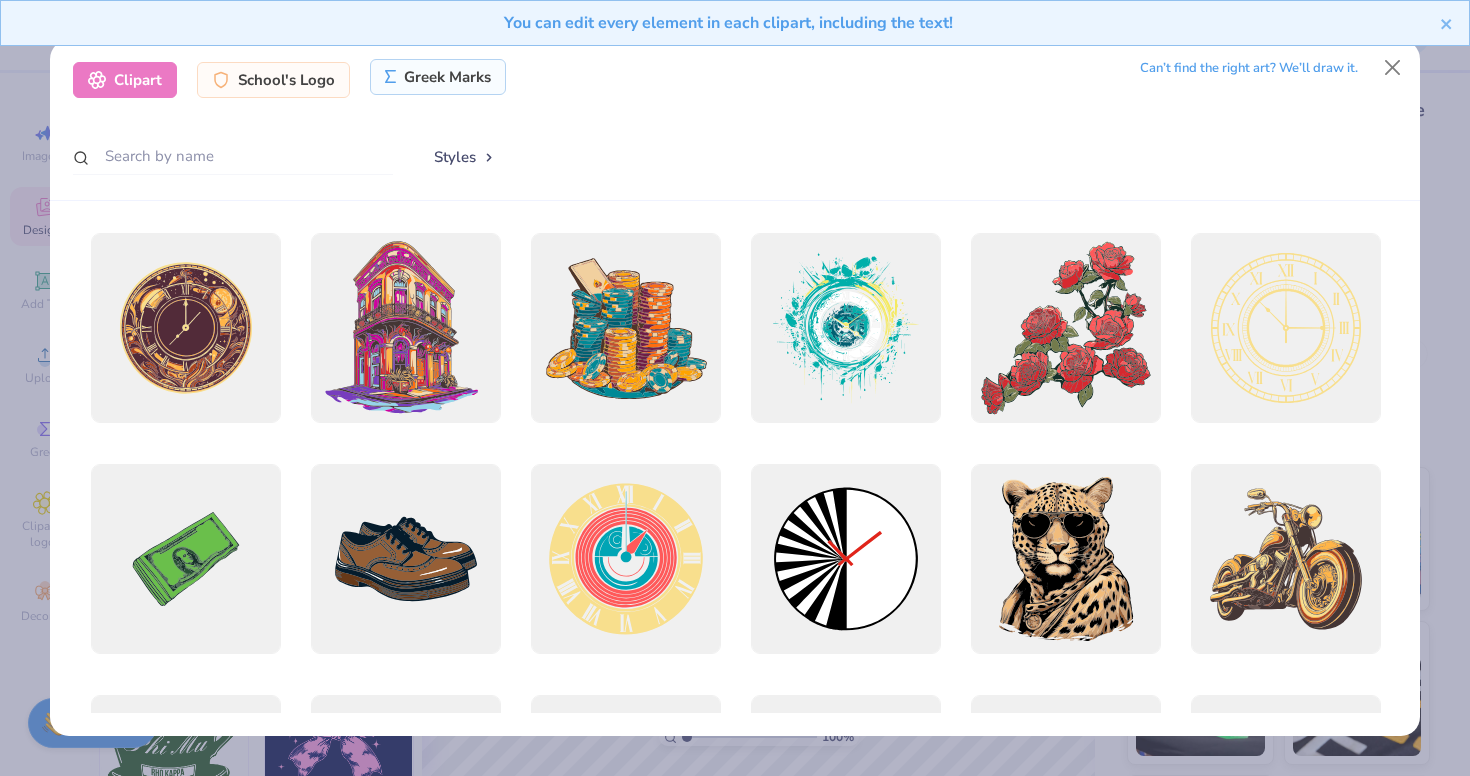 click on "Greek Marks" at bounding box center [438, 77] 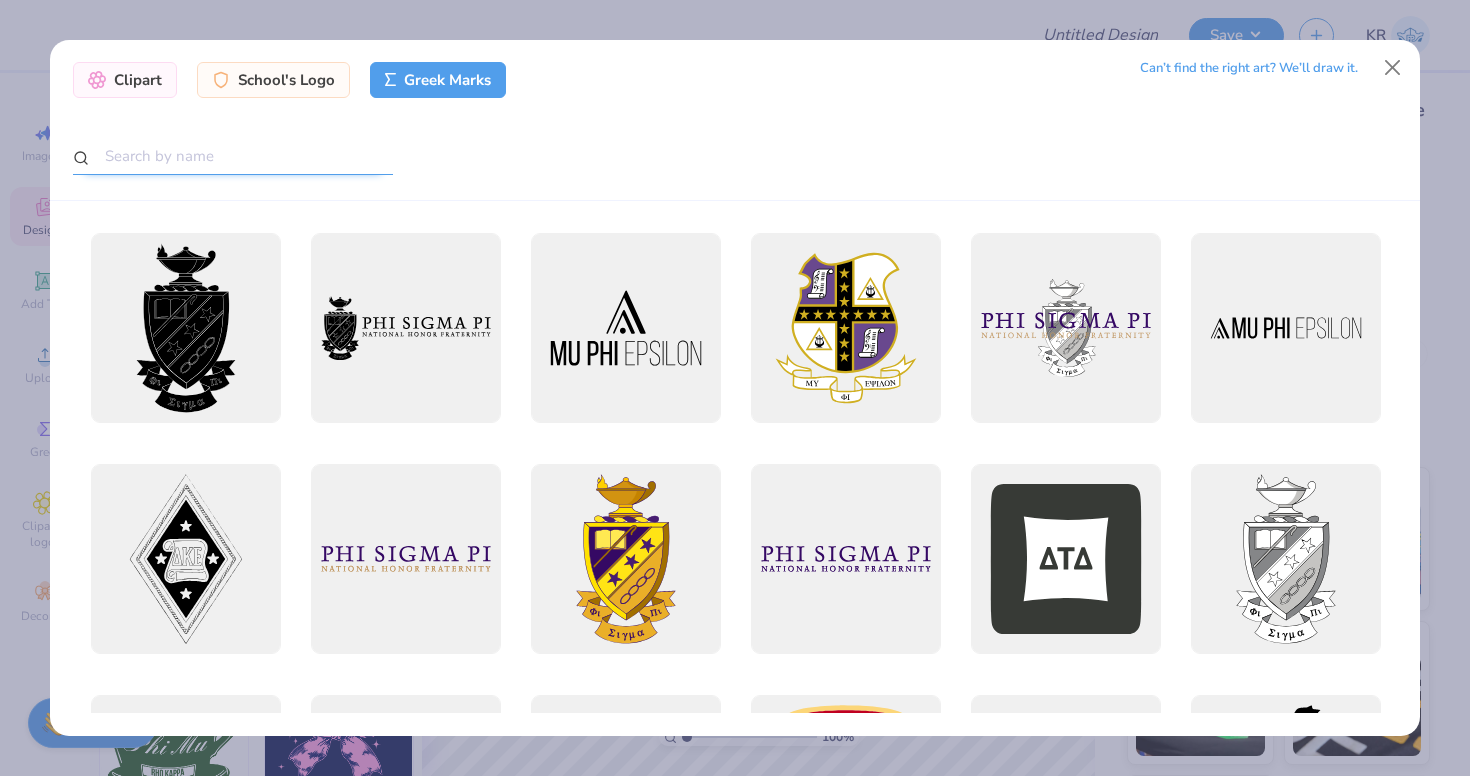 click at bounding box center [233, 156] 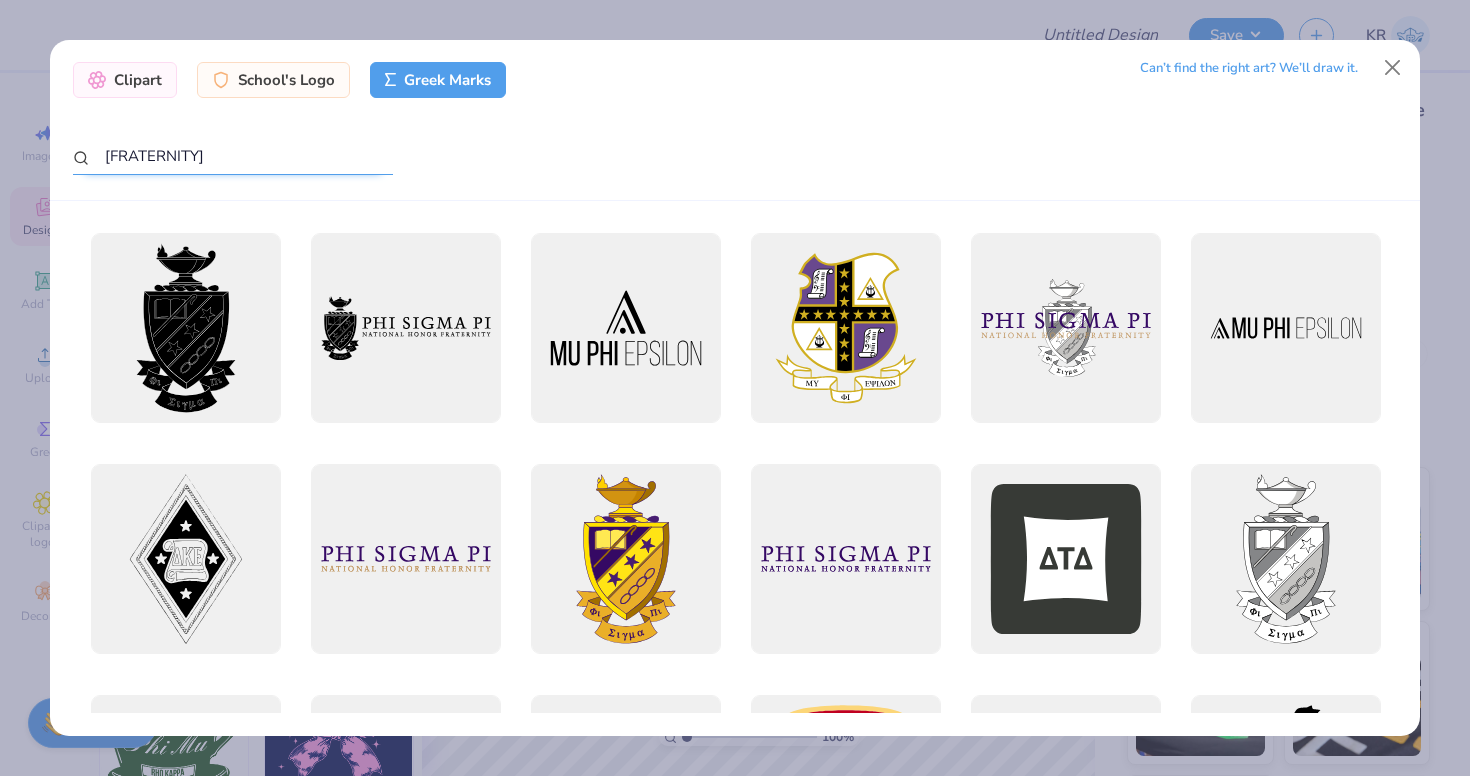 type on "zeta beta tau" 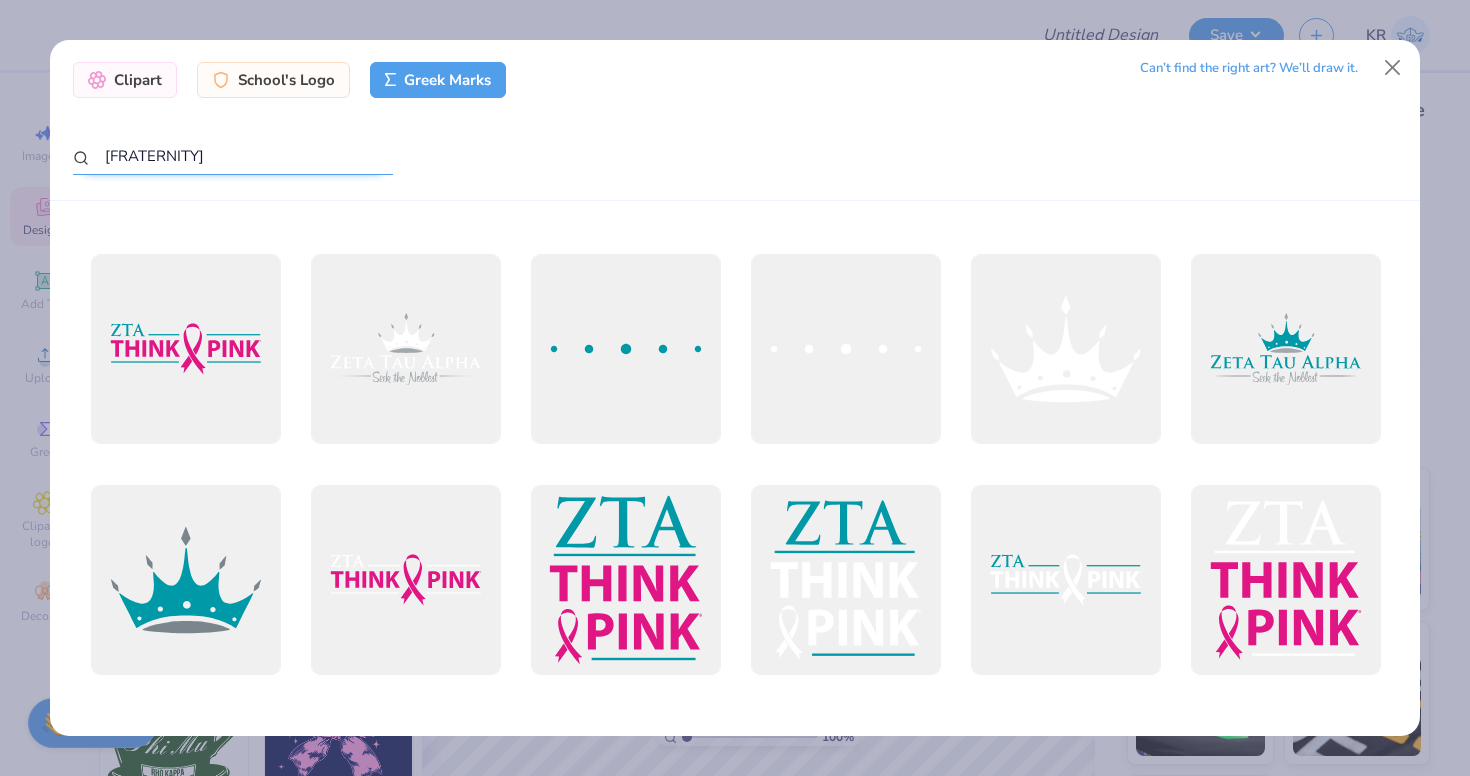 scroll, scrollTop: 0, scrollLeft: 0, axis: both 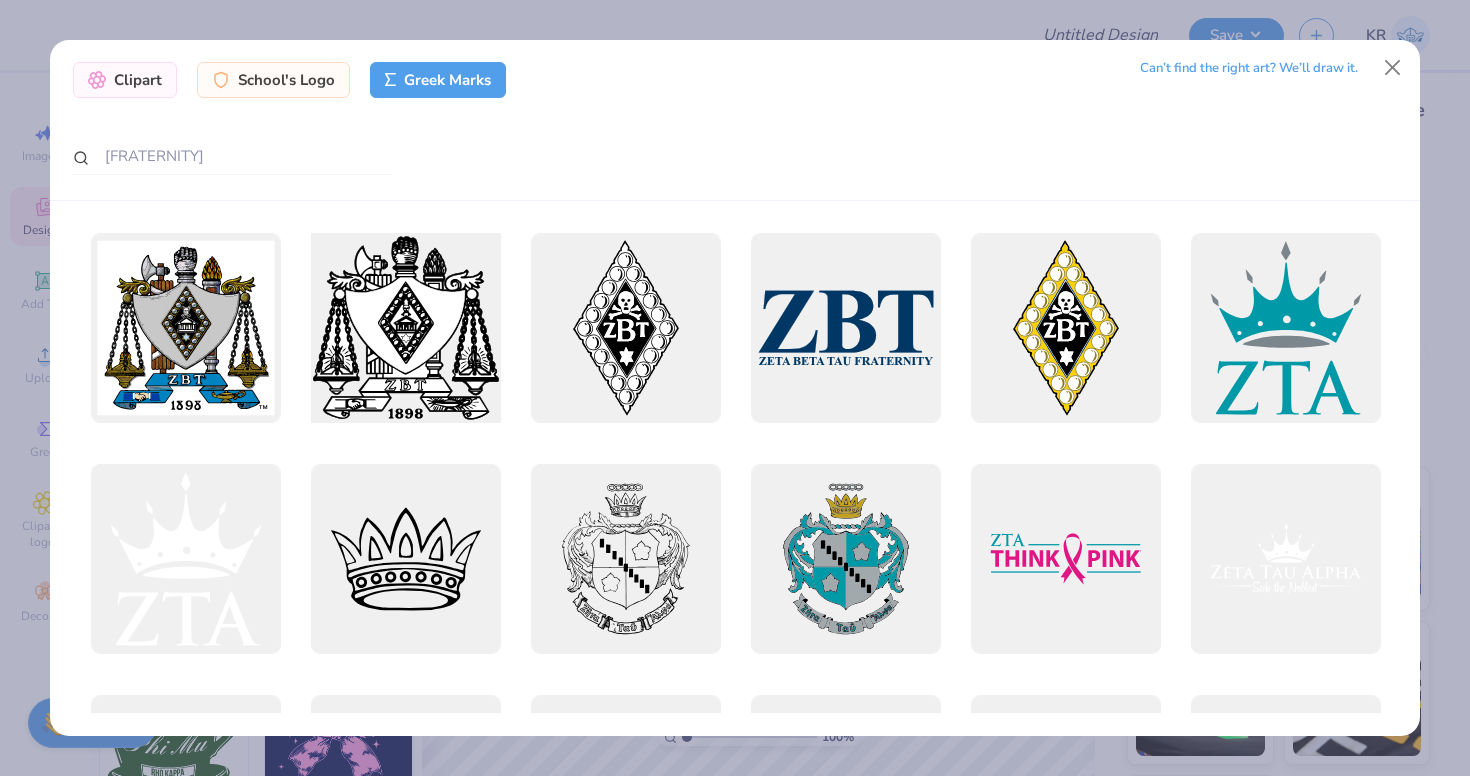 click at bounding box center (405, 328) 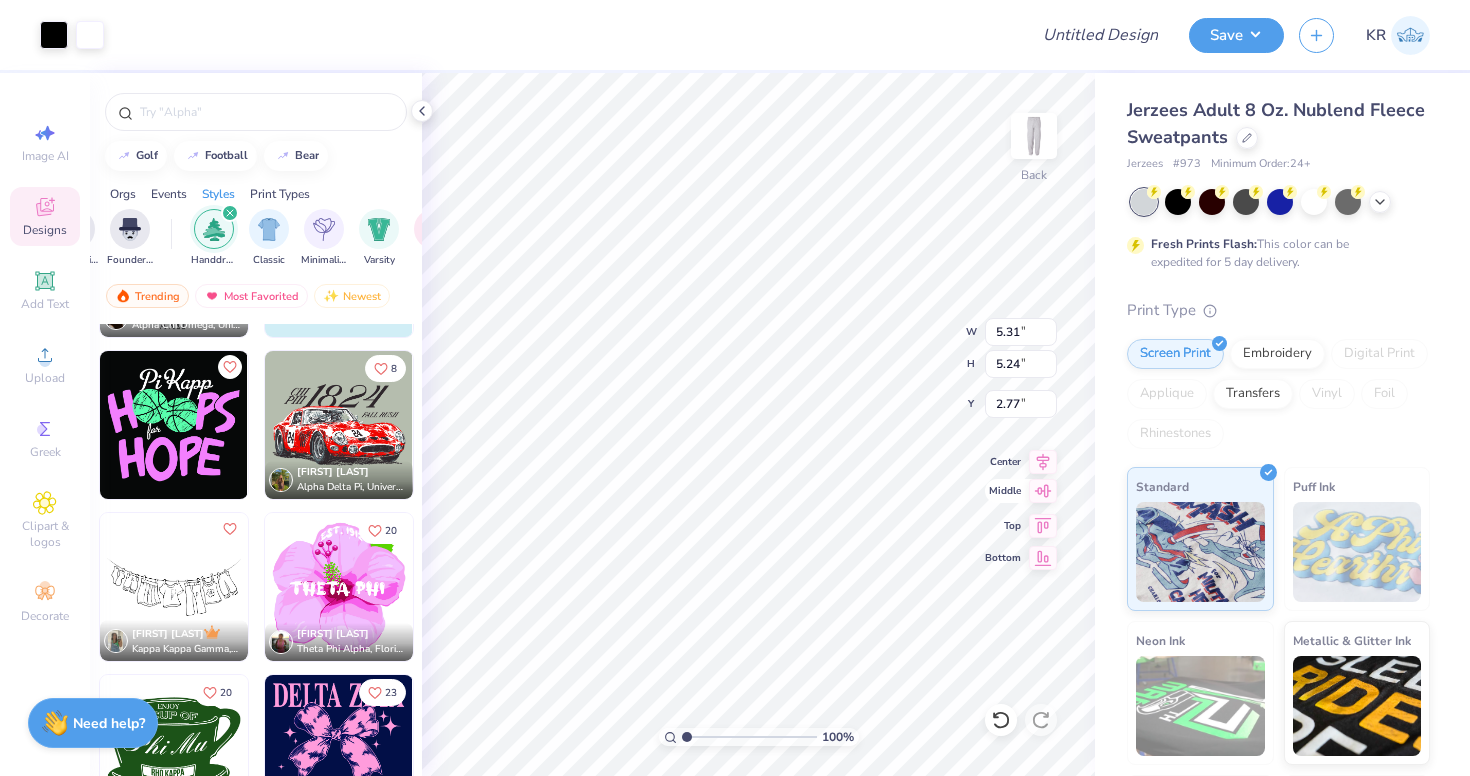 type on "2.77" 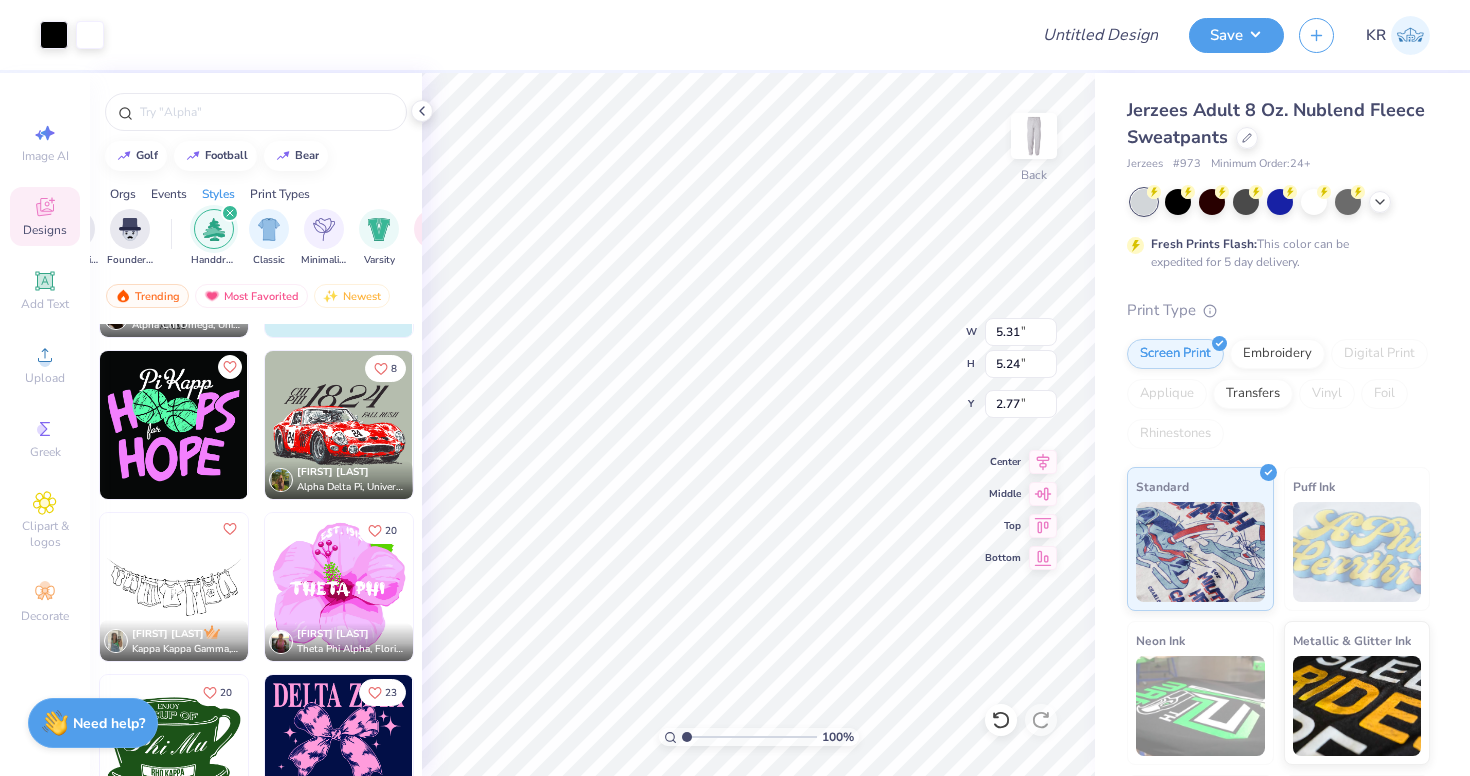 type on "4.51" 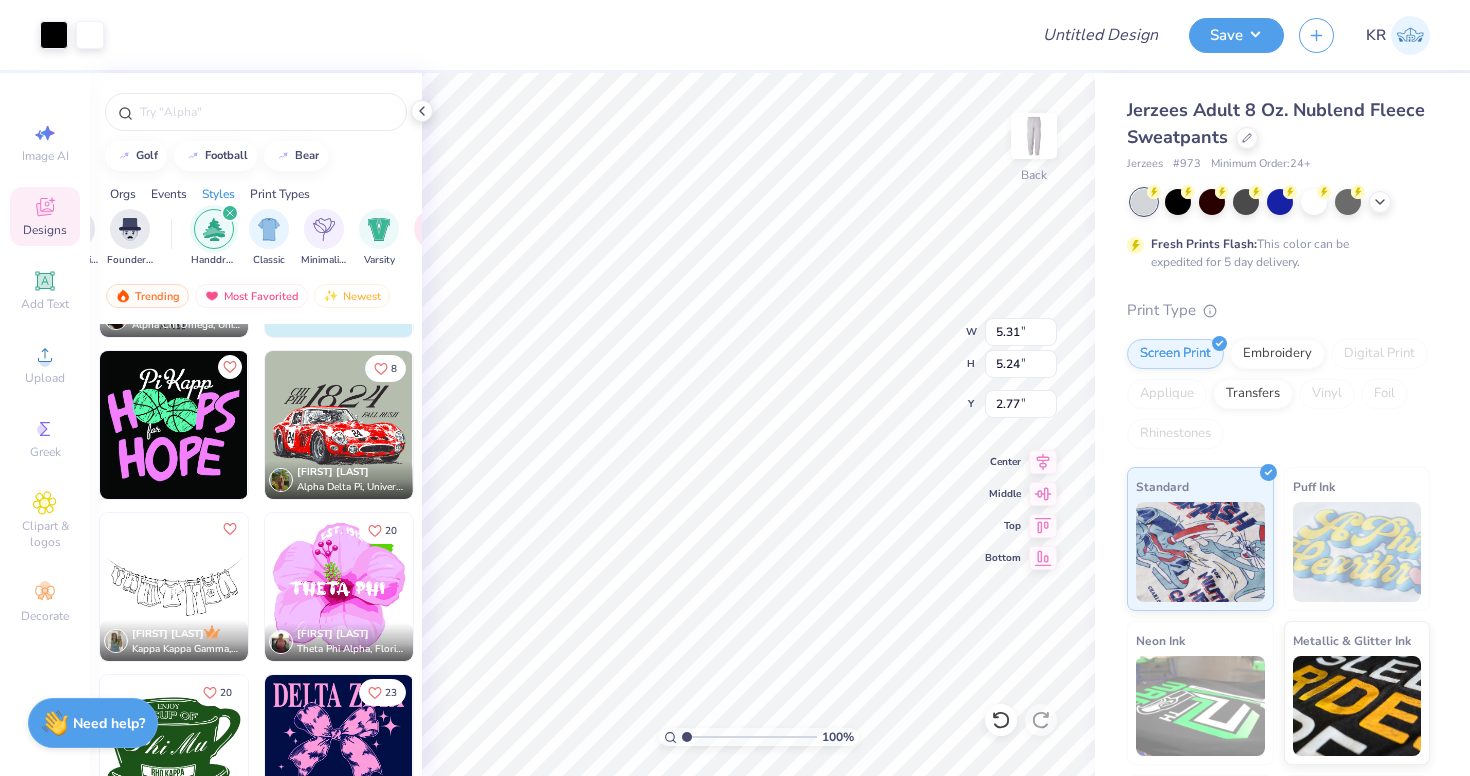type on "4.45" 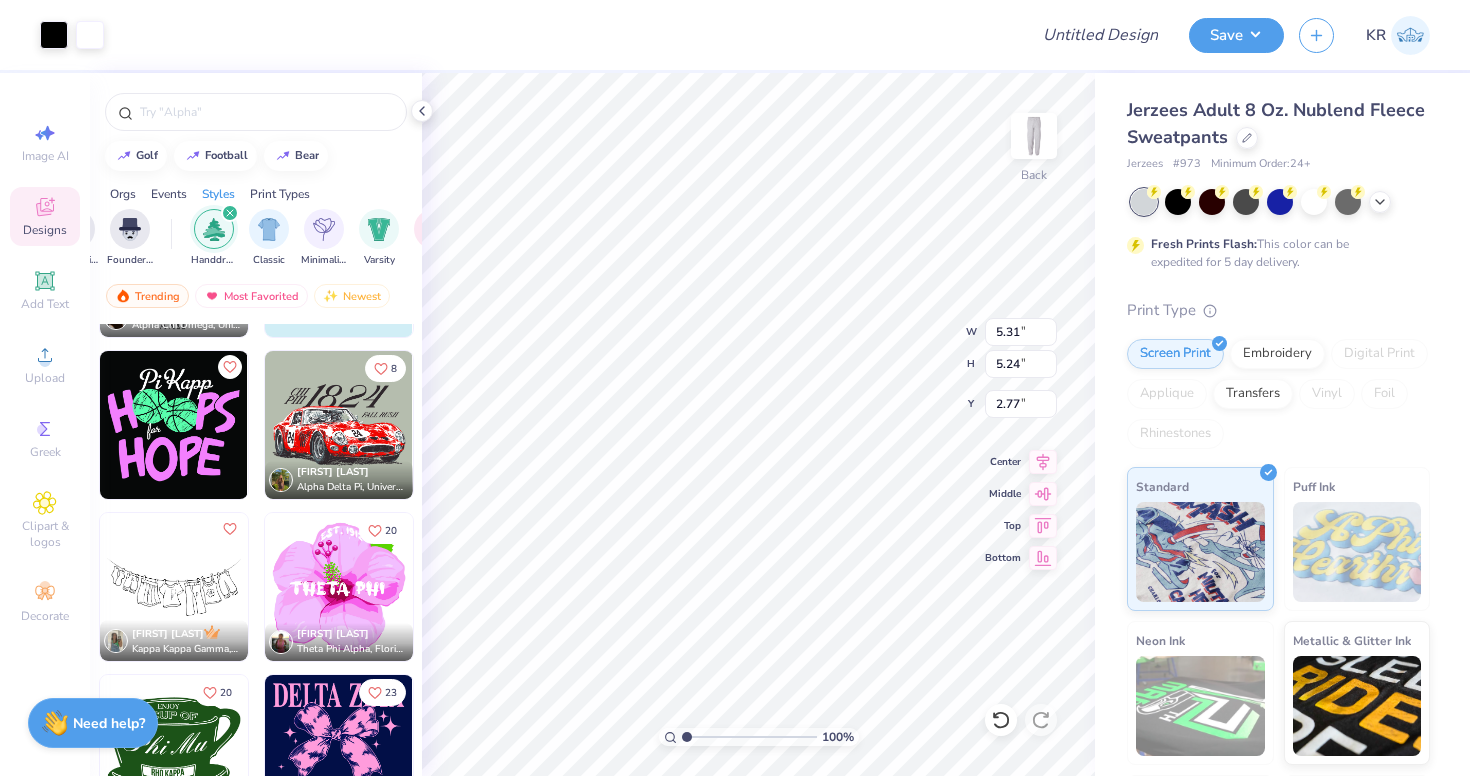 type on "2.78" 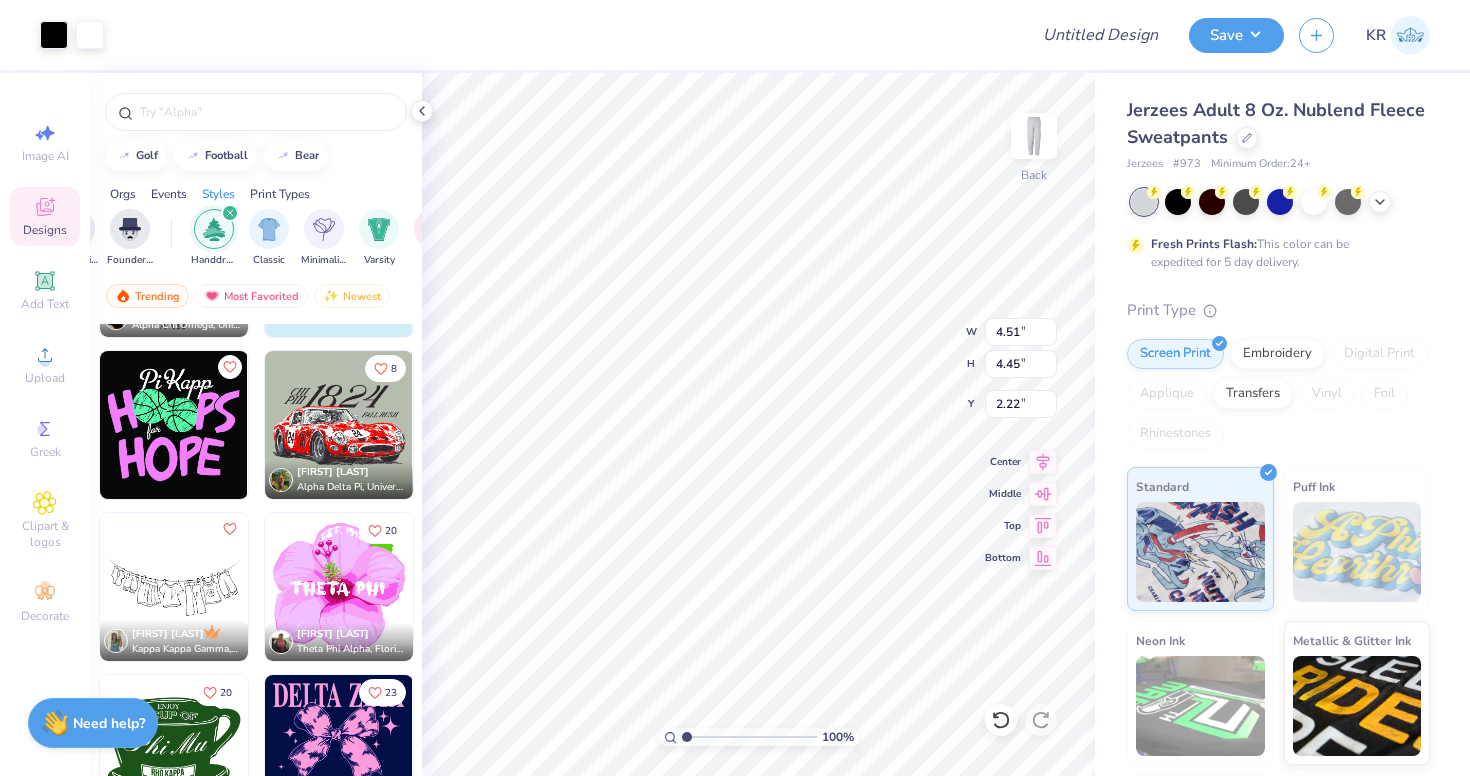 type on "2.22" 